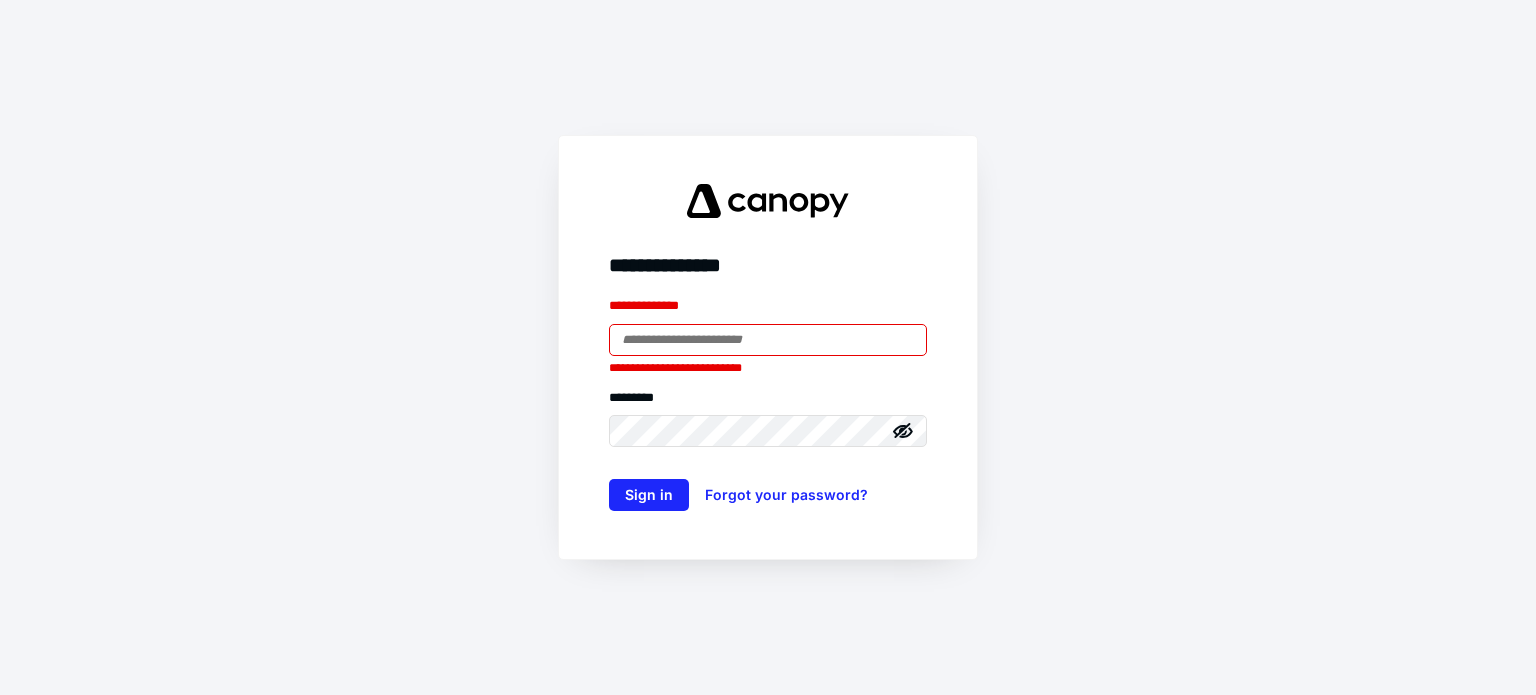 scroll, scrollTop: 0, scrollLeft: 0, axis: both 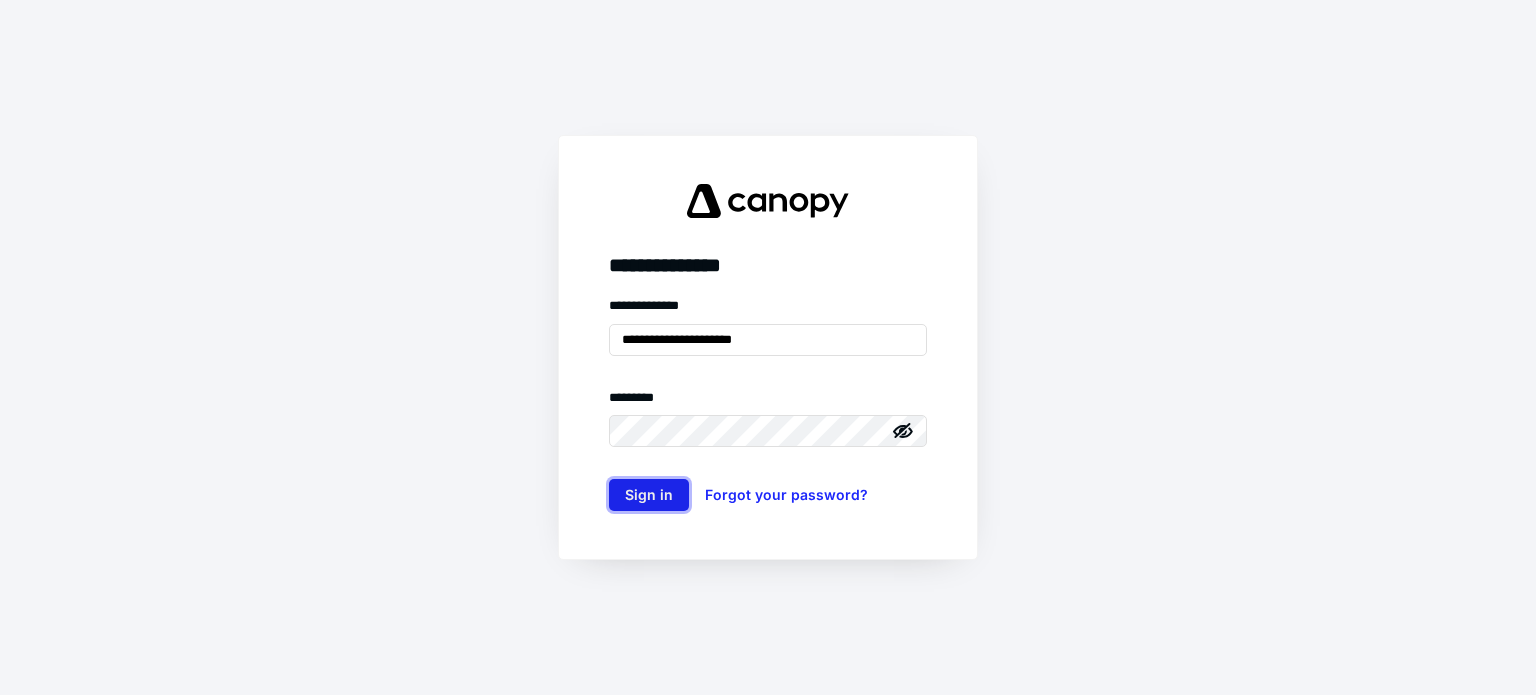 click on "Sign in" at bounding box center (649, 495) 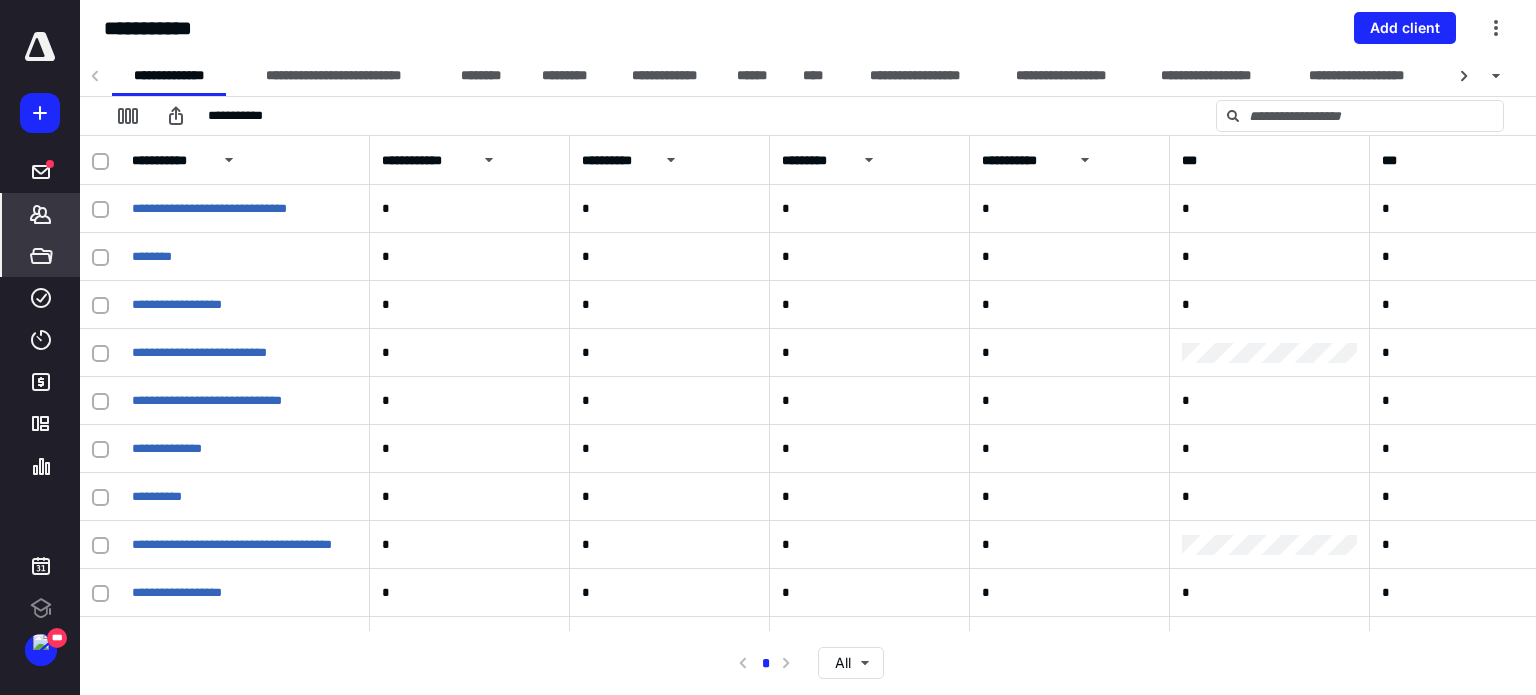 scroll, scrollTop: 0, scrollLeft: 0, axis: both 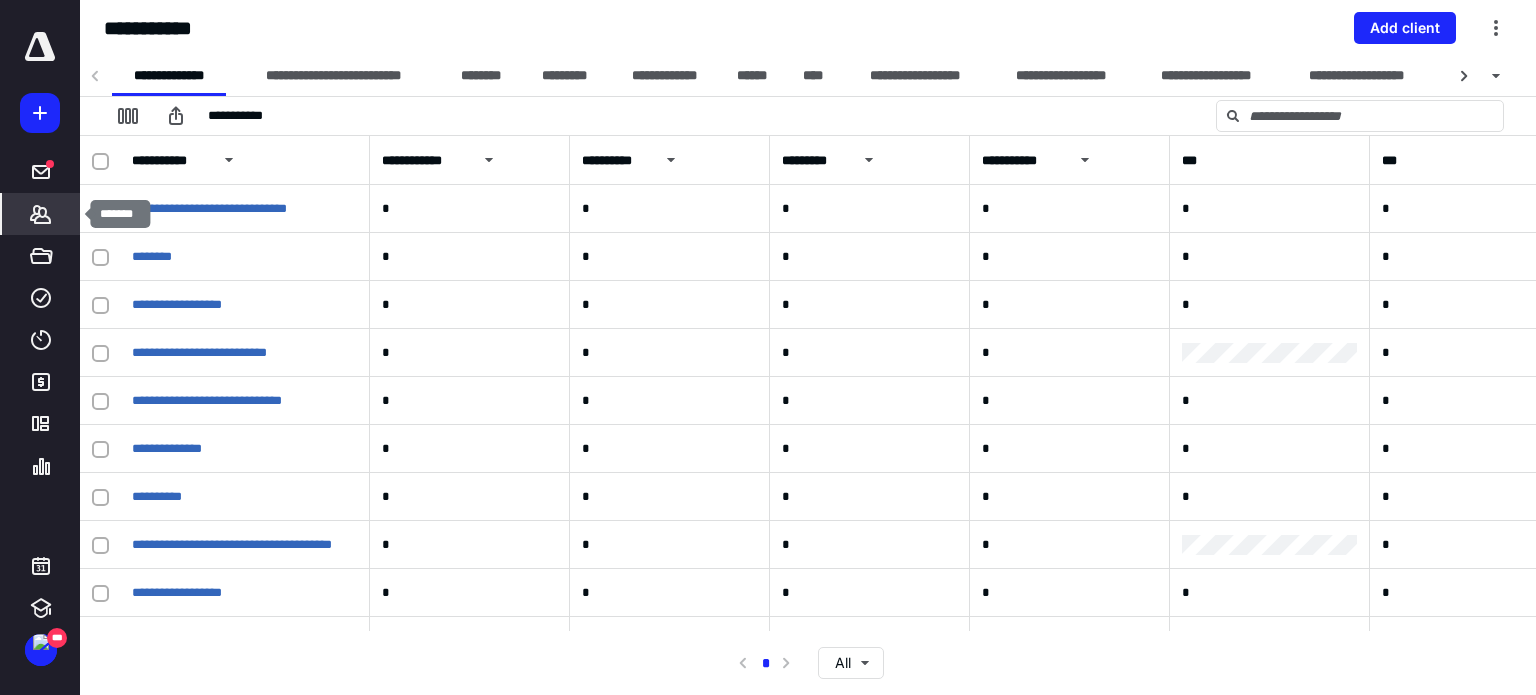 click 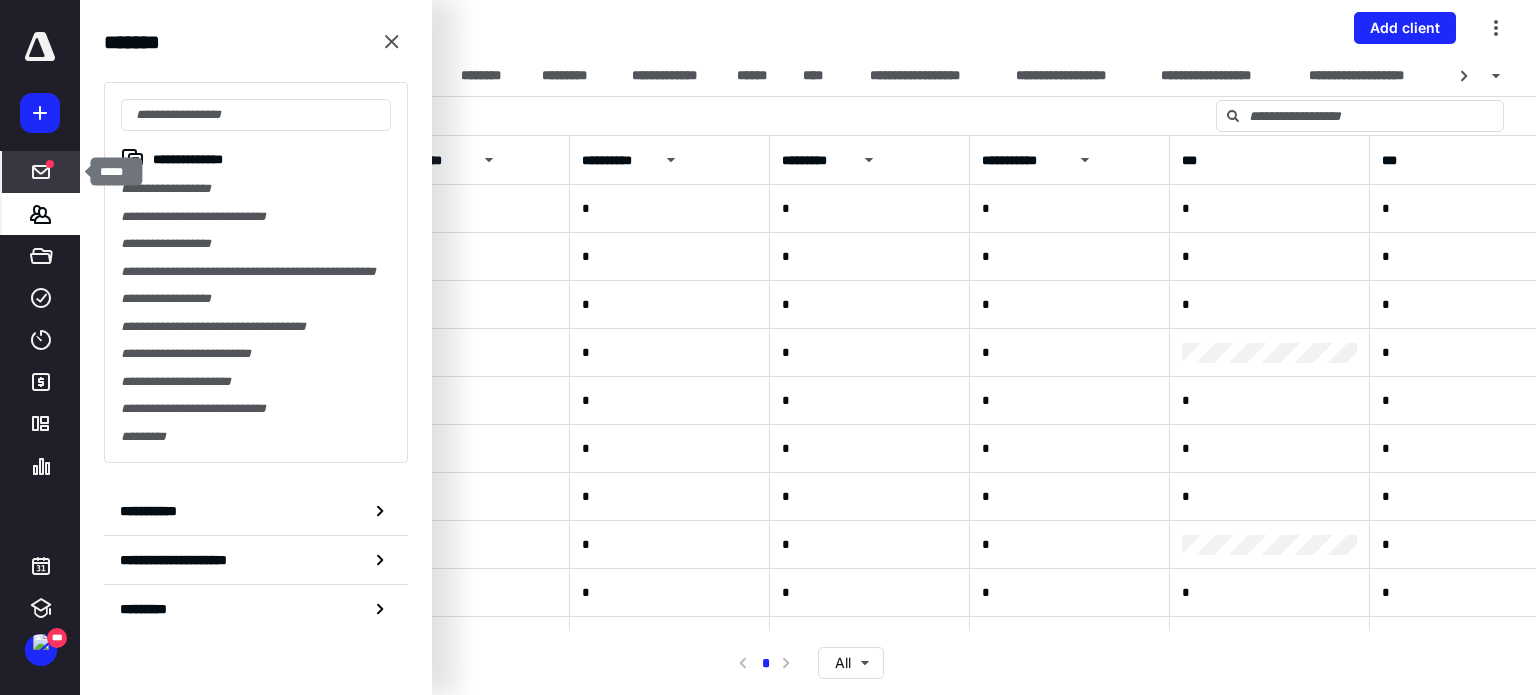 click at bounding box center (41, 172) 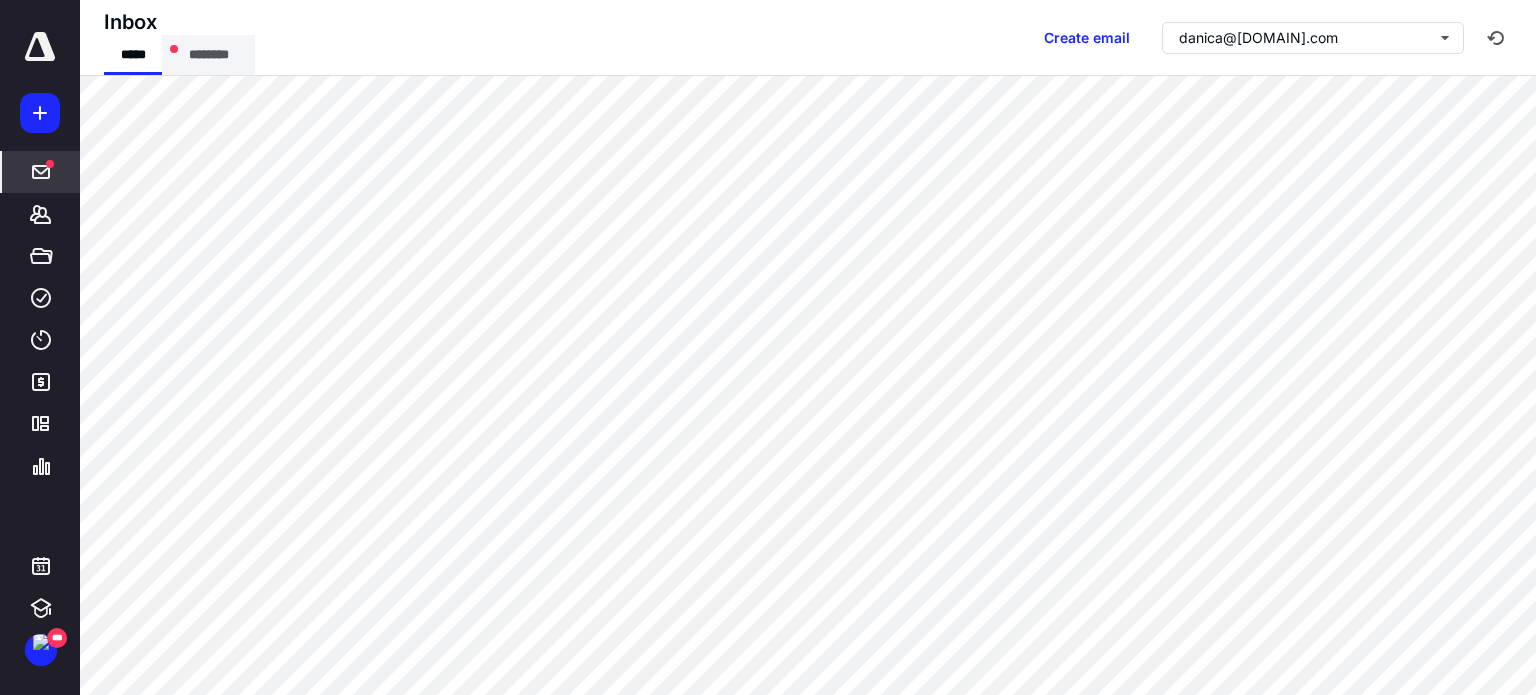 click on "********" at bounding box center [208, 55] 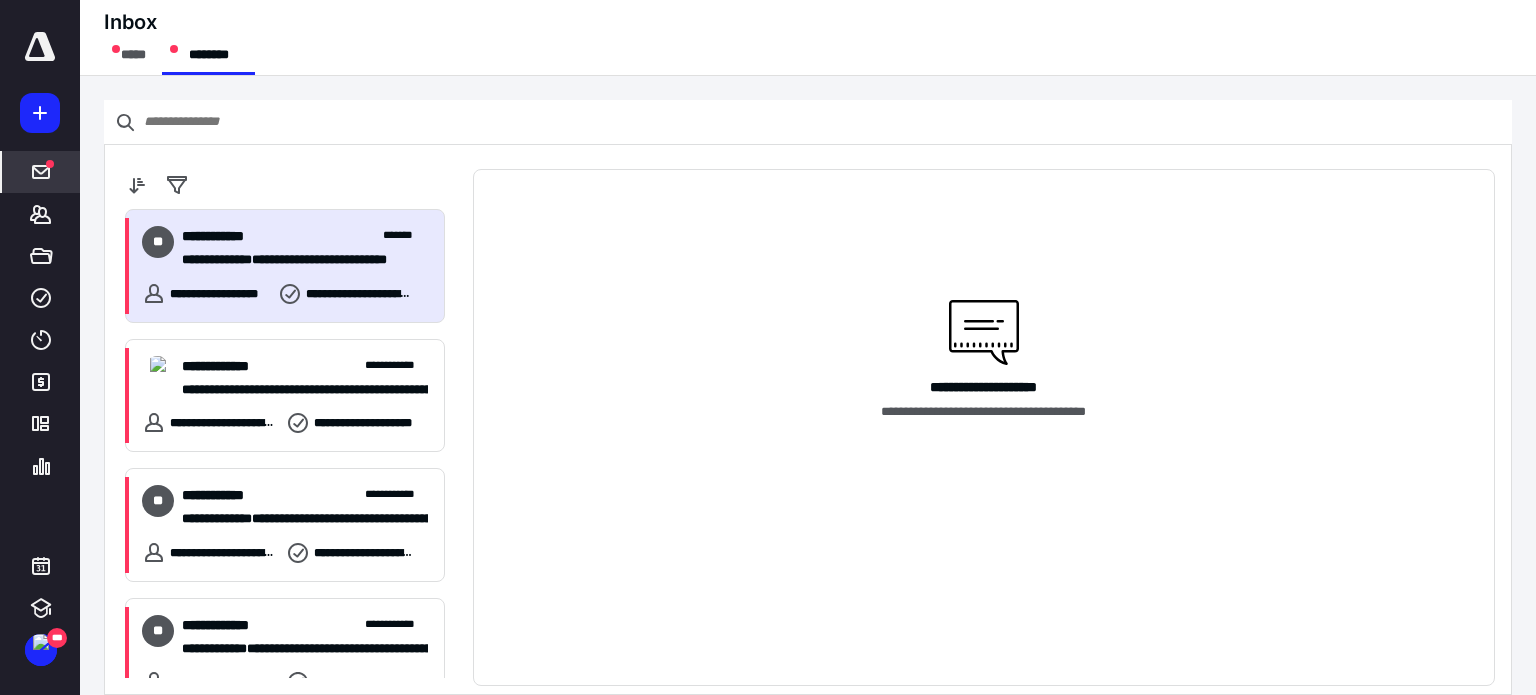 click on "**********" at bounding box center (297, 260) 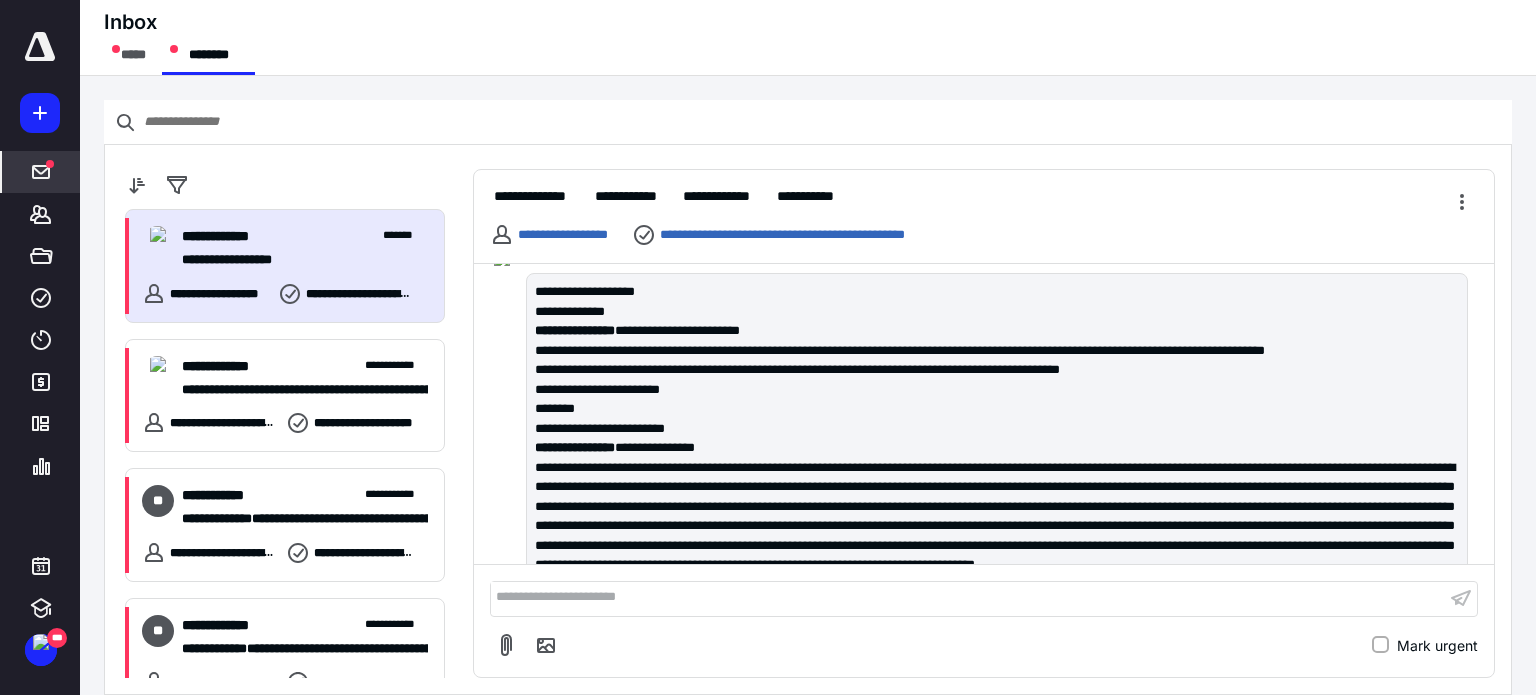 scroll, scrollTop: 4082, scrollLeft: 0, axis: vertical 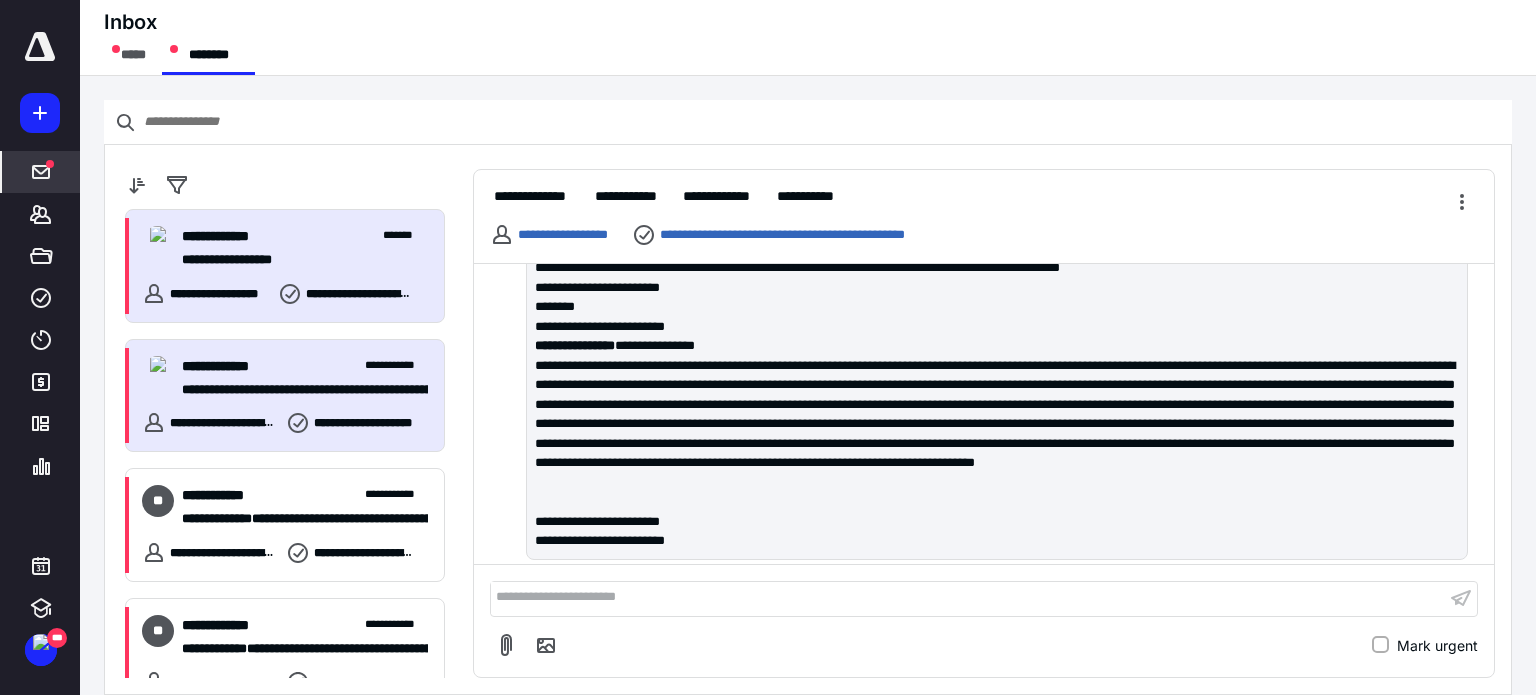 click on "**********" at bounding box center [285, 396] 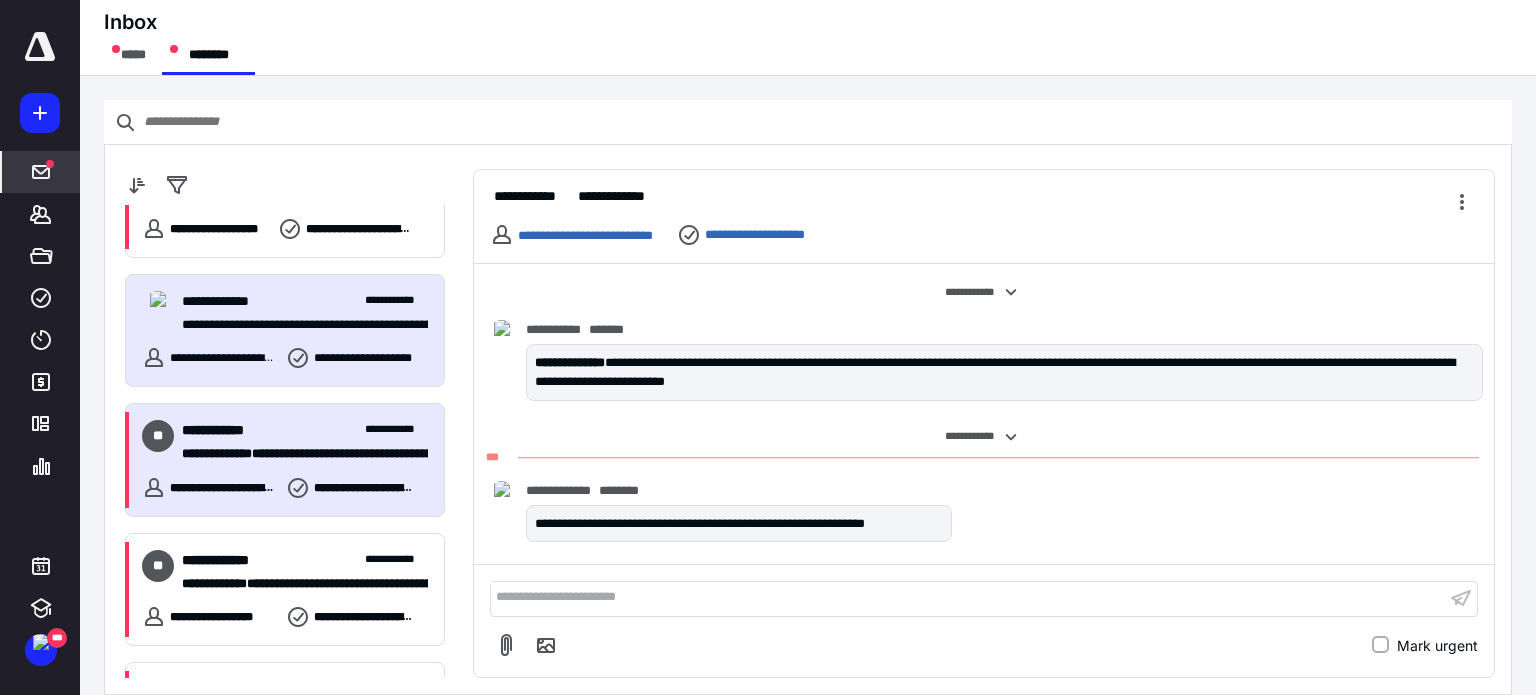 scroll, scrollTop: 100, scrollLeft: 0, axis: vertical 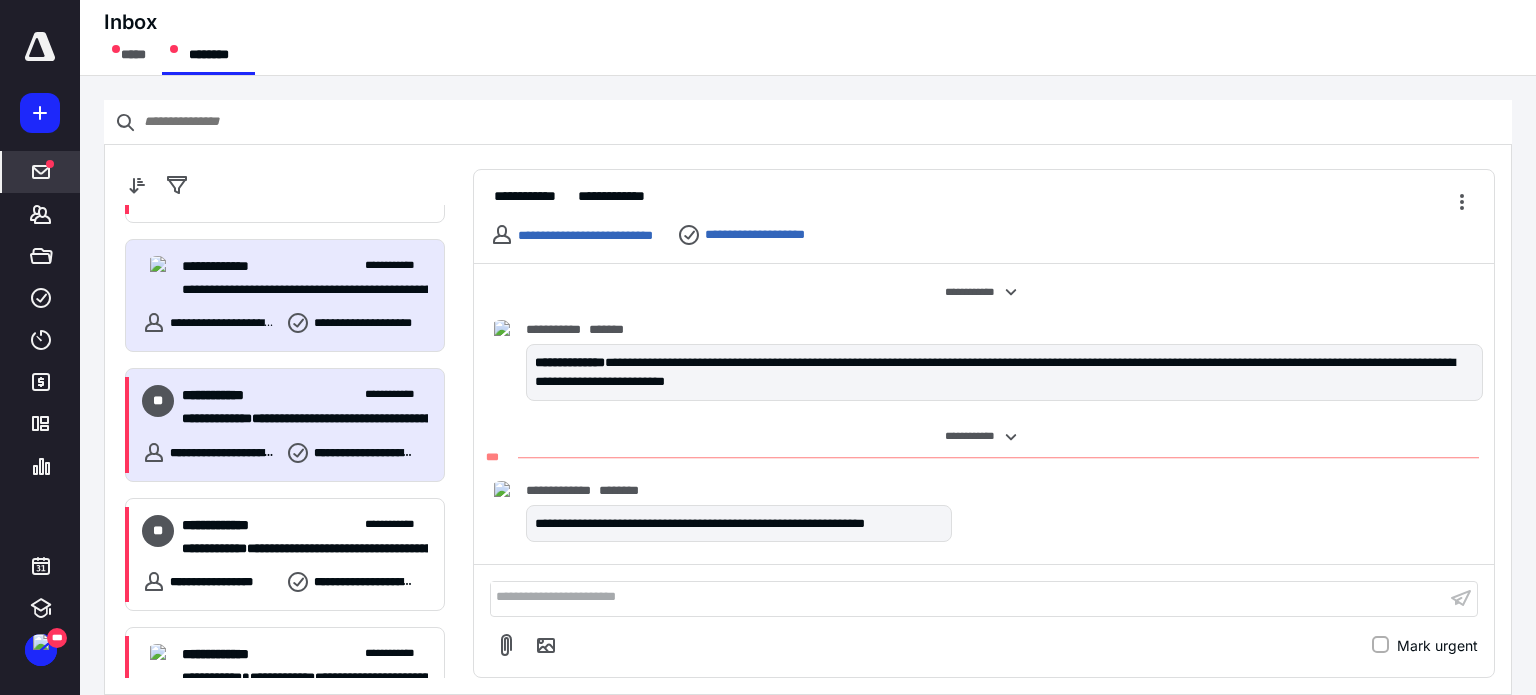 click on "**********" at bounding box center (297, 419) 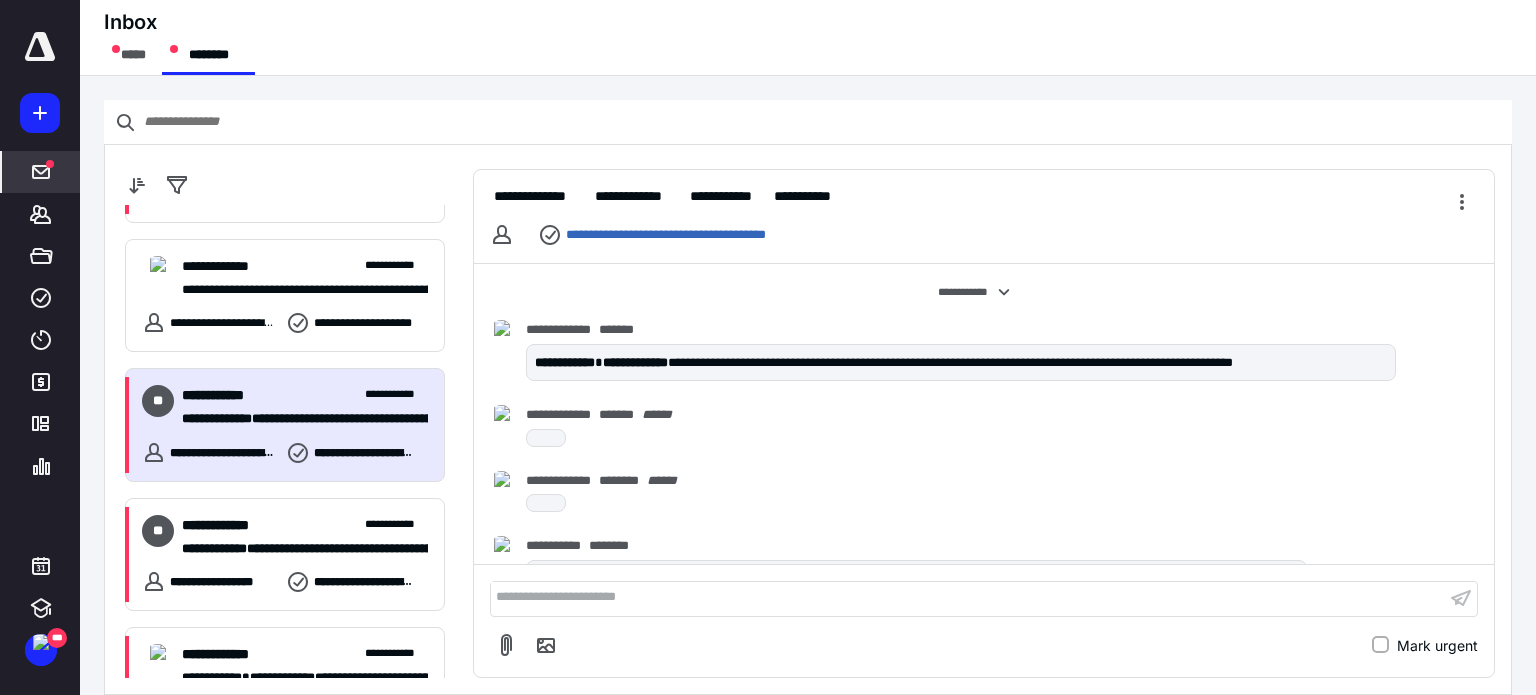 scroll, scrollTop: 1388, scrollLeft: 0, axis: vertical 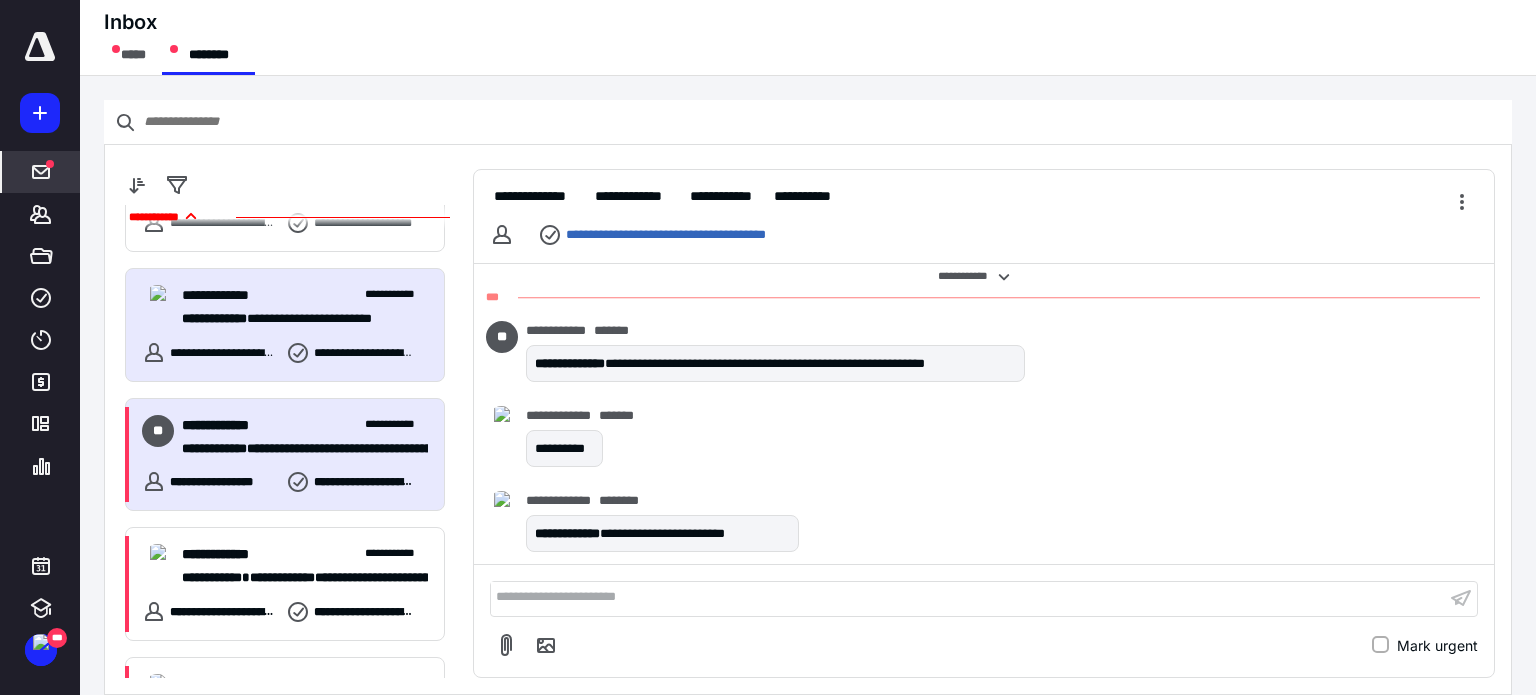 click on "**********" at bounding box center [305, 425] 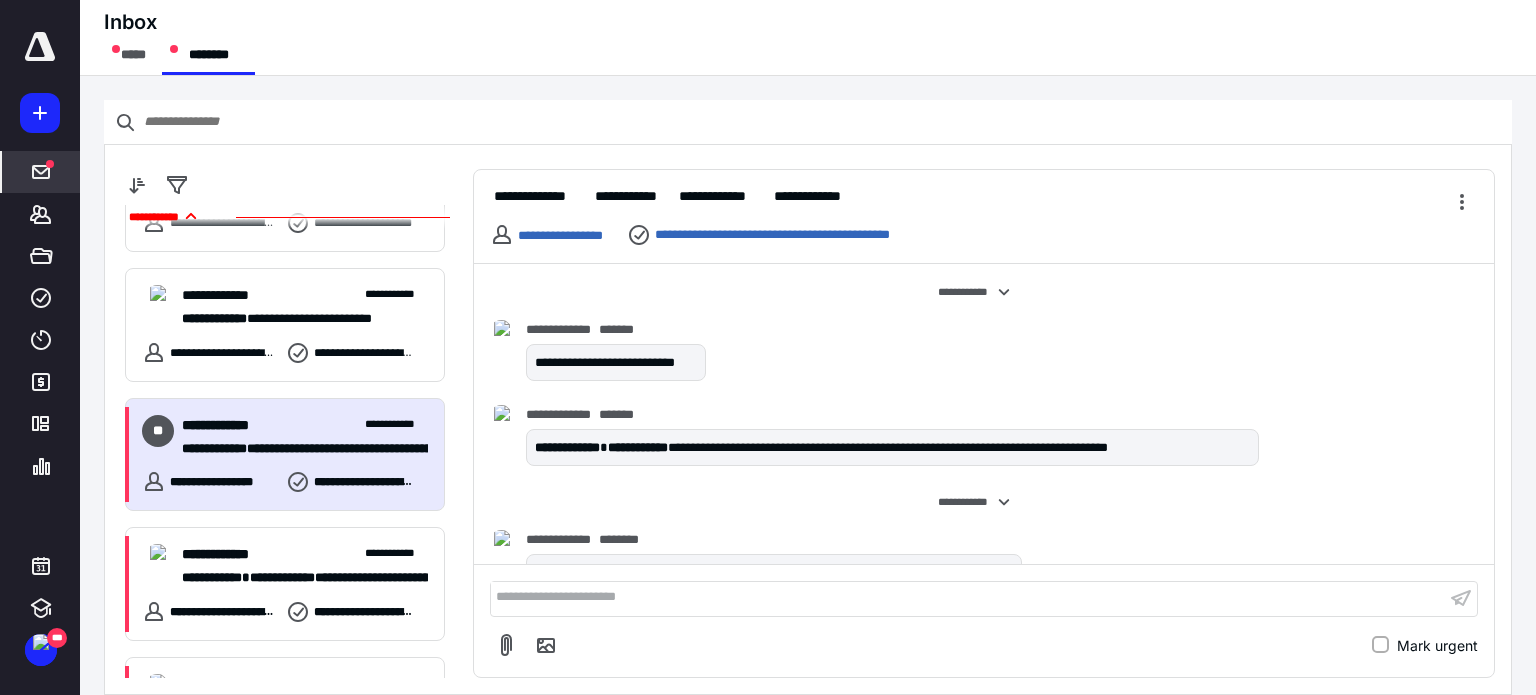 scroll, scrollTop: 517, scrollLeft: 0, axis: vertical 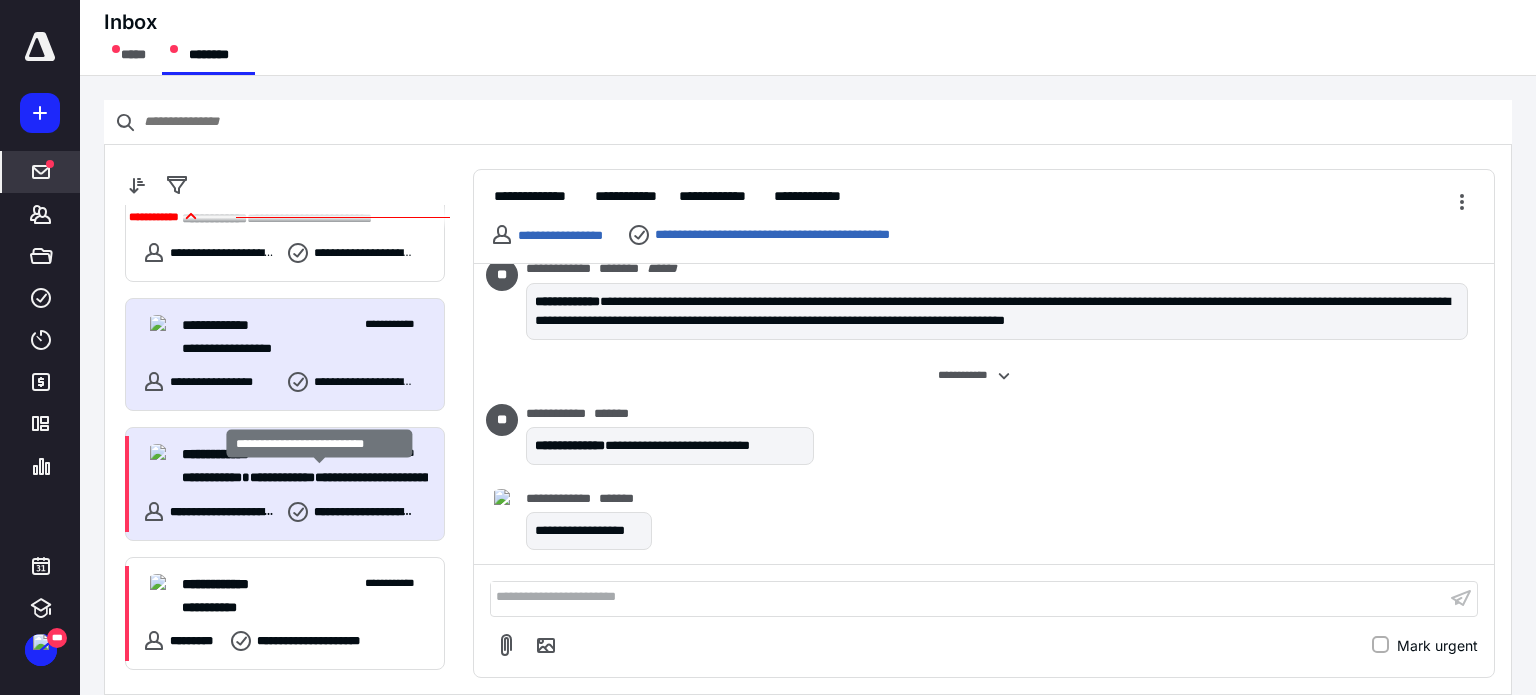 click on "**********" at bounding box center [282, 477] 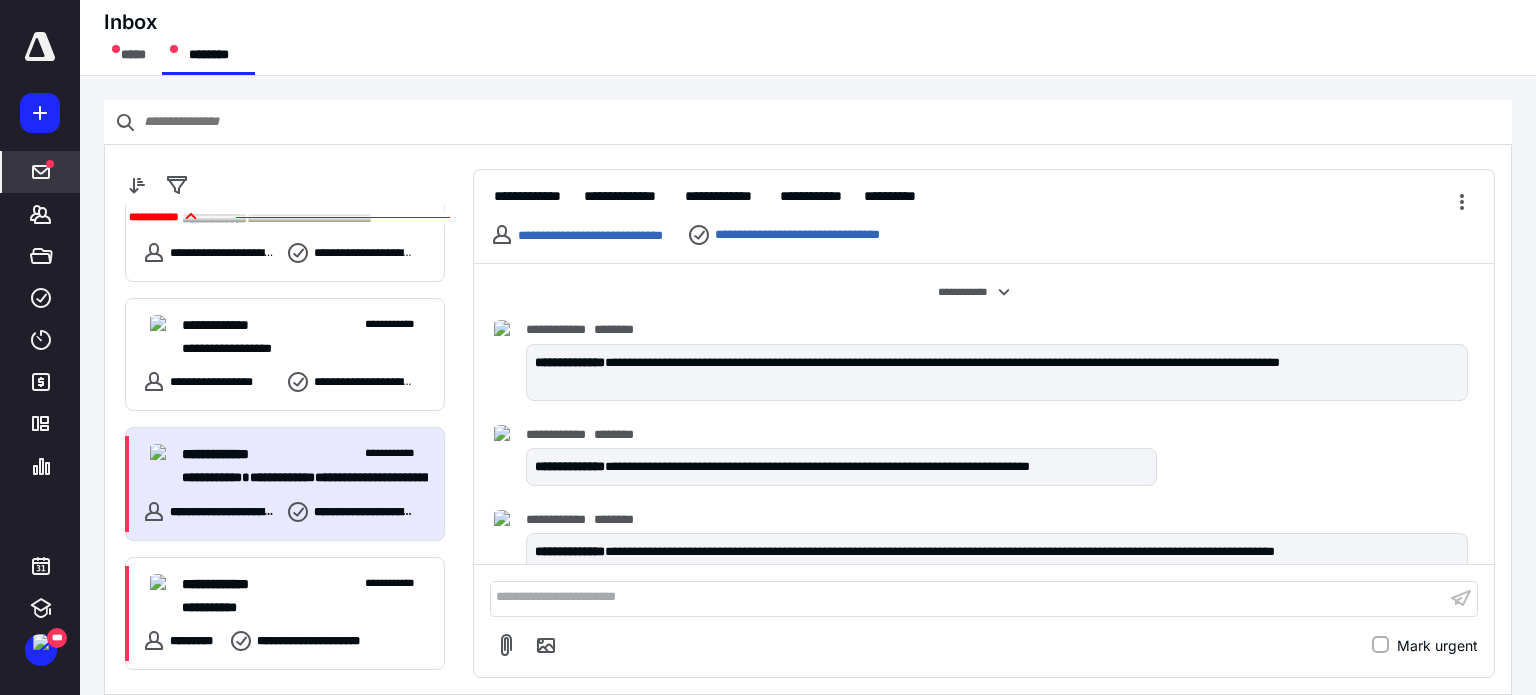 scroll, scrollTop: 5005, scrollLeft: 0, axis: vertical 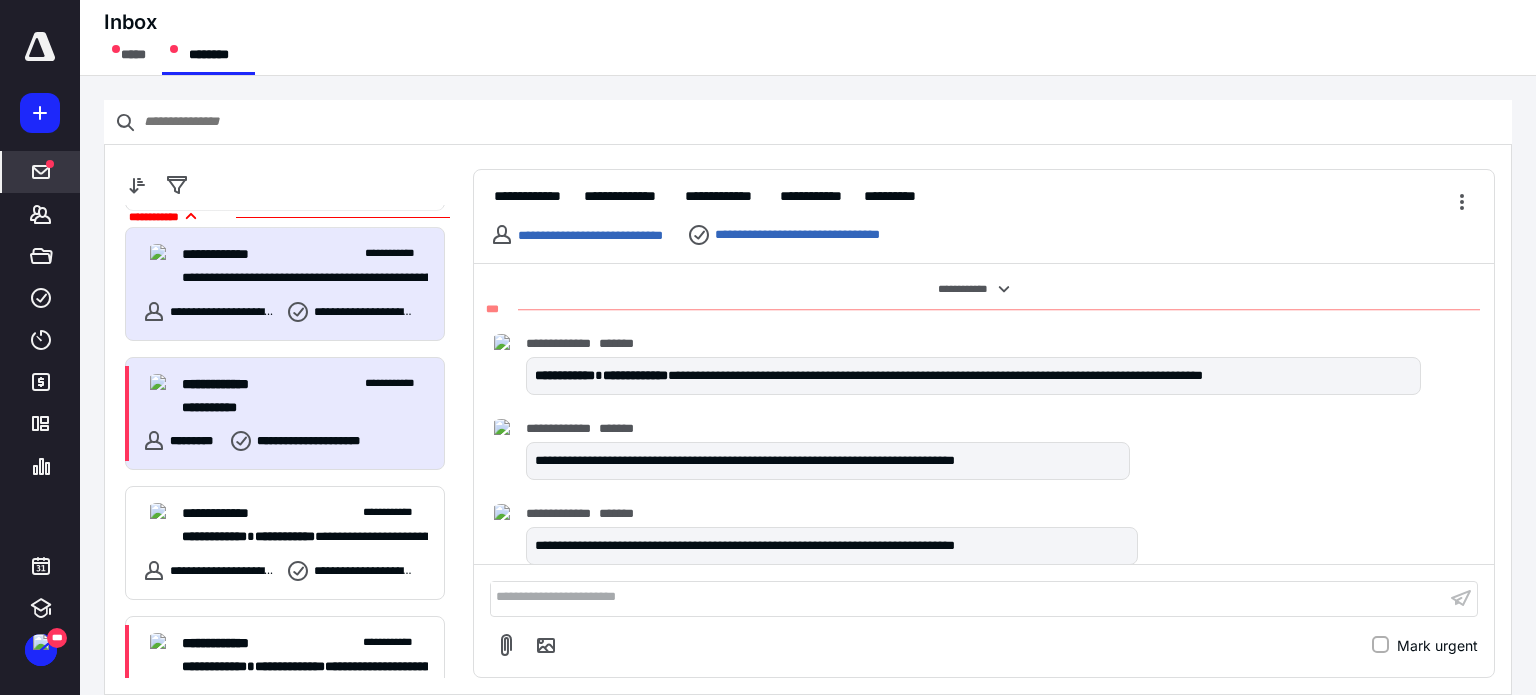 click on "**********" at bounding box center [297, 408] 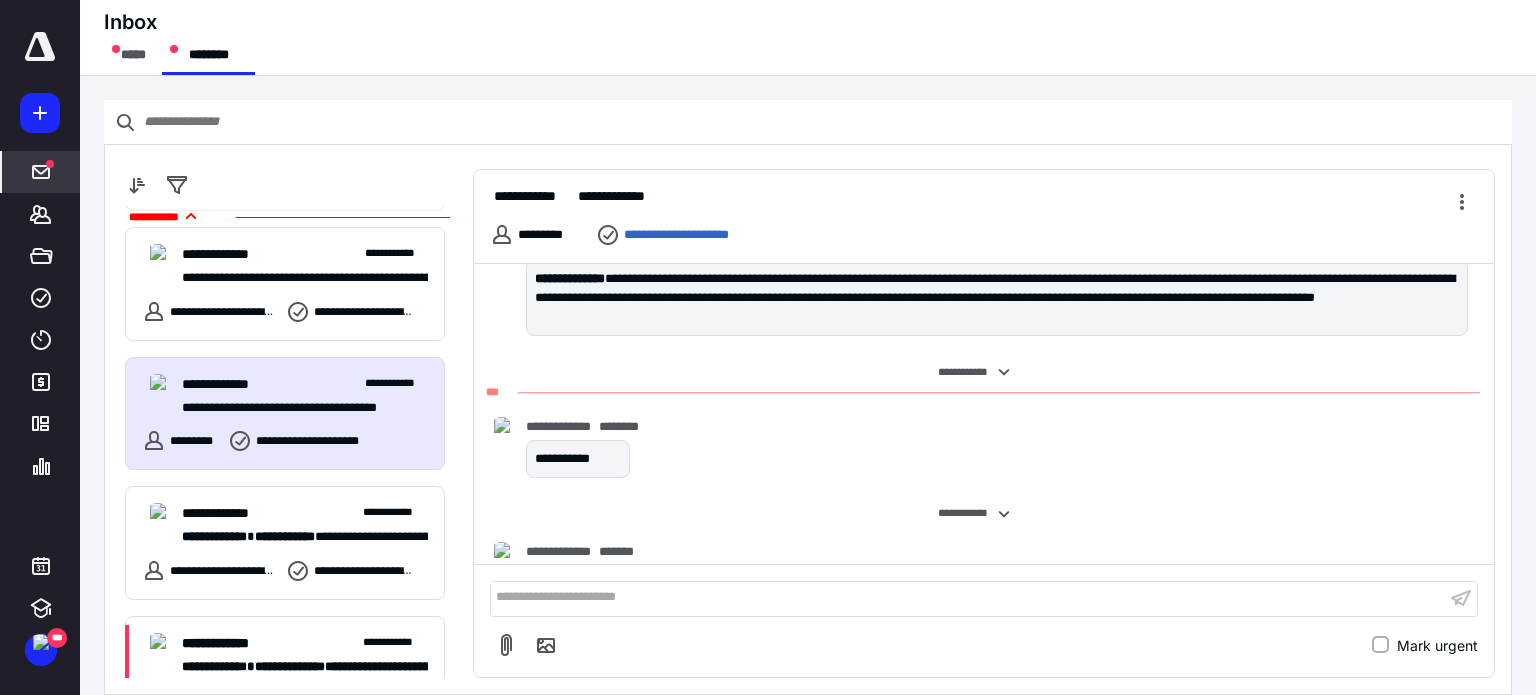 scroll, scrollTop: 1817, scrollLeft: 0, axis: vertical 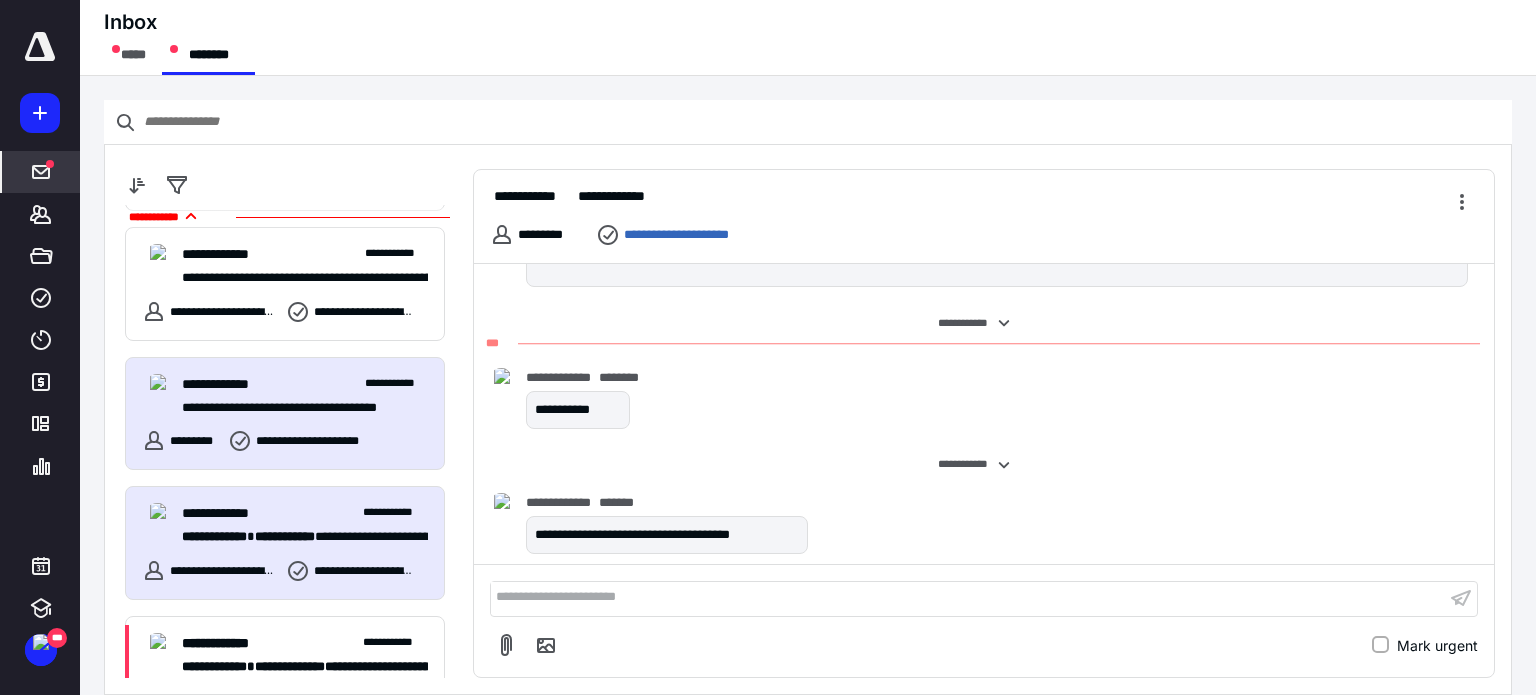 click on "**********" at bounding box center (395, 513) 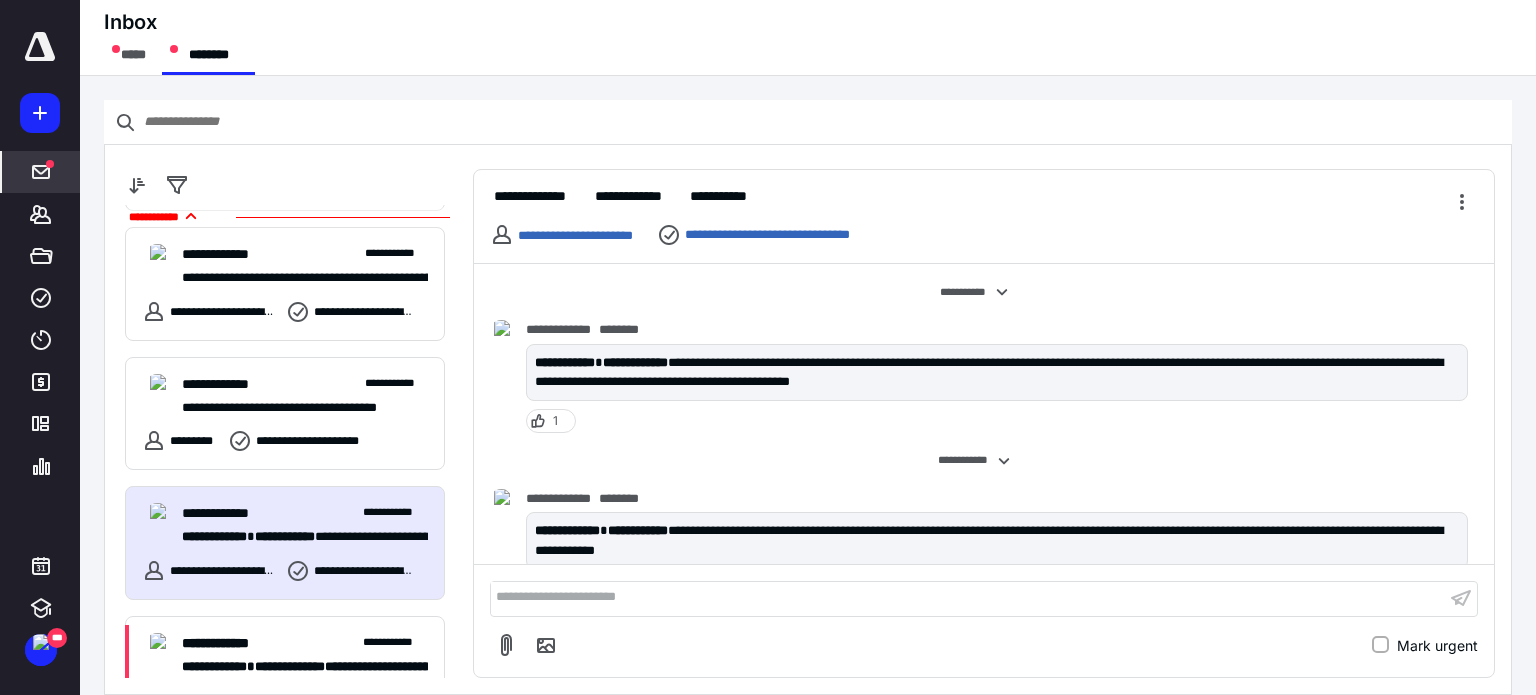 scroll, scrollTop: 772, scrollLeft: 0, axis: vertical 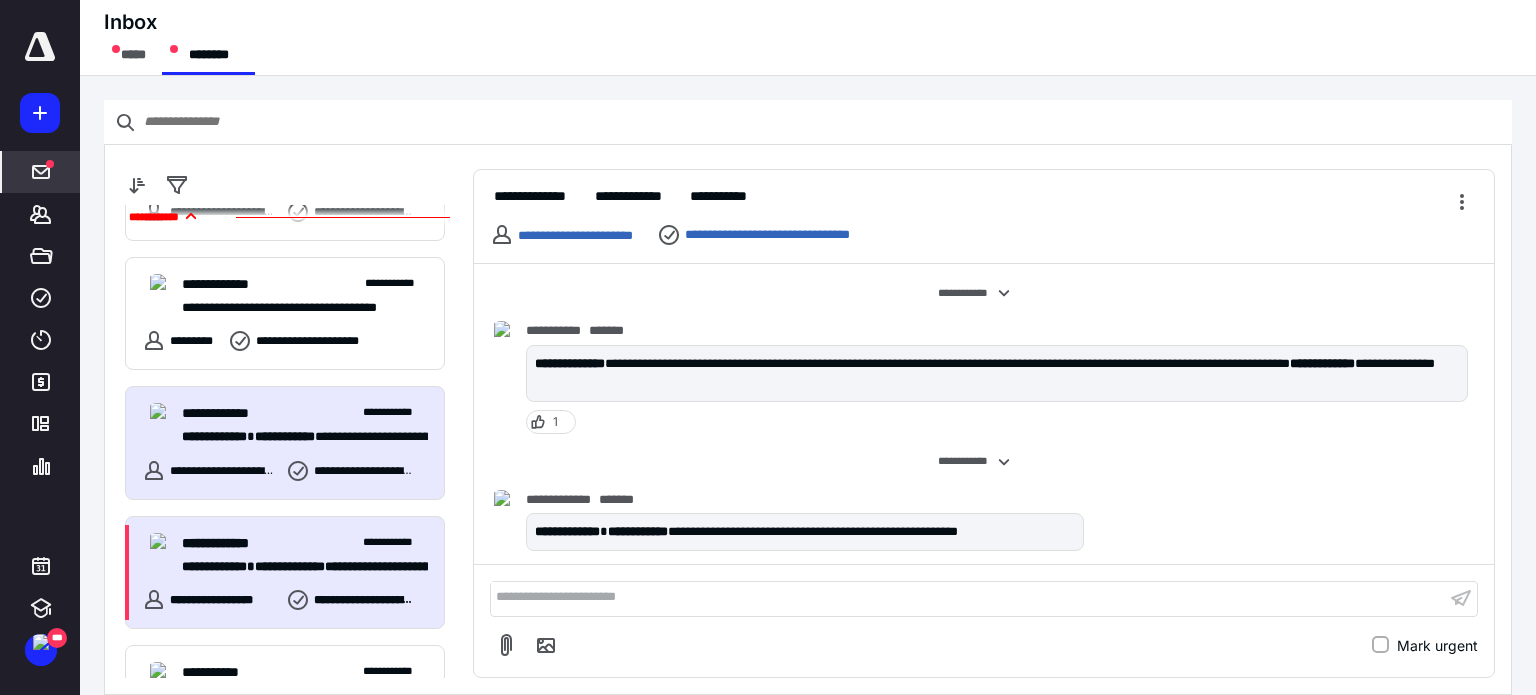 click on "**********" at bounding box center (395, 543) 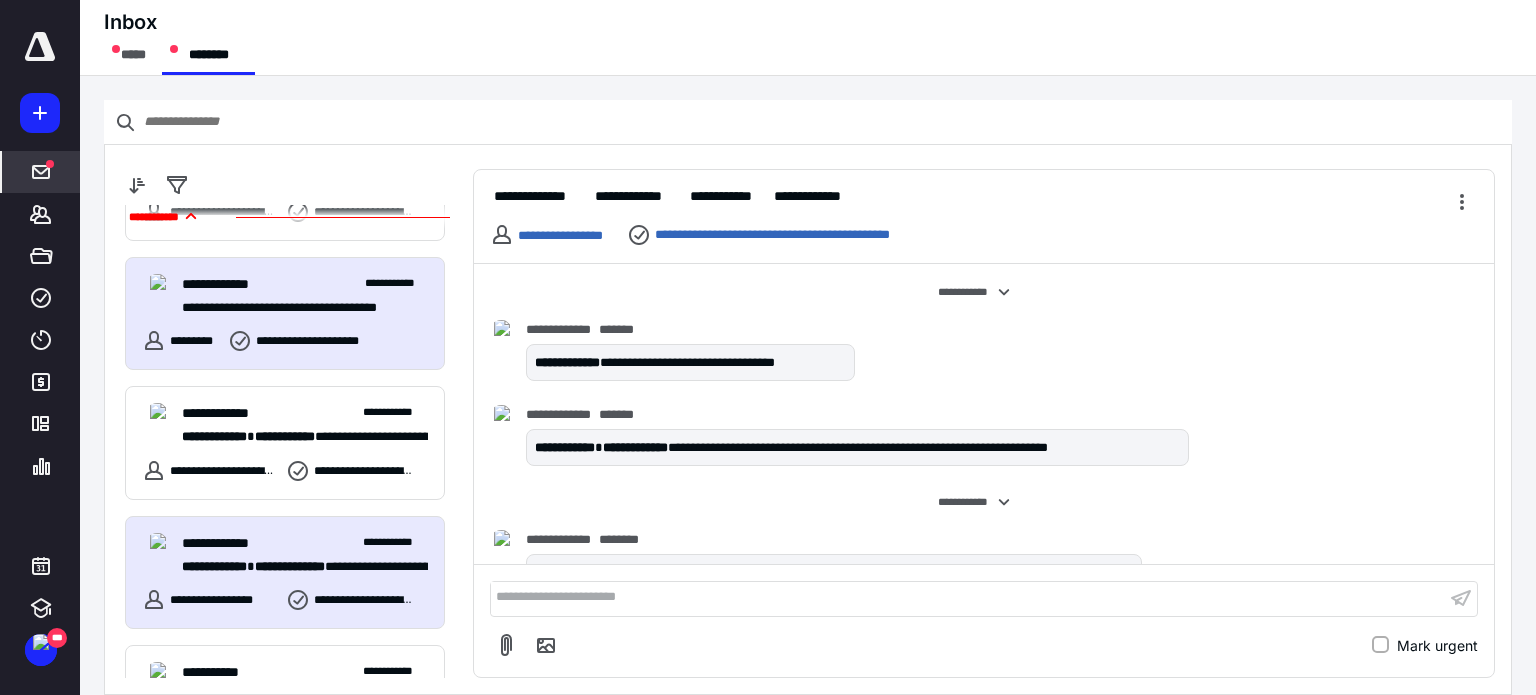 scroll, scrollTop: 1259, scrollLeft: 0, axis: vertical 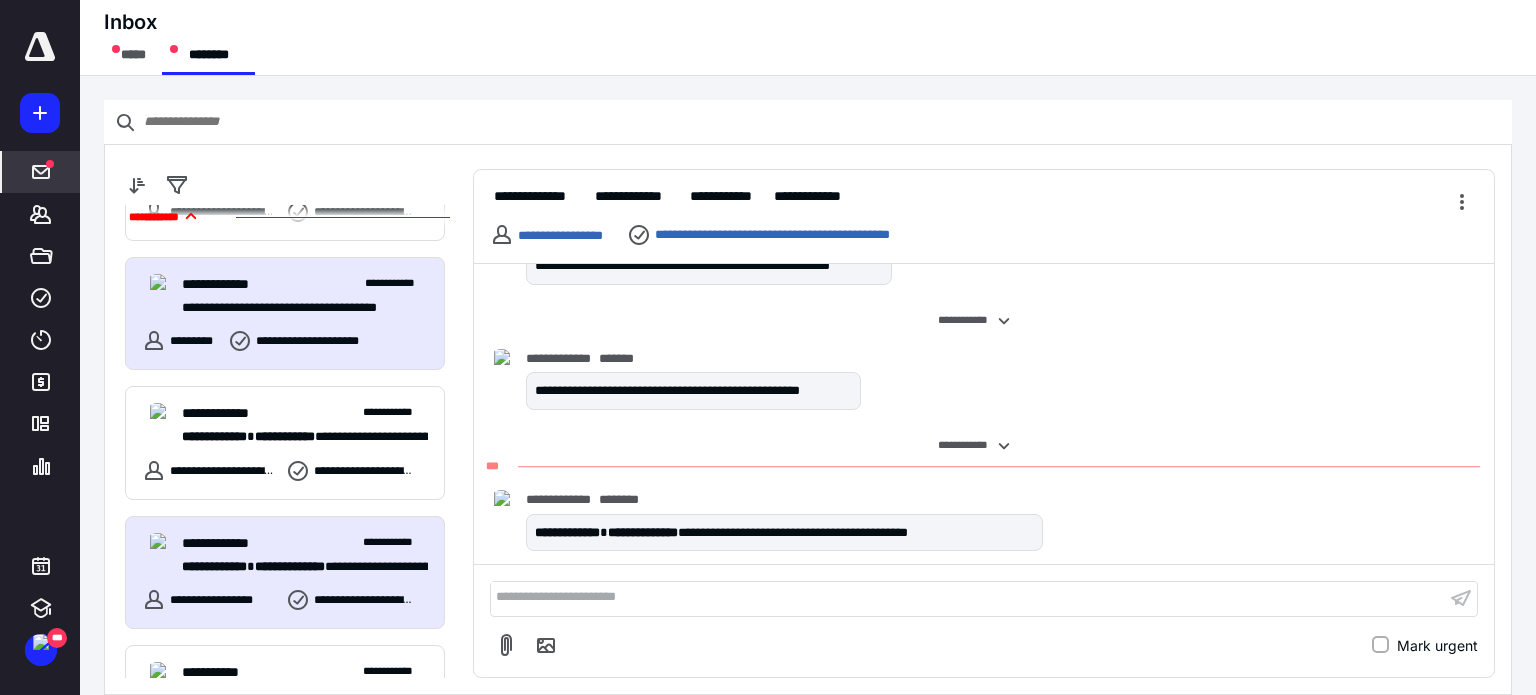 click on "**********" at bounding box center [285, 314] 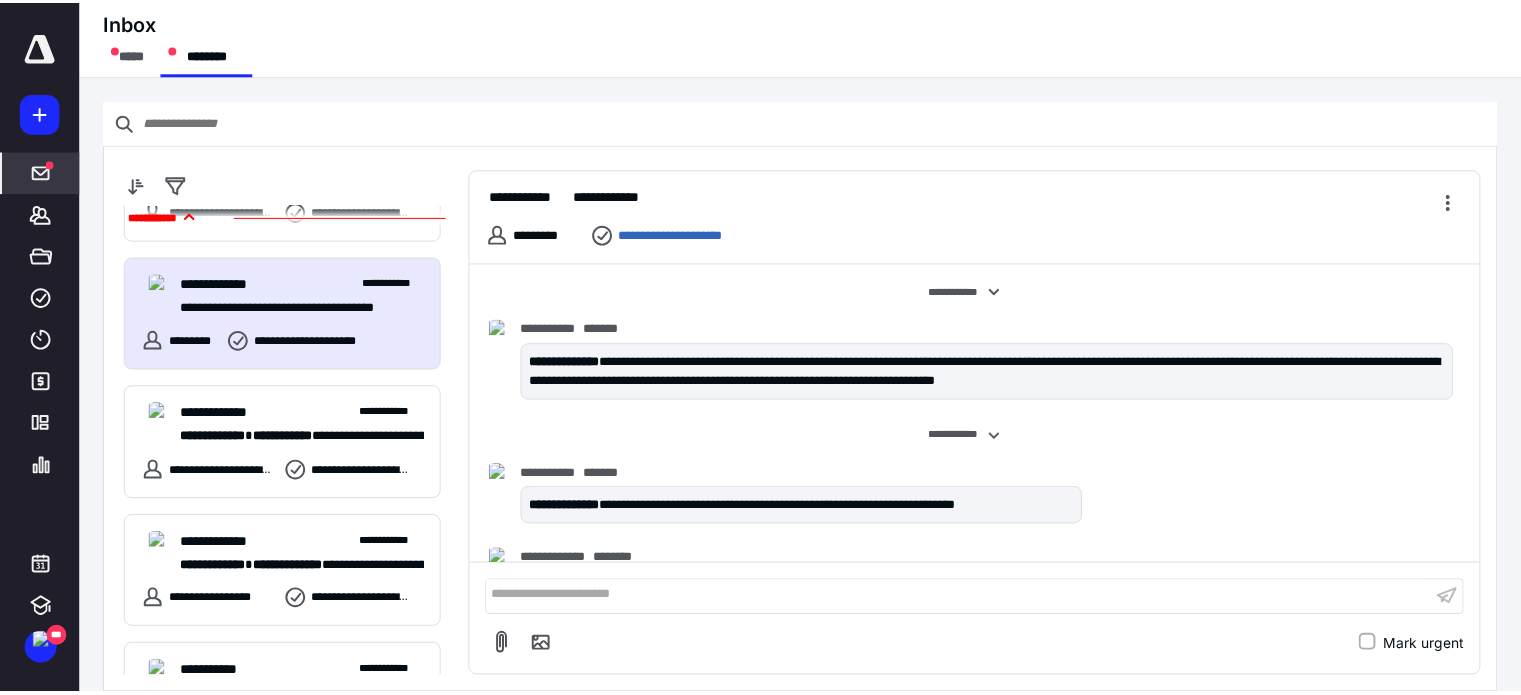 scroll, scrollTop: 1802, scrollLeft: 0, axis: vertical 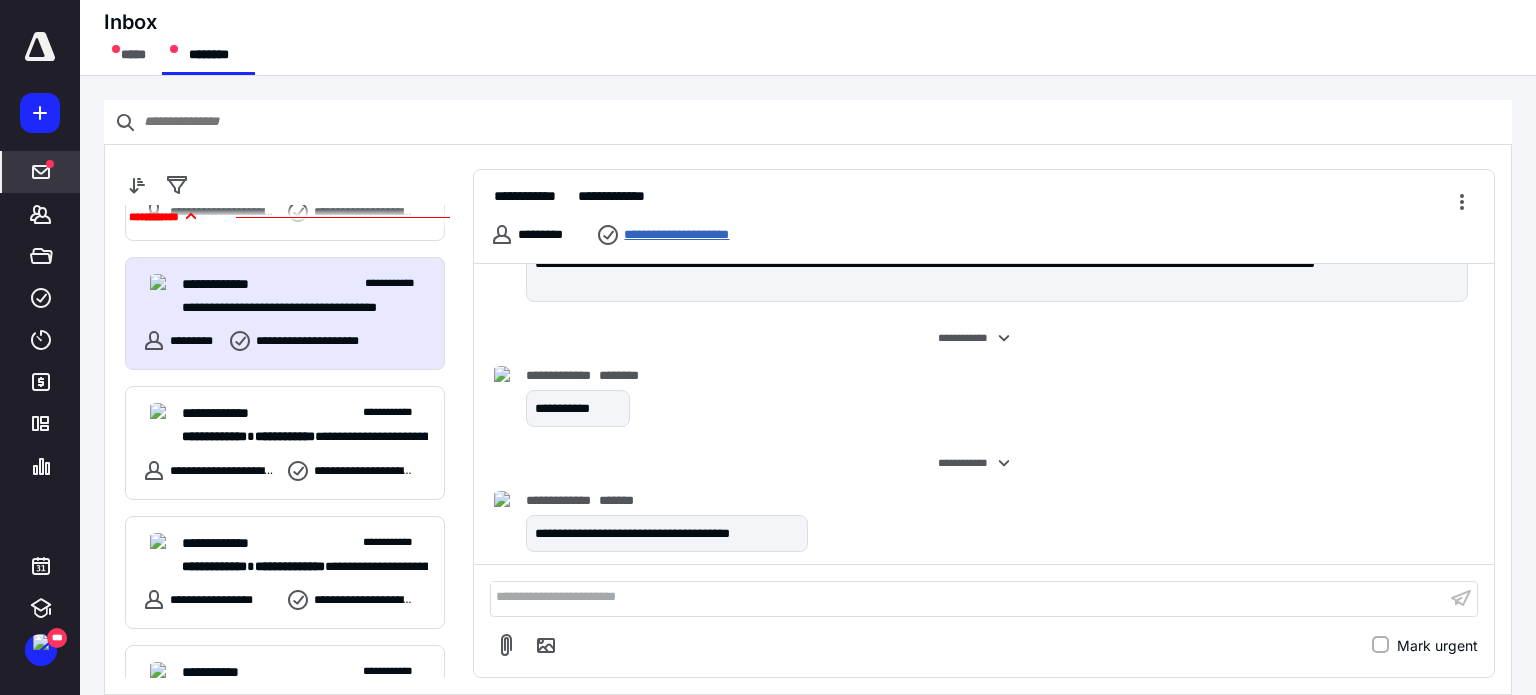 click on "**********" at bounding box center [707, 235] 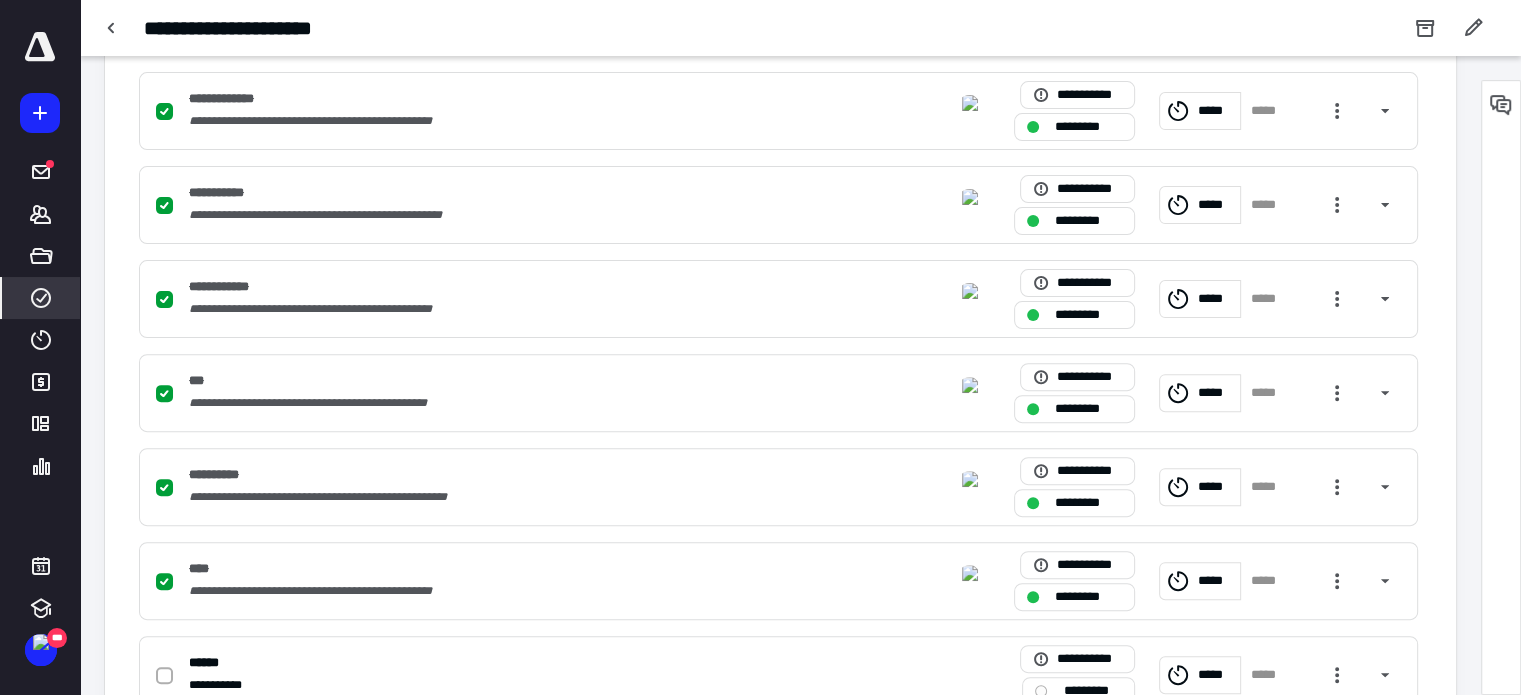 scroll, scrollTop: 900, scrollLeft: 0, axis: vertical 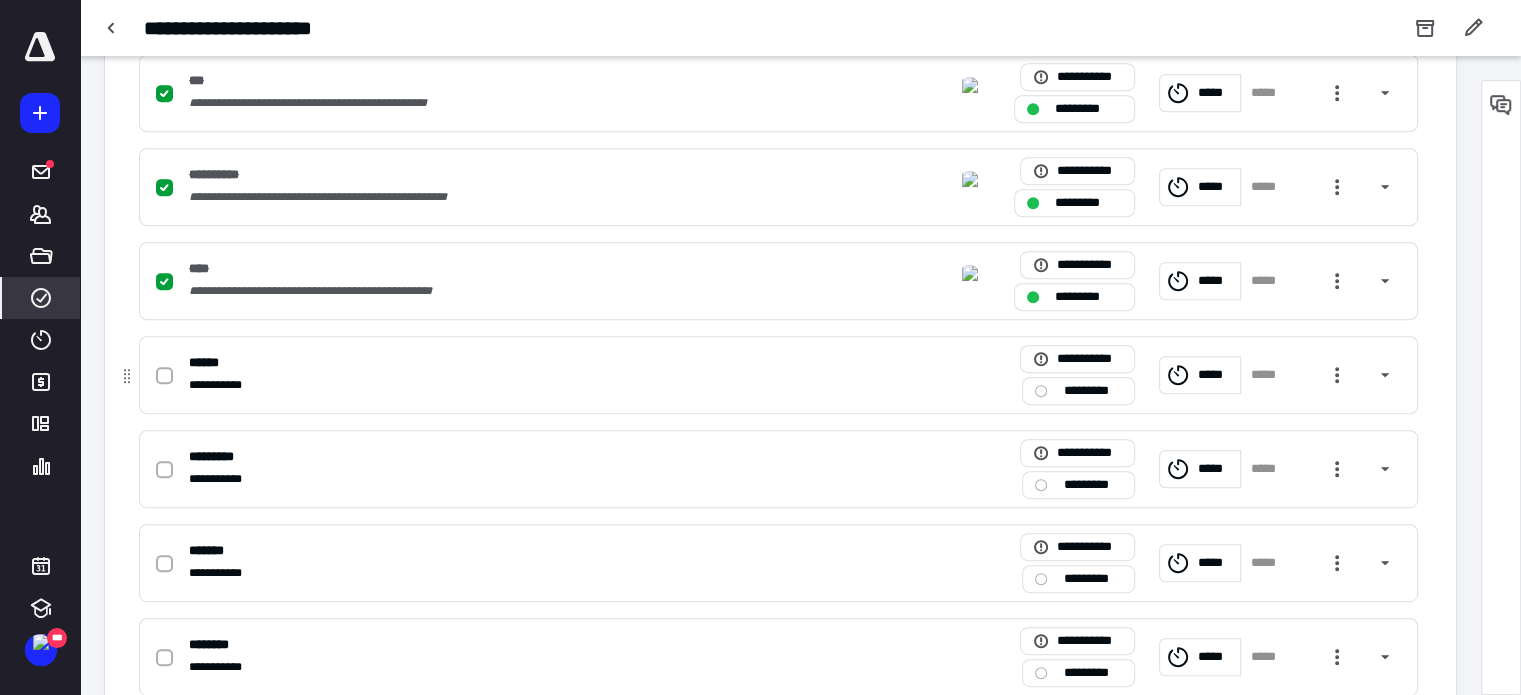 click on "**********" at bounding box center [516, 385] 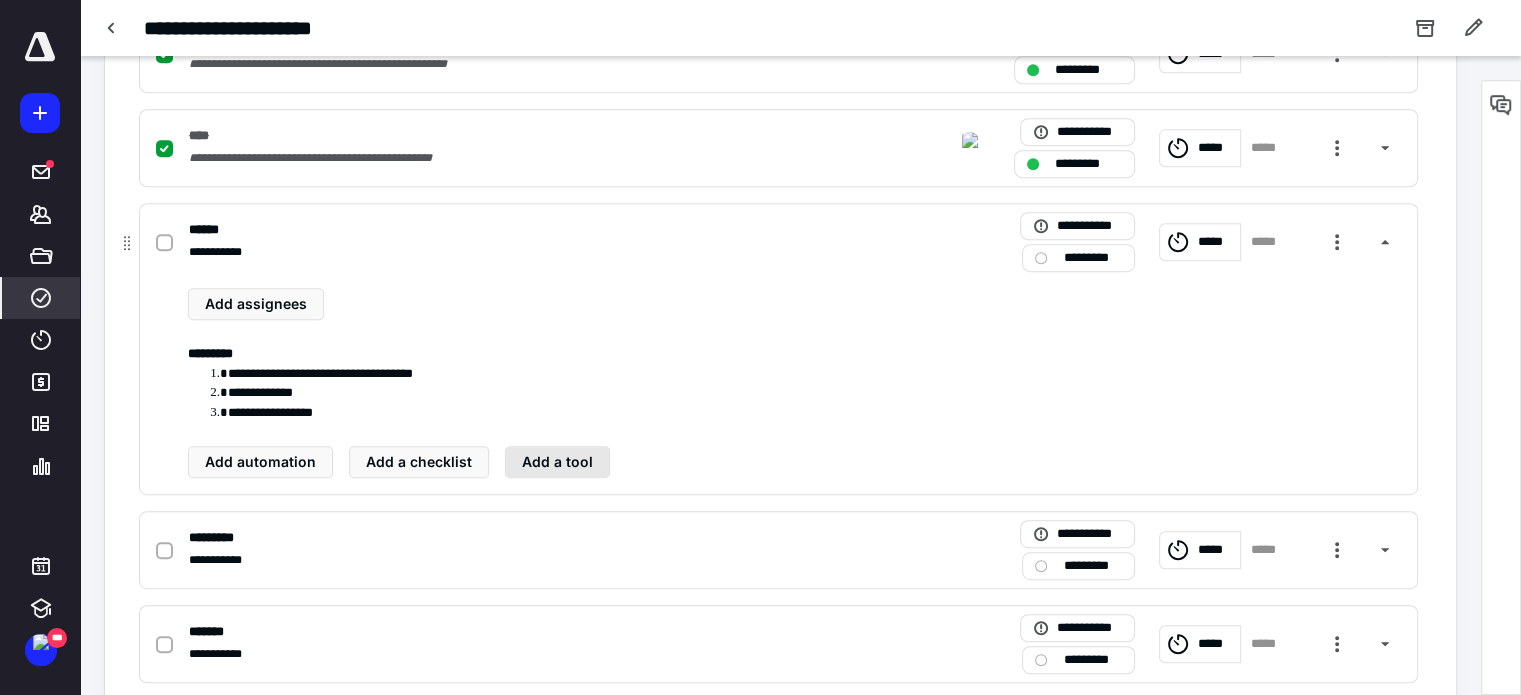 scroll, scrollTop: 1000, scrollLeft: 0, axis: vertical 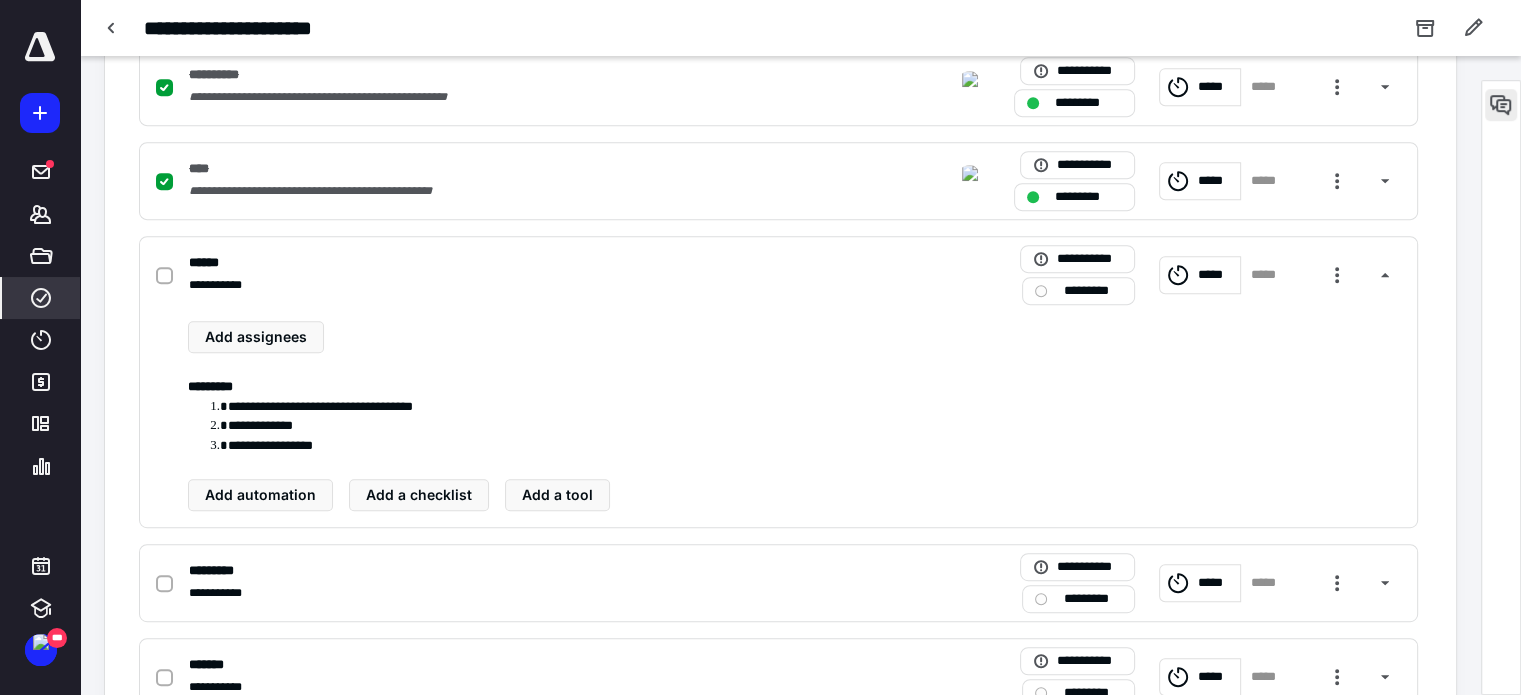 click at bounding box center [1501, 105] 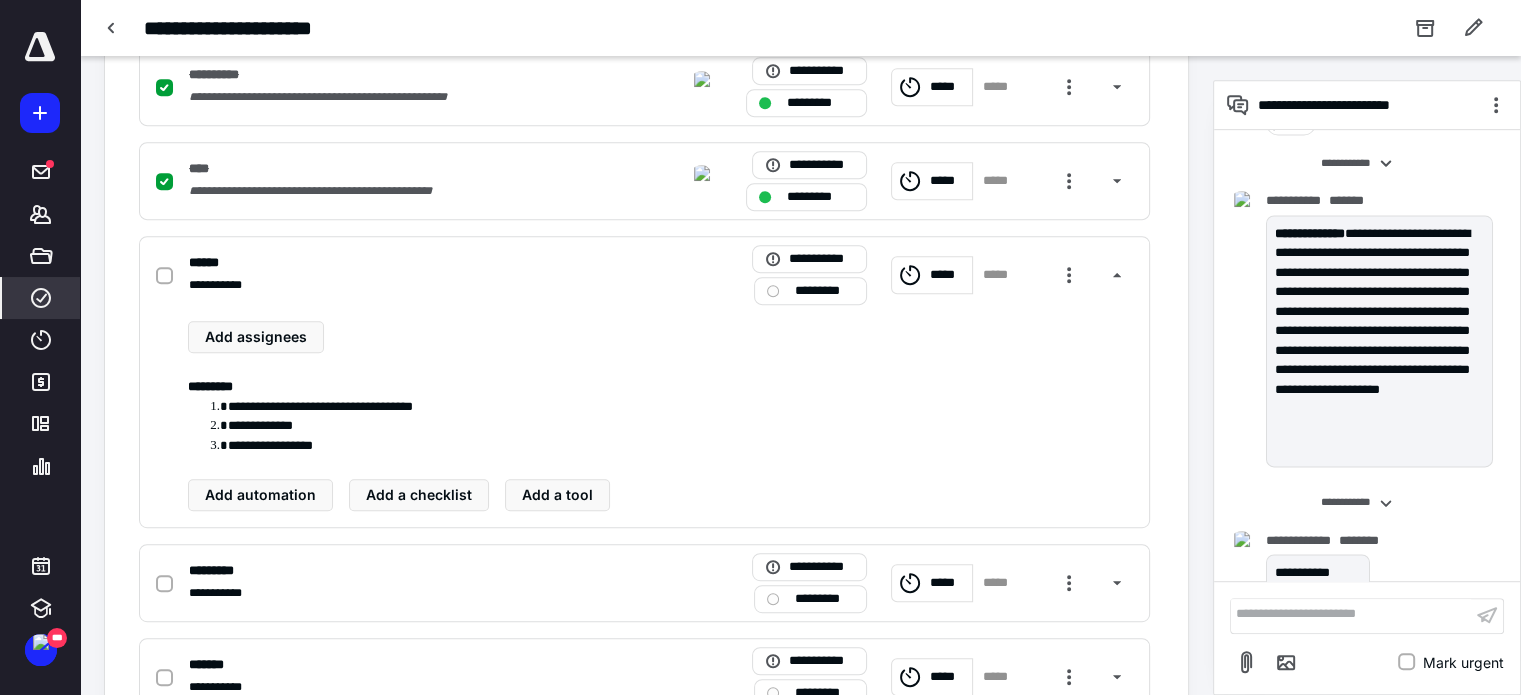 scroll, scrollTop: 2855, scrollLeft: 0, axis: vertical 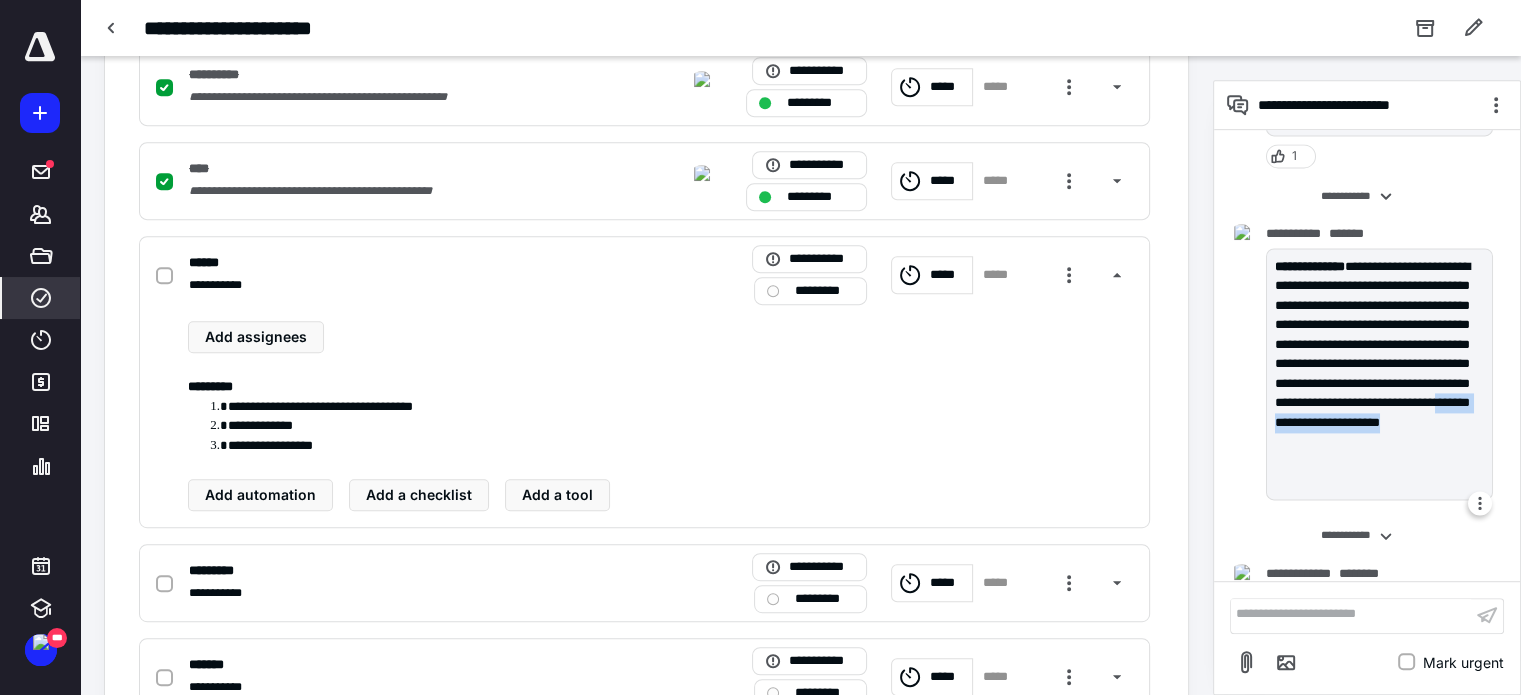 drag, startPoint x: 1347, startPoint y: 479, endPoint x: 1335, endPoint y: 458, distance: 24.186773 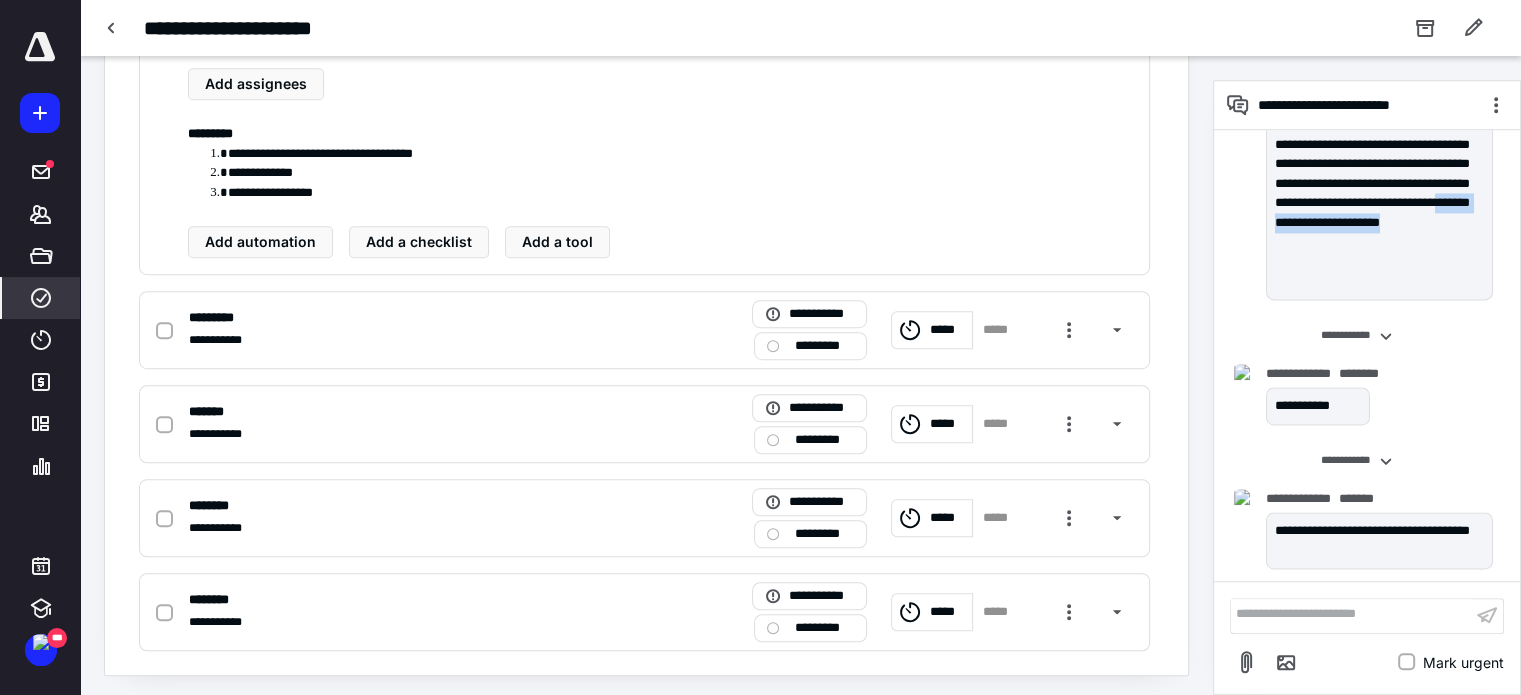 scroll, scrollTop: 1256, scrollLeft: 0, axis: vertical 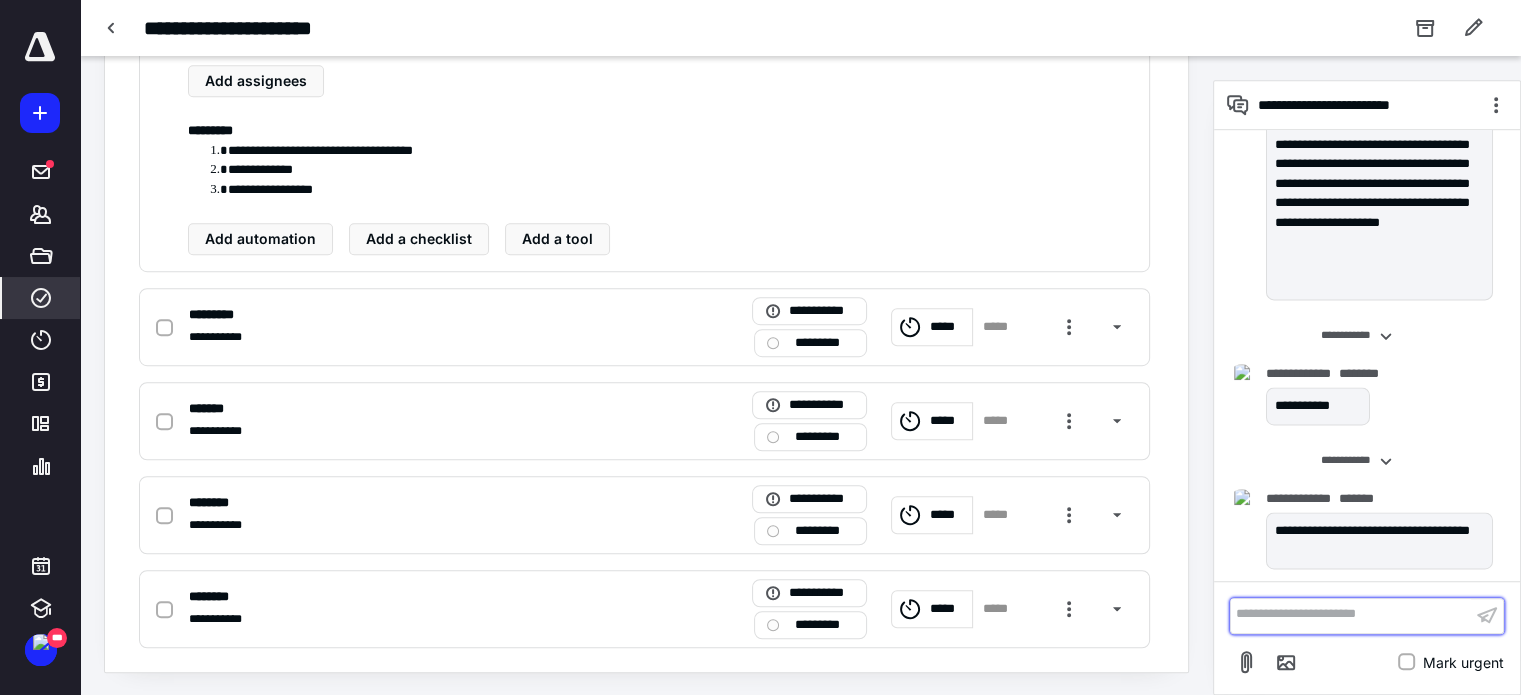 click at bounding box center [1351, 615] 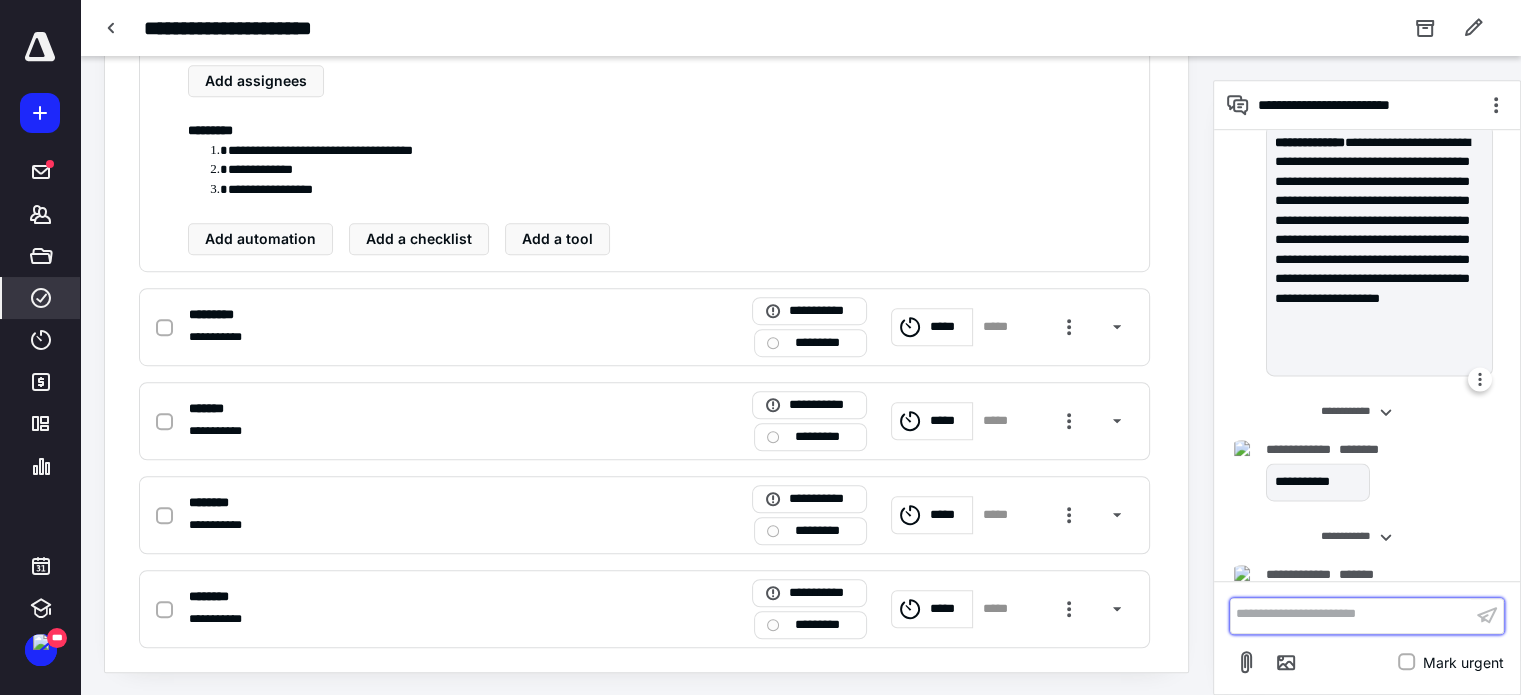 scroll, scrollTop: 2879, scrollLeft: 0, axis: vertical 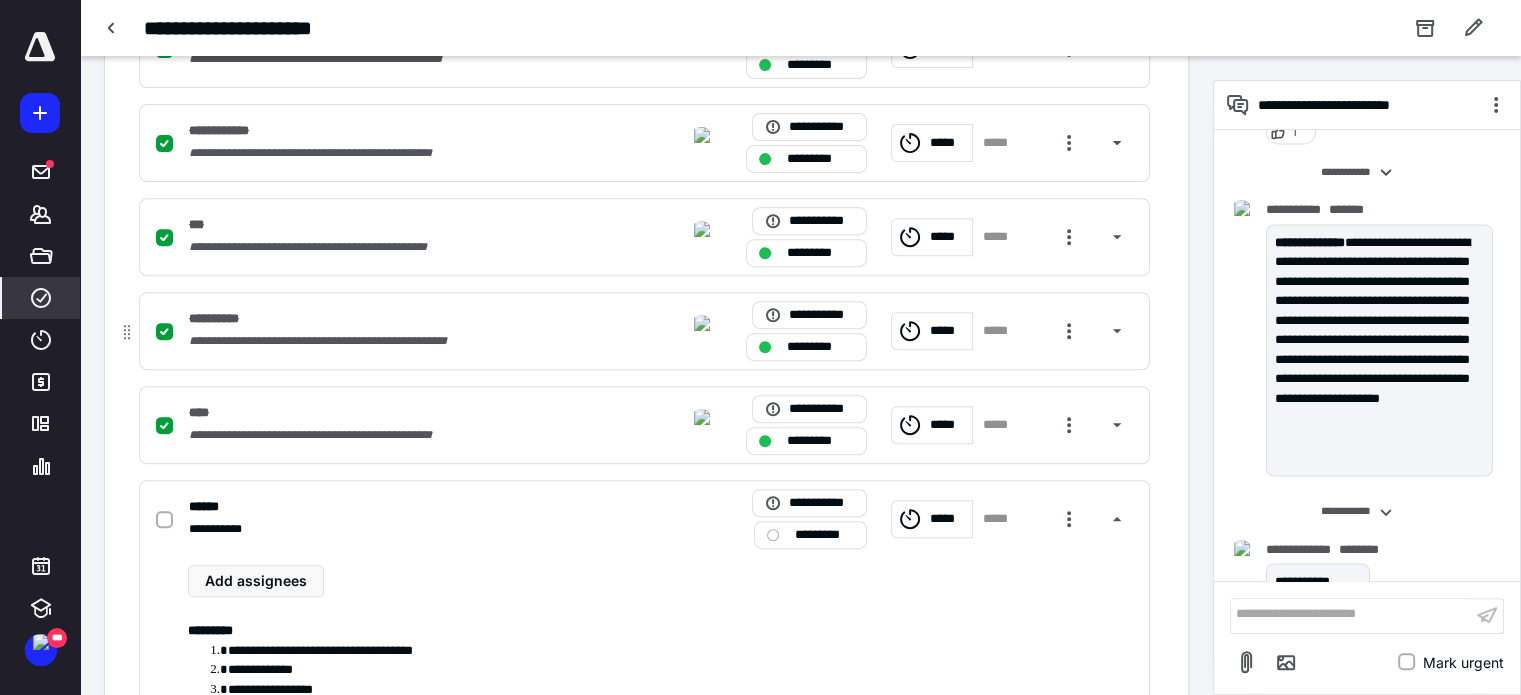 click on "**********" at bounding box center (382, 319) 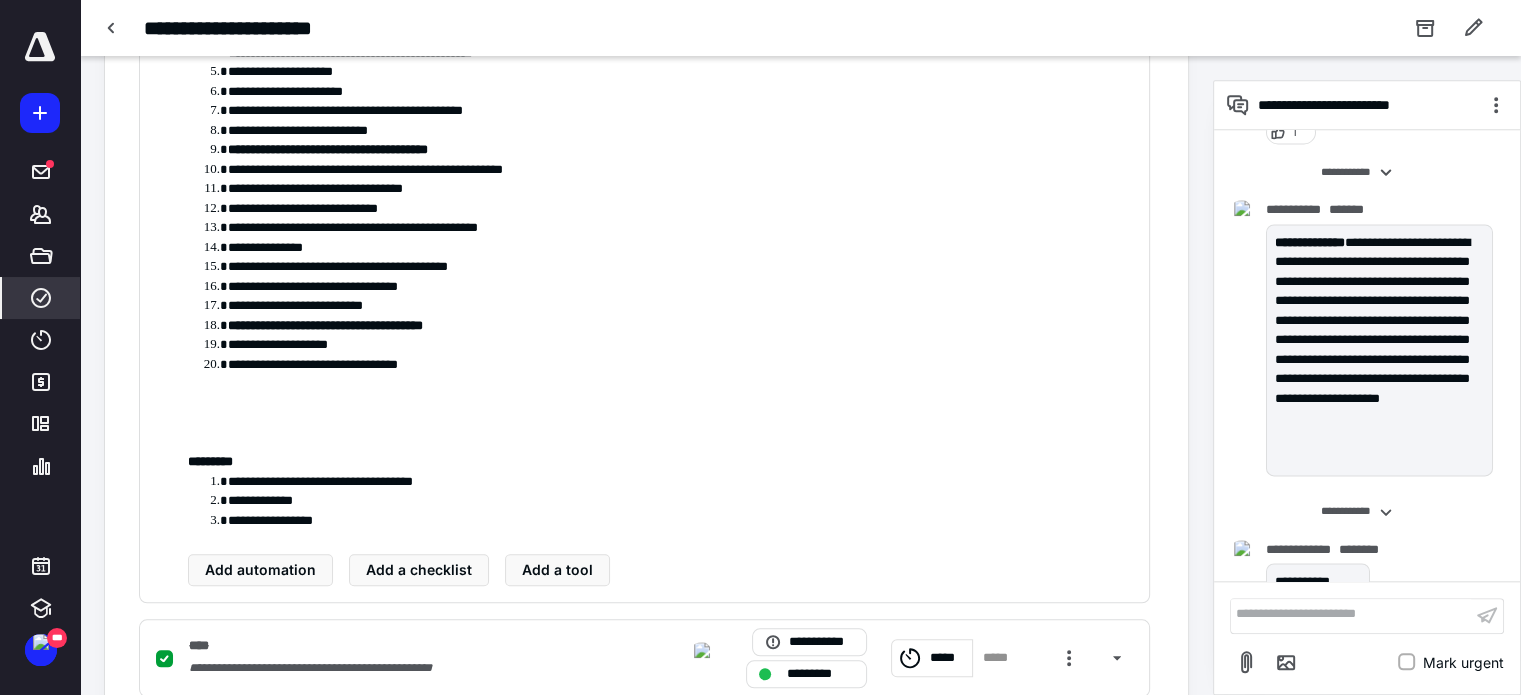 scroll, scrollTop: 1756, scrollLeft: 0, axis: vertical 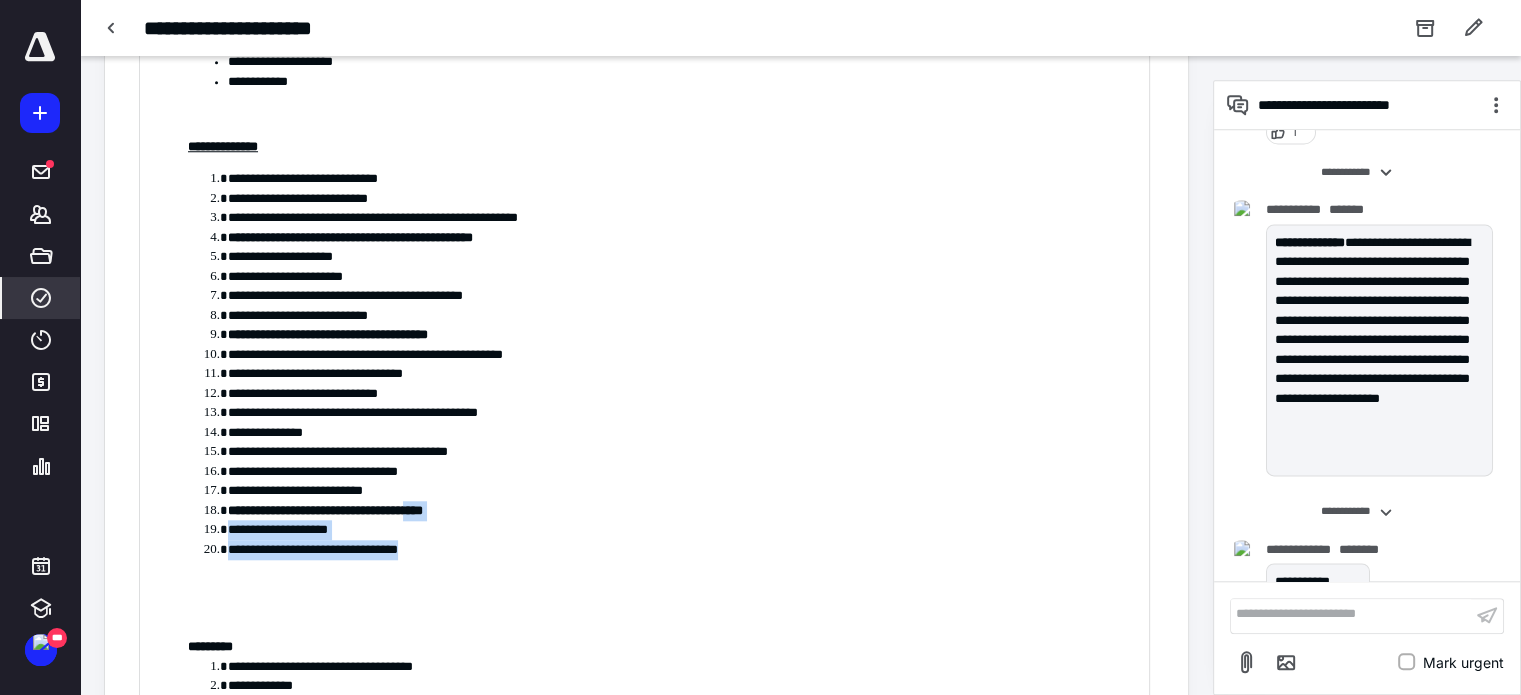 drag, startPoint x: 484, startPoint y: 551, endPoint x: 448, endPoint y: 504, distance: 59.20304 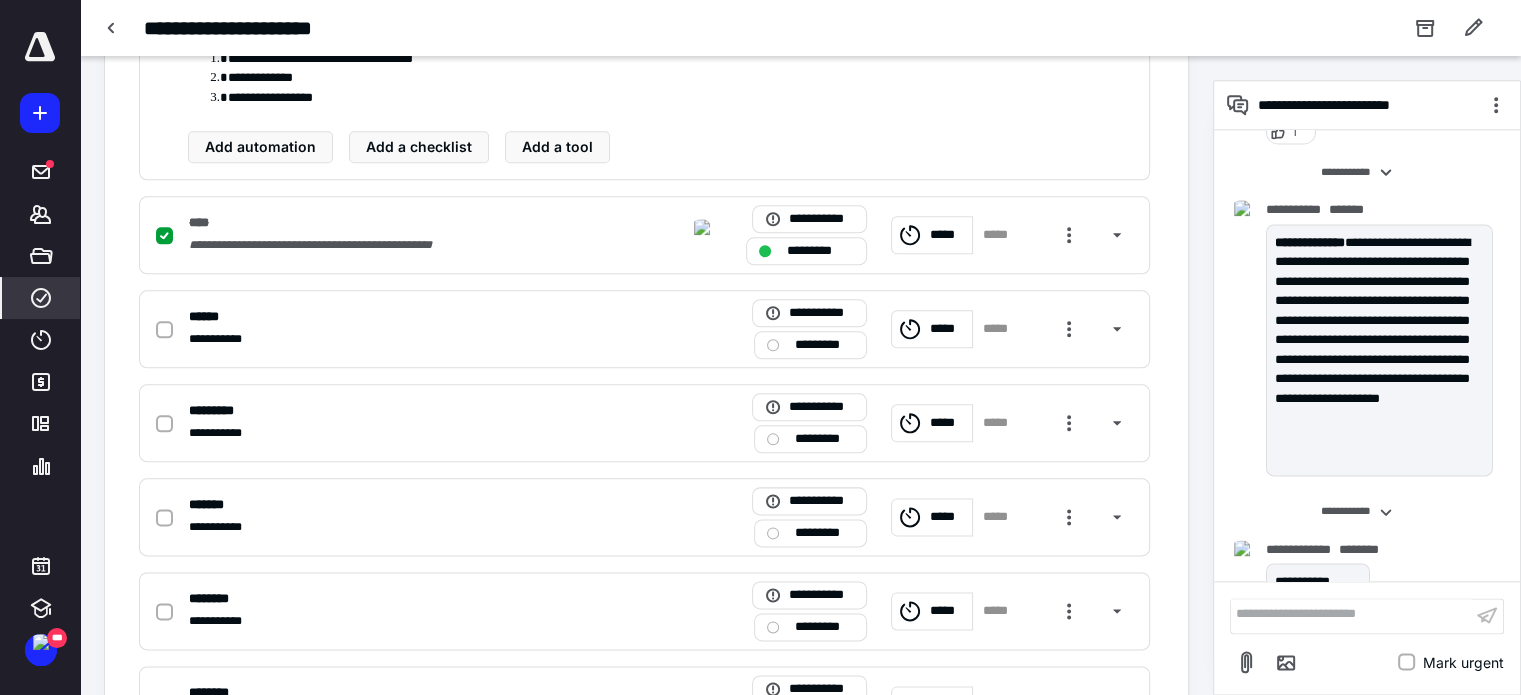 scroll, scrollTop: 2460, scrollLeft: 0, axis: vertical 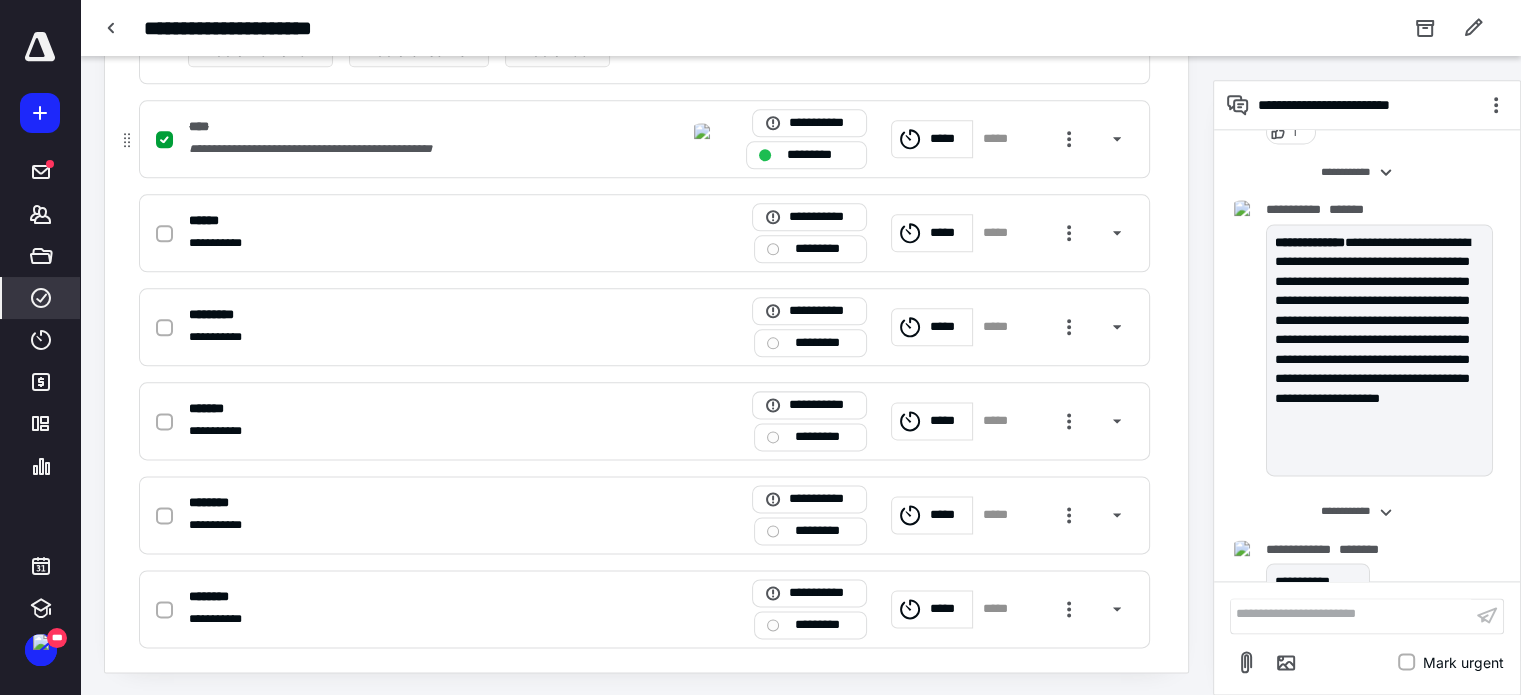 click on "**********" at bounding box center (334, 149) 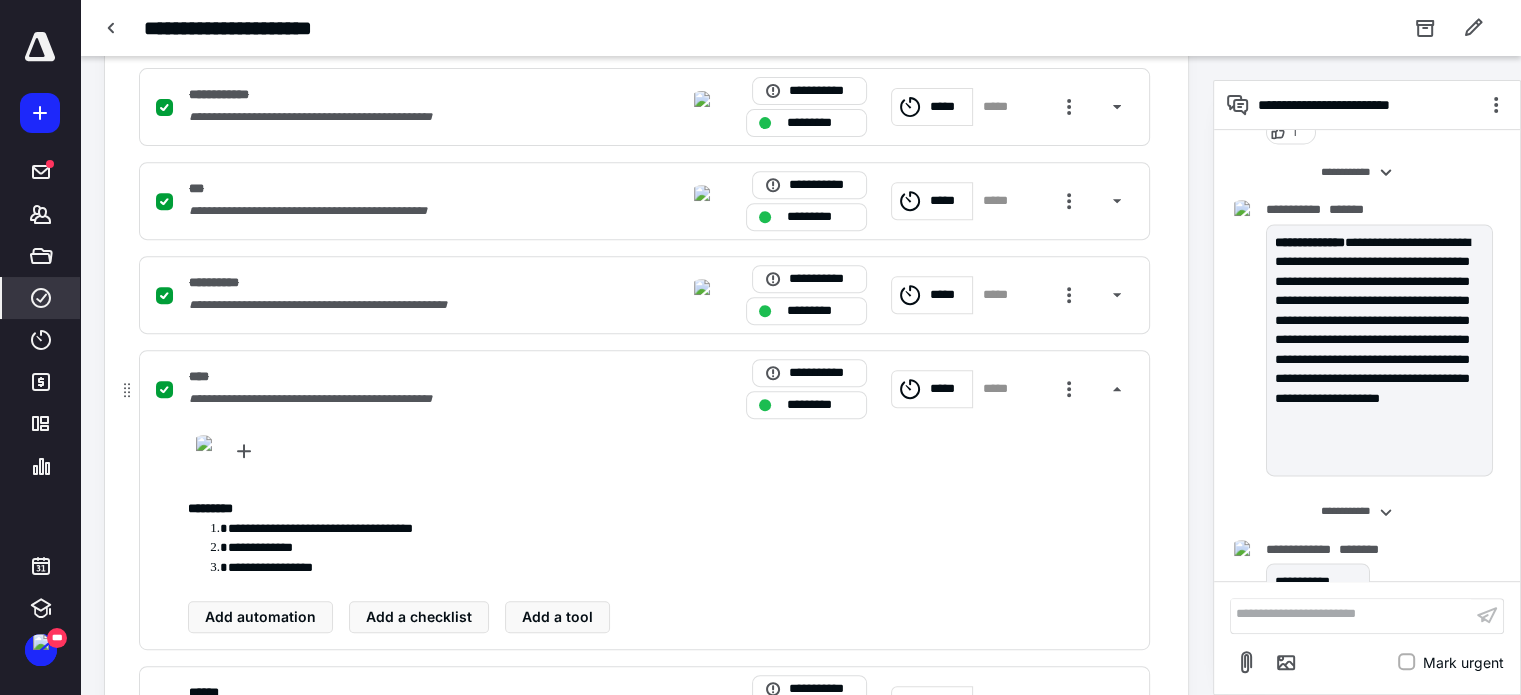 scroll, scrollTop: 664, scrollLeft: 0, axis: vertical 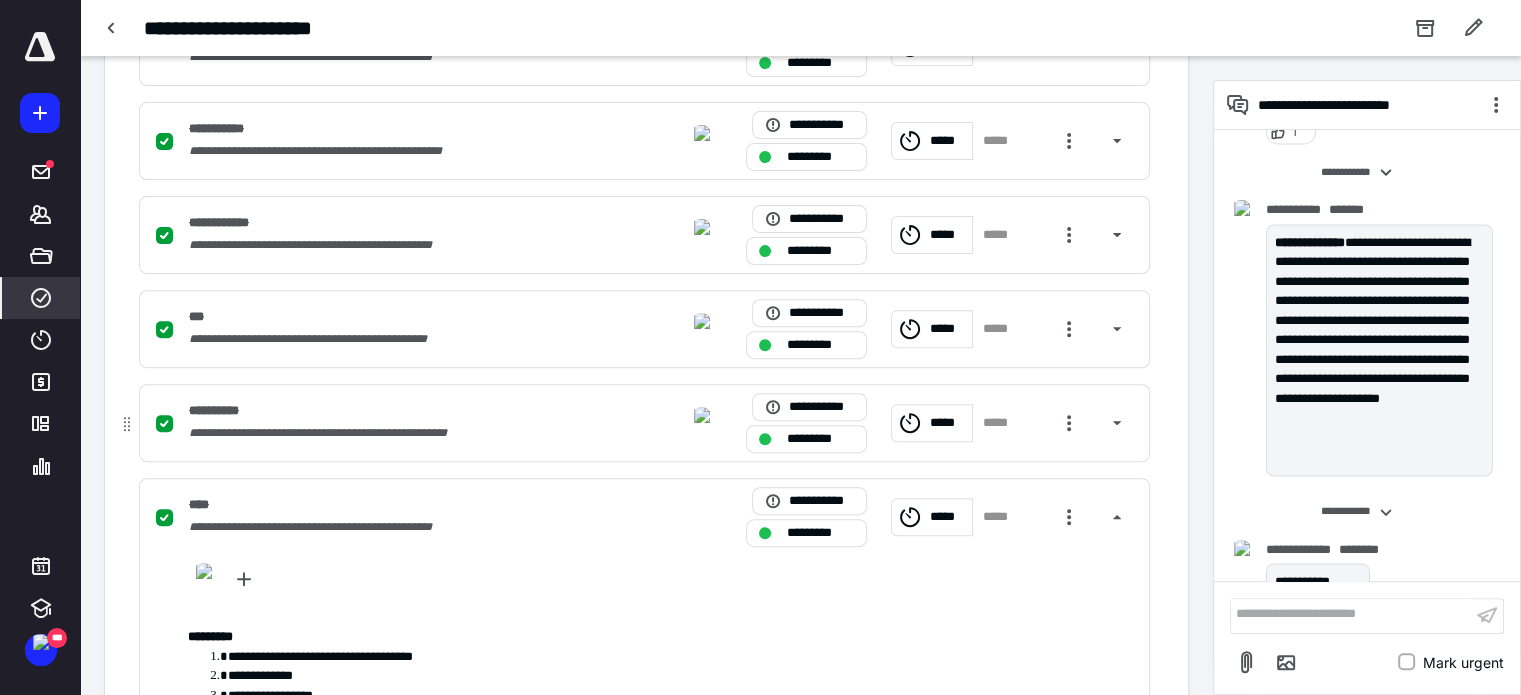 click on "**********" at bounding box center [345, 433] 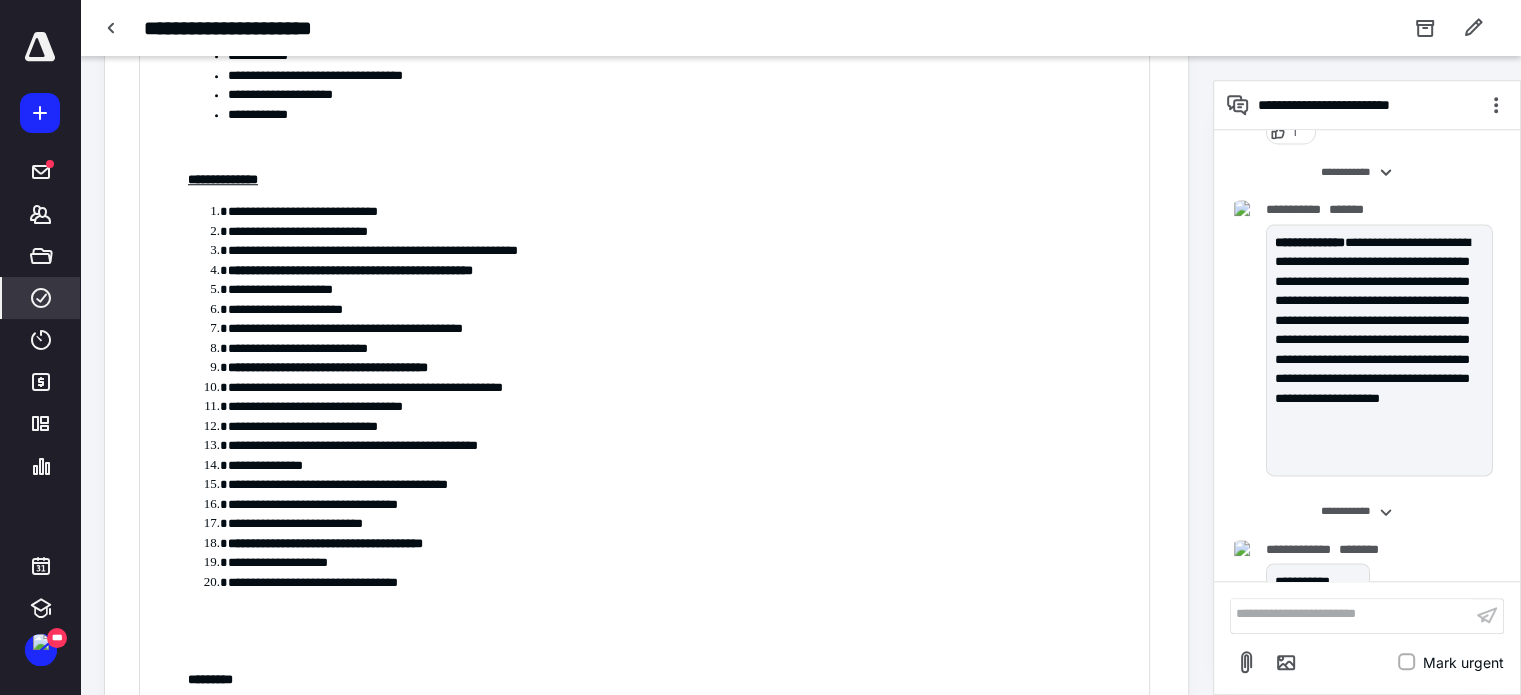 scroll, scrollTop: 1864, scrollLeft: 0, axis: vertical 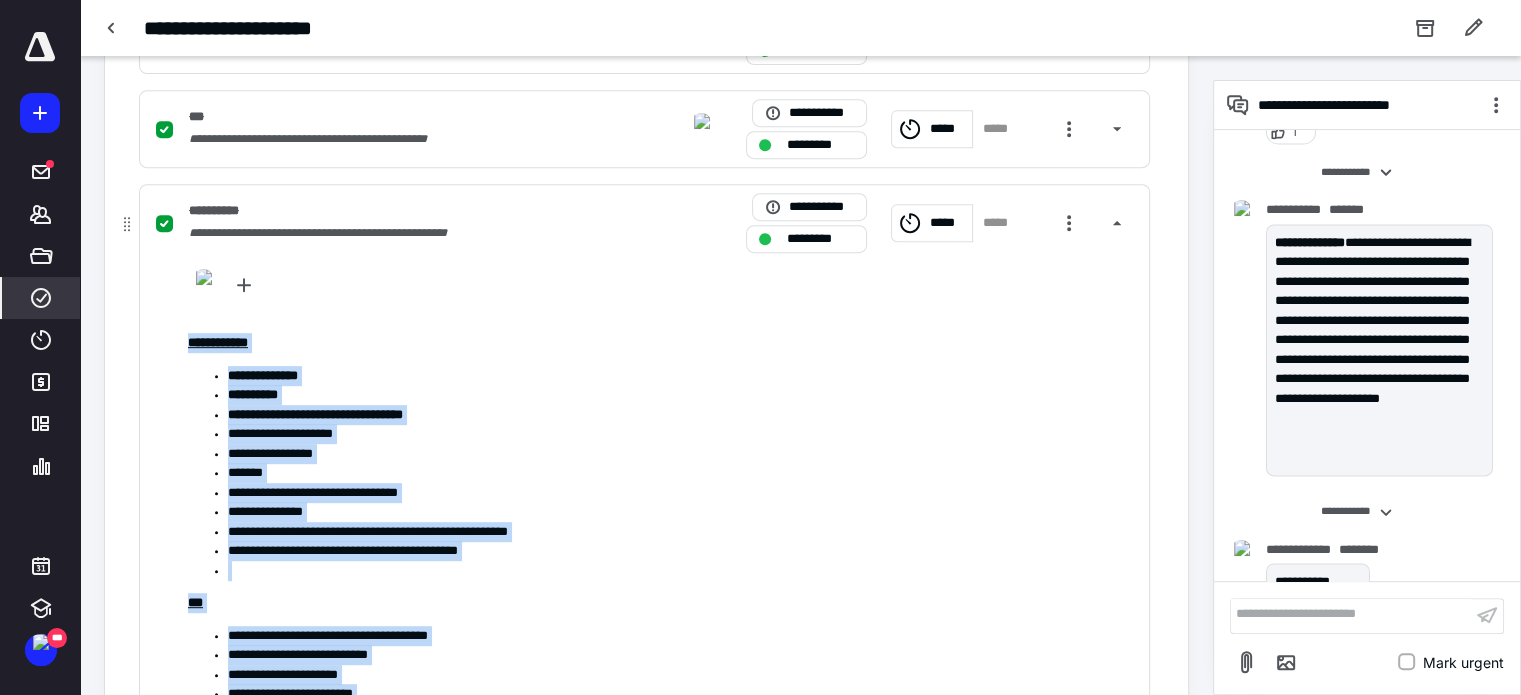 drag, startPoint x: 475, startPoint y: 435, endPoint x: 185, endPoint y: 338, distance: 305.79242 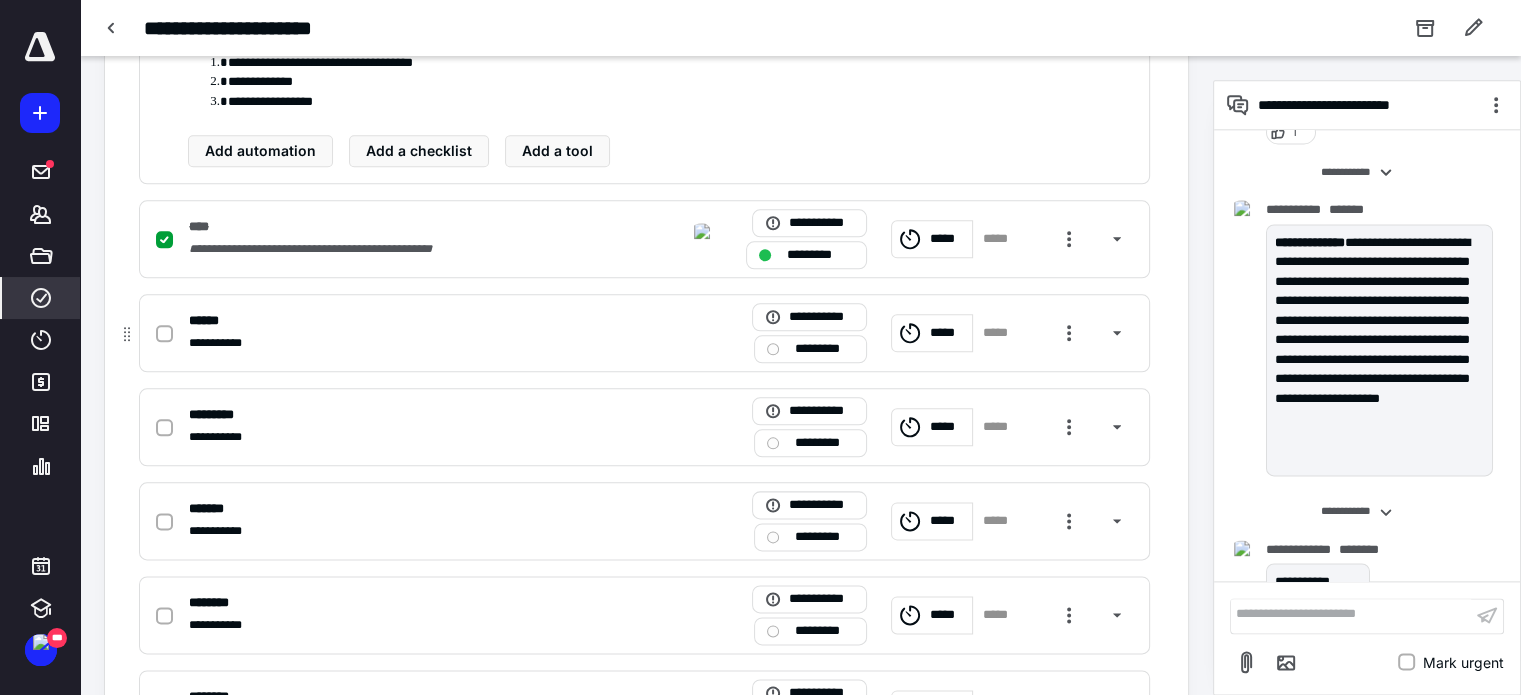 click on "******" at bounding box center (382, 321) 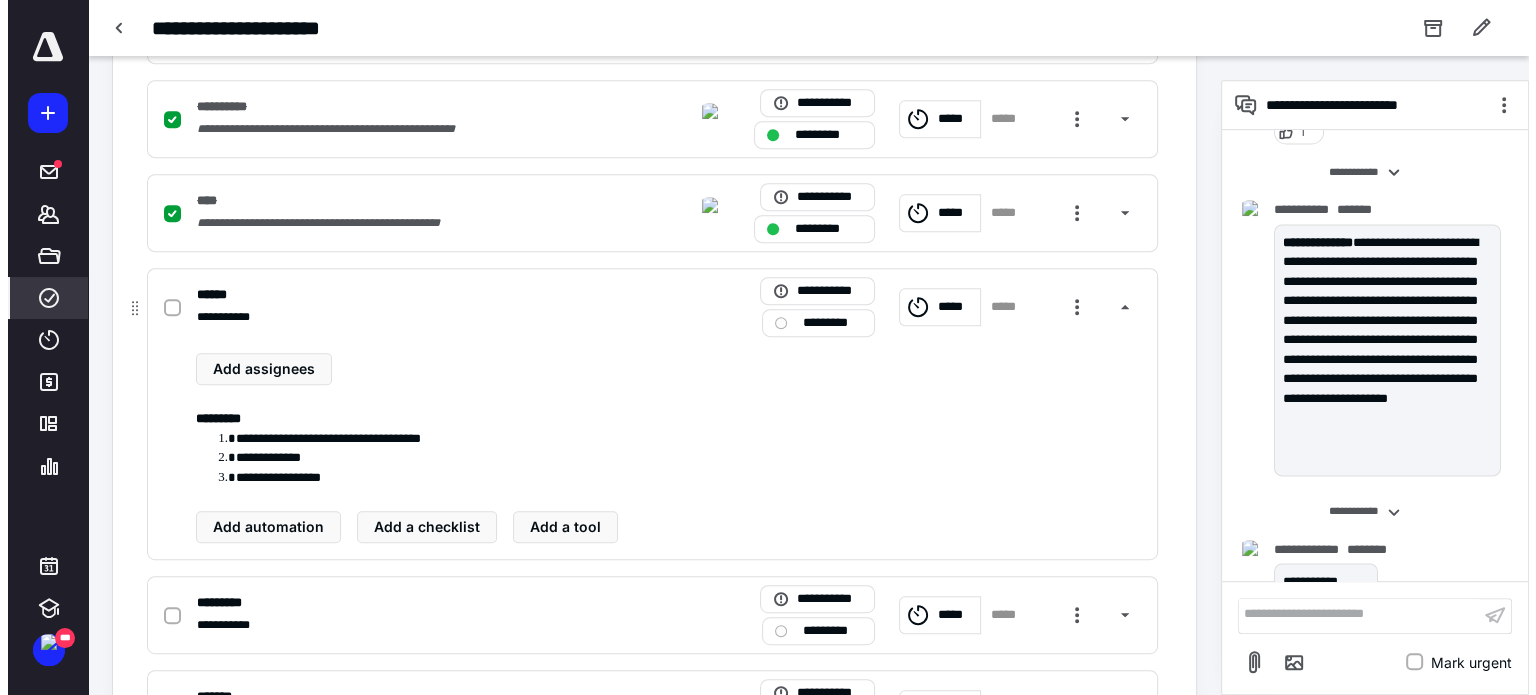 scroll, scrollTop: 956, scrollLeft: 0, axis: vertical 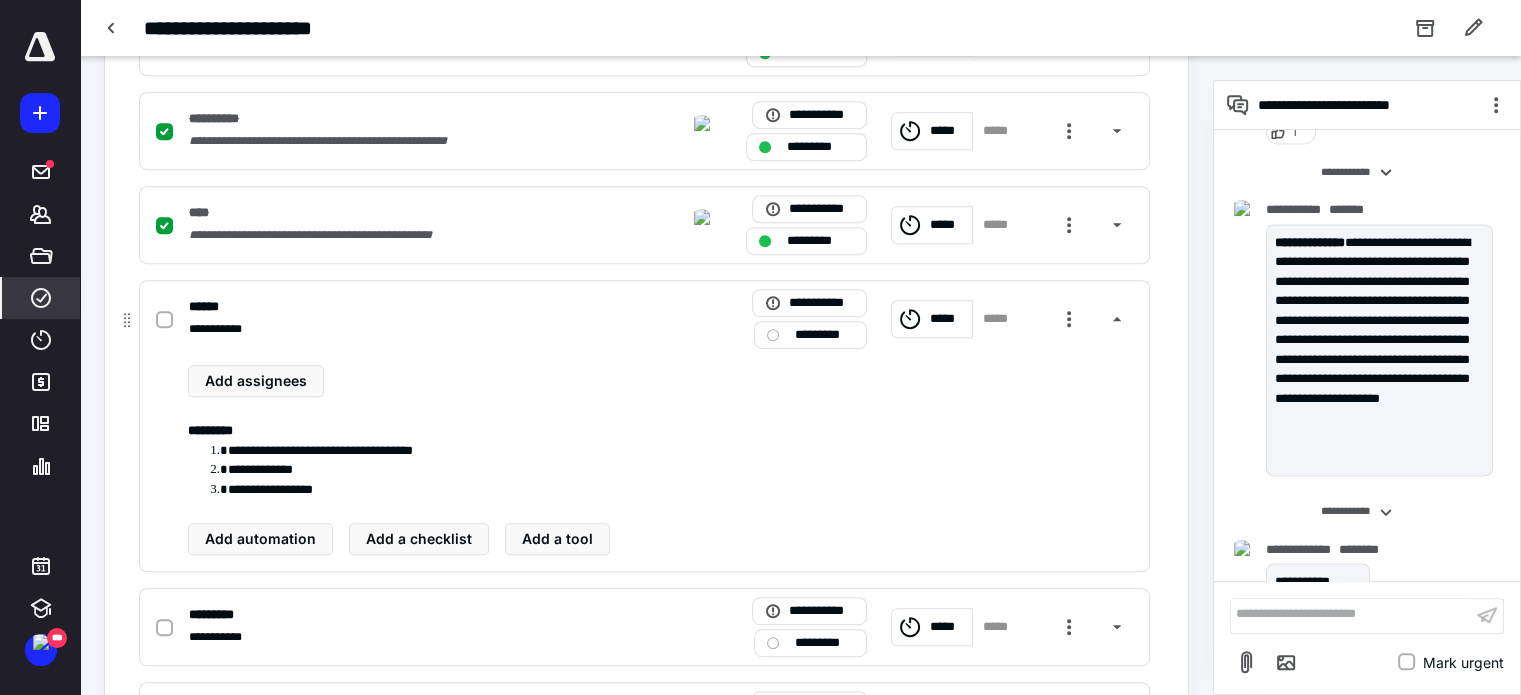 click on "Add assignees" at bounding box center [660, 381] 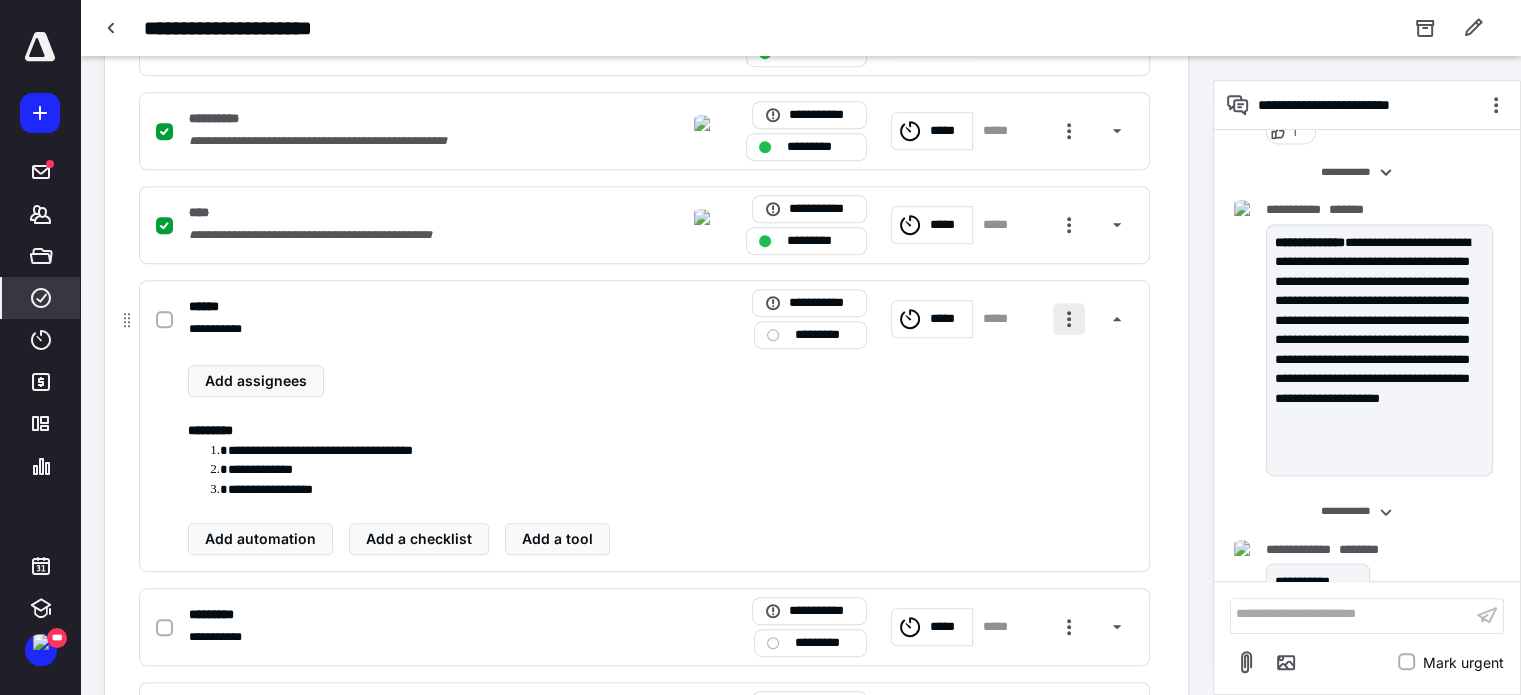 click at bounding box center (1069, 319) 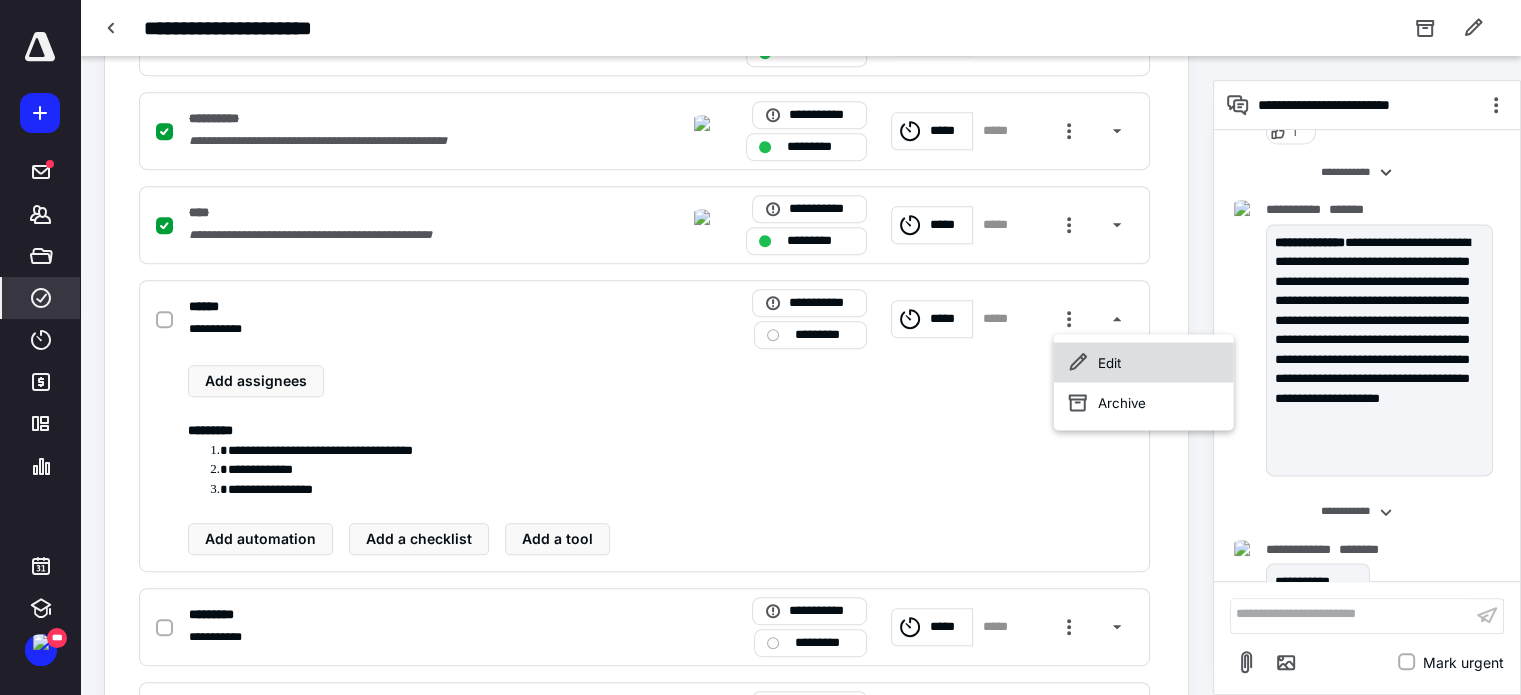 click 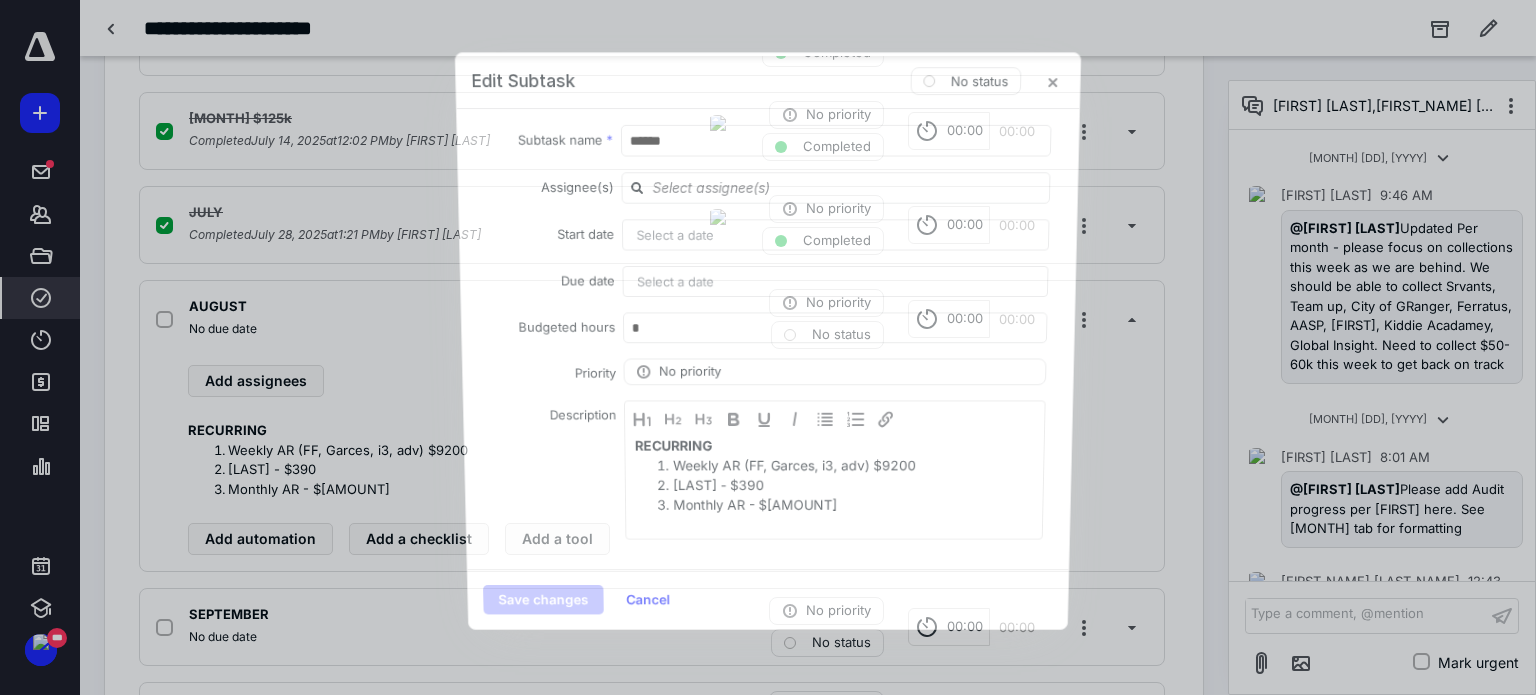 scroll, scrollTop: 2879, scrollLeft: 0, axis: vertical 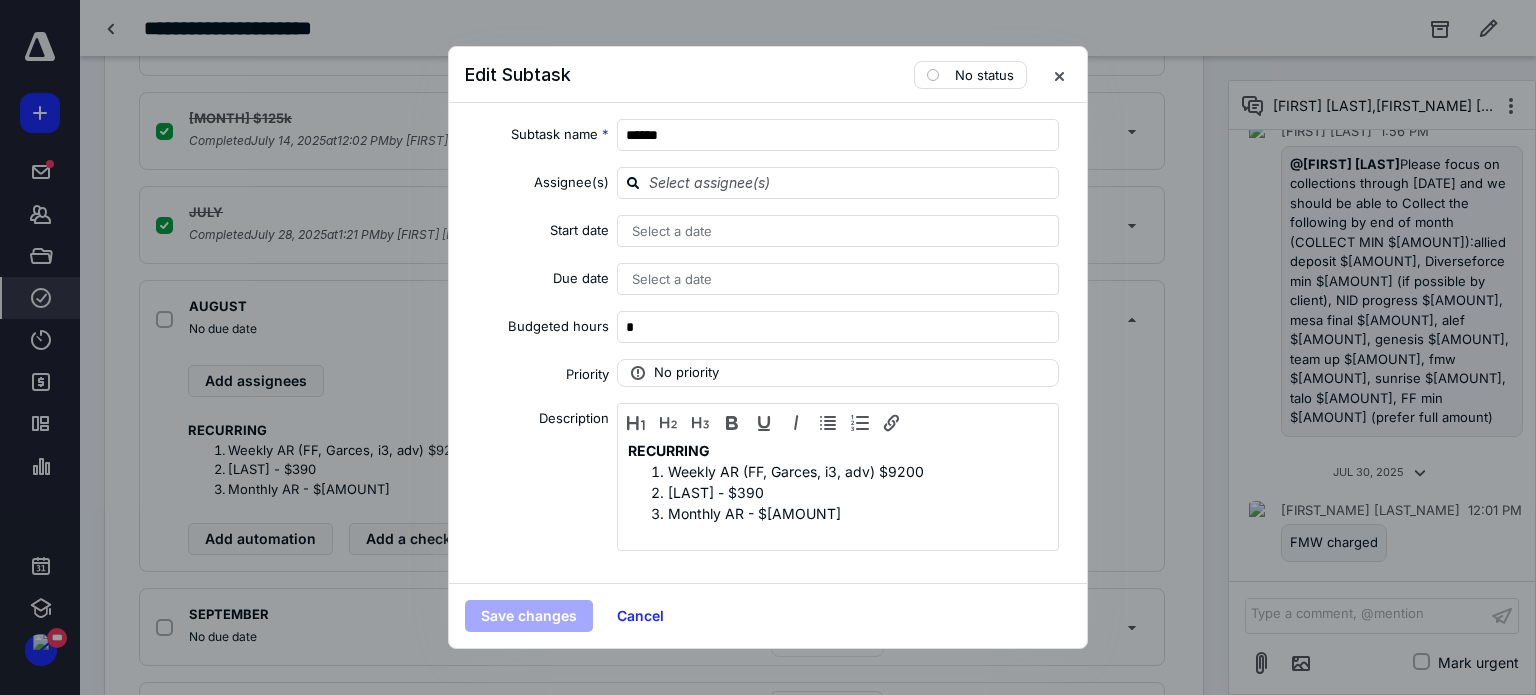 click on "RECURRING Weekly AR (FF, [LAST_NAME], i3, adv) $[AMOUNT] Sharpe - $390 Monthly AR - $11k" at bounding box center [838, 492] 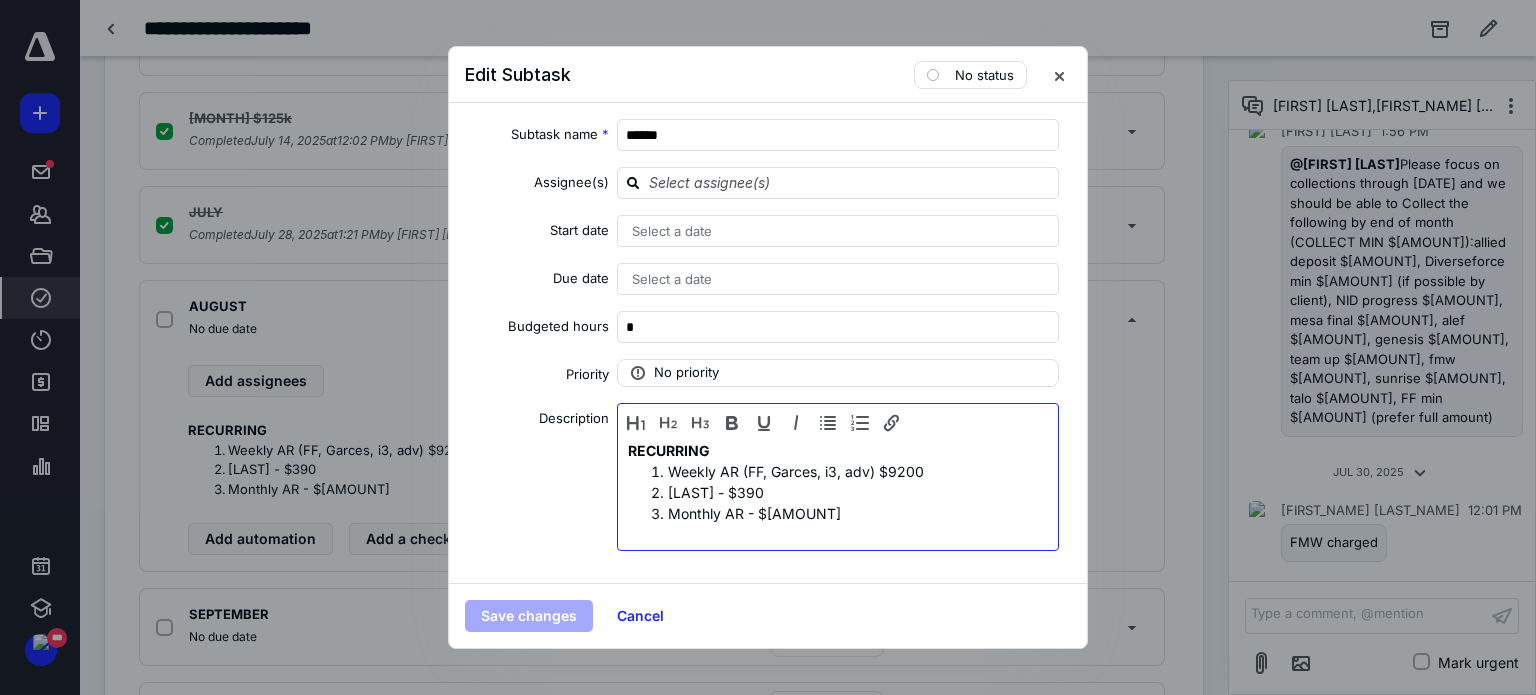 click on "RECURRING" at bounding box center [669, 450] 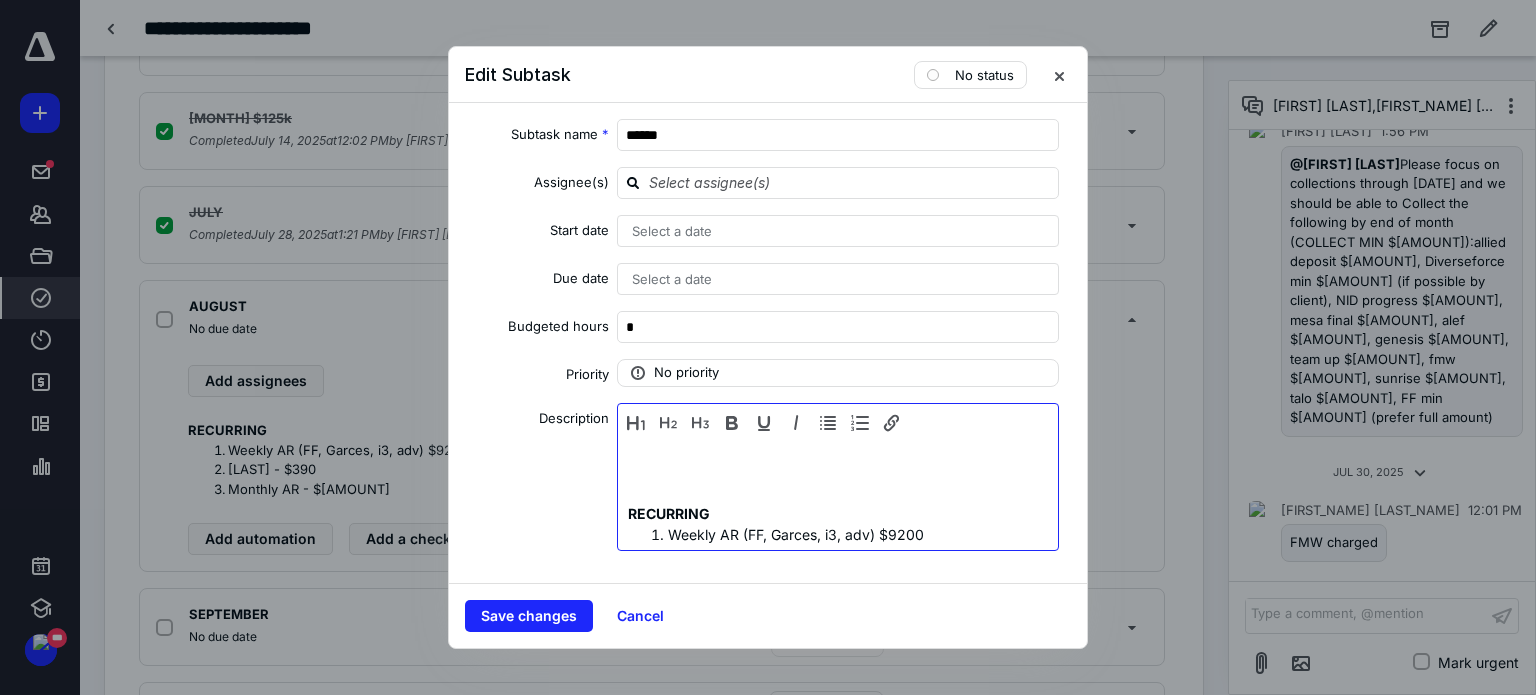 click at bounding box center (838, 450) 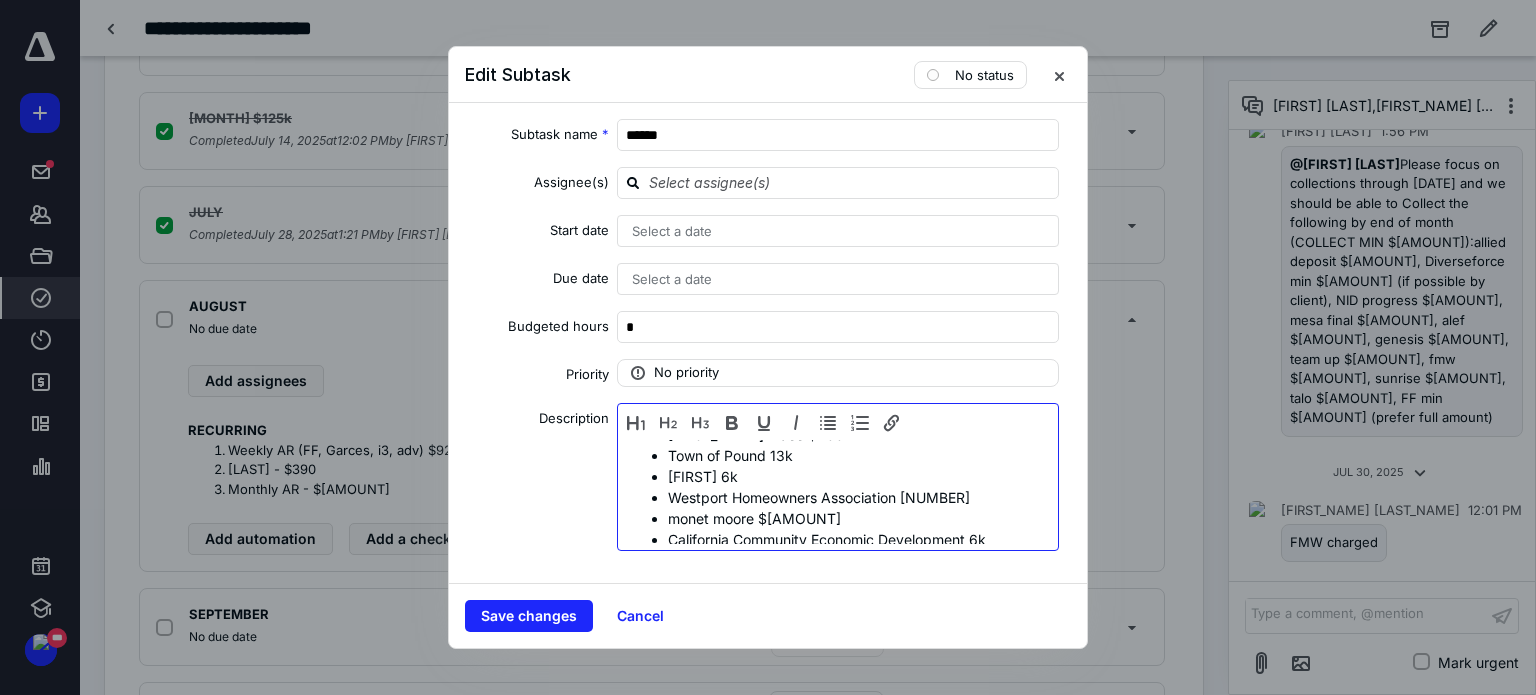 scroll, scrollTop: 200, scrollLeft: 0, axis: vertical 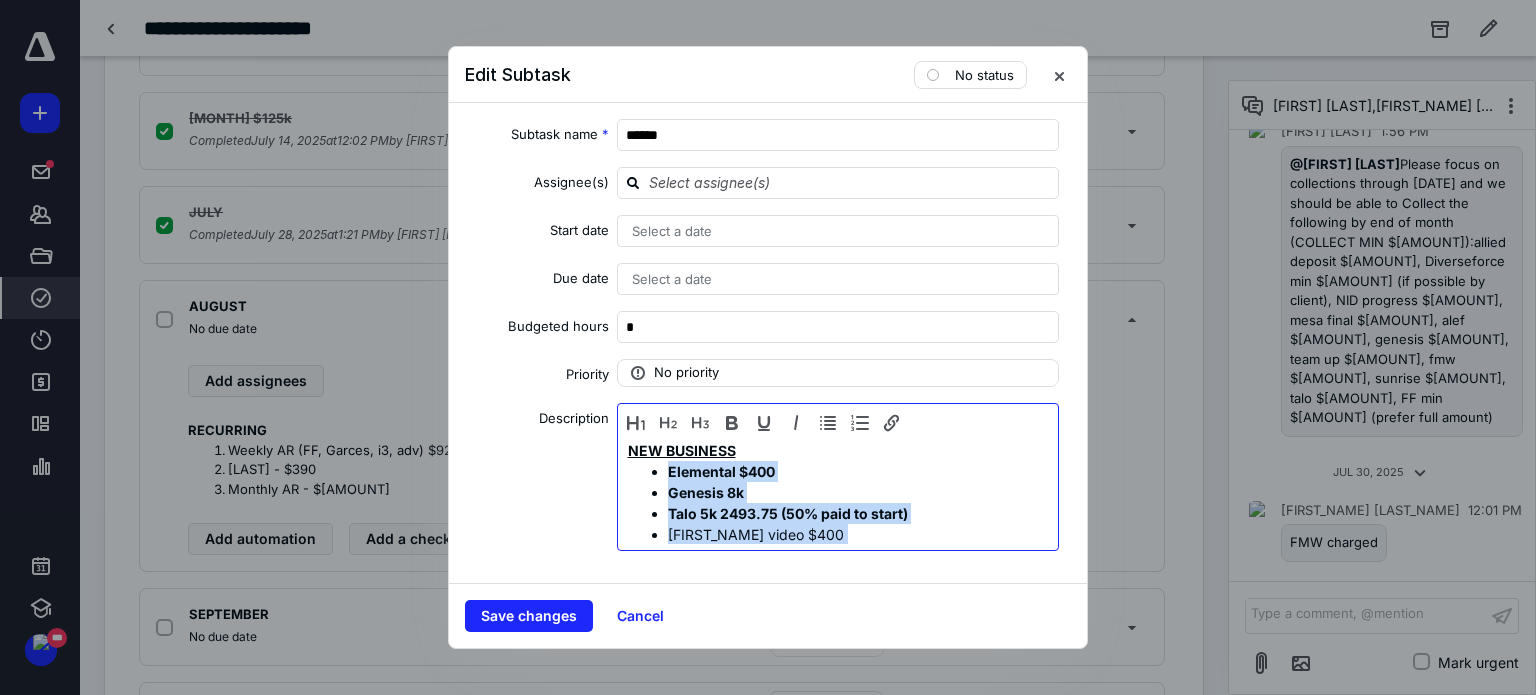 drag, startPoint x: 703, startPoint y: 509, endPoint x: 662, endPoint y: 472, distance: 55.226807 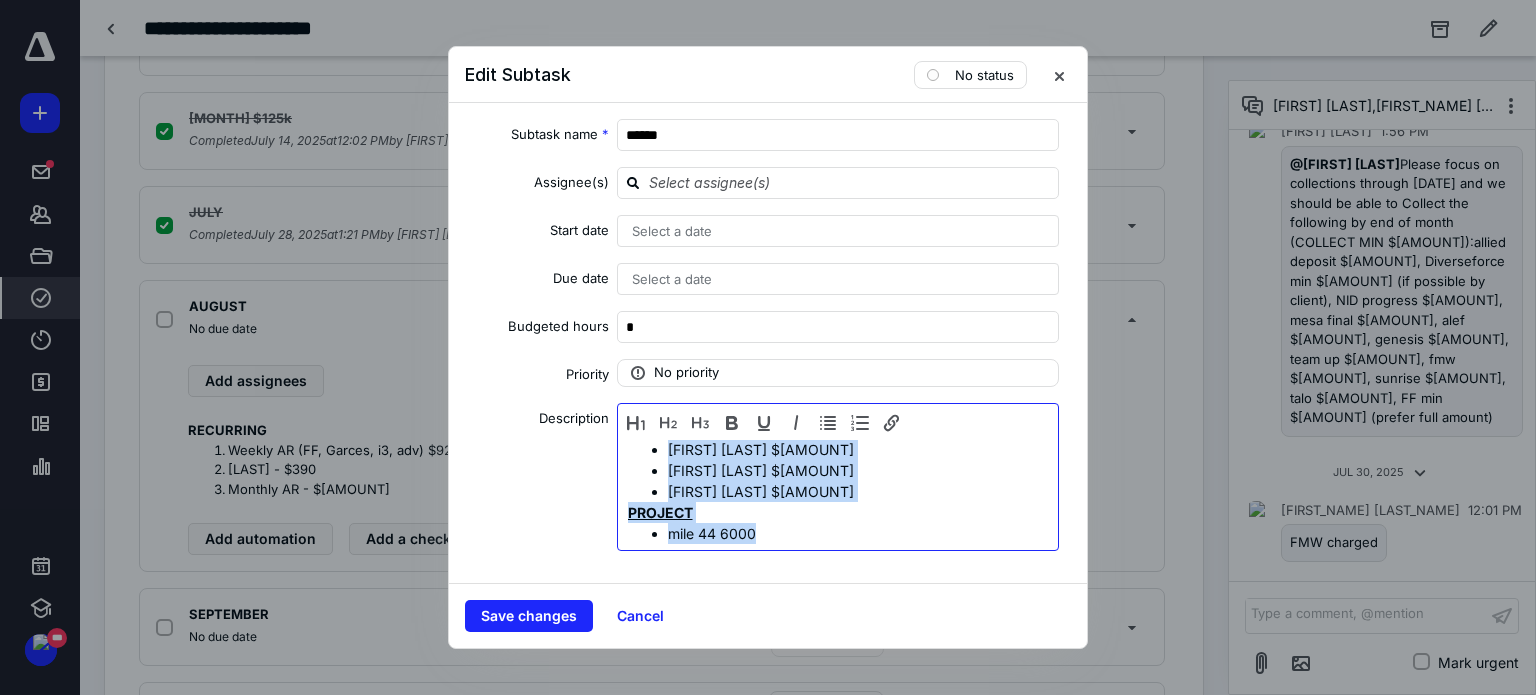 scroll, scrollTop: 263, scrollLeft: 0, axis: vertical 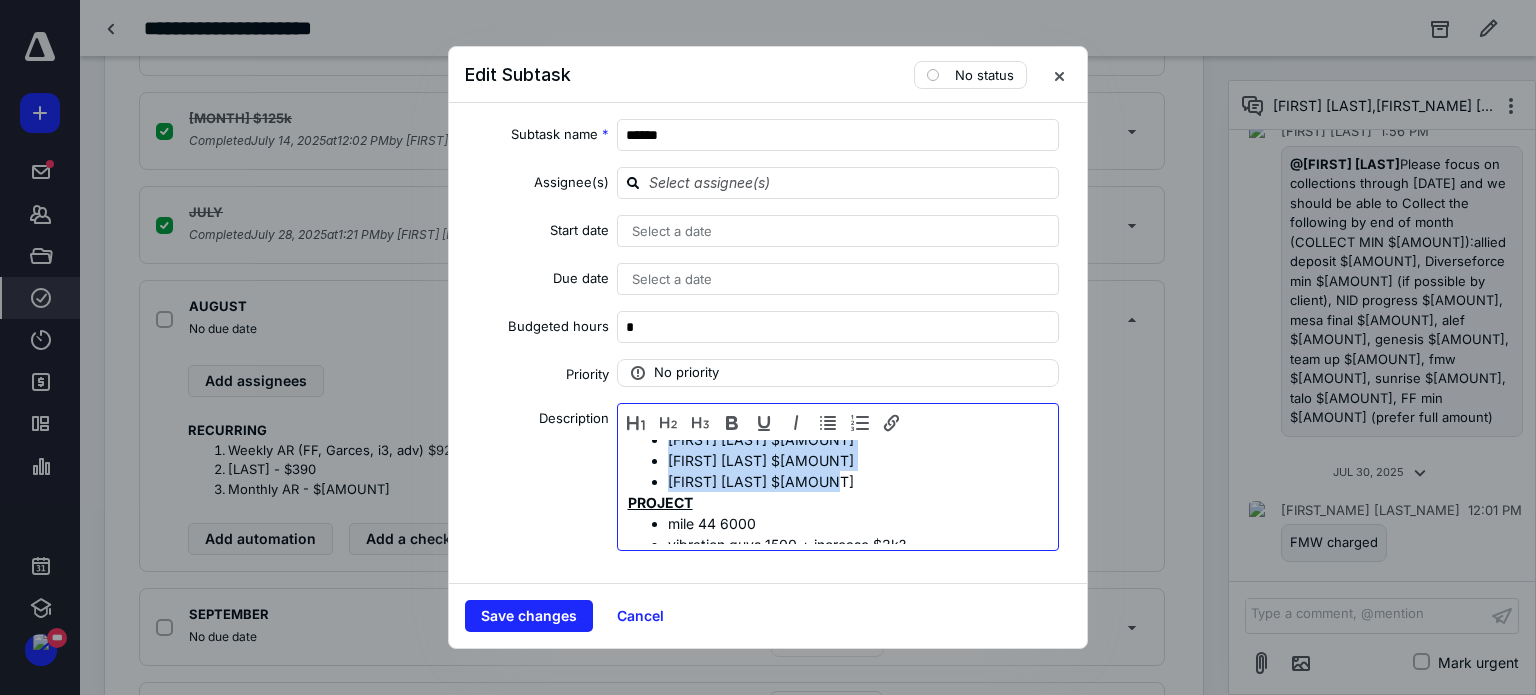 drag, startPoint x: 671, startPoint y: 511, endPoint x: 829, endPoint y: 486, distance: 159.96562 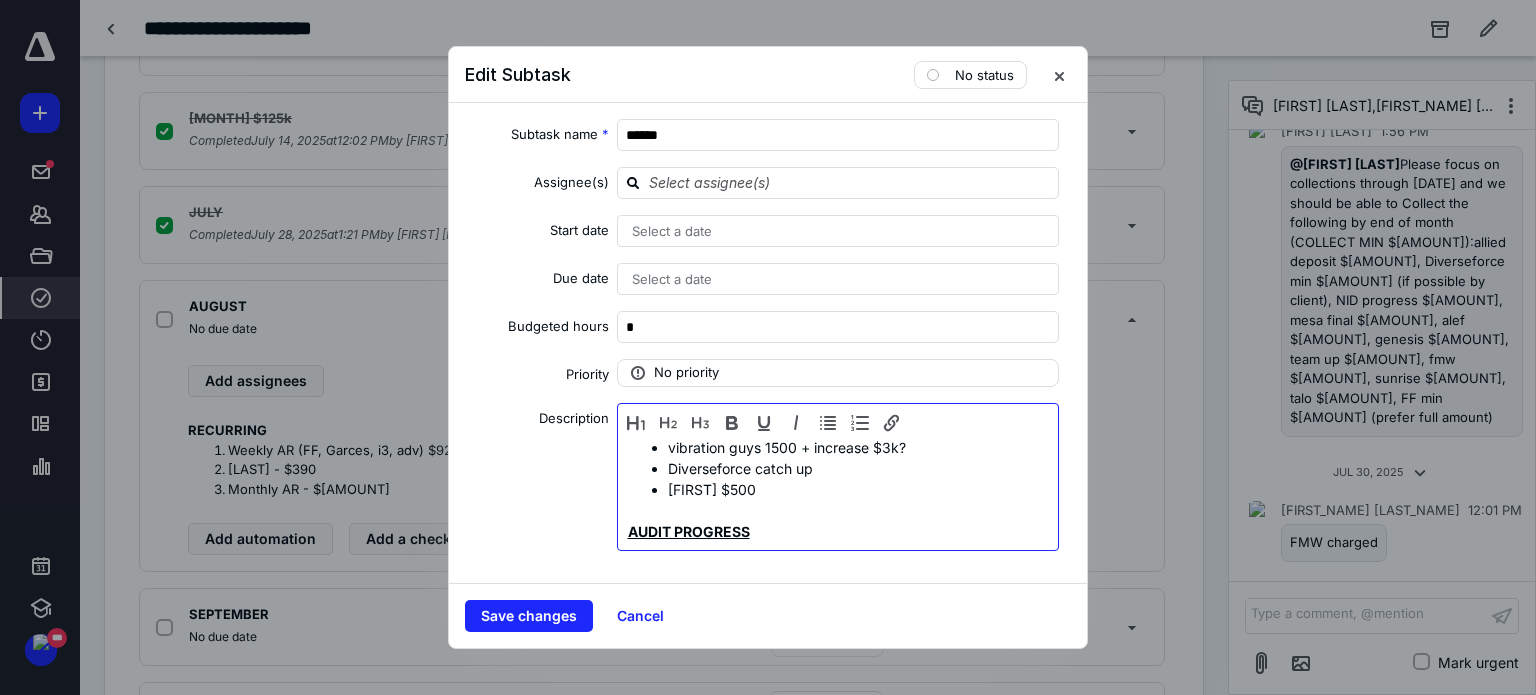scroll, scrollTop: 100, scrollLeft: 0, axis: vertical 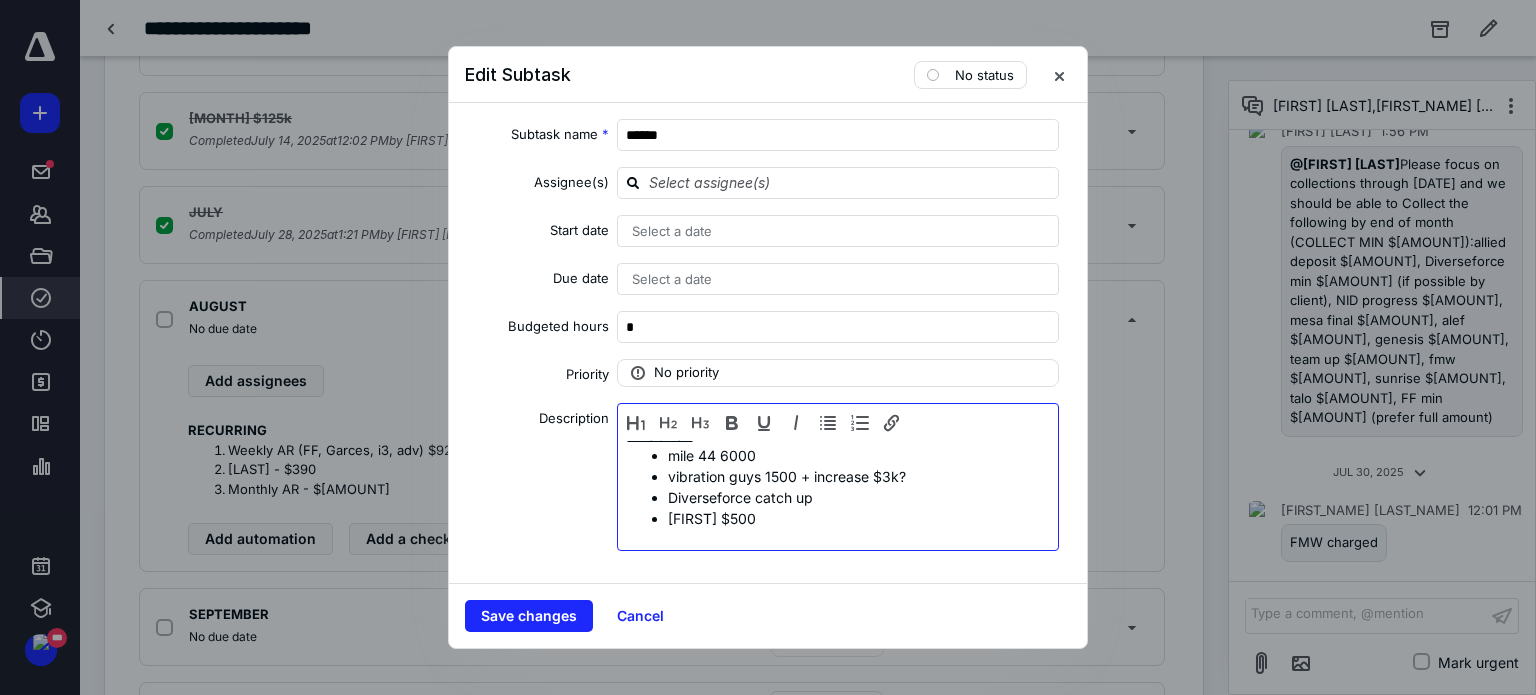 click on "[FIRST] $500" at bounding box center [858, 518] 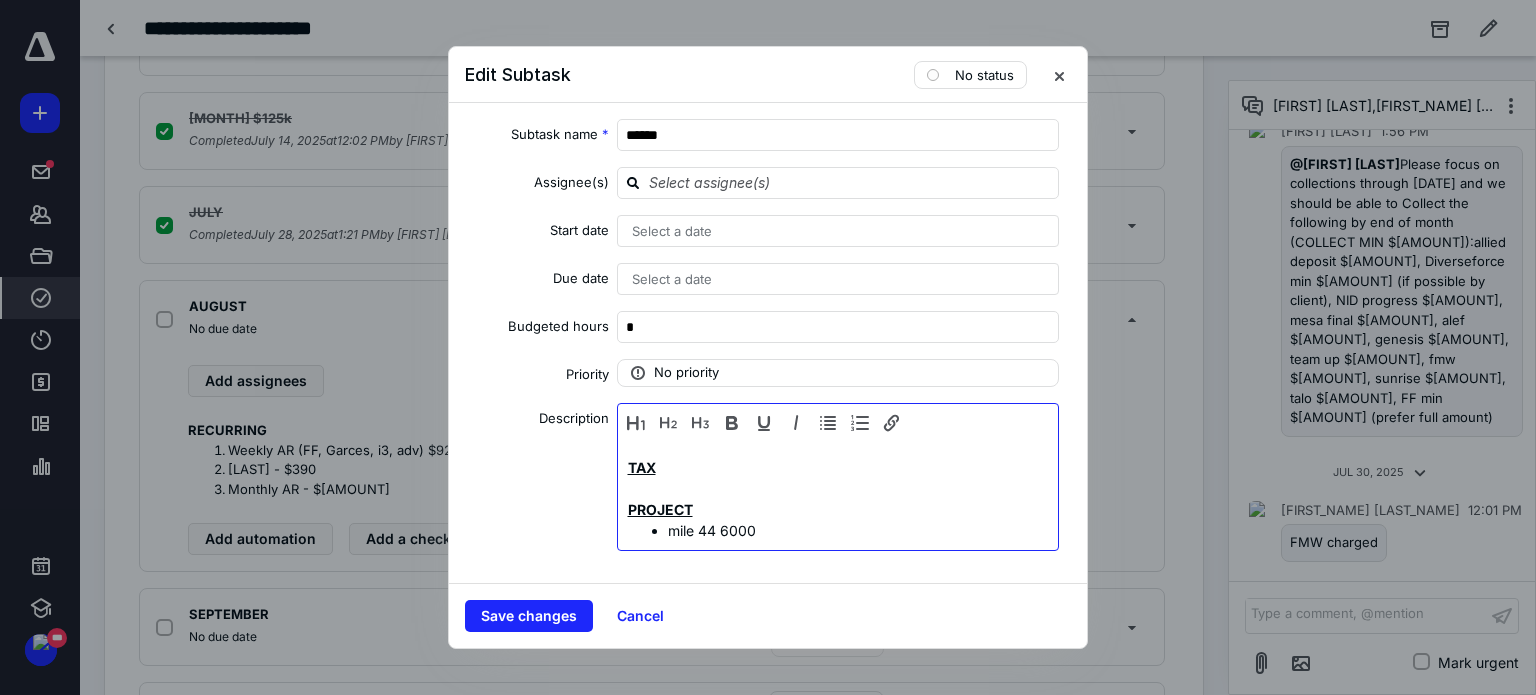 scroll, scrollTop: 100, scrollLeft: 0, axis: vertical 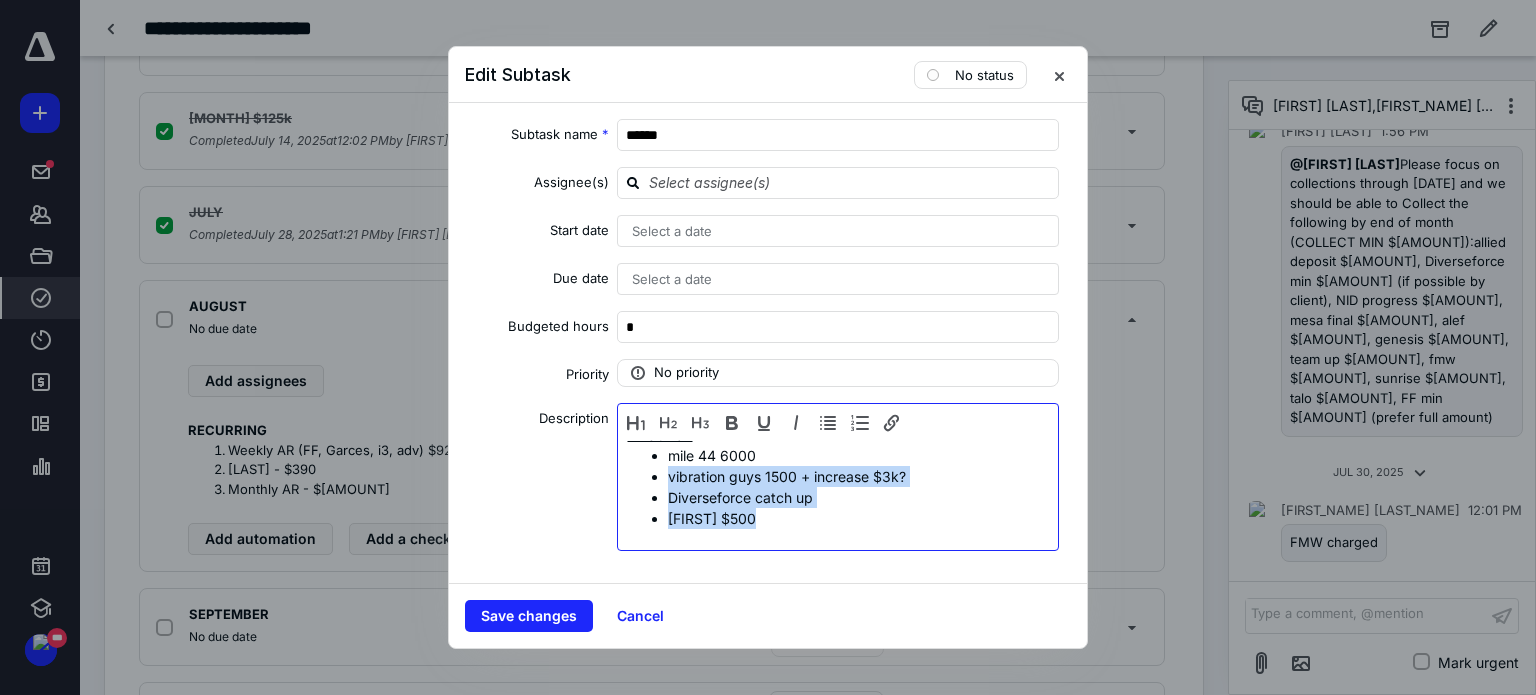 drag, startPoint x: 768, startPoint y: 519, endPoint x: 664, endPoint y: 483, distance: 110.054535 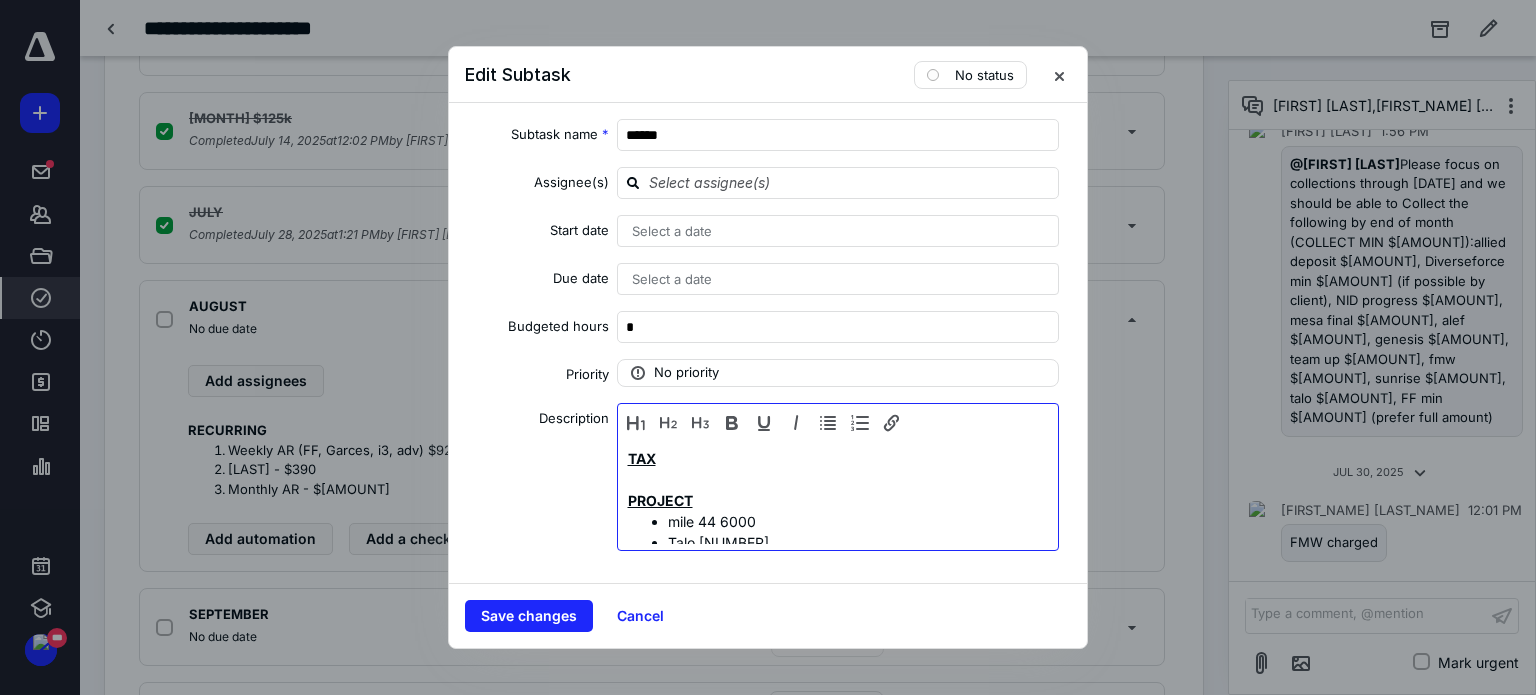 scroll, scrollTop: 0, scrollLeft: 0, axis: both 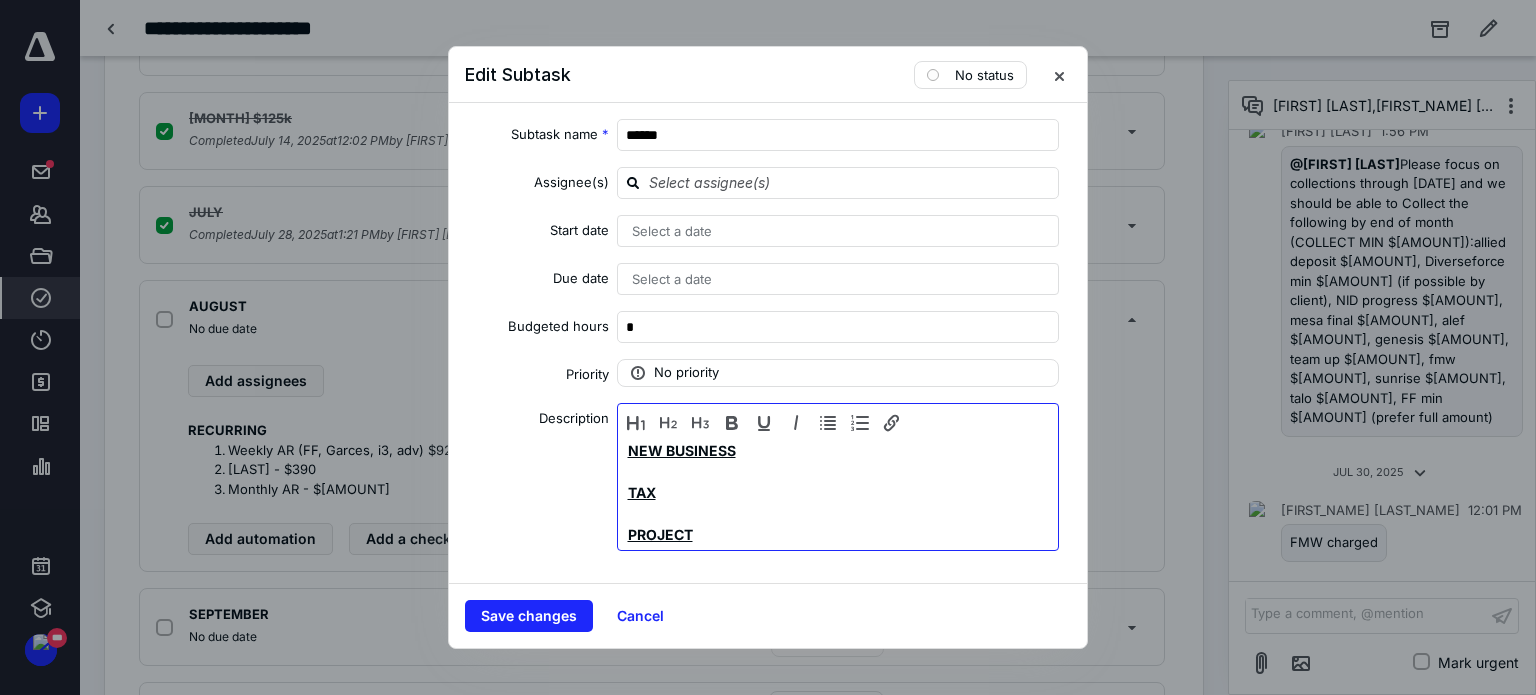click at bounding box center [838, 471] 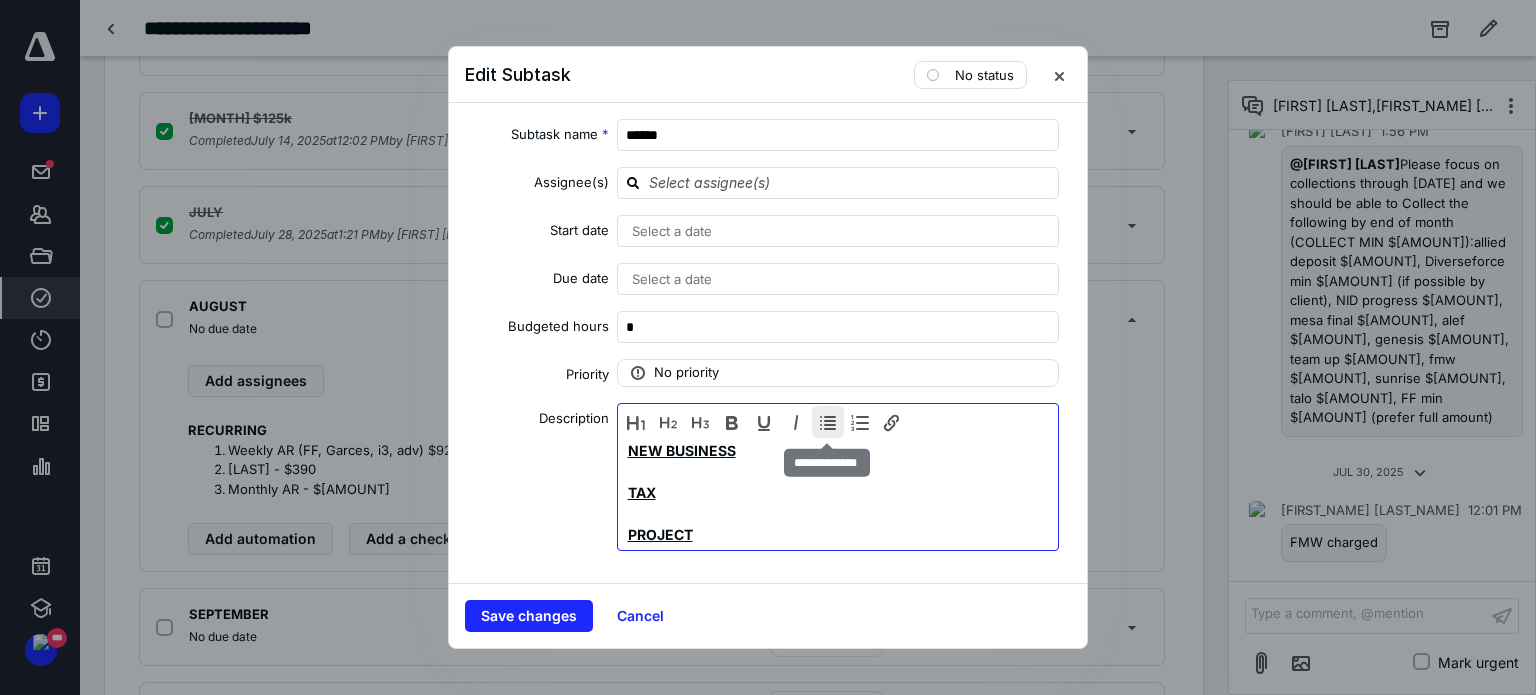 click at bounding box center (828, 422) 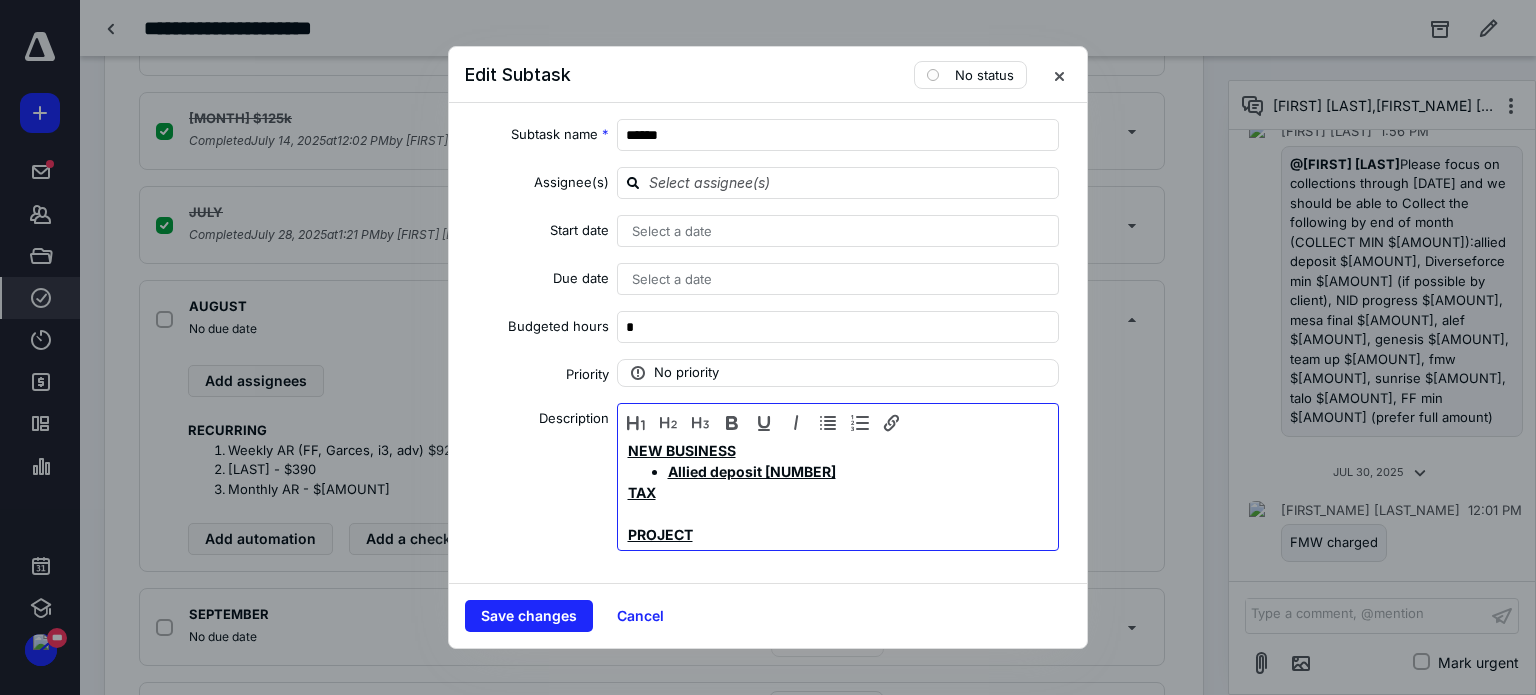 click on "Allied deposit [NUMBER]" at bounding box center (752, 471) 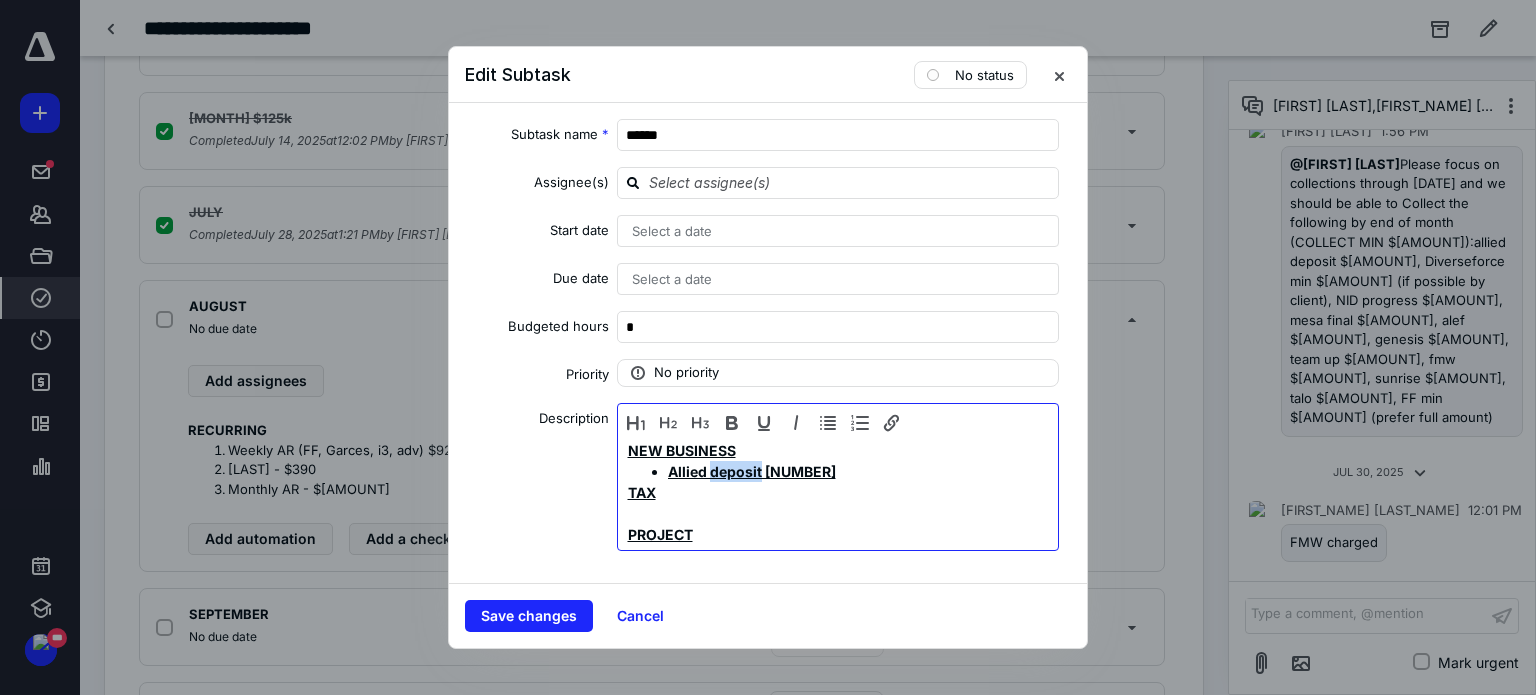 click on "Allied deposit [NUMBER]" at bounding box center (752, 471) 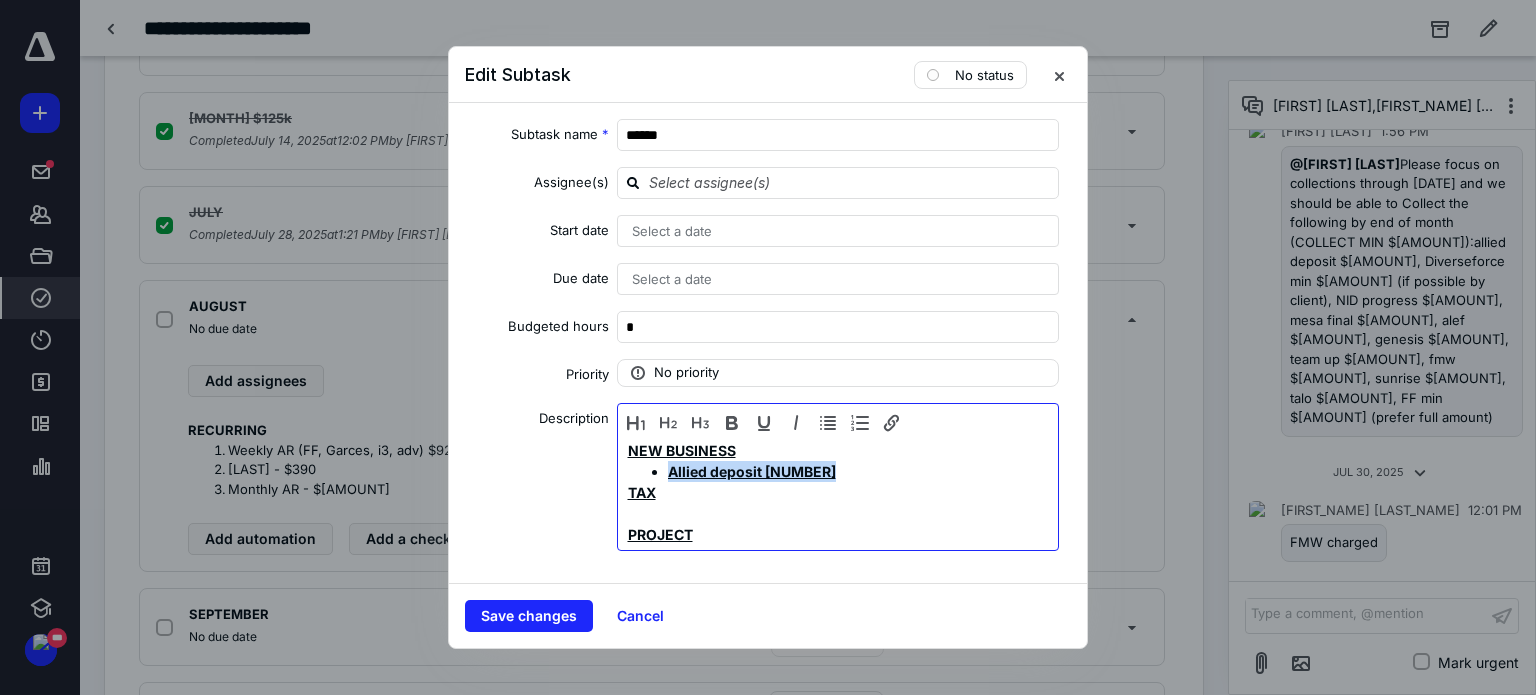 click on "Allied deposit [NUMBER]" at bounding box center (752, 471) 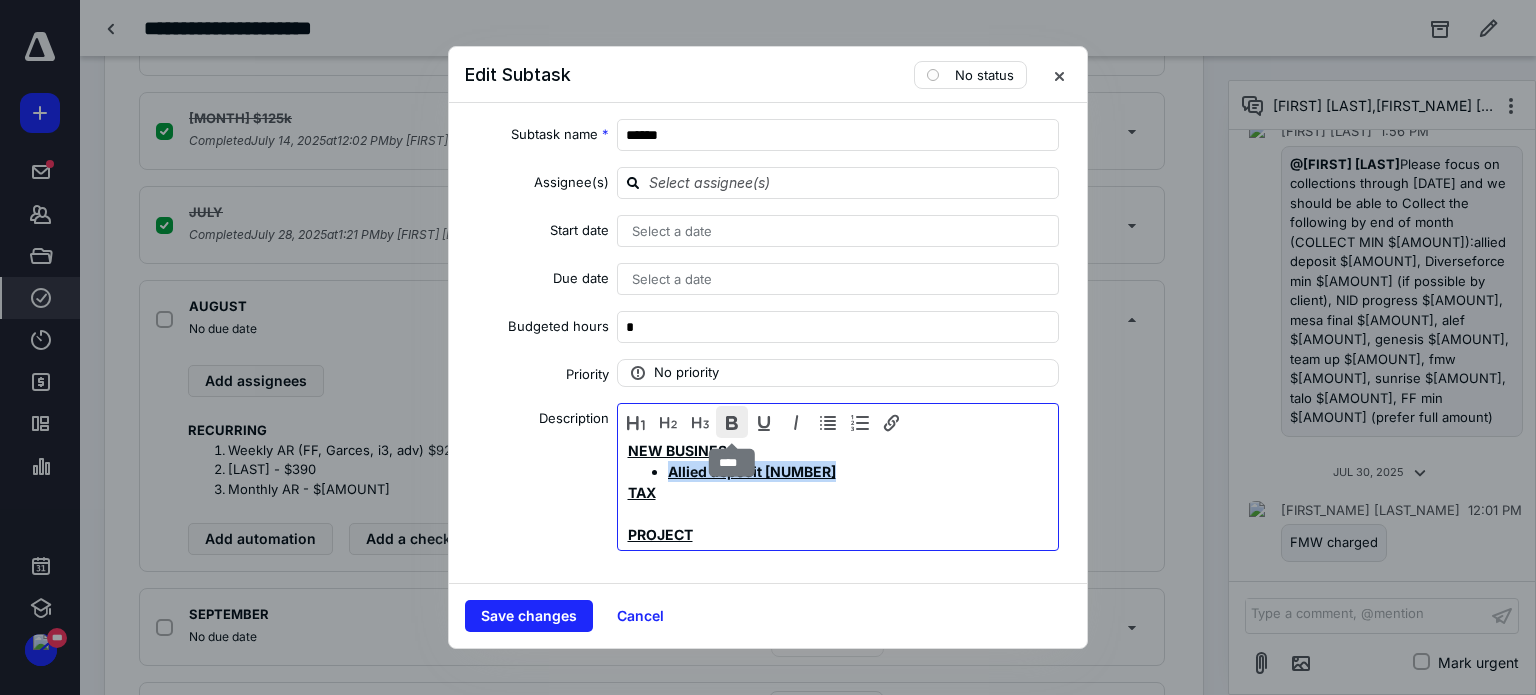 click at bounding box center (732, 422) 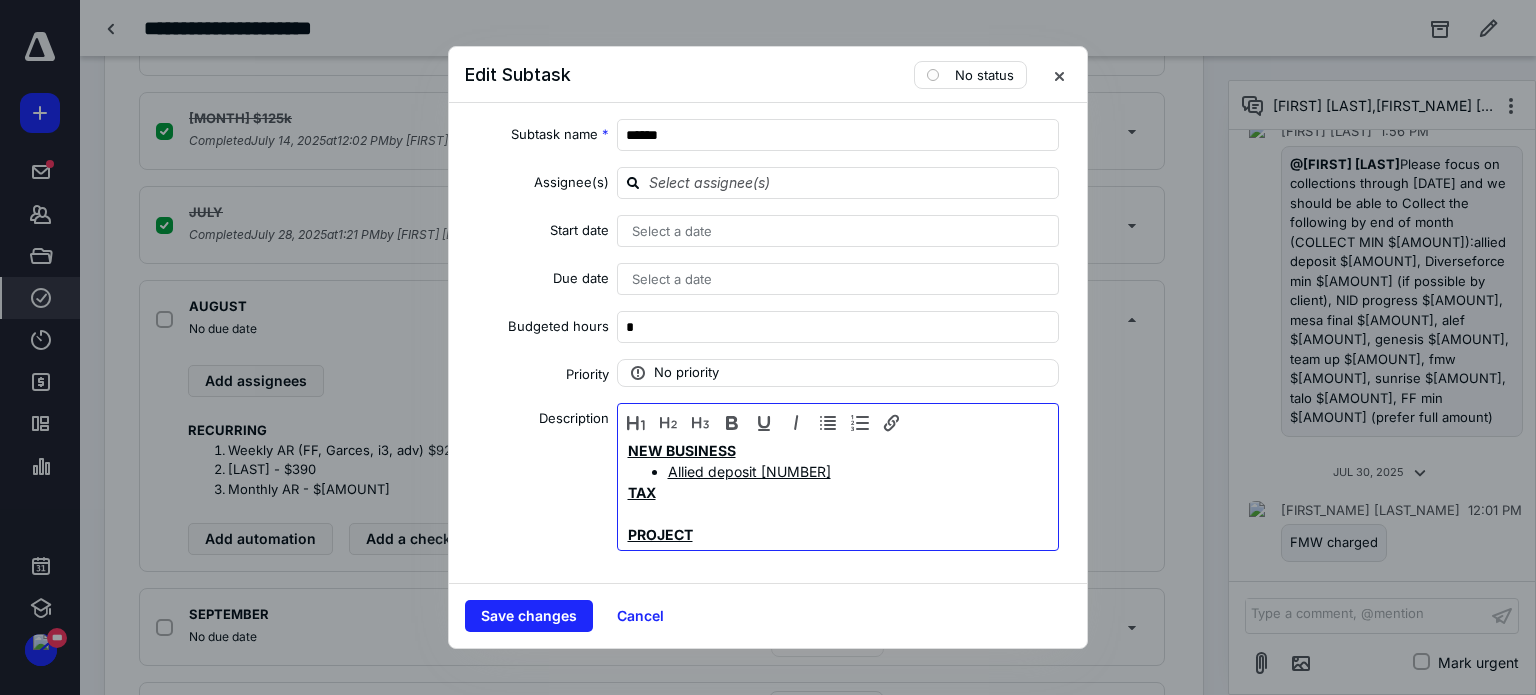 click at bounding box center (838, 513) 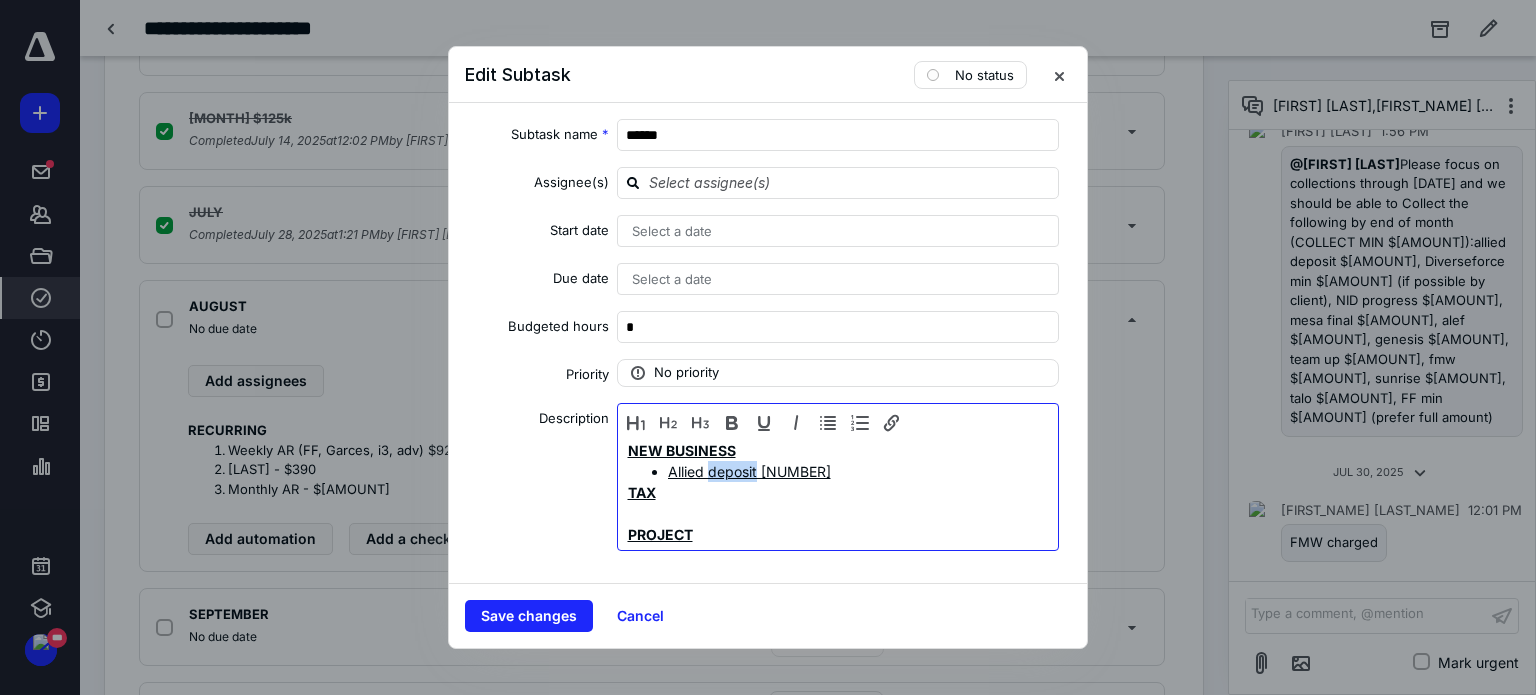 click on "Allied deposit [NUMBER]" at bounding box center (749, 471) 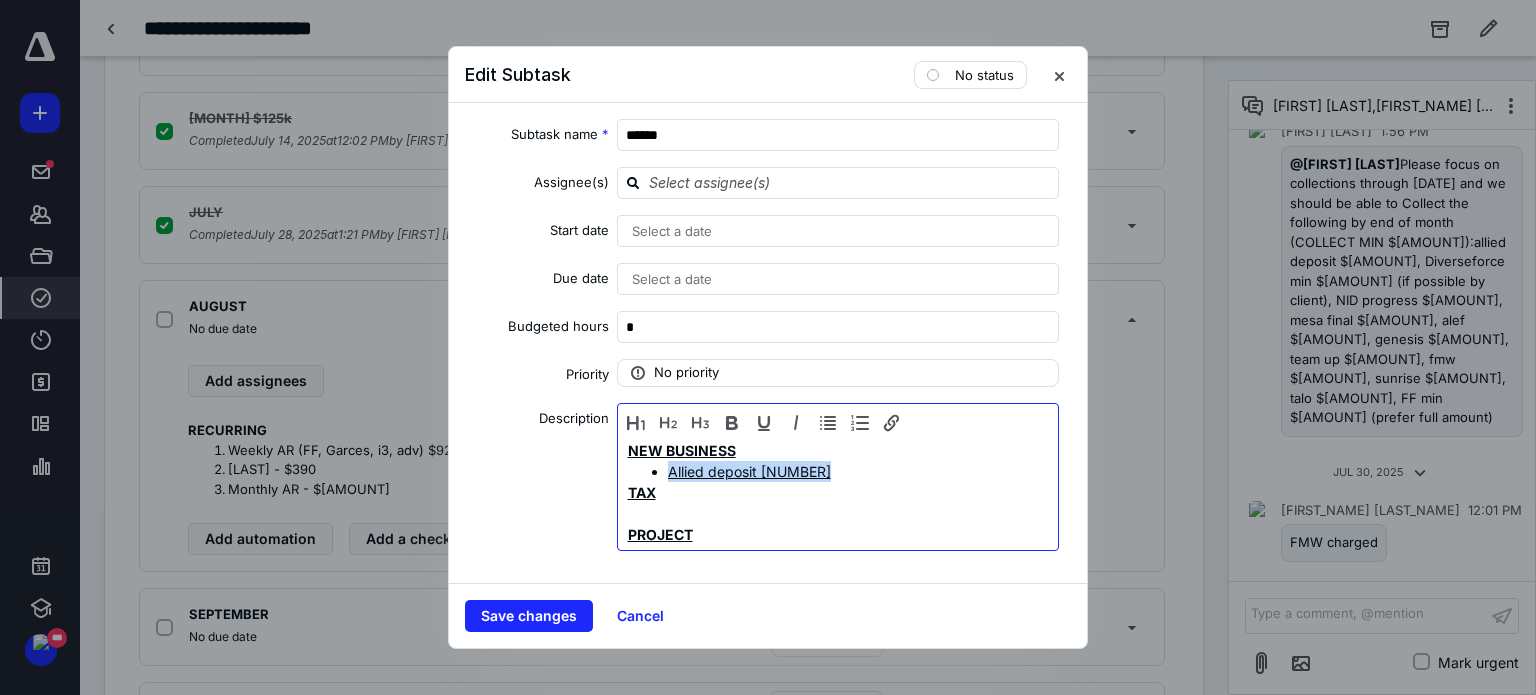click on "Allied deposit [NUMBER]" at bounding box center (749, 471) 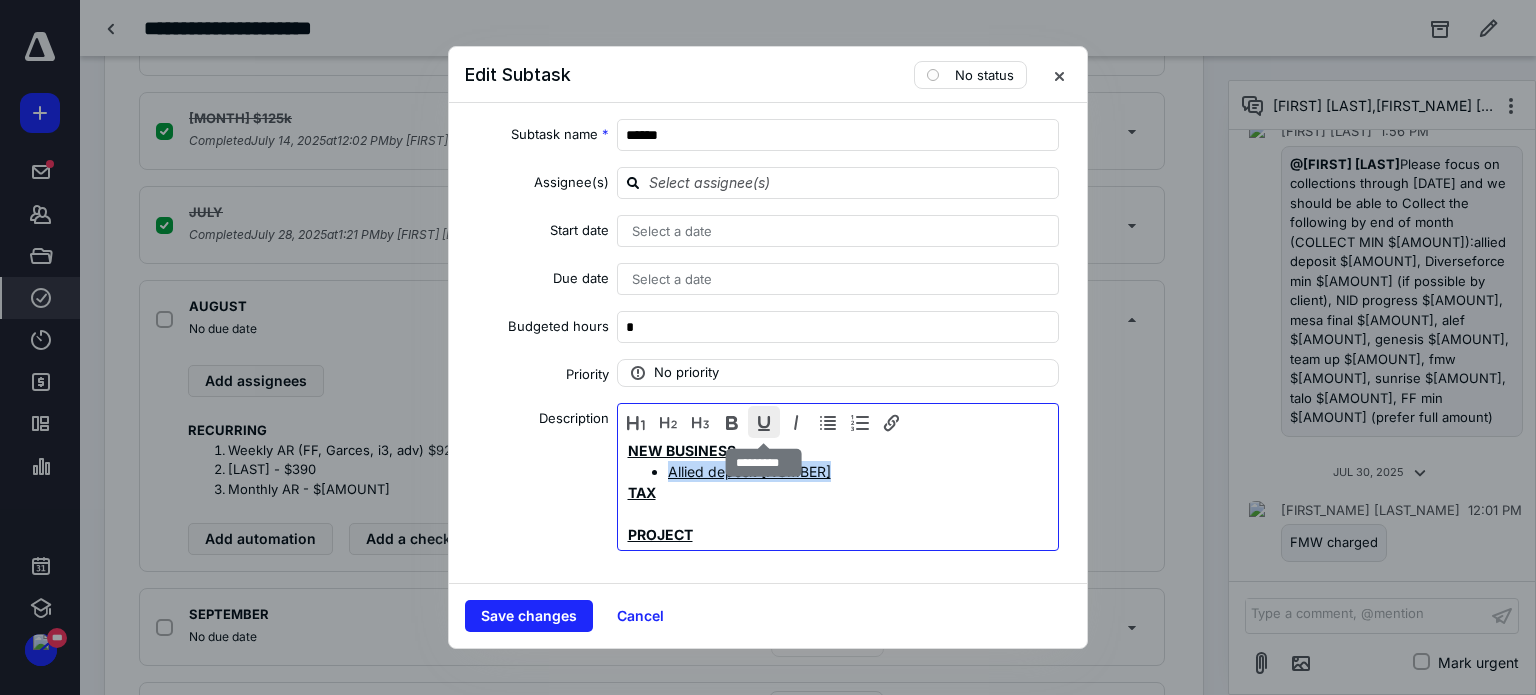 click at bounding box center [764, 422] 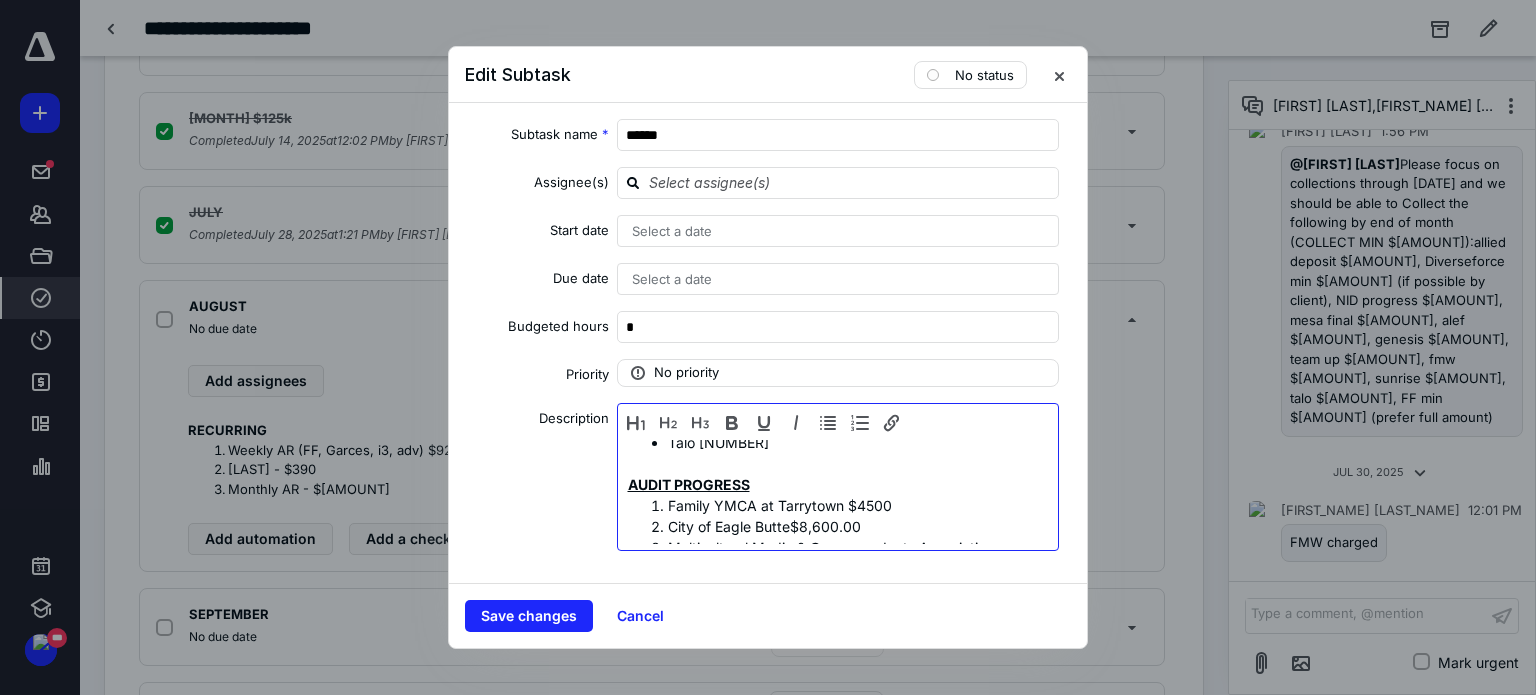 scroll, scrollTop: 100, scrollLeft: 0, axis: vertical 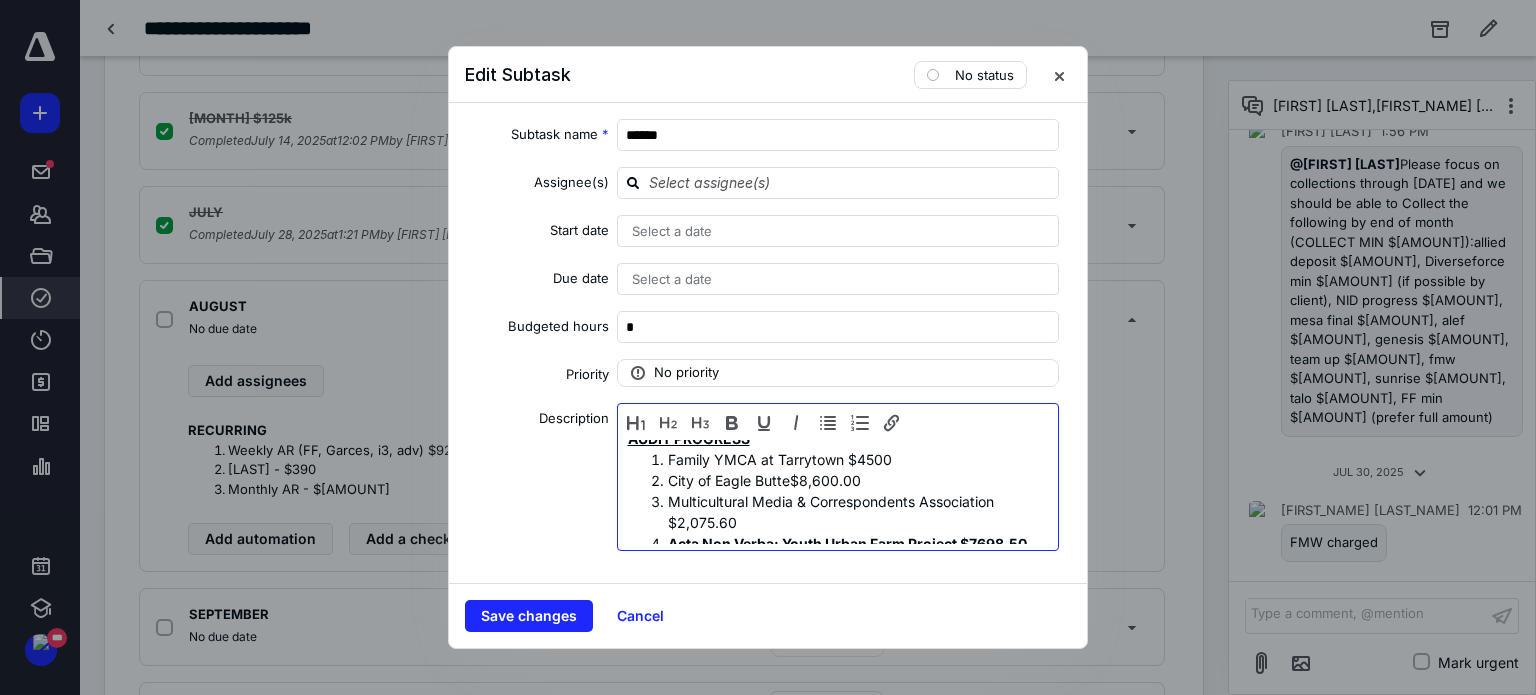 click on "Acta Non Verba: Youth Urban Farm Project $7698.50" at bounding box center (847, 543) 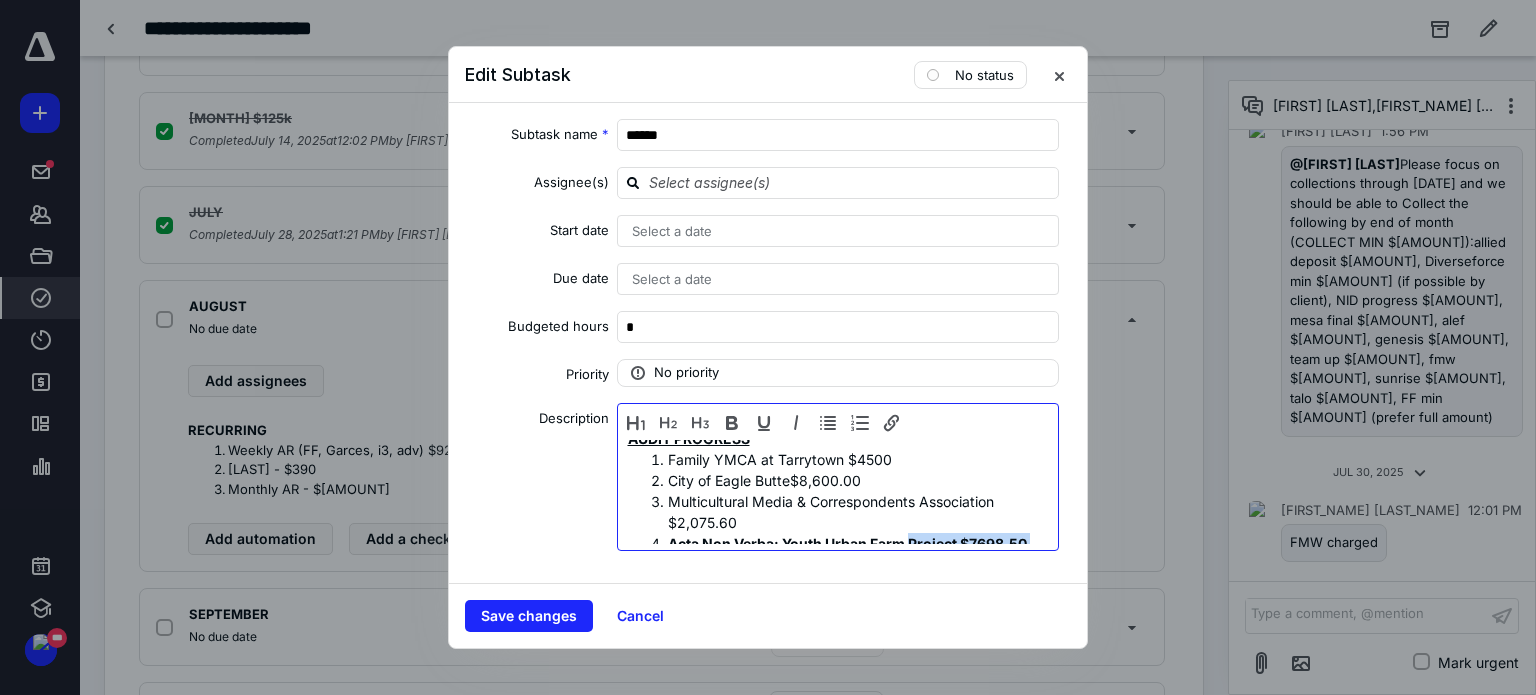 click on "Family YMCA at Tarrytown $[AMOUNT] City of Eagle Butte$[AMOUNT] Multicultural Media & Correspondents Association $[AMOUNT] Acta Non Verba: Youth Urban Farm Project $[AMOUNT] REACH, Inc. $[AMOUNT] R.I.S.E. Corp $[AMOUNT] Colorado Institute of Massage Therapy $[AMOUNT] Alef Bet Childcare $[AMOUNT] The Male Mogul Initiative Inc. $[AMOUNT] Mesa Verde Country Visitor Information Bureau $[AMOUNT] NID Housing Counseling Agency $[AMOUNT] Skyrocket Education $[AMOUNT] Afghan Medical Professionals Association $[AMOUNT] SFUSA $[AMOUNT] The Arc Sunrise of Central Florida $[AMOUNT] FMW Non Profit Solutions $[AMOUNT] Team Up Mentoring $[AMOUNT] Franchisor - The Buffalo Spot $[AMOUNT] Buffalo Spot - $[AMOUNT] TNET Broadband Internet, LLC $[AMOUNT]" at bounding box center (838, 669) 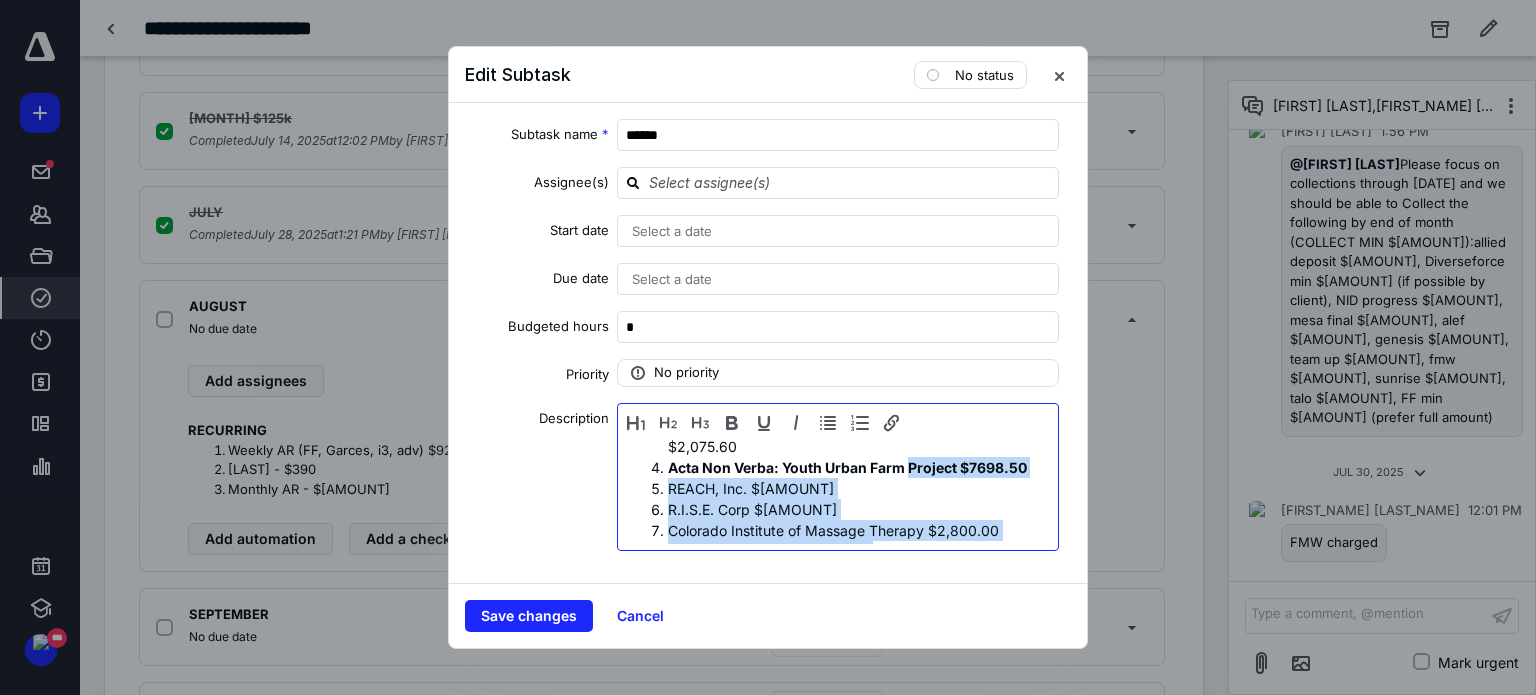 click on "REACH, Inc. $[AMOUNT]" at bounding box center (858, 488) 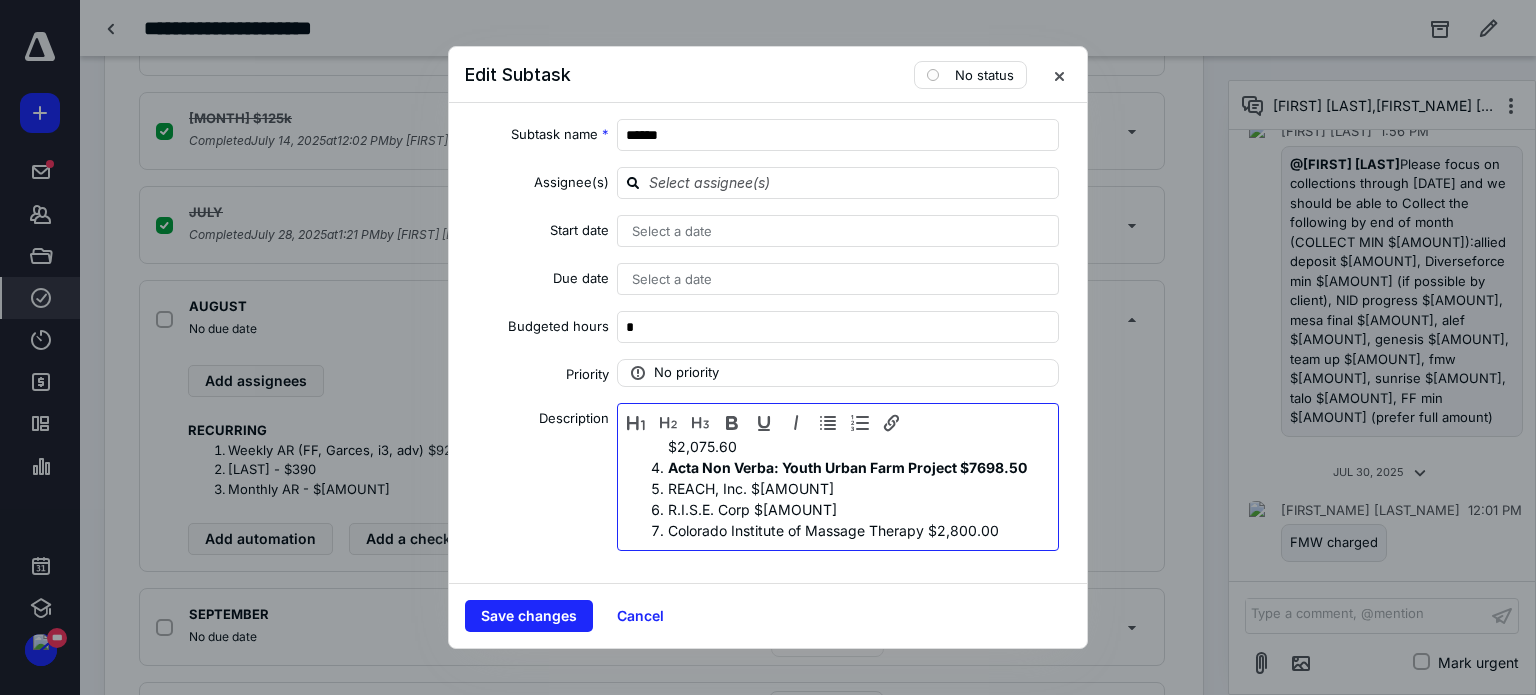 click on "Acta Non Verba: Youth Urban Farm Project $7698.50" at bounding box center (847, 467) 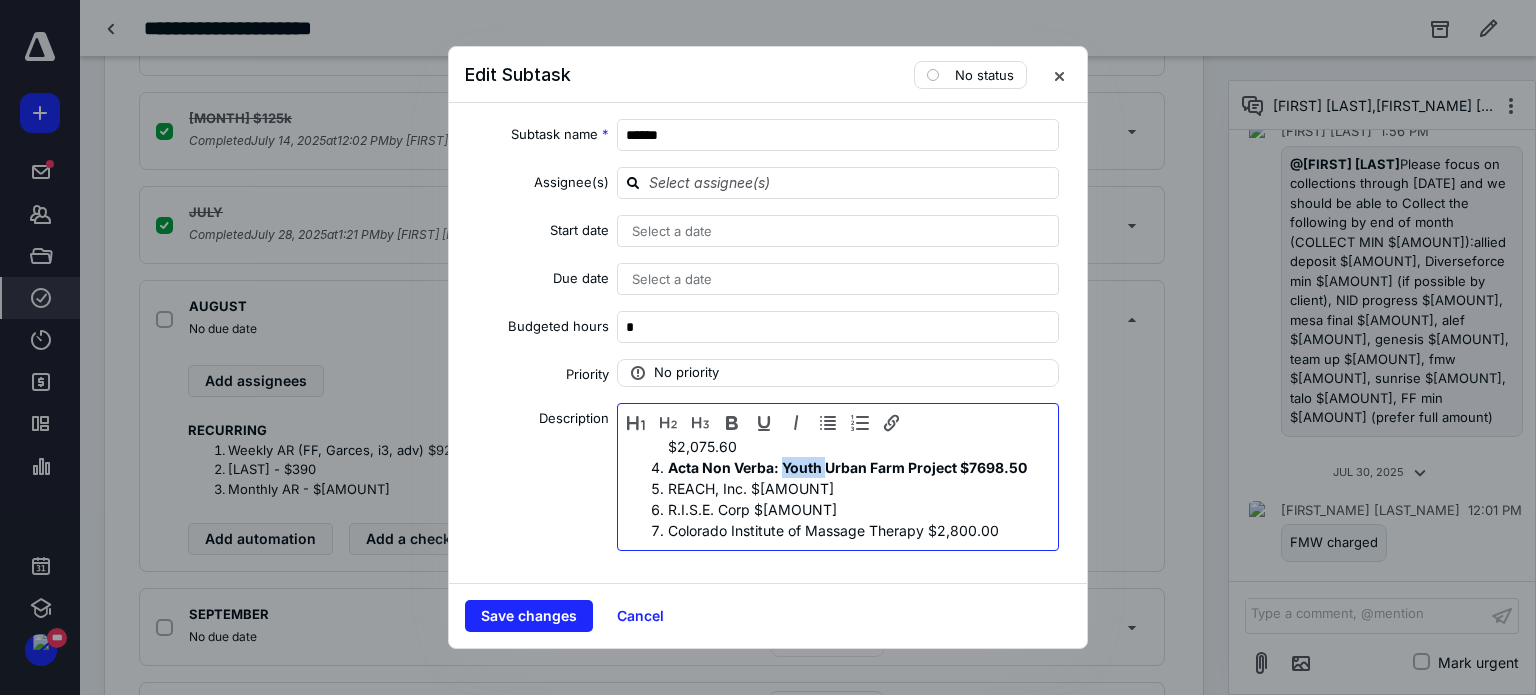 click on "Acta Non Verba: Youth Urban Farm Project $7698.50" at bounding box center (847, 467) 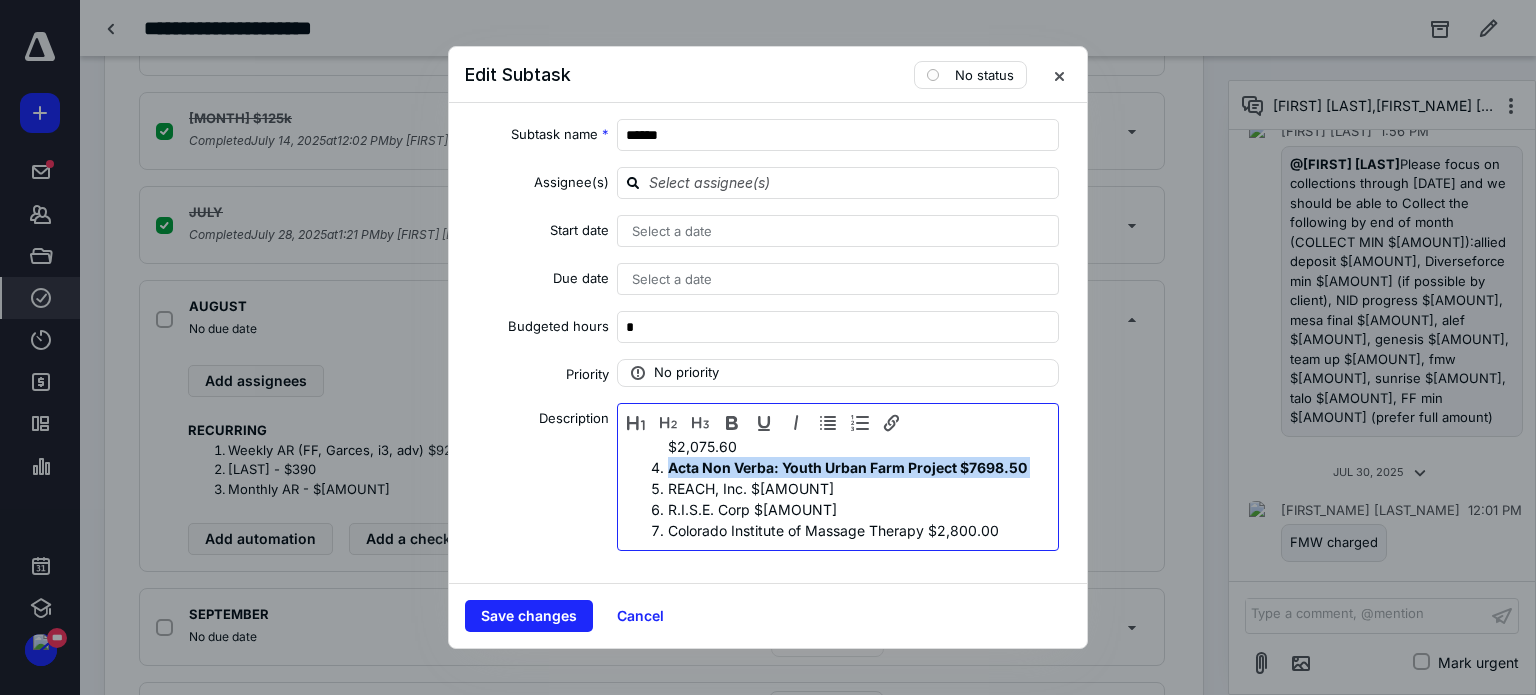 click on "Acta Non Verba: Youth Urban Farm Project $7698.50" at bounding box center [847, 467] 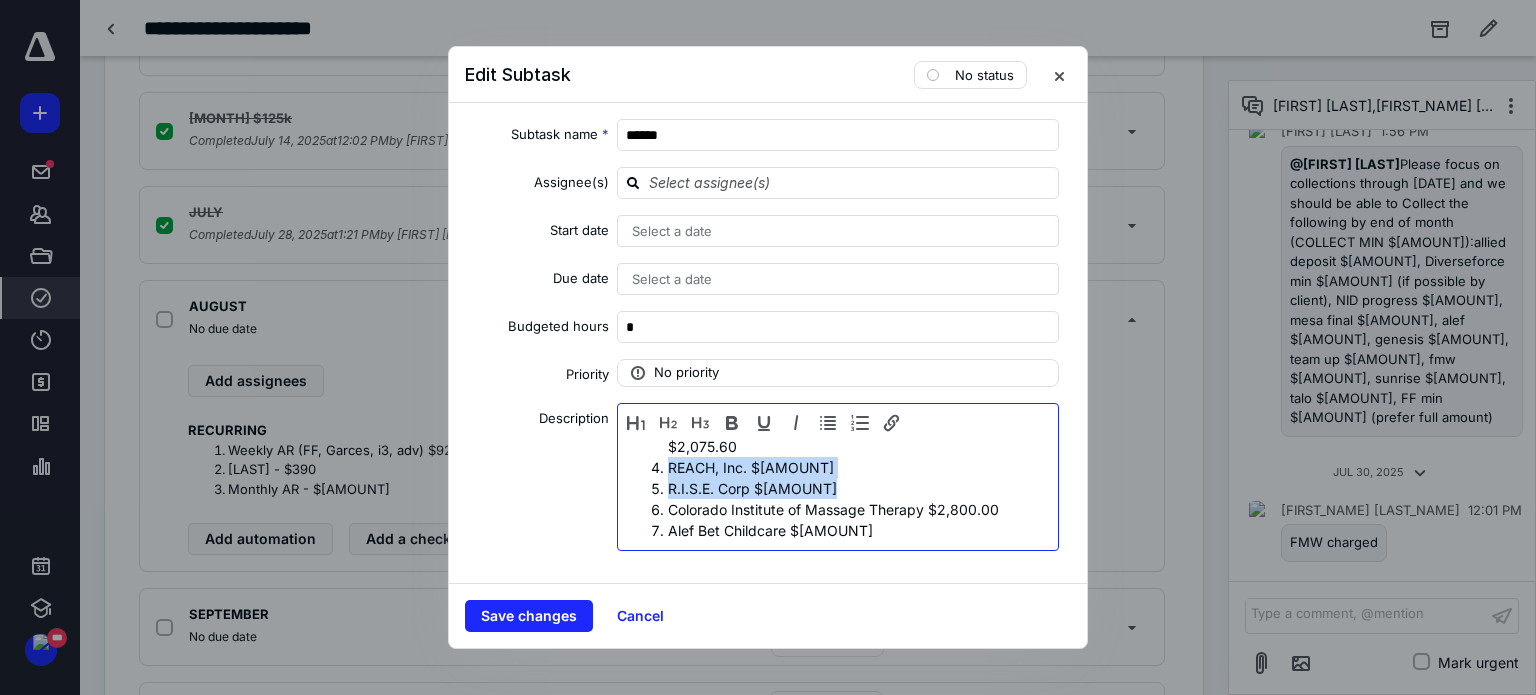 drag, startPoint x: 829, startPoint y: 486, endPoint x: 664, endPoint y: 464, distance: 166.4602 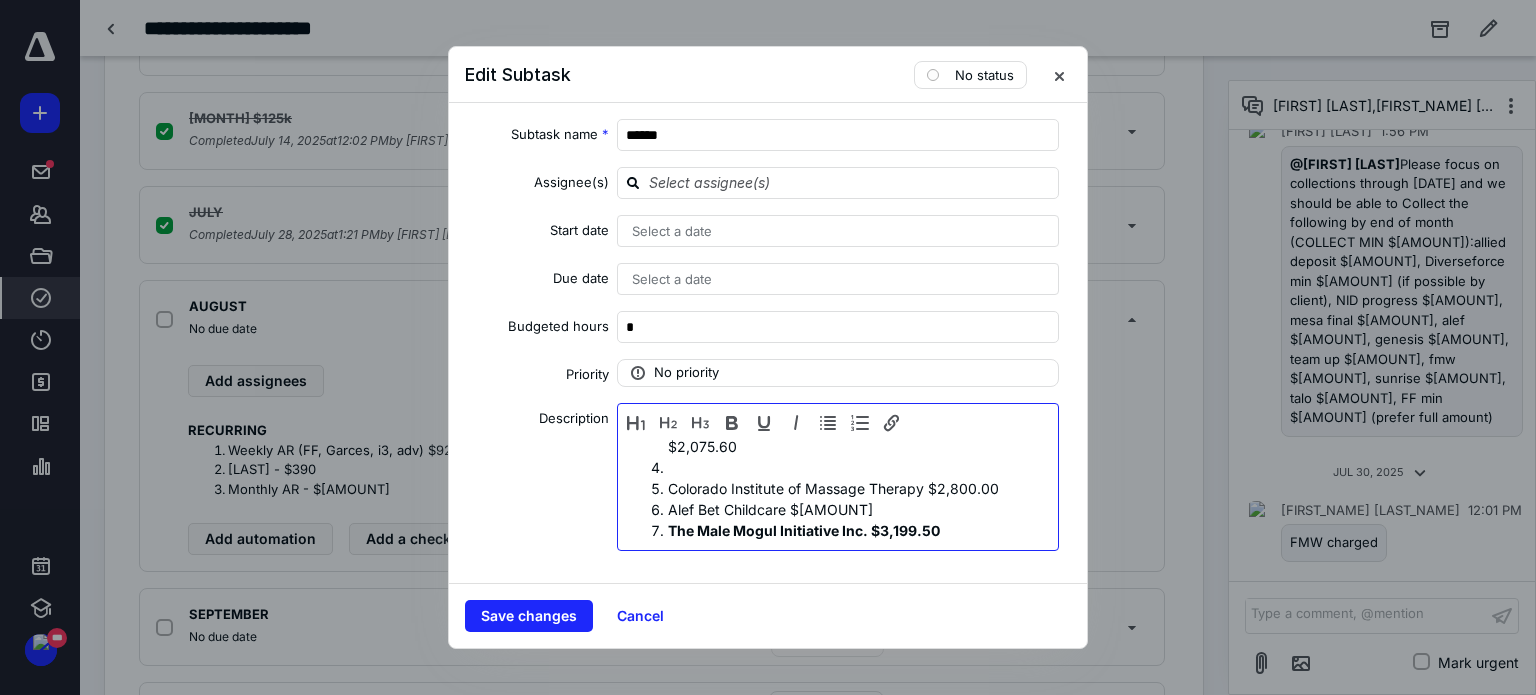 click on "Colorado Institute of Massage Therapy $2,800.00" at bounding box center [858, 488] 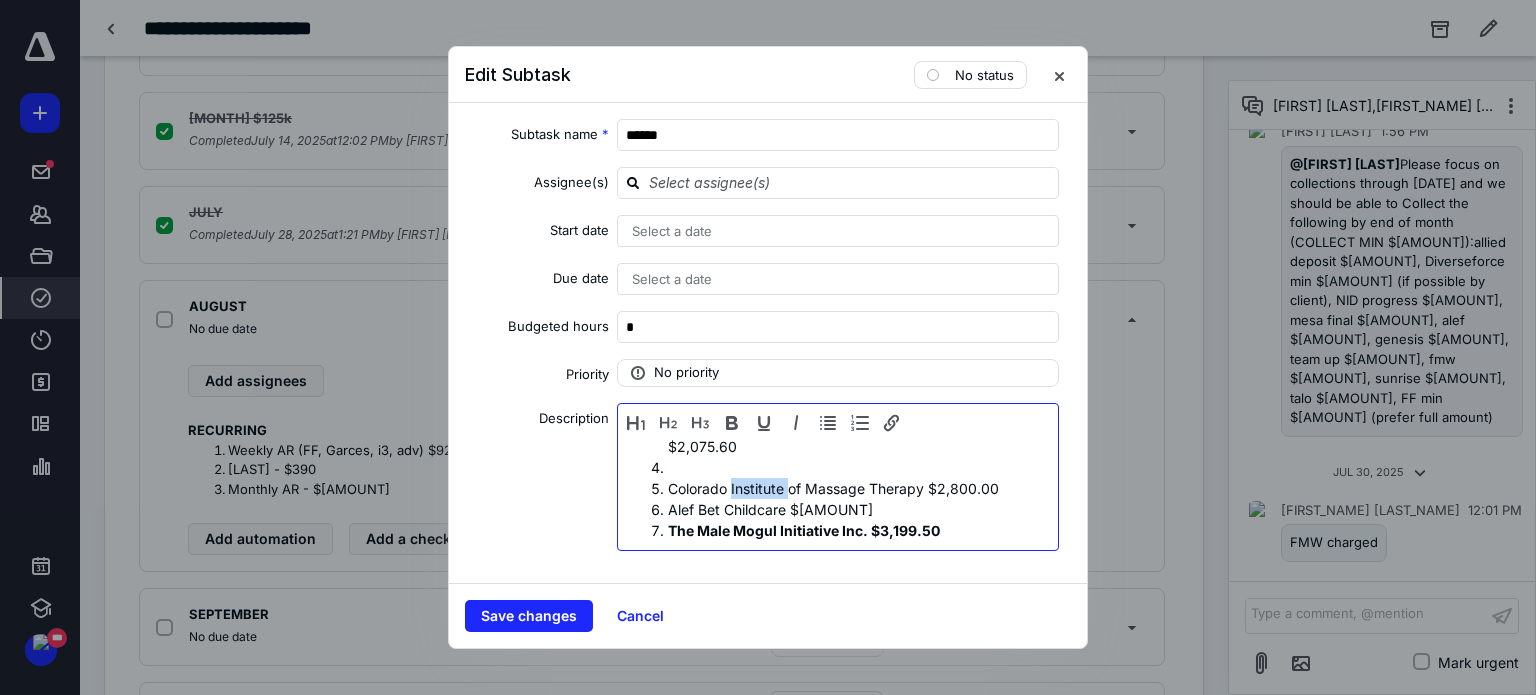 click on "Colorado Institute of Massage Therapy $2,800.00" at bounding box center [858, 488] 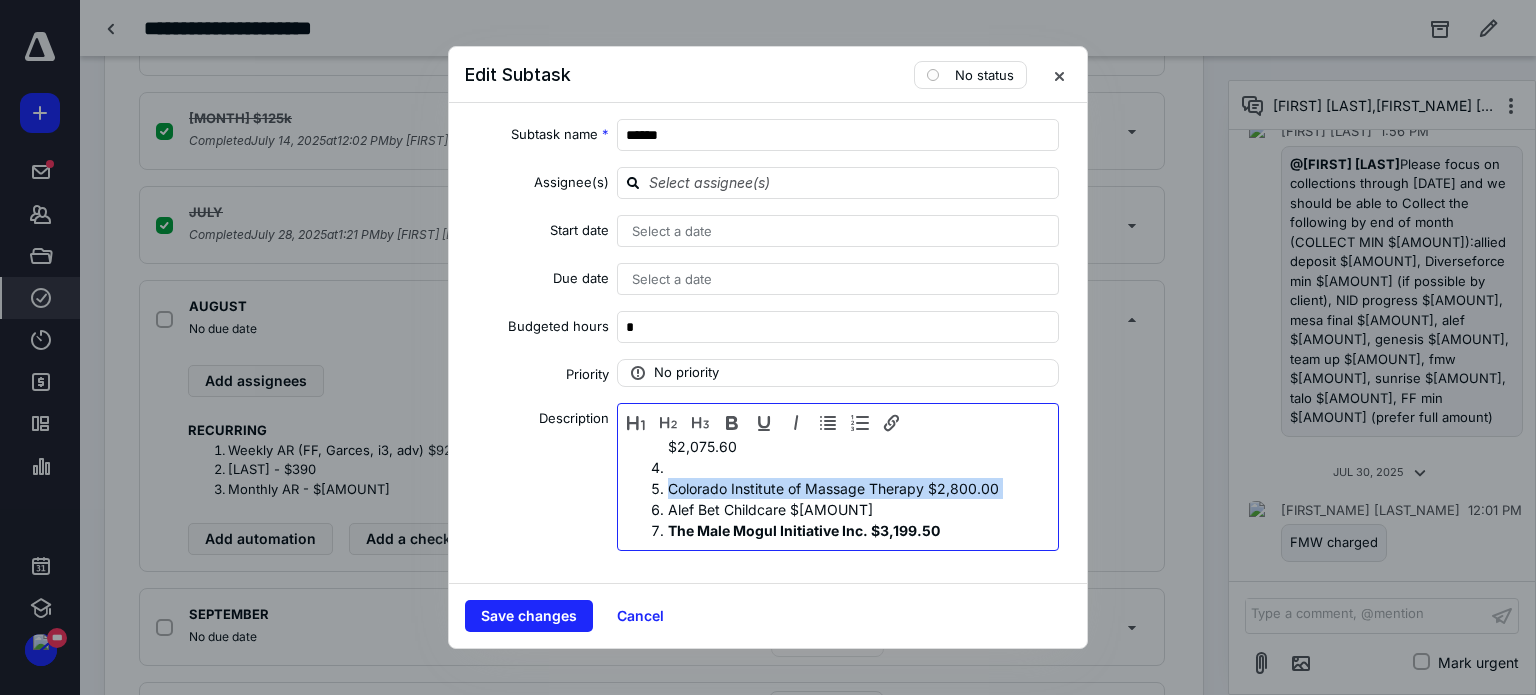 click on "Colorado Institute of Massage Therapy $2,800.00" at bounding box center [858, 488] 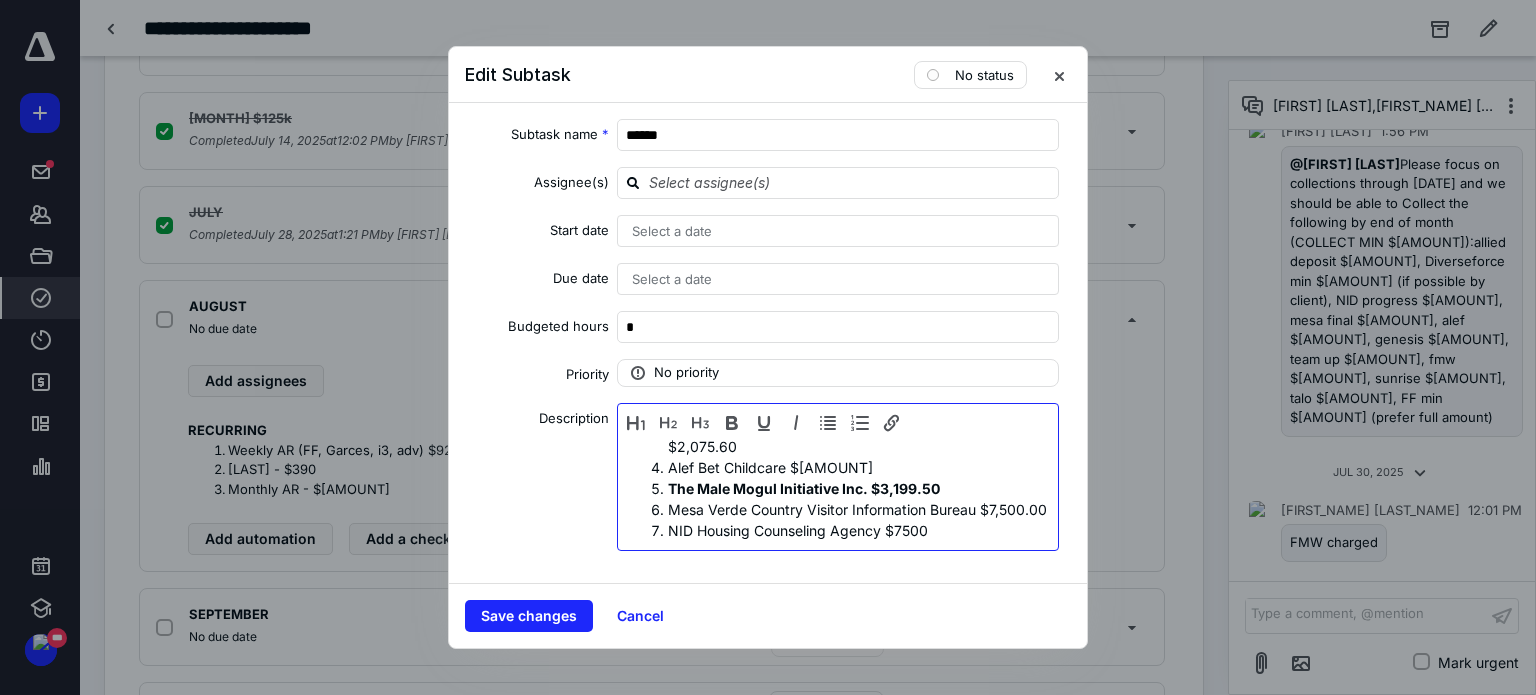 click on "The Male Mogul Initiative Inc. $3,199.50" at bounding box center [804, 488] 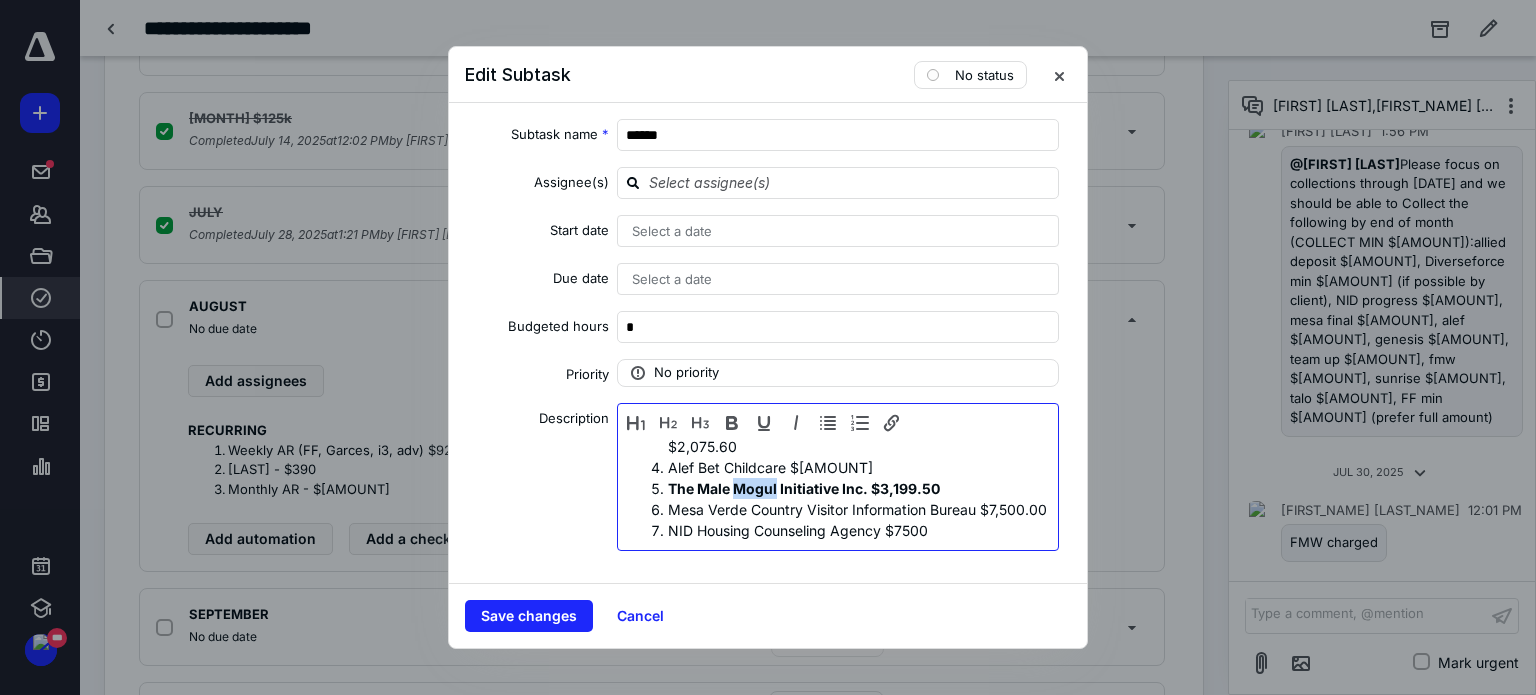 click on "The Male Mogul Initiative Inc. $3,199.50" at bounding box center [804, 488] 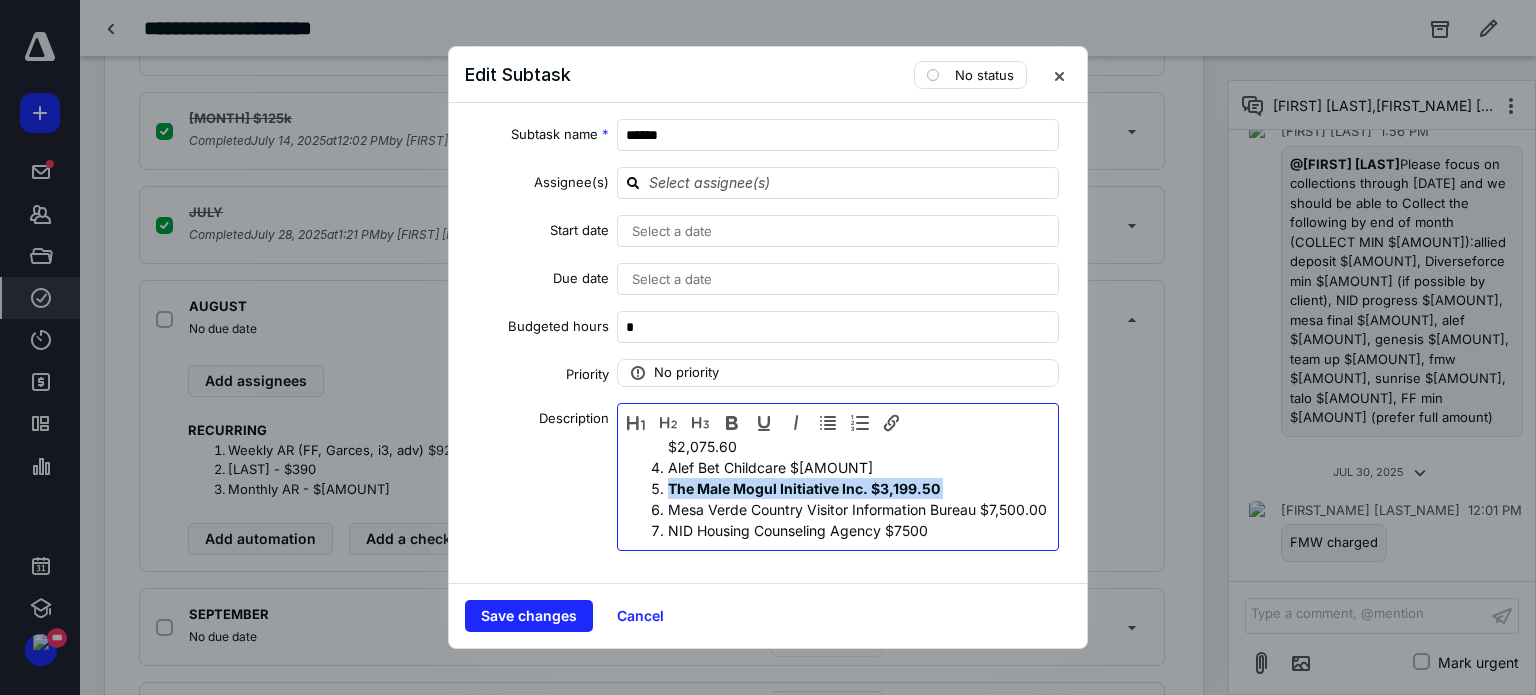 click on "The Male Mogul Initiative Inc. $3,199.50" at bounding box center (804, 488) 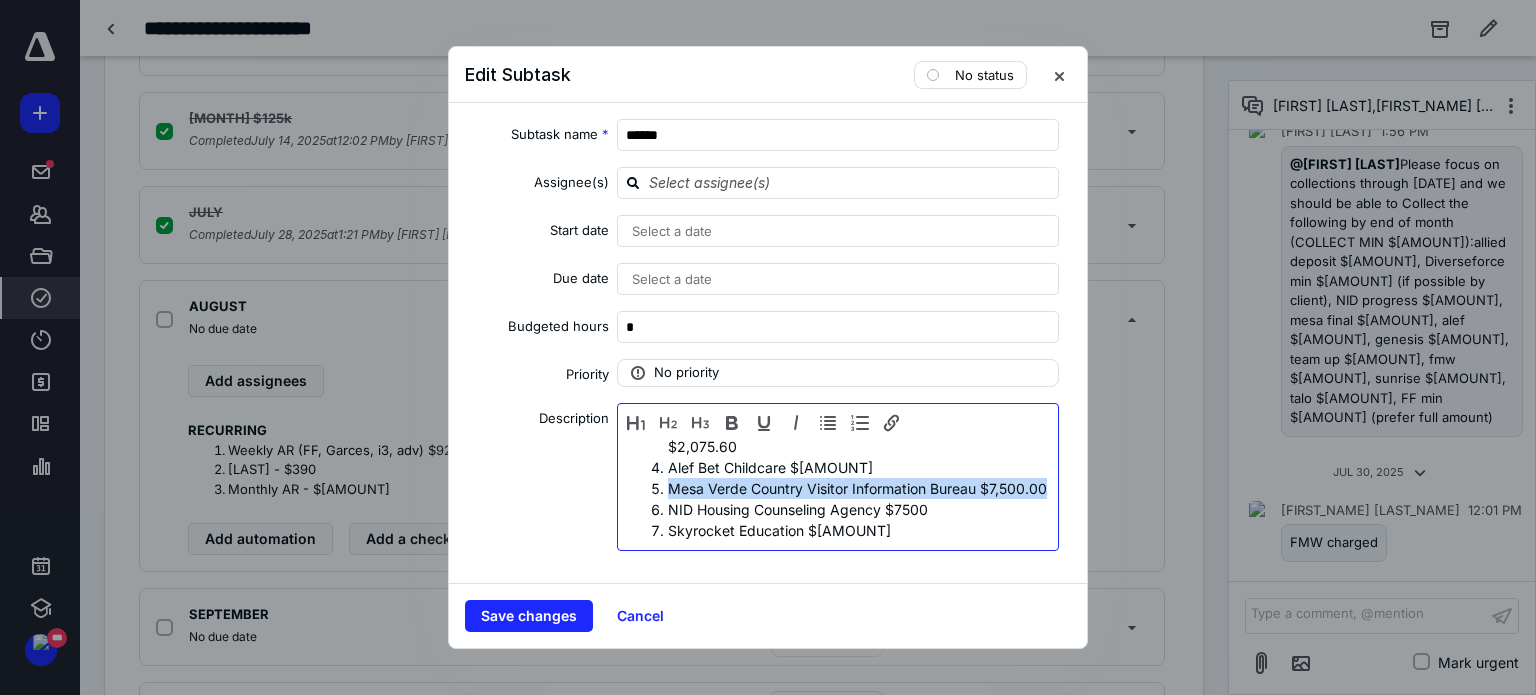 drag, startPoint x: 736, startPoint y: 502, endPoint x: 658, endPoint y: 496, distance: 78.23043 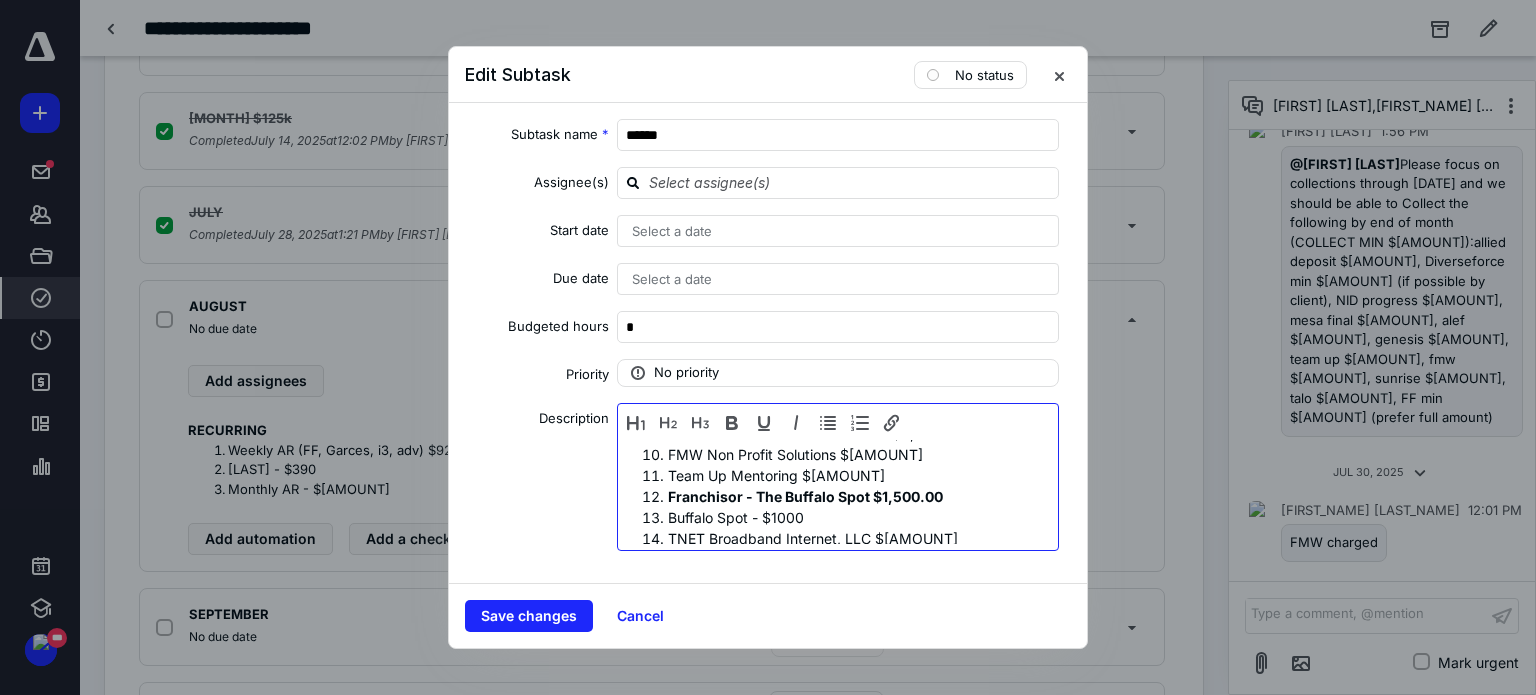 drag, startPoint x: 883, startPoint y: 507, endPoint x: 684, endPoint y: 444, distance: 208.73428 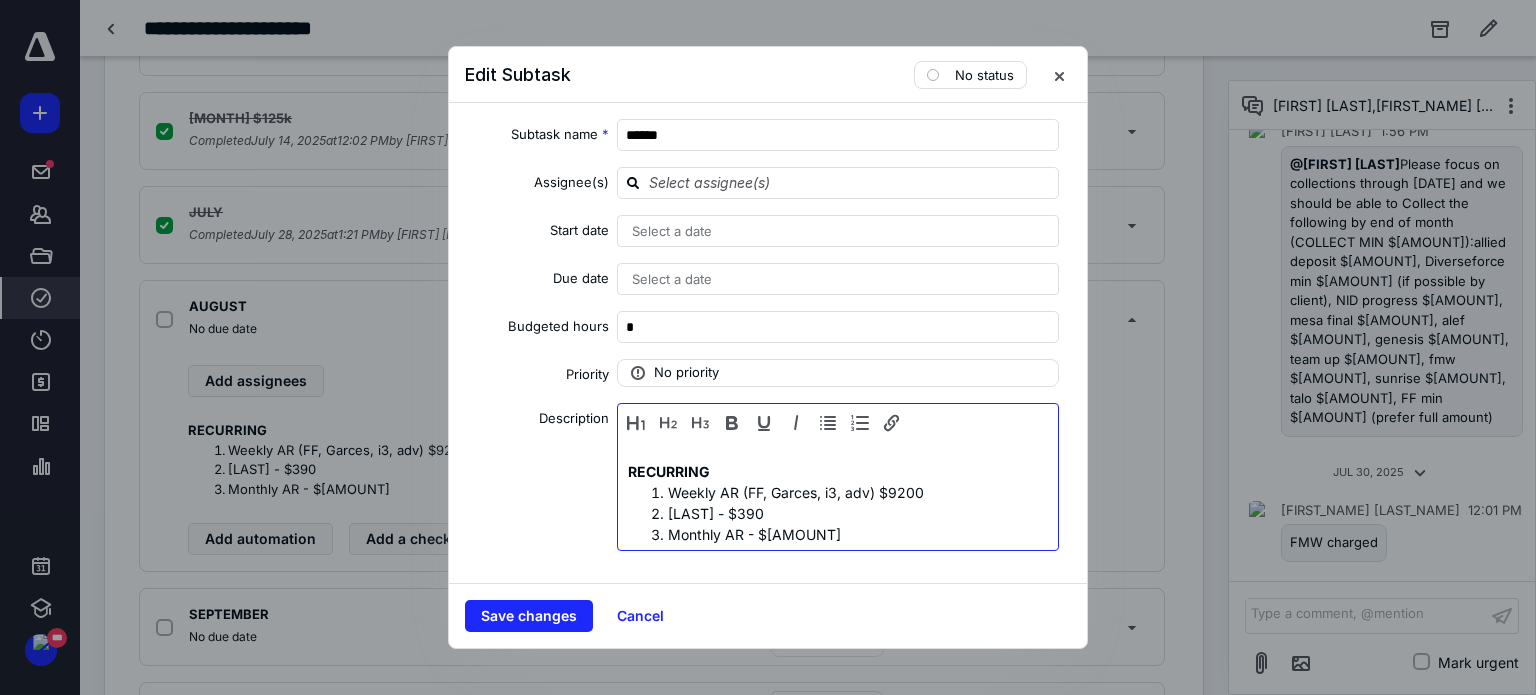 scroll, scrollTop: 425, scrollLeft: 0, axis: vertical 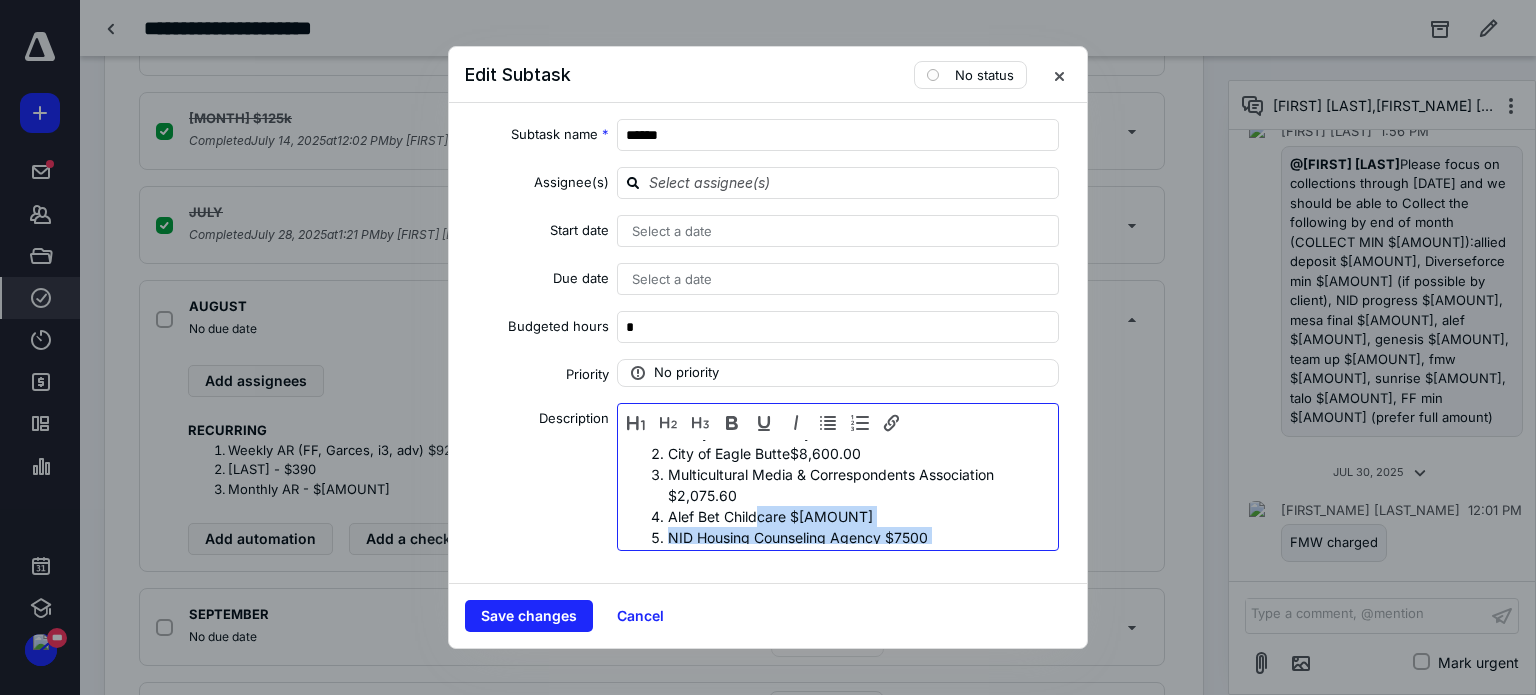 drag, startPoint x: 916, startPoint y: 505, endPoint x: 756, endPoint y: 537, distance: 163.16862 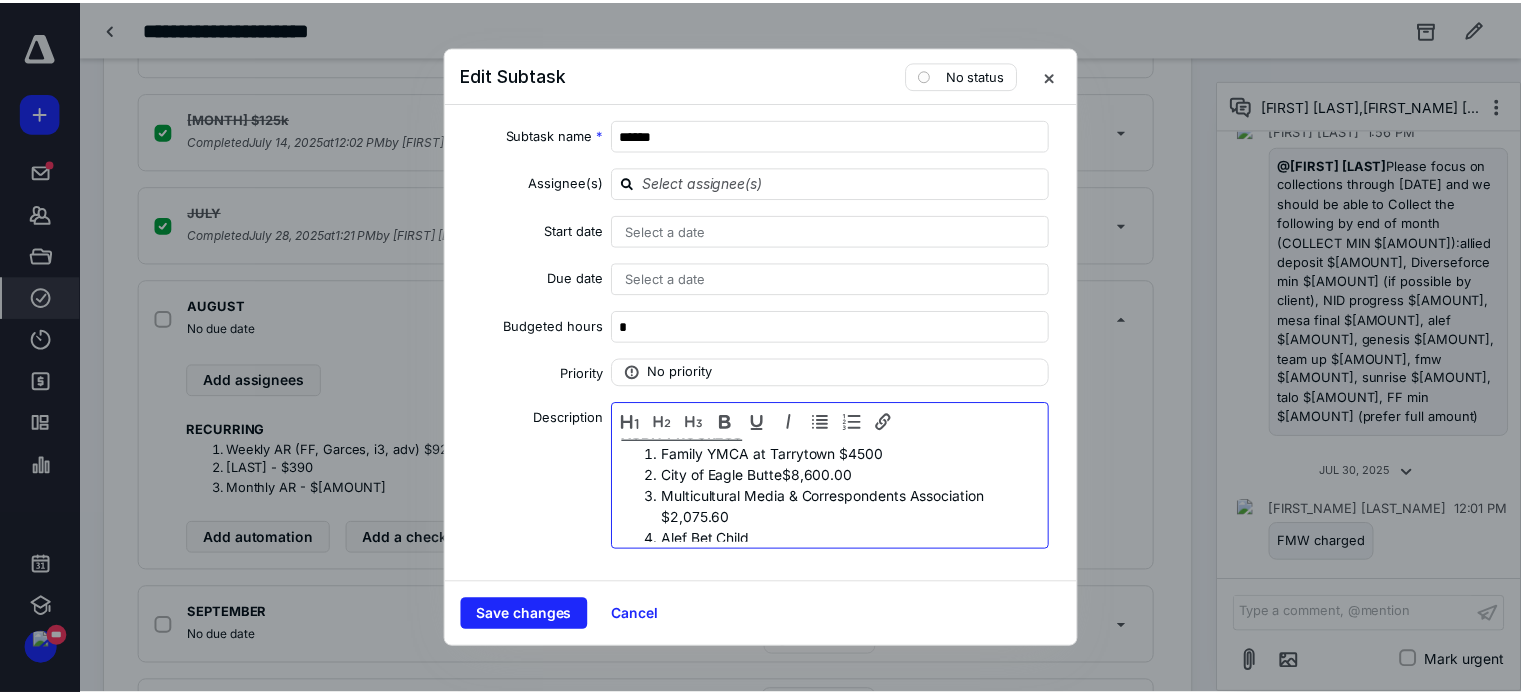 scroll, scrollTop: 188, scrollLeft: 0, axis: vertical 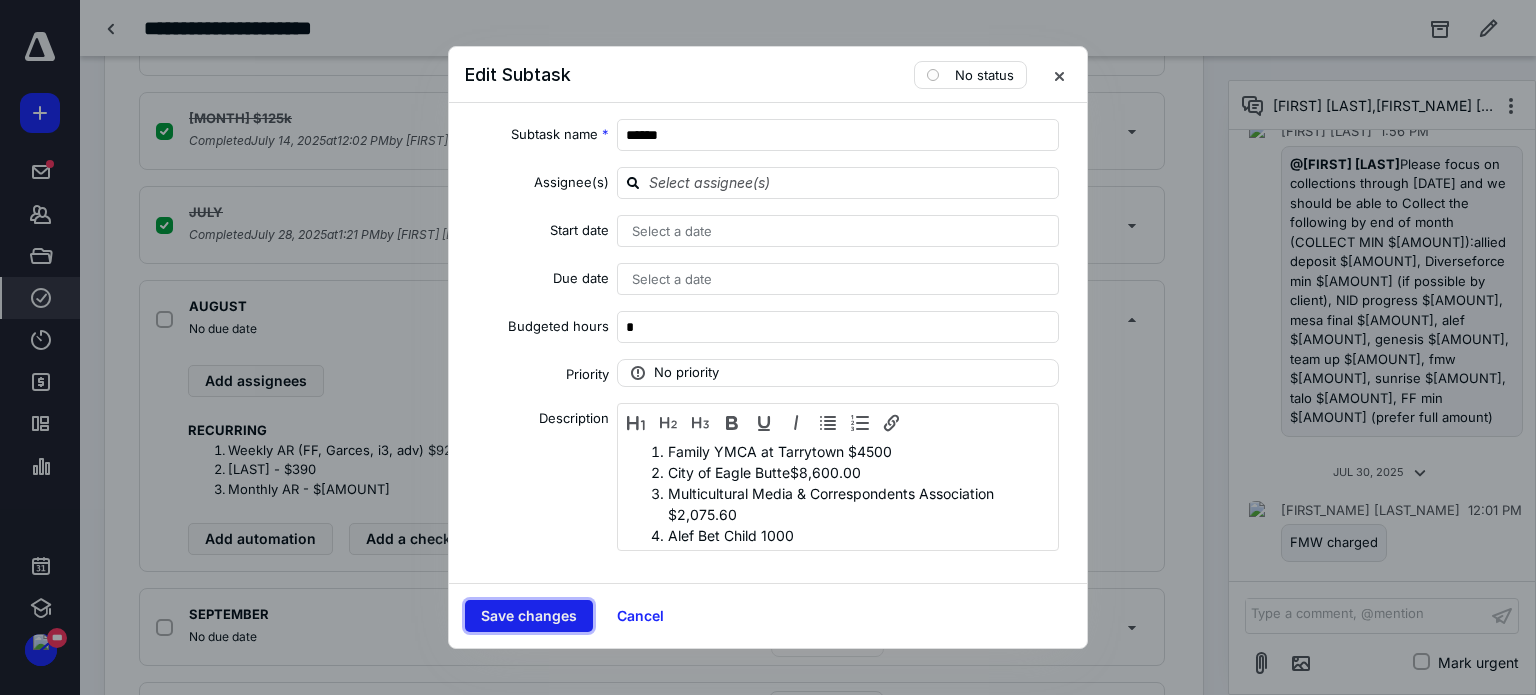 click on "Save changes" at bounding box center [529, 616] 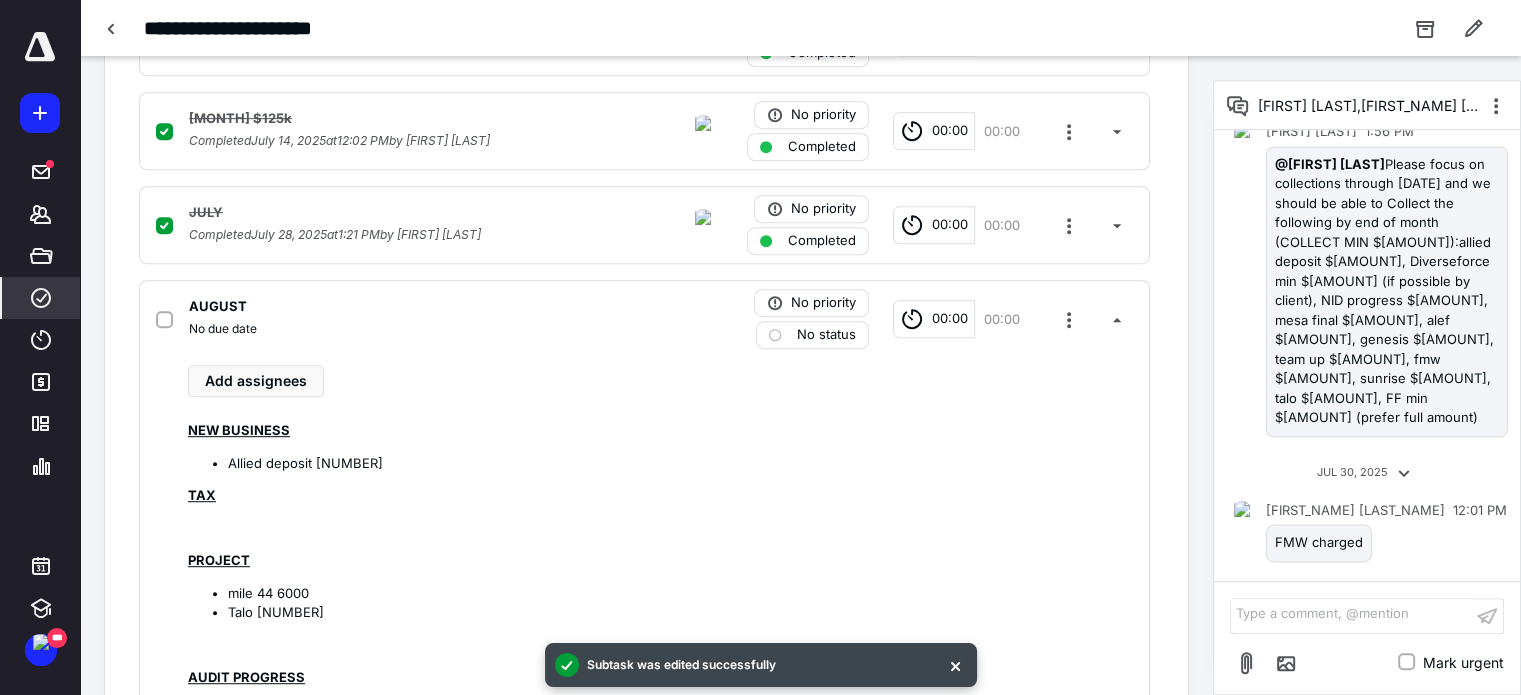 click 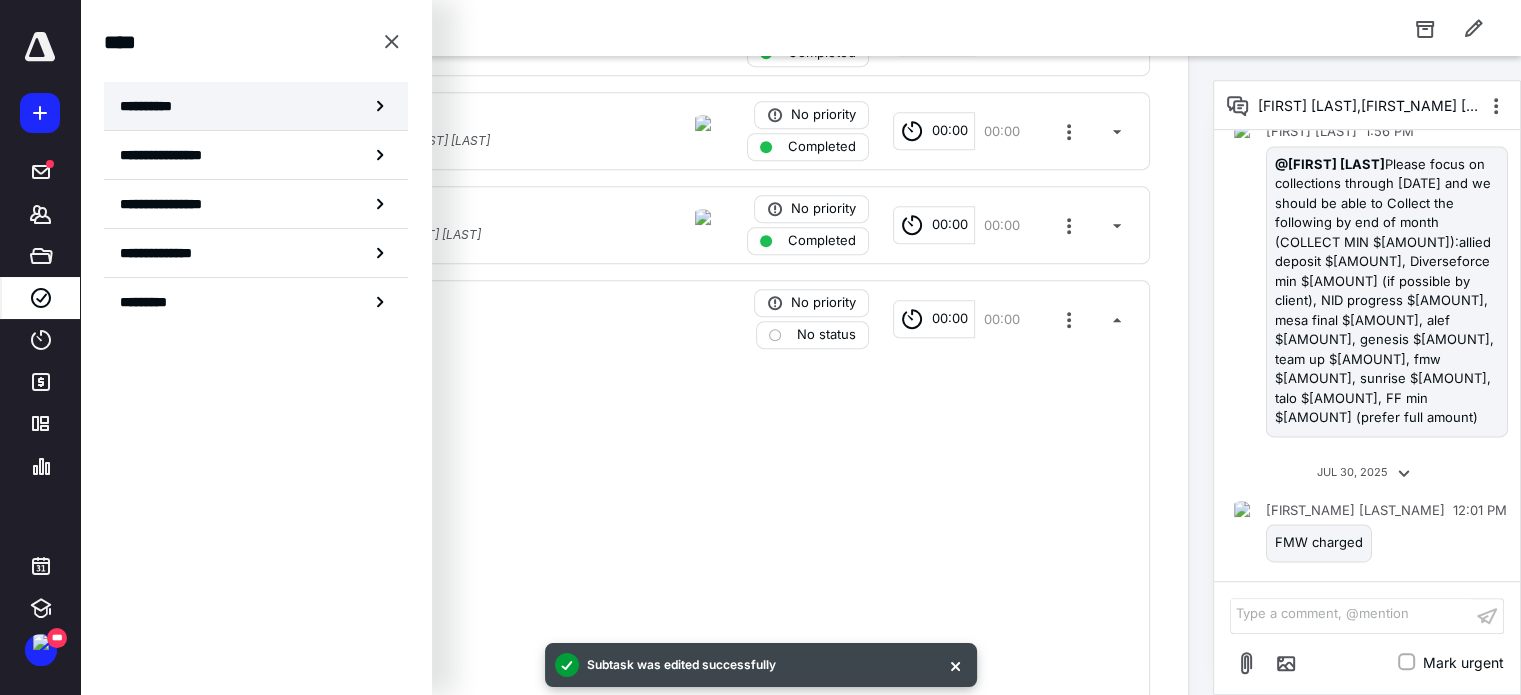 click on "**********" at bounding box center (153, 106) 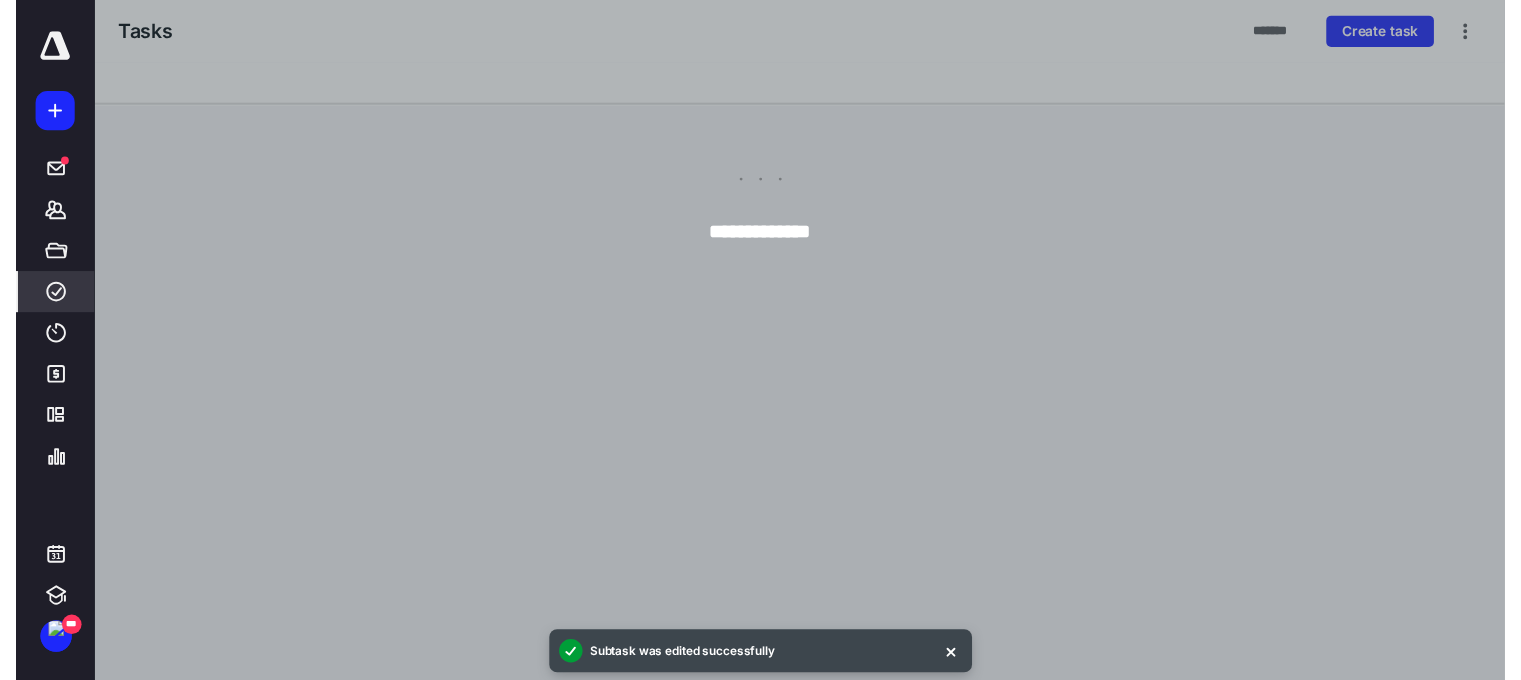 scroll, scrollTop: 0, scrollLeft: 0, axis: both 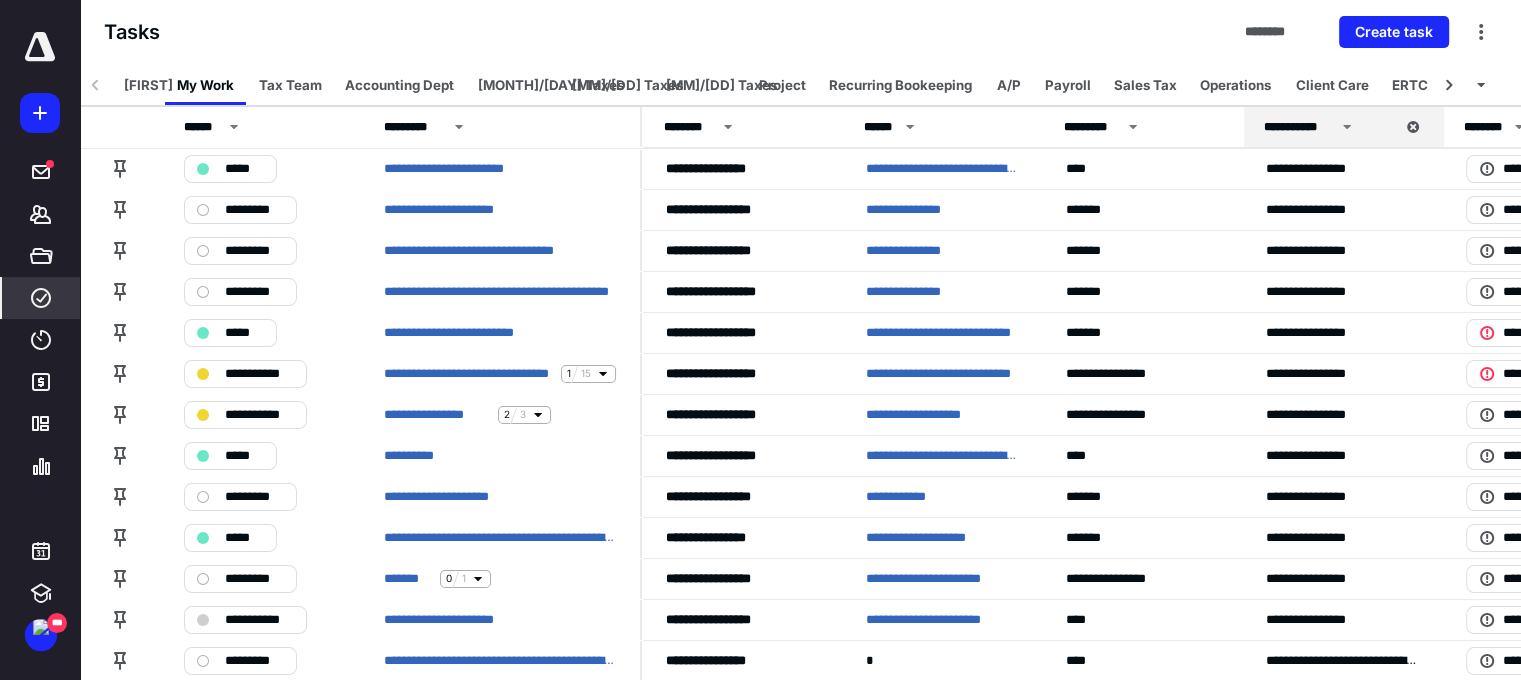 click 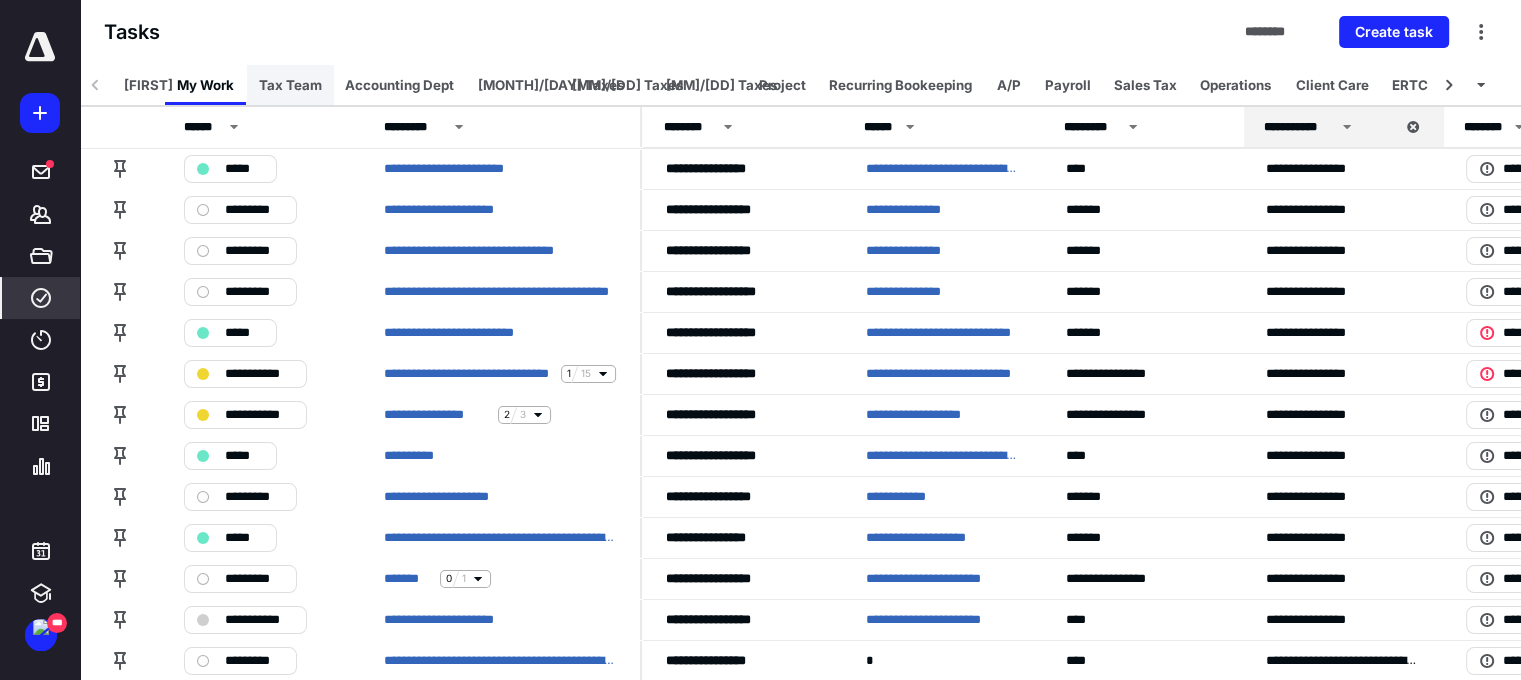 click on "Tax Team" at bounding box center (290, 85) 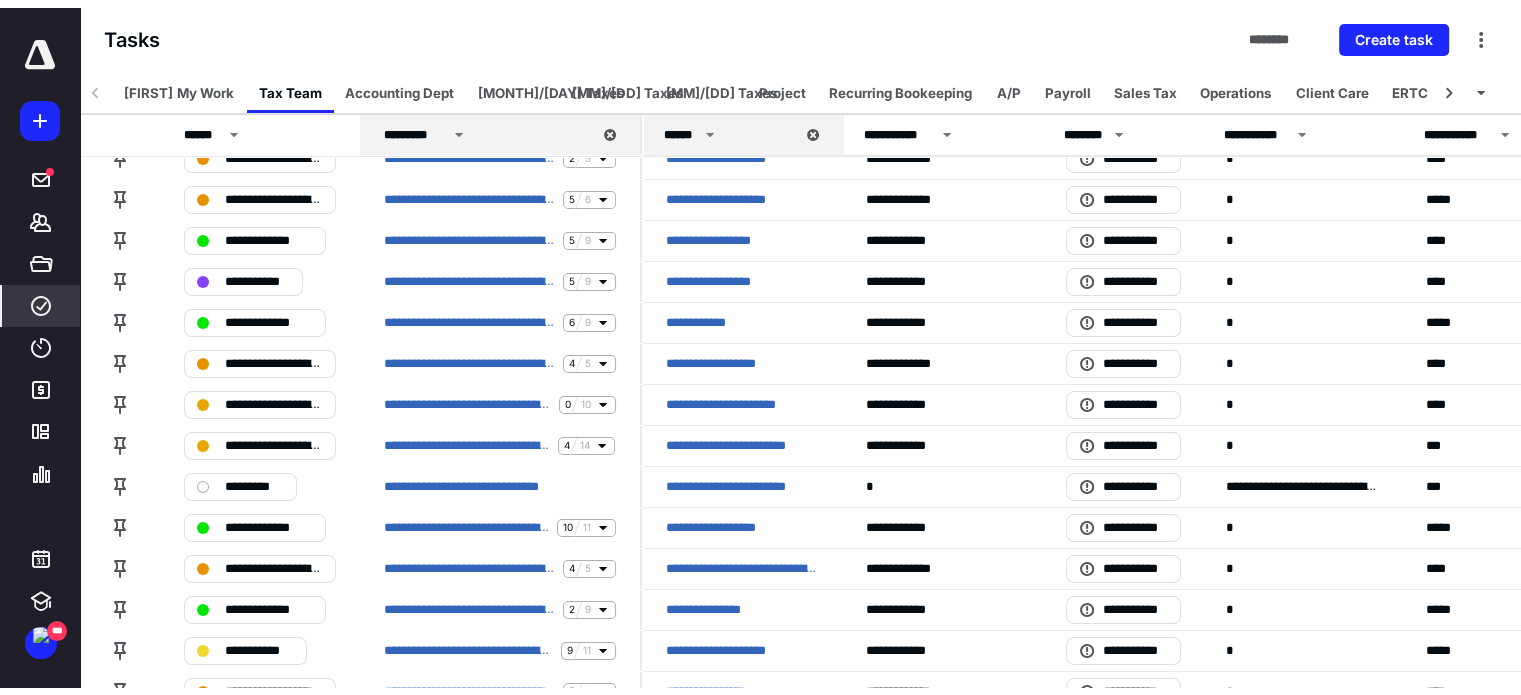scroll, scrollTop: 0, scrollLeft: 0, axis: both 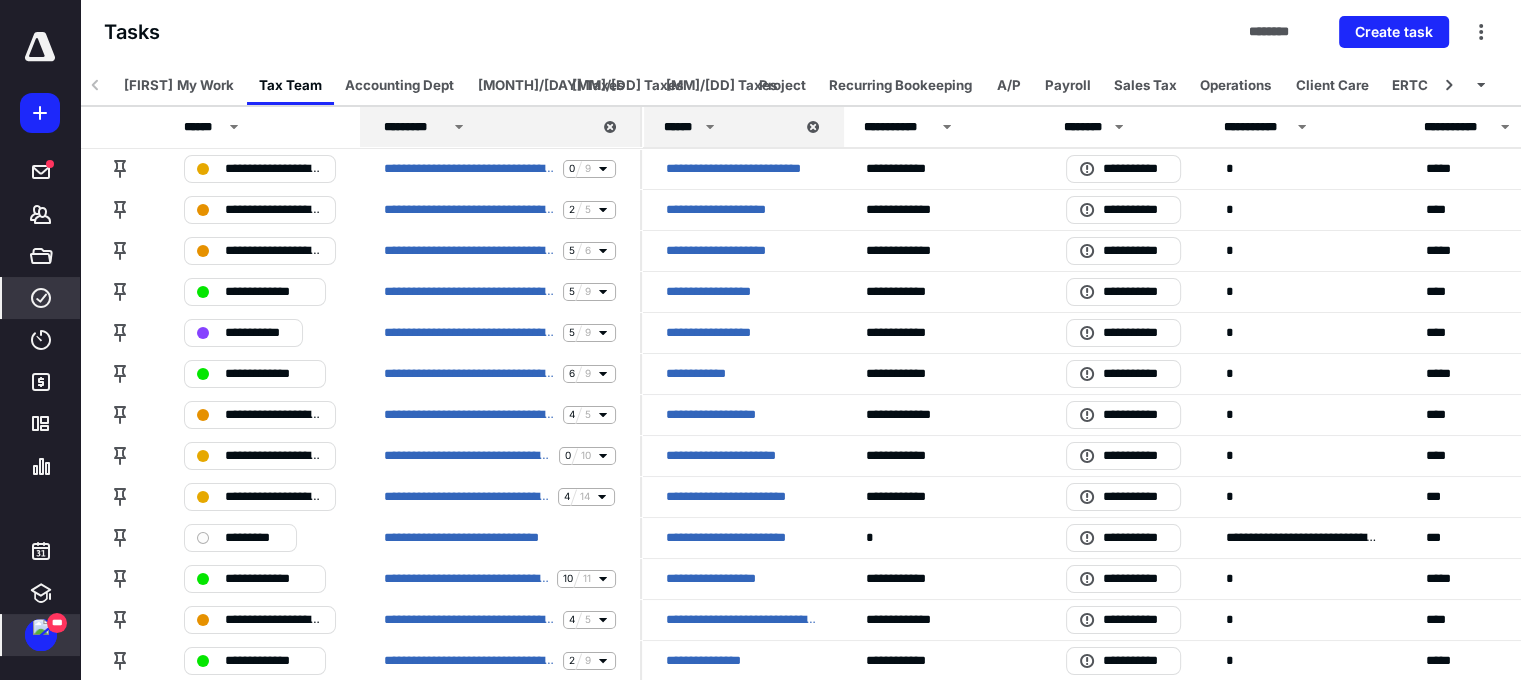 click on "***" at bounding box center (41, 635) 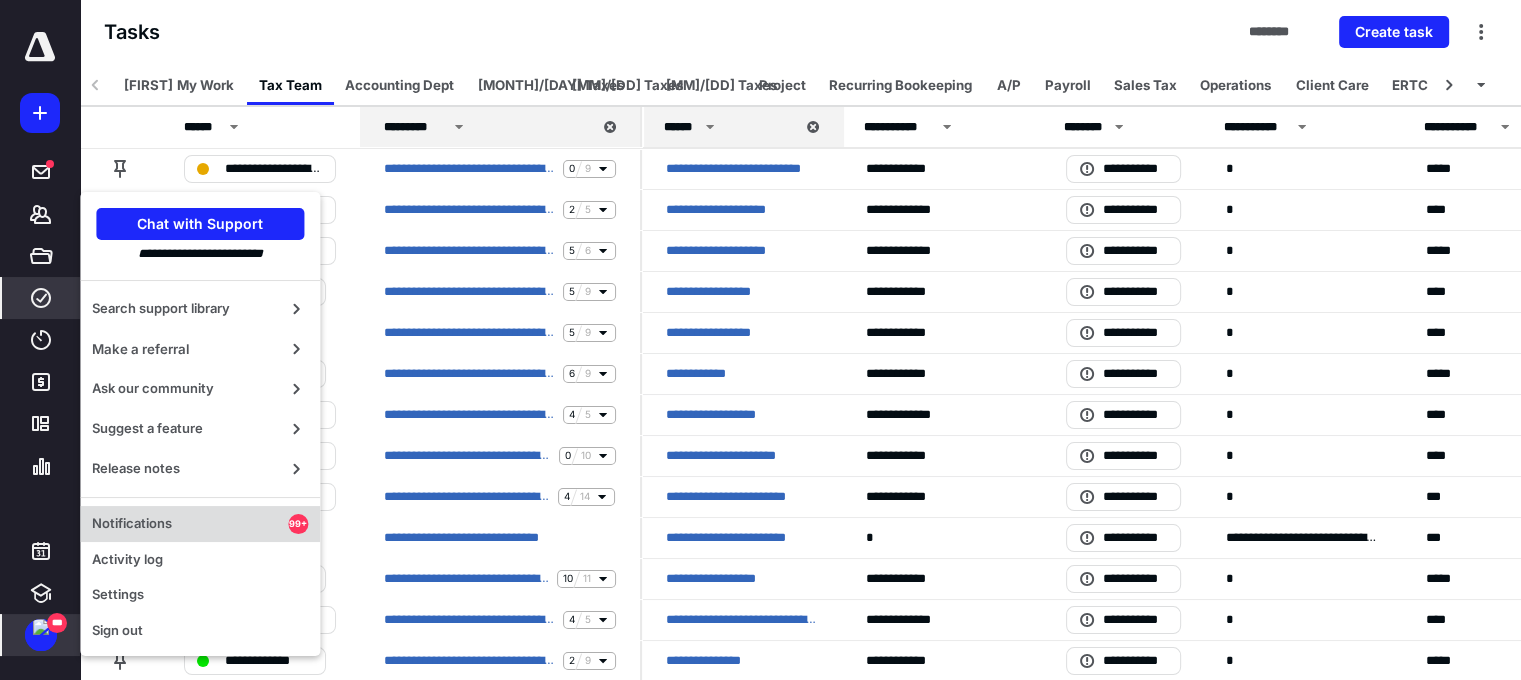 click on "Notifications" at bounding box center [190, 524] 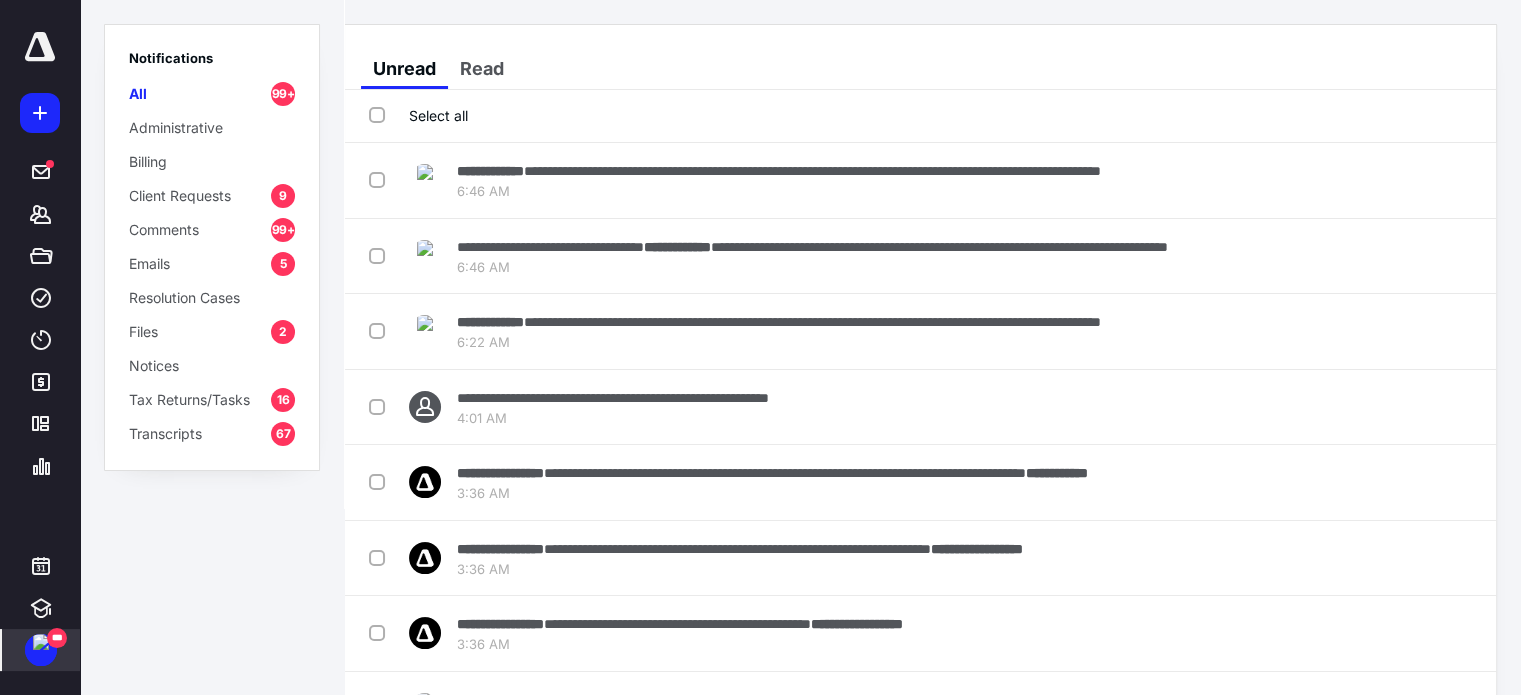 click on "Transcripts" at bounding box center [165, 433] 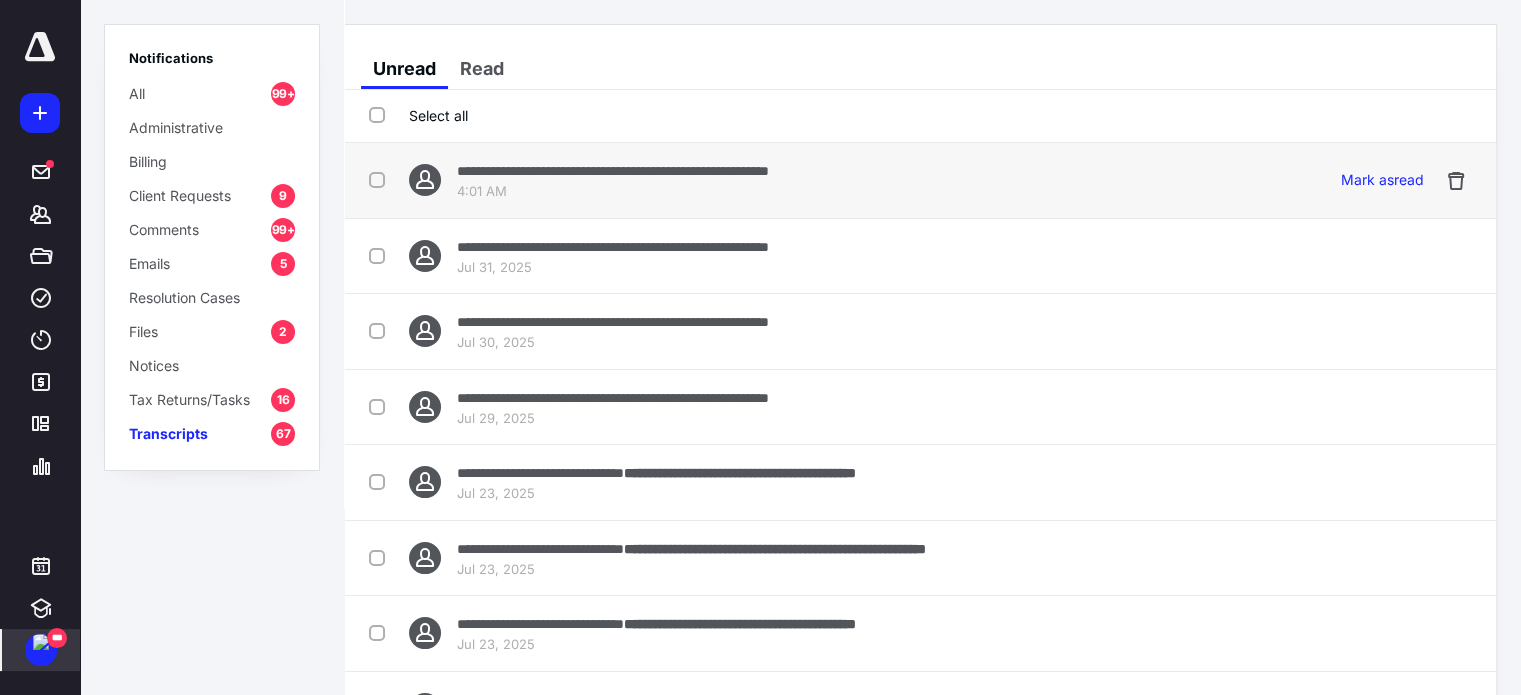 click on "**********" at bounding box center [613, 171] 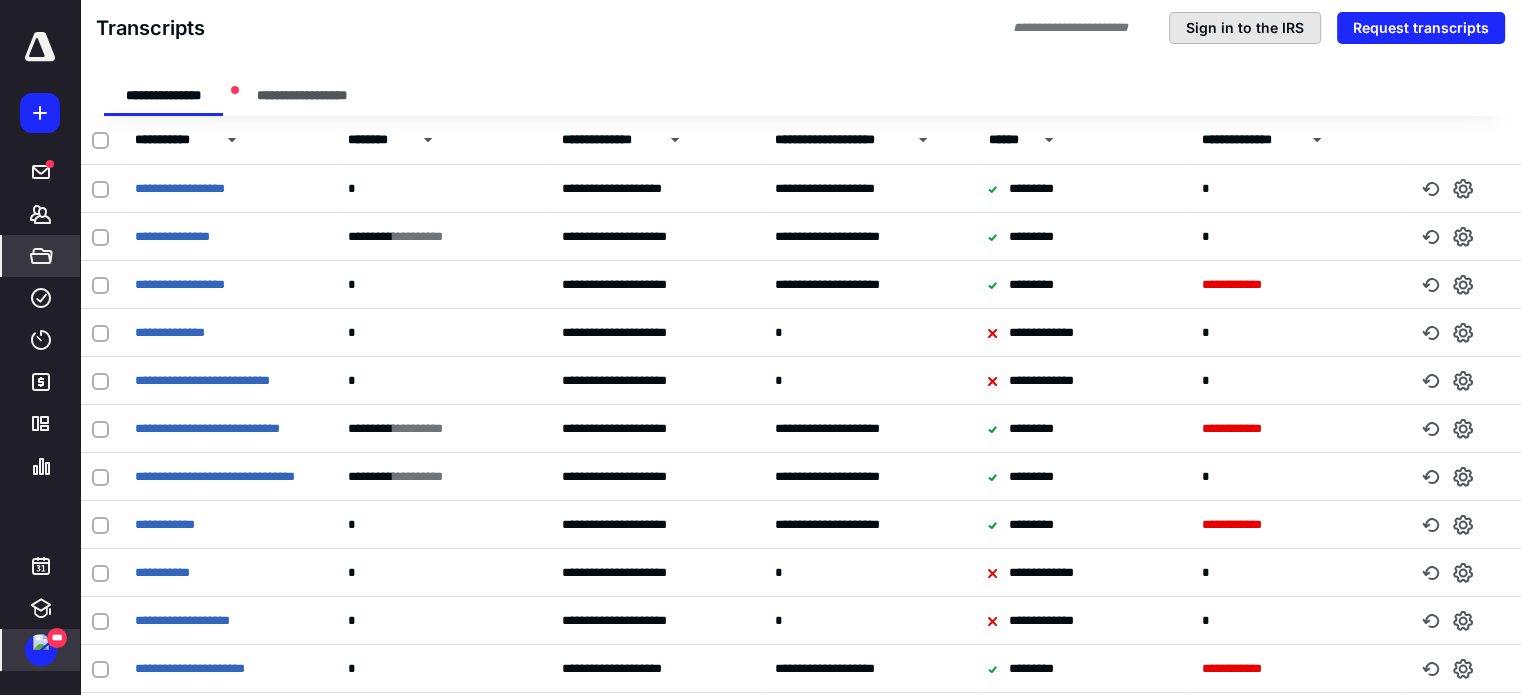click on "Sign in to the IRS" at bounding box center [1245, 28] 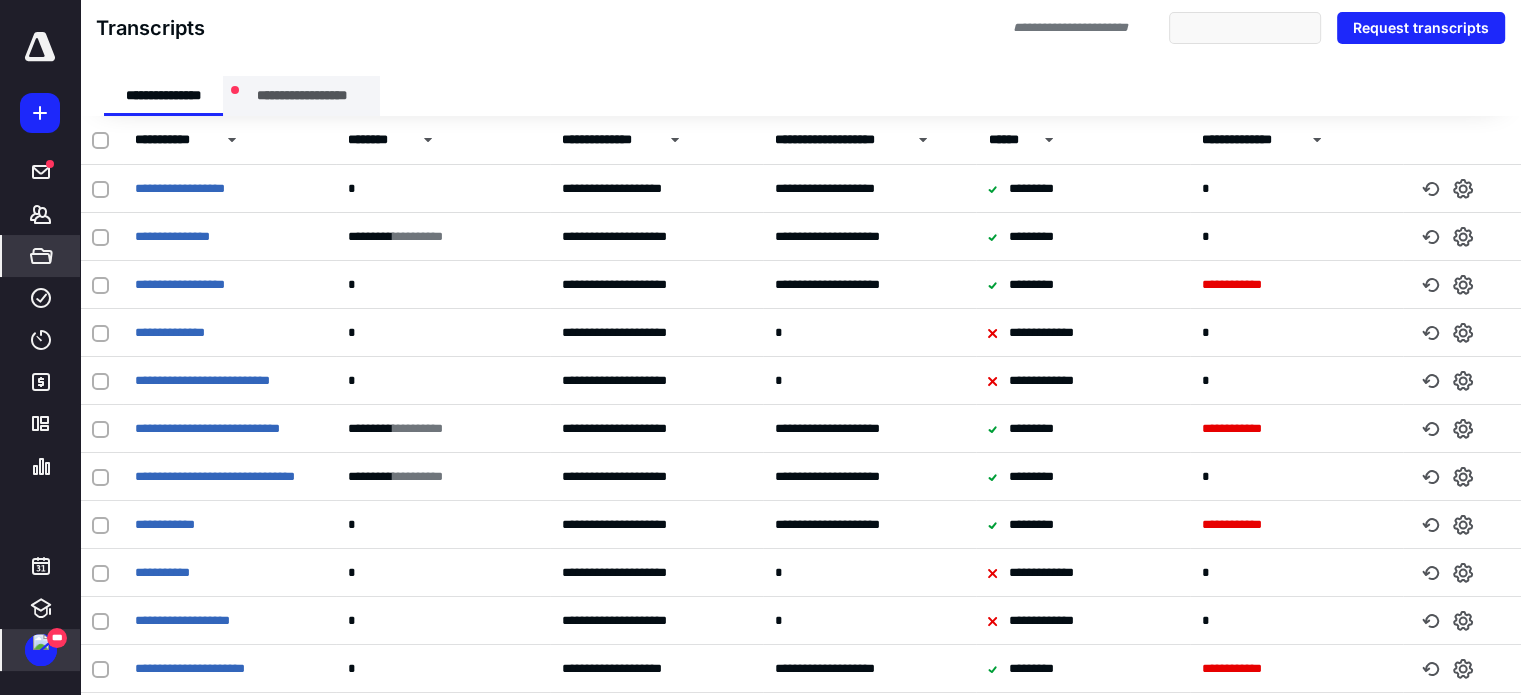 click on "**********" at bounding box center (302, 96) 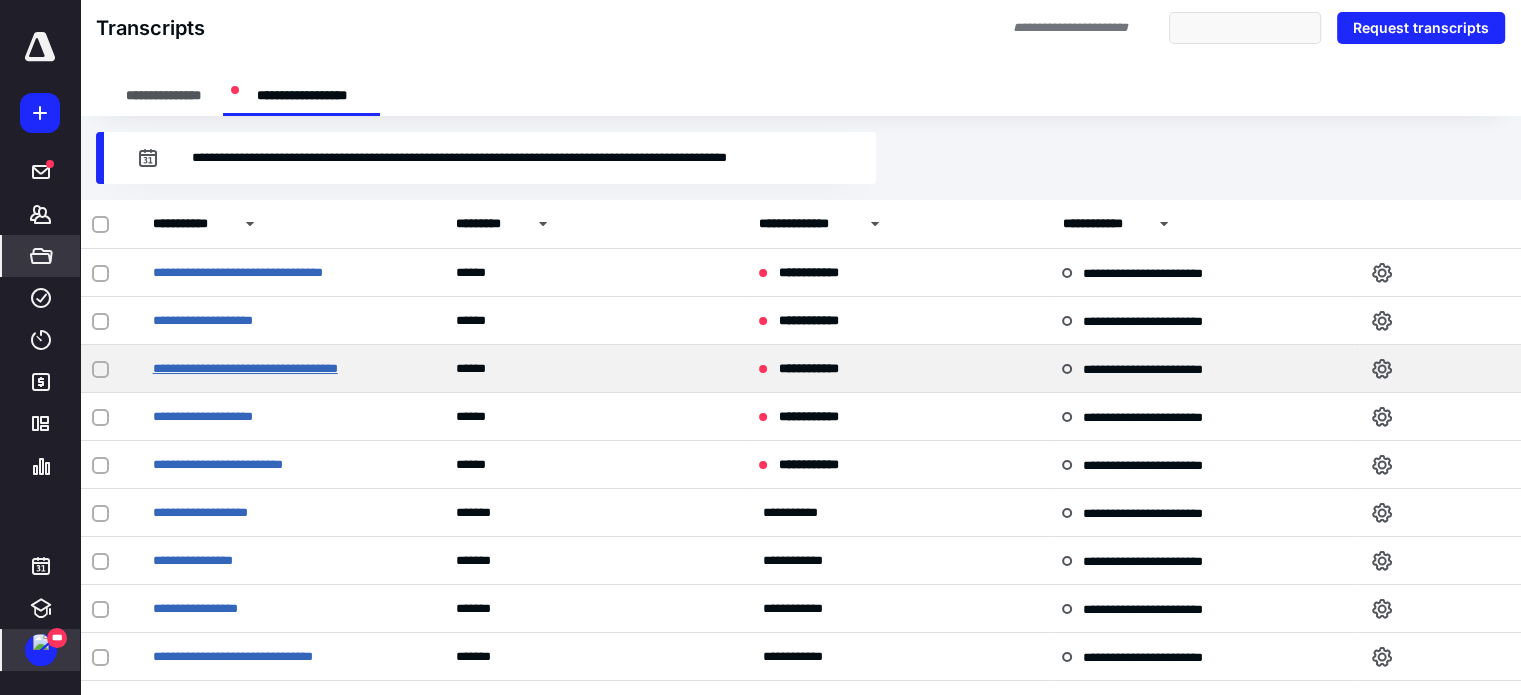 click on "**********" at bounding box center (245, 368) 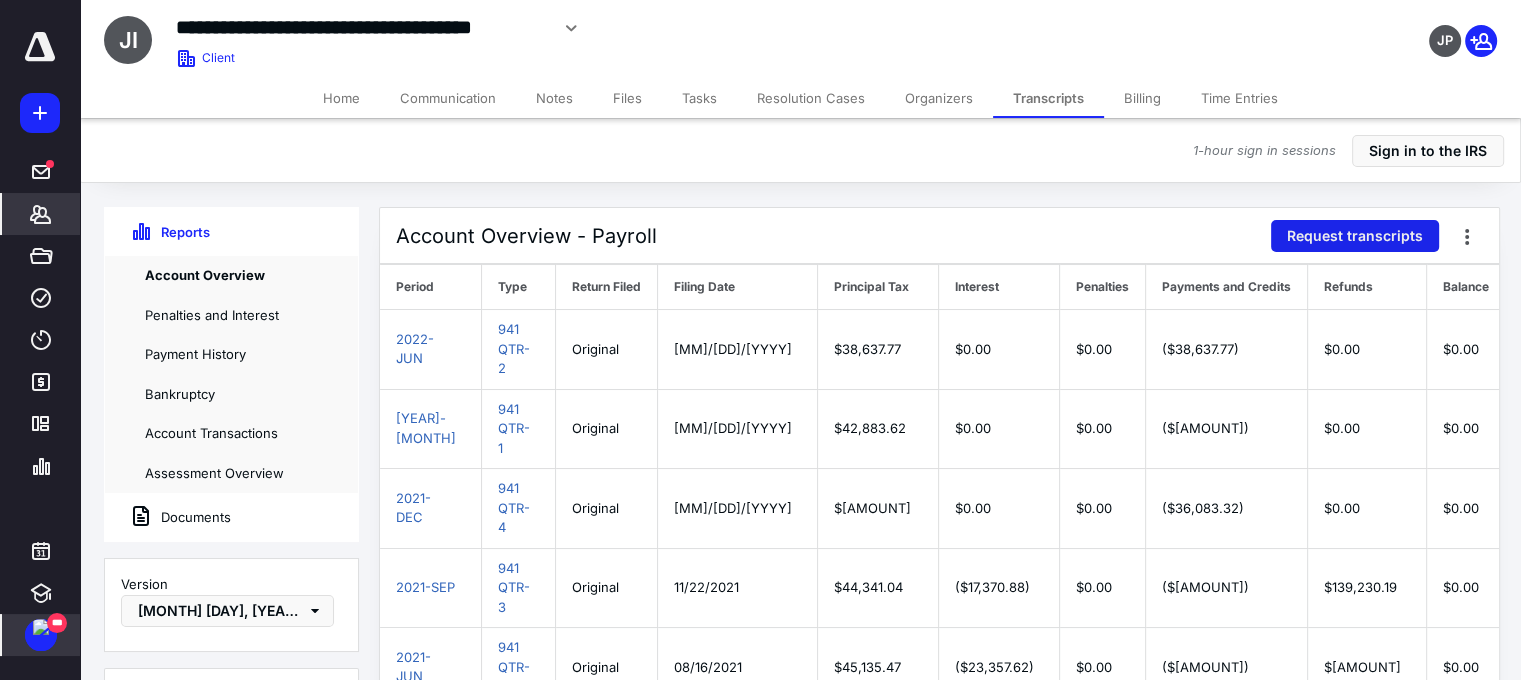 click on "Request transcripts" at bounding box center (1355, 236) 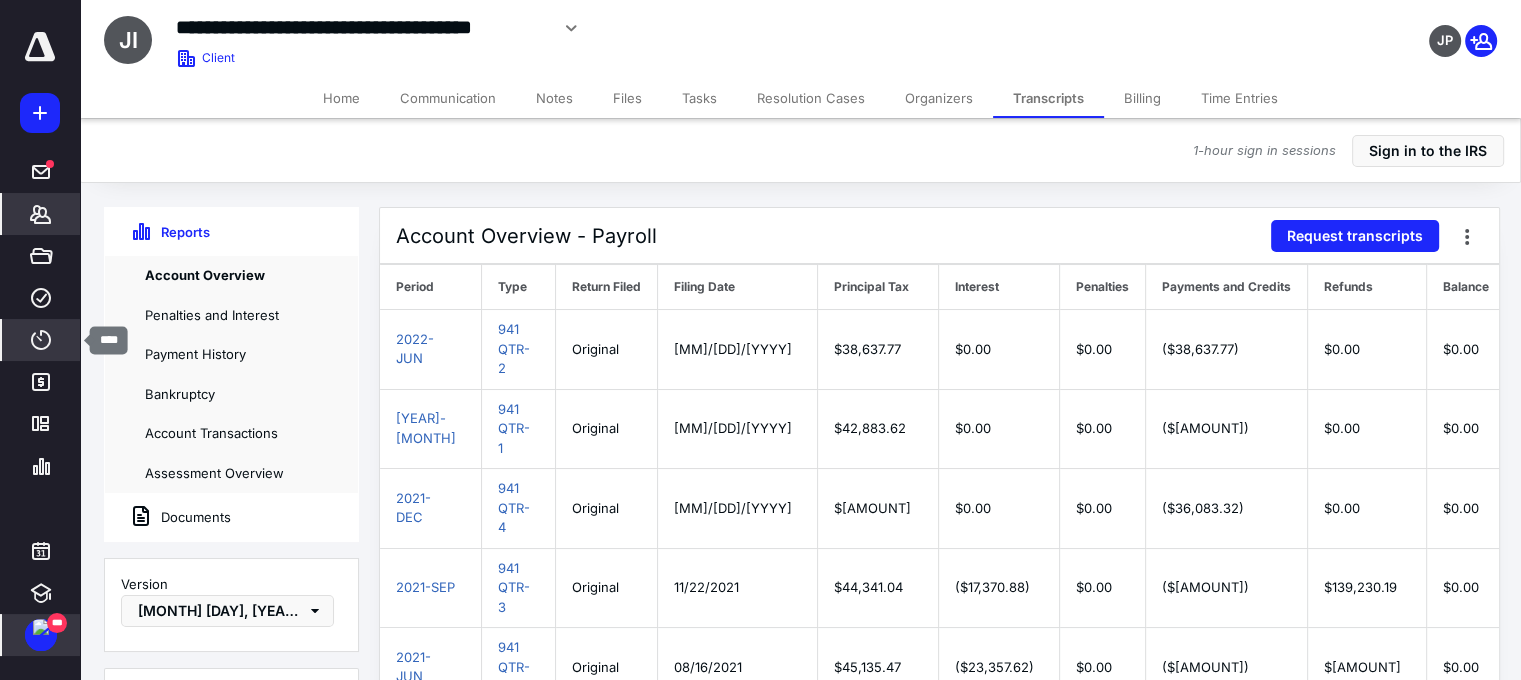 click 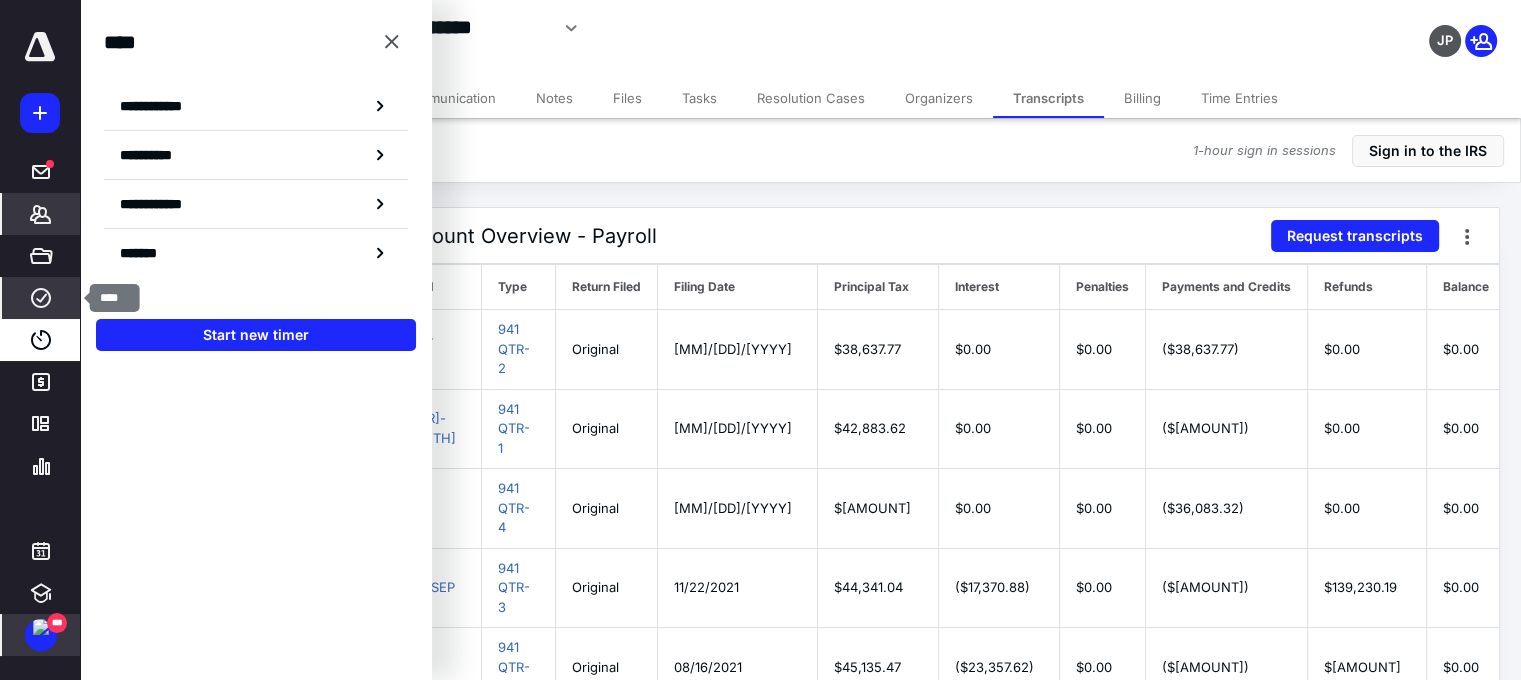 click on "****" at bounding box center [41, 298] 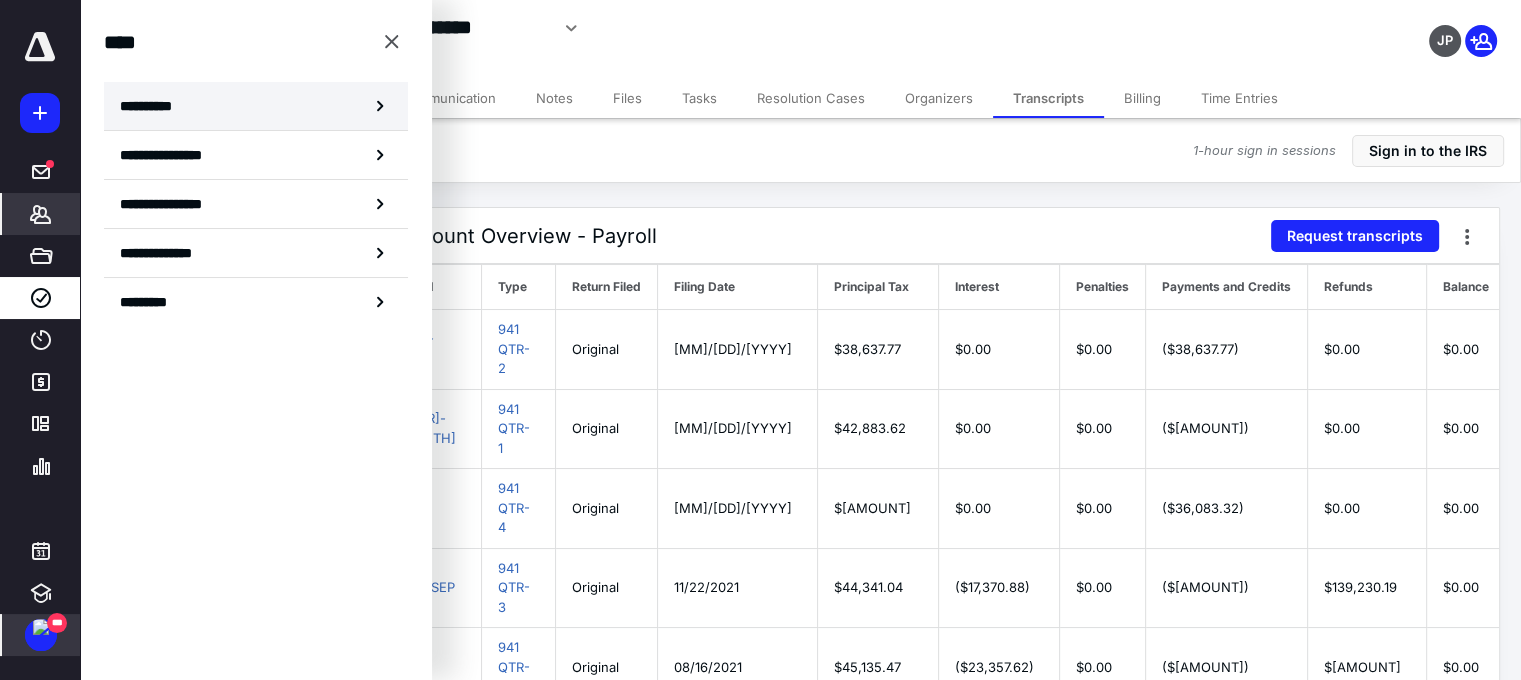 click on "**********" at bounding box center [153, 106] 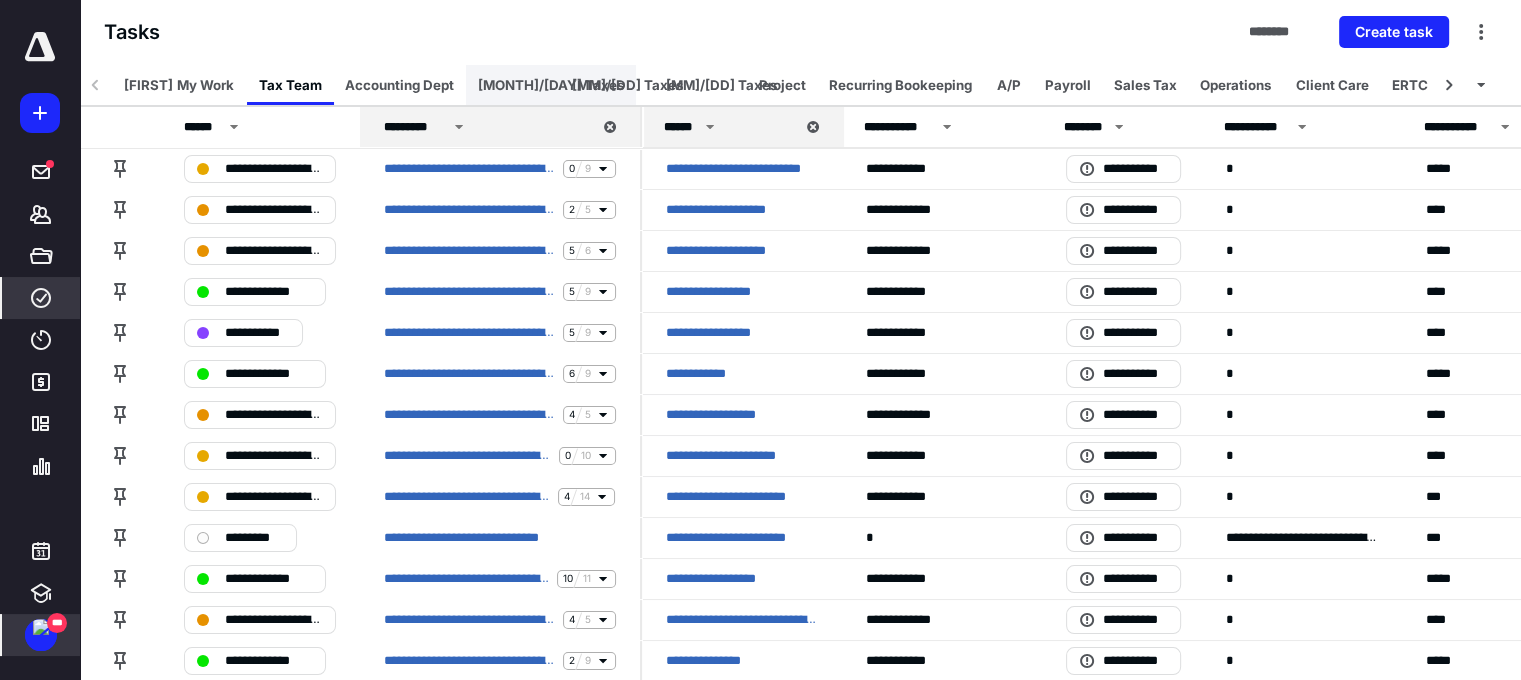 click on "[MONTH]/[DAY] Taxes" at bounding box center [551, 85] 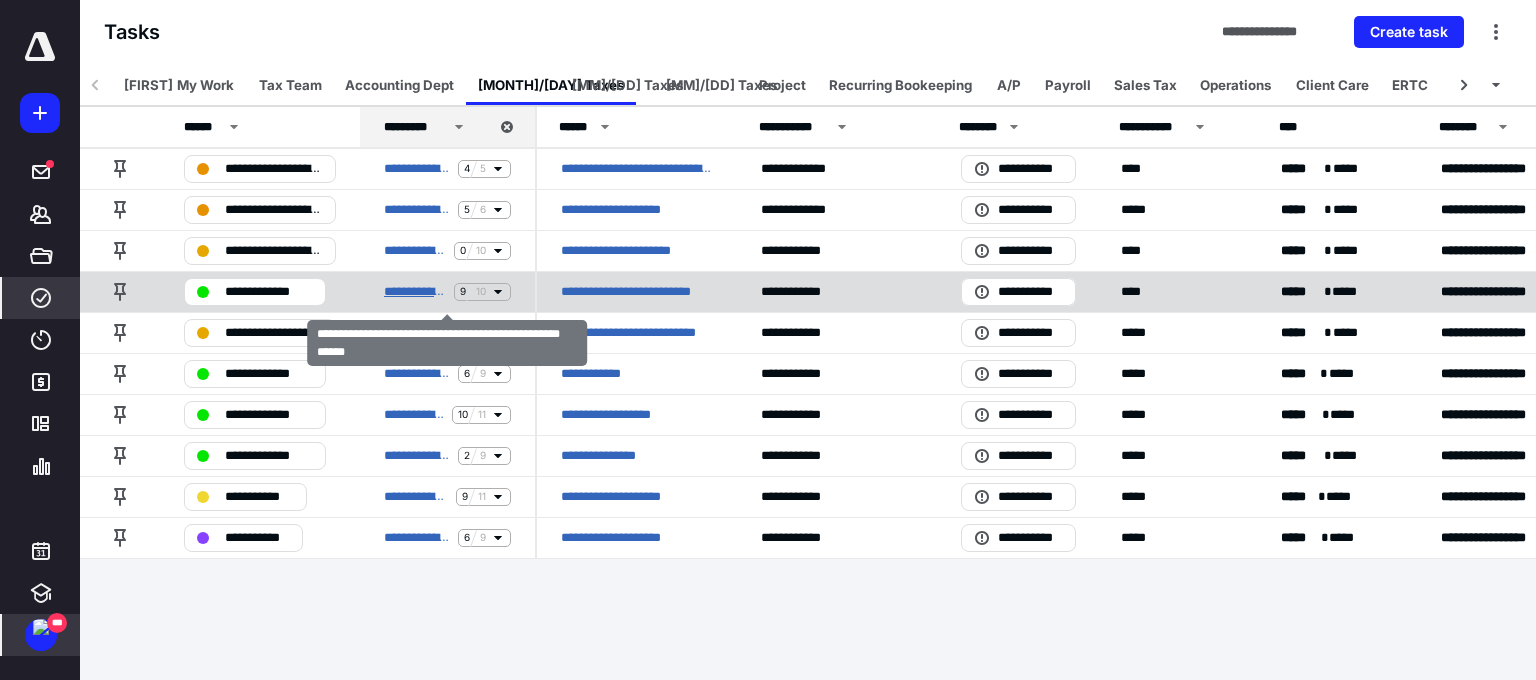 click on "**********" at bounding box center (415, 292) 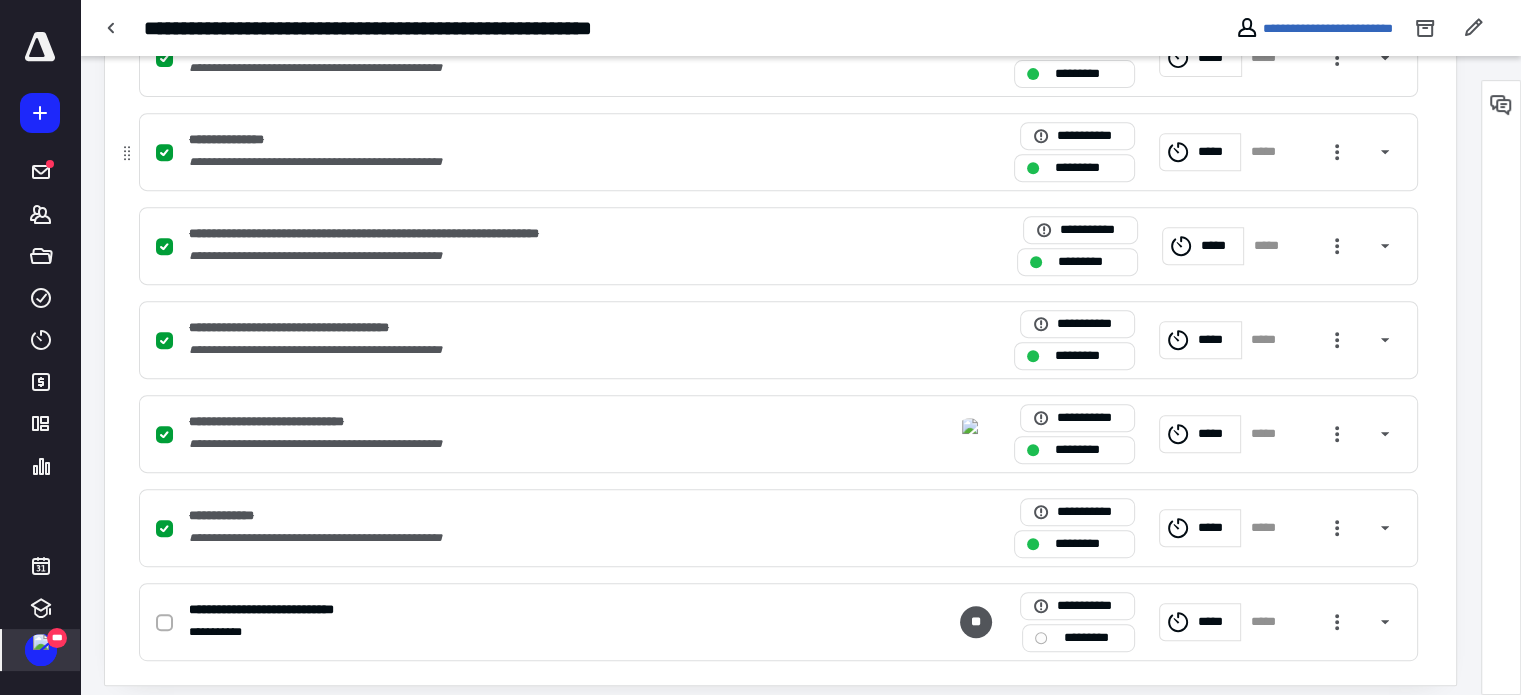 scroll, scrollTop: 855, scrollLeft: 0, axis: vertical 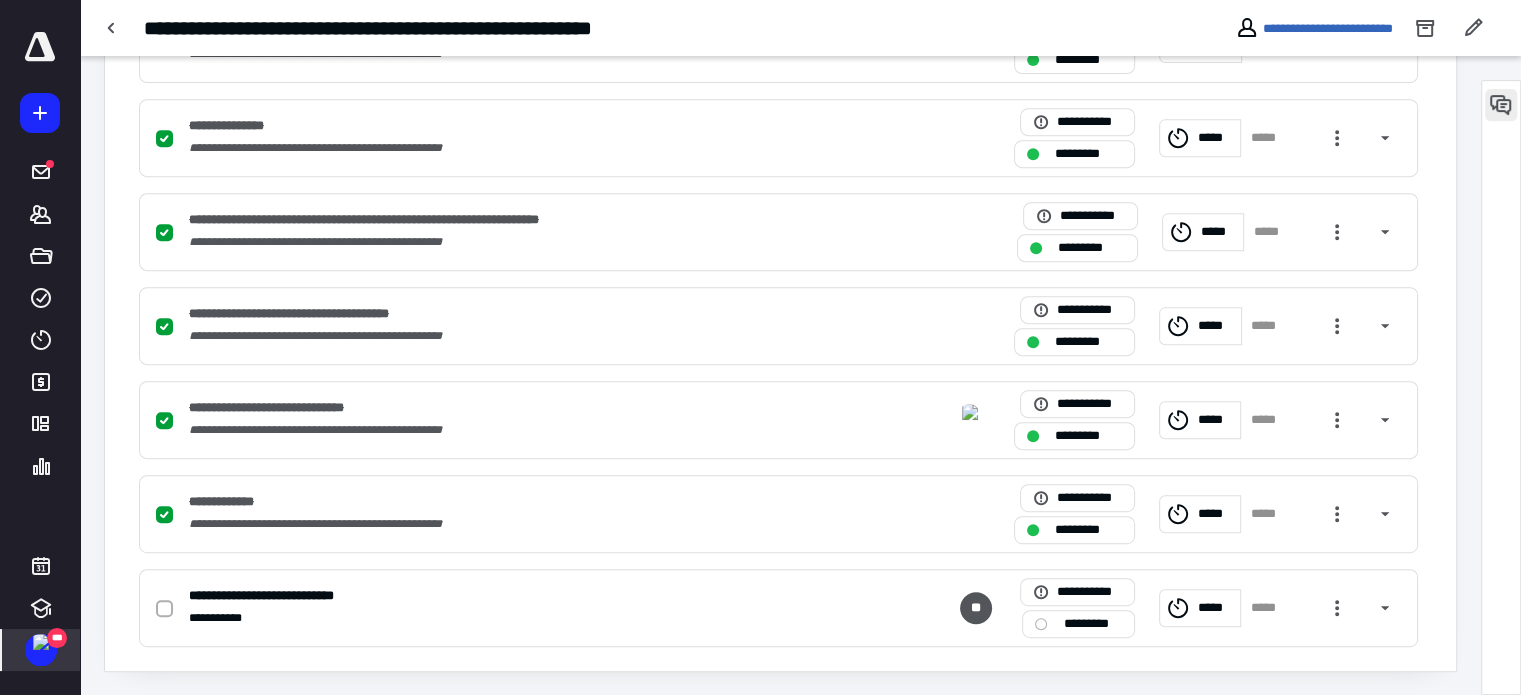 click at bounding box center (1501, 105) 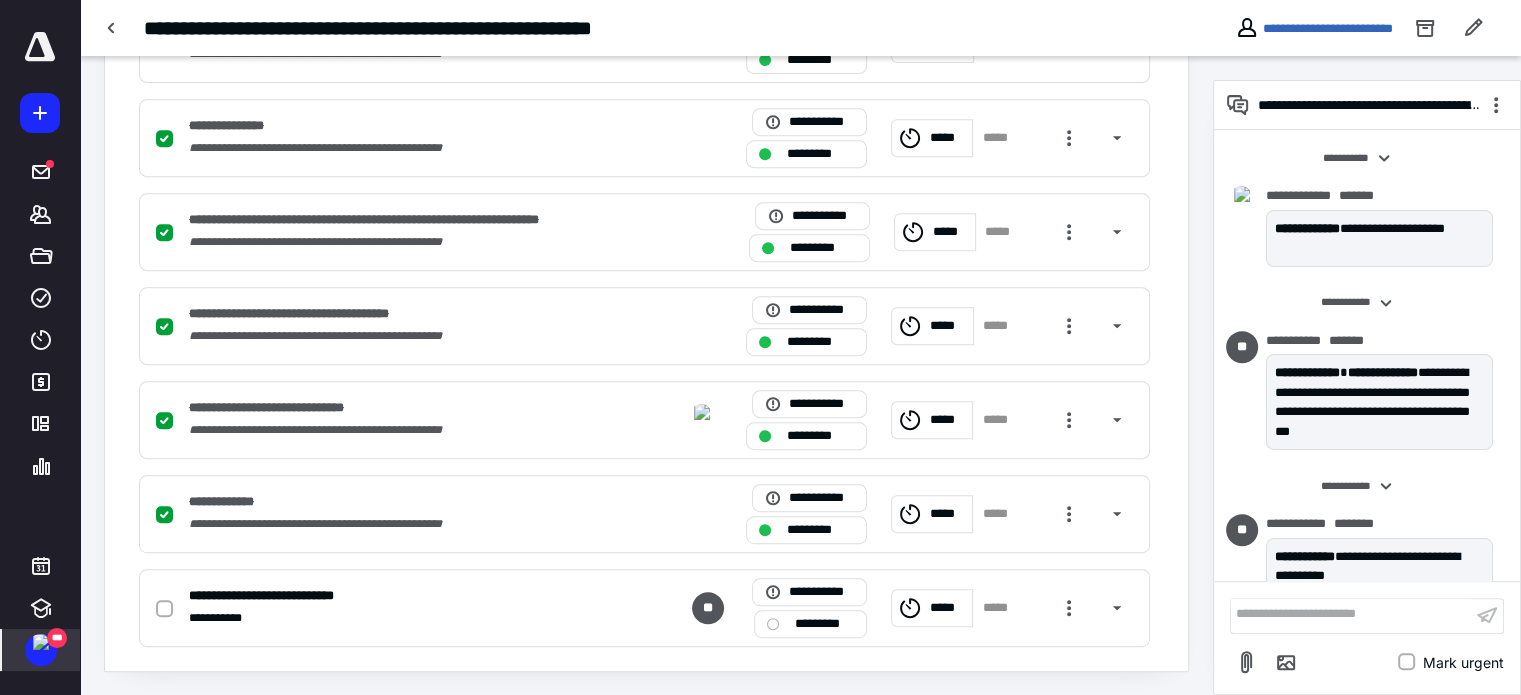 scroll, scrollTop: 2333, scrollLeft: 0, axis: vertical 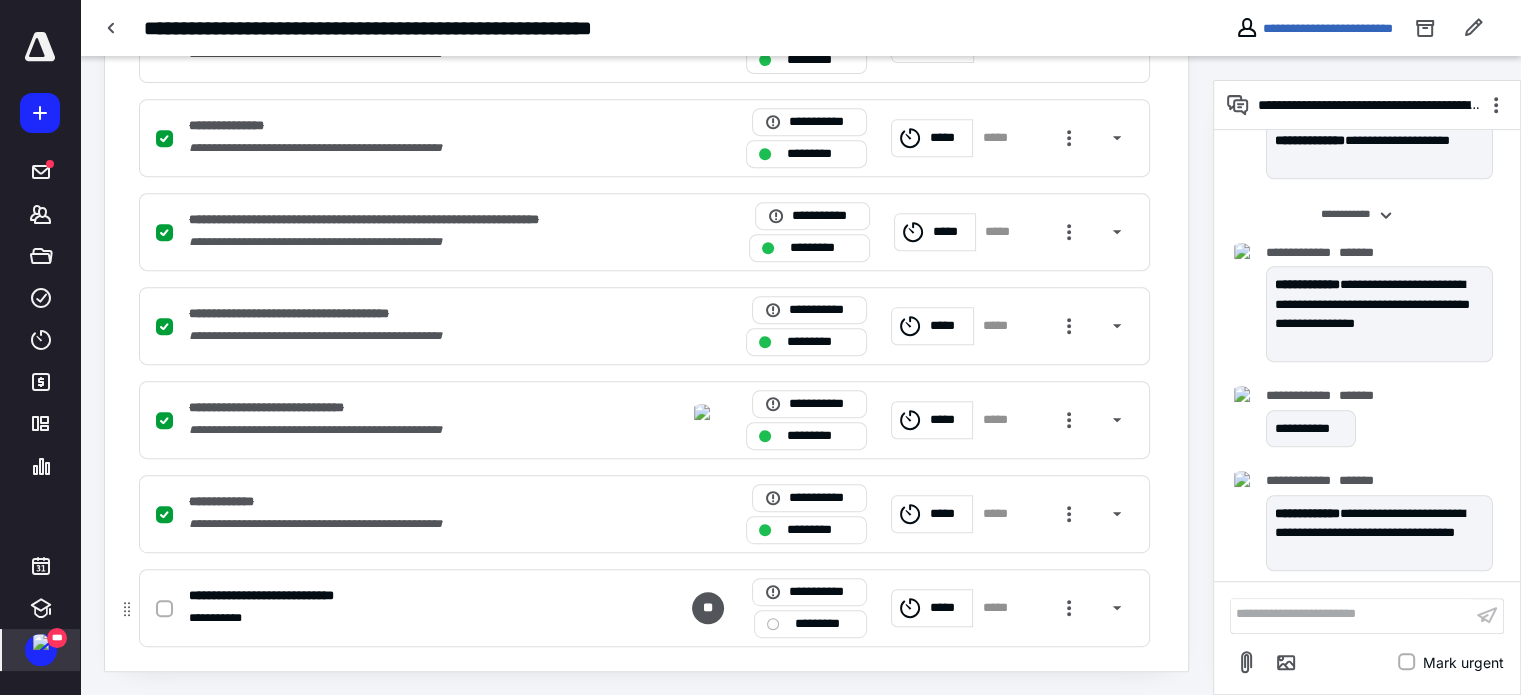 click on "**********" at bounding box center [382, 596] 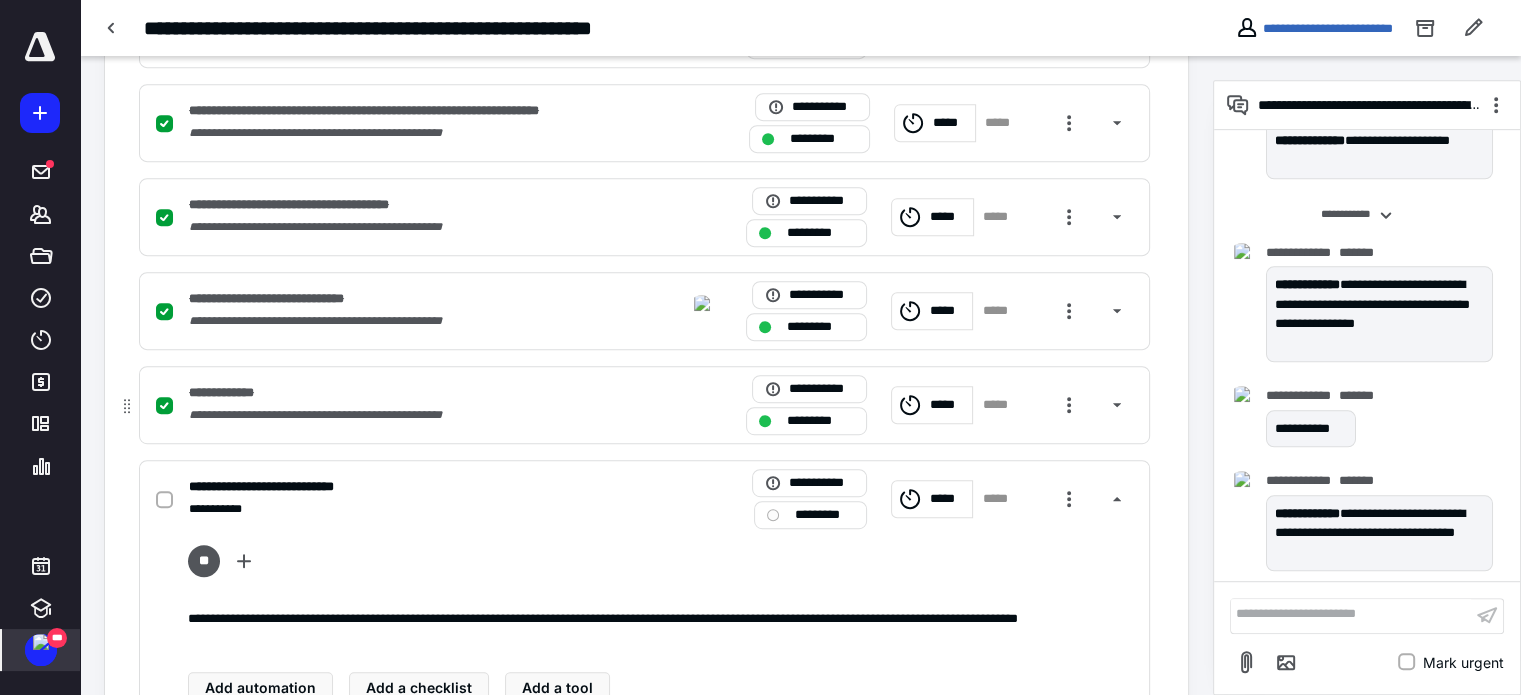 scroll, scrollTop: 1038, scrollLeft: 0, axis: vertical 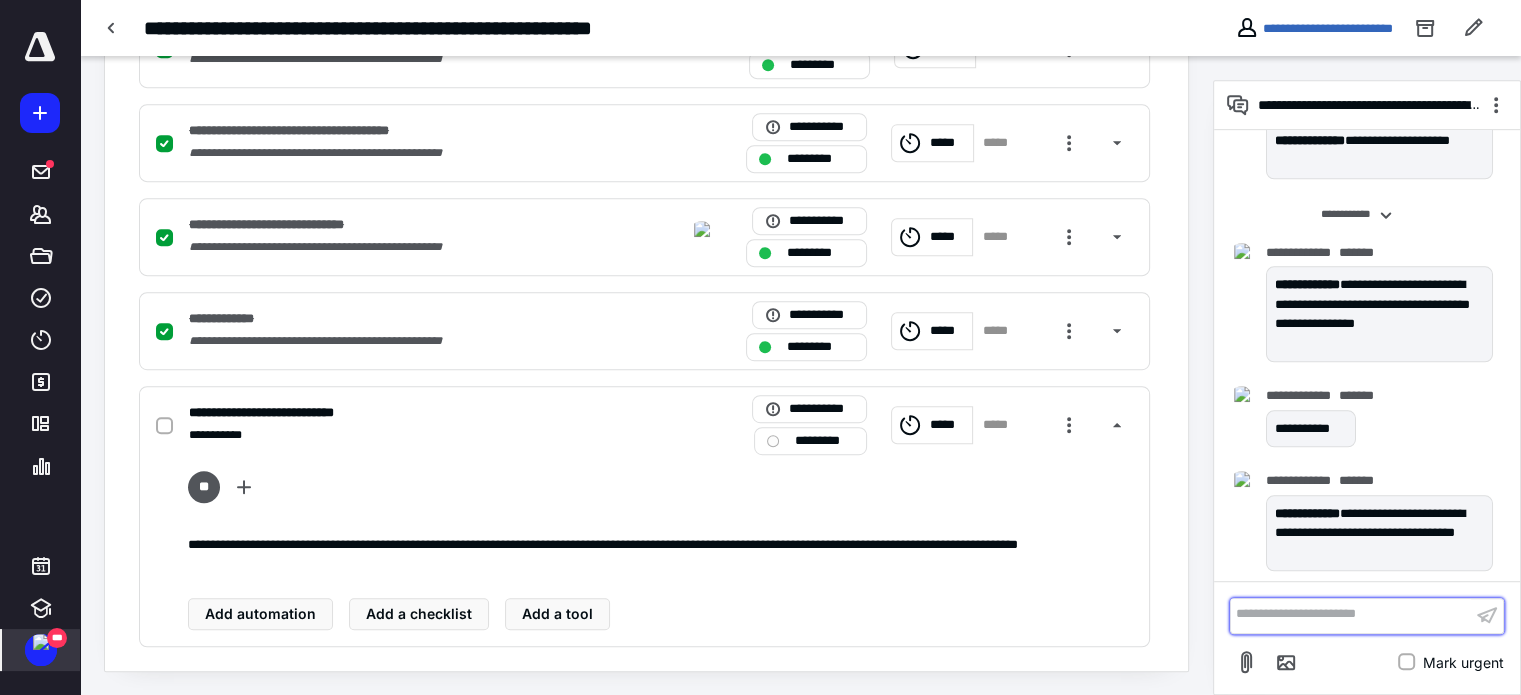 click at bounding box center [1351, 615] 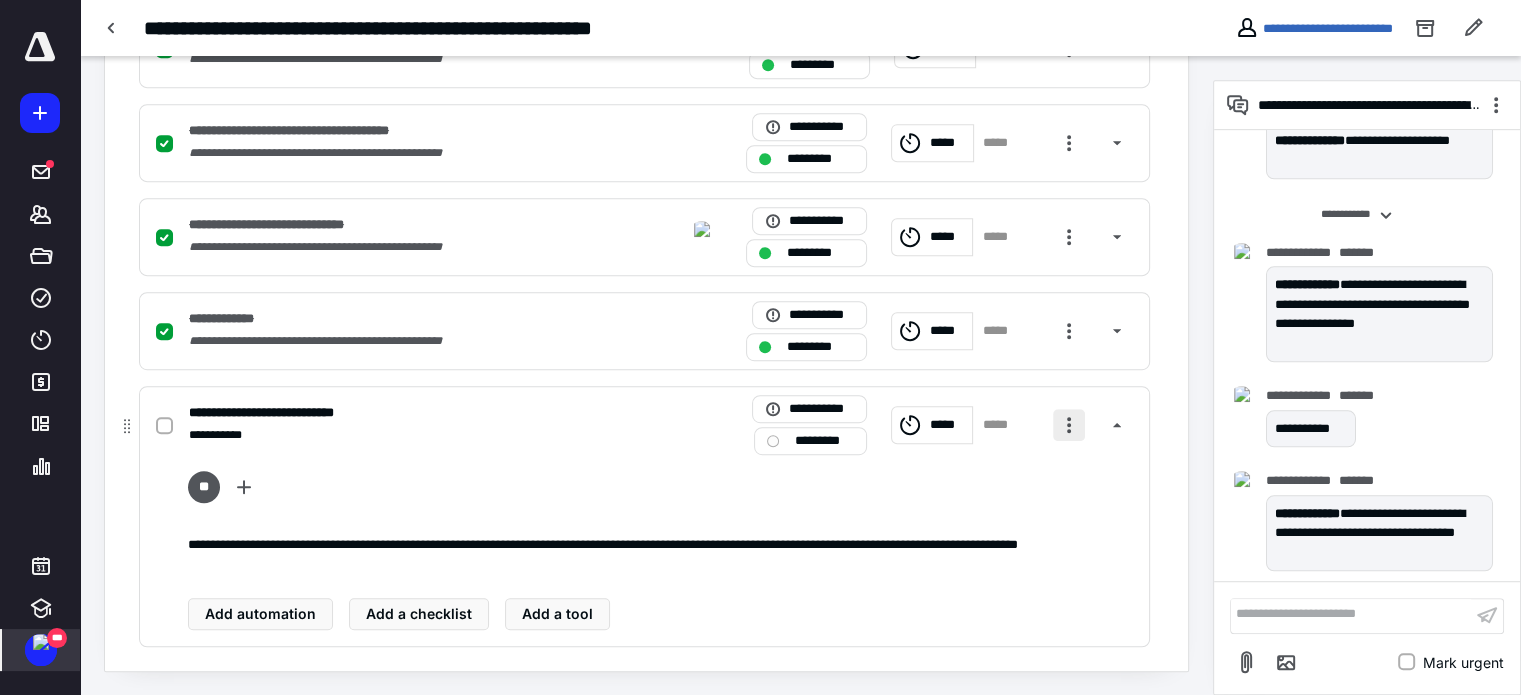 click at bounding box center (1069, 425) 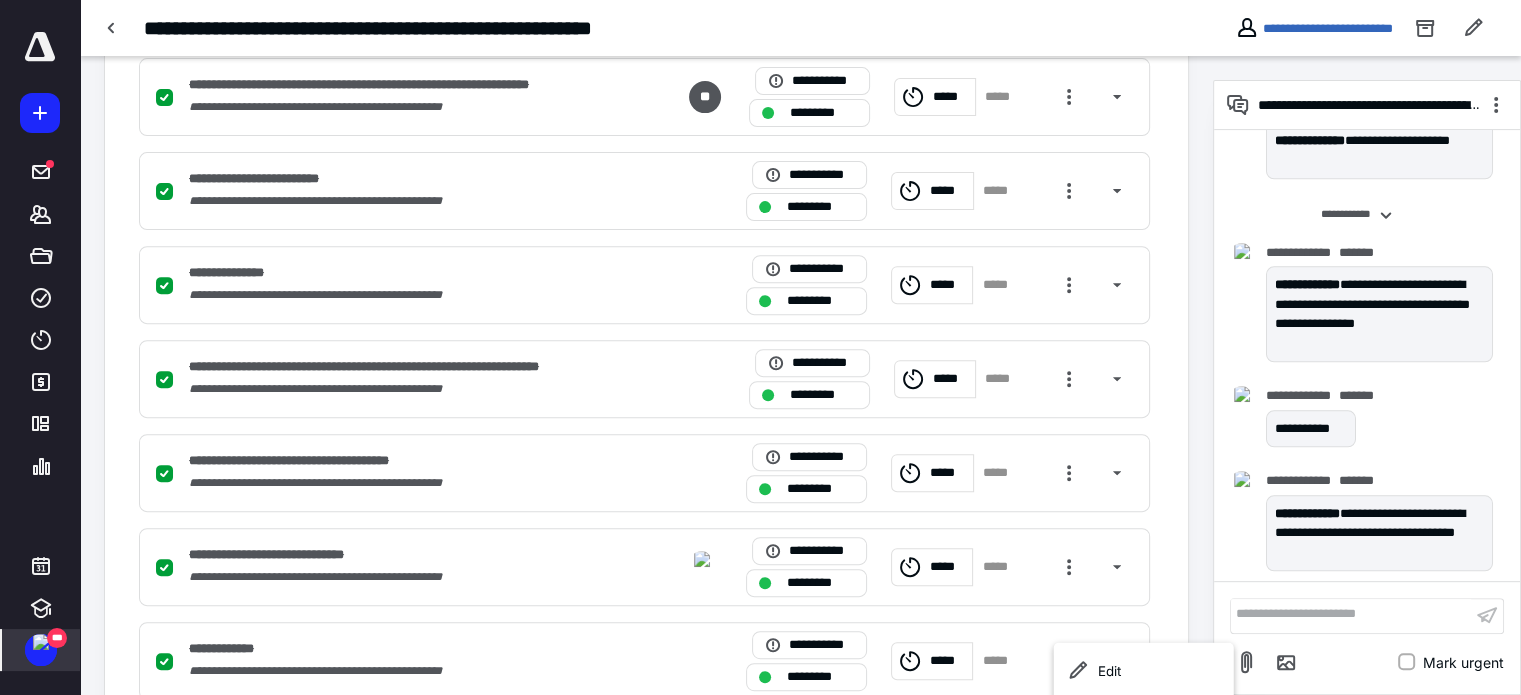 scroll, scrollTop: 638, scrollLeft: 0, axis: vertical 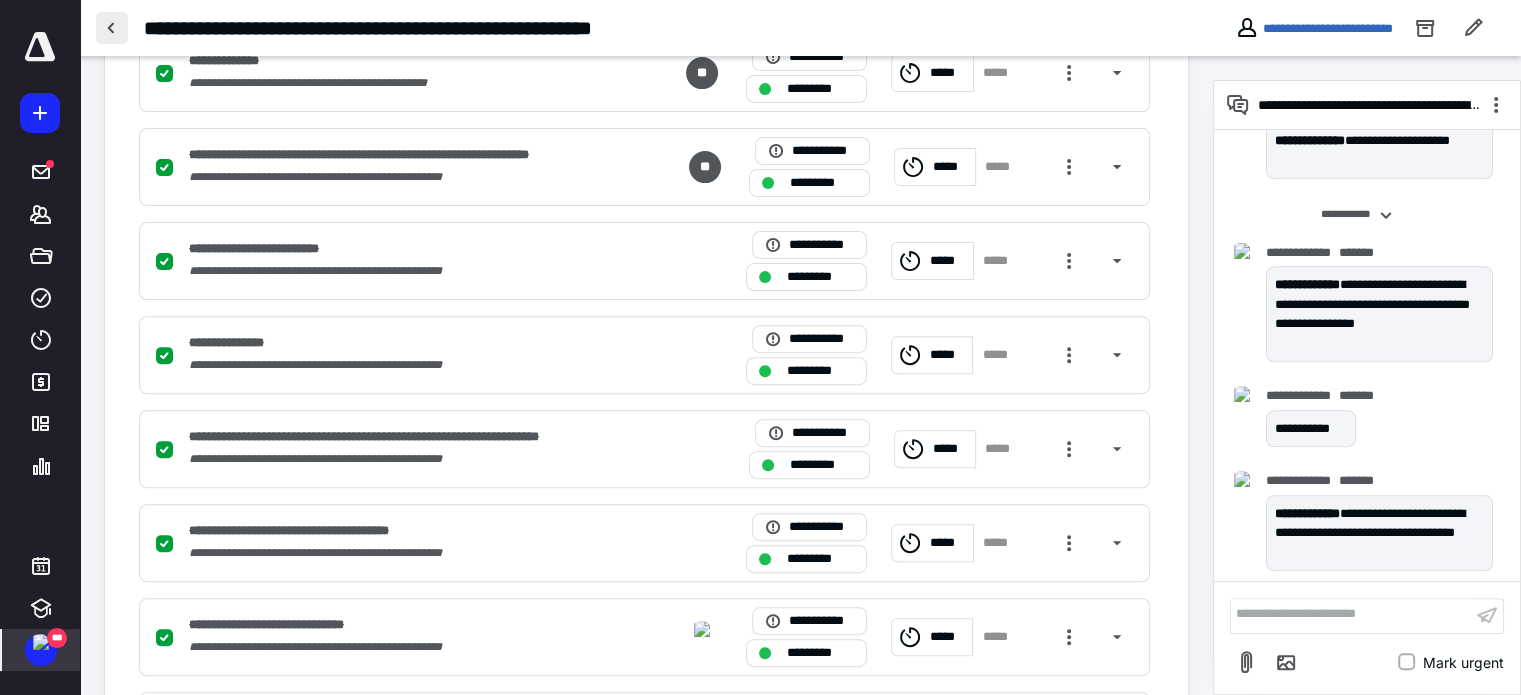 click at bounding box center (112, 28) 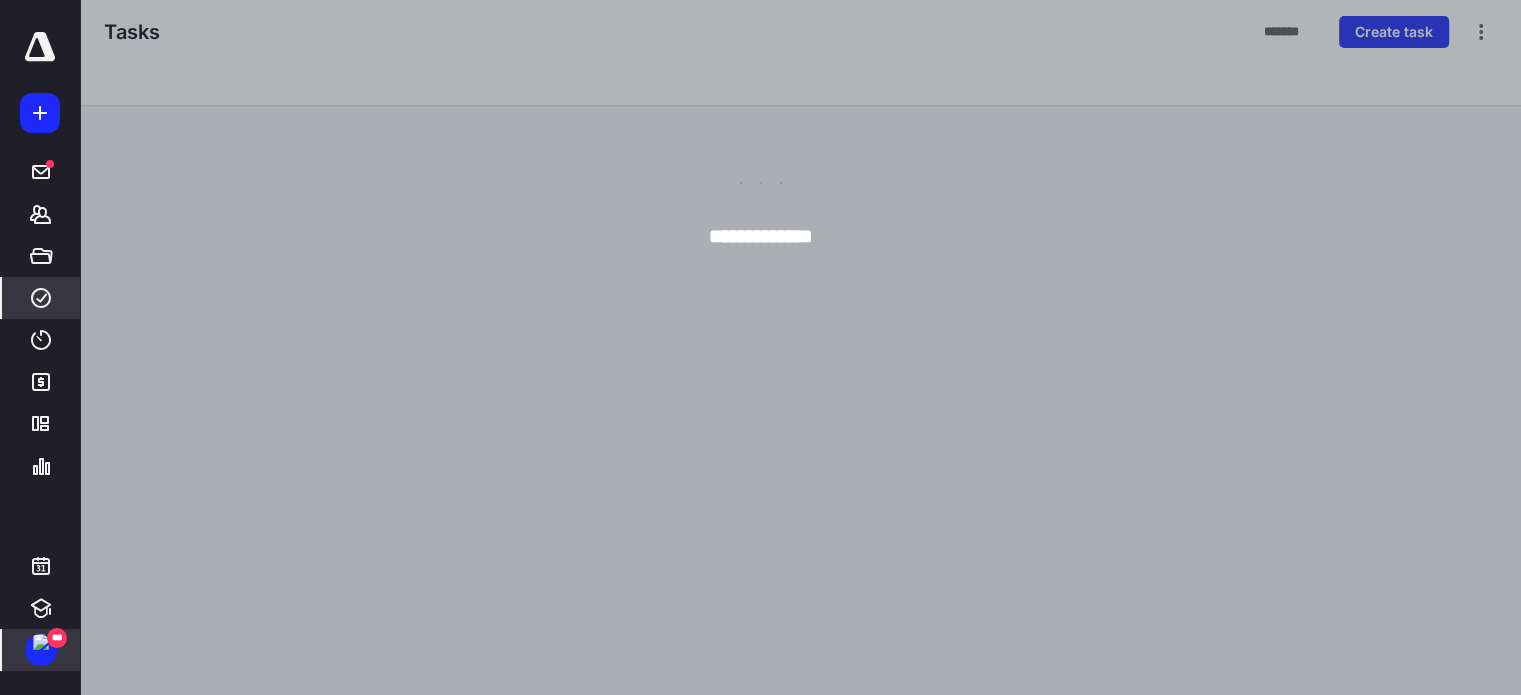 scroll, scrollTop: 0, scrollLeft: 0, axis: both 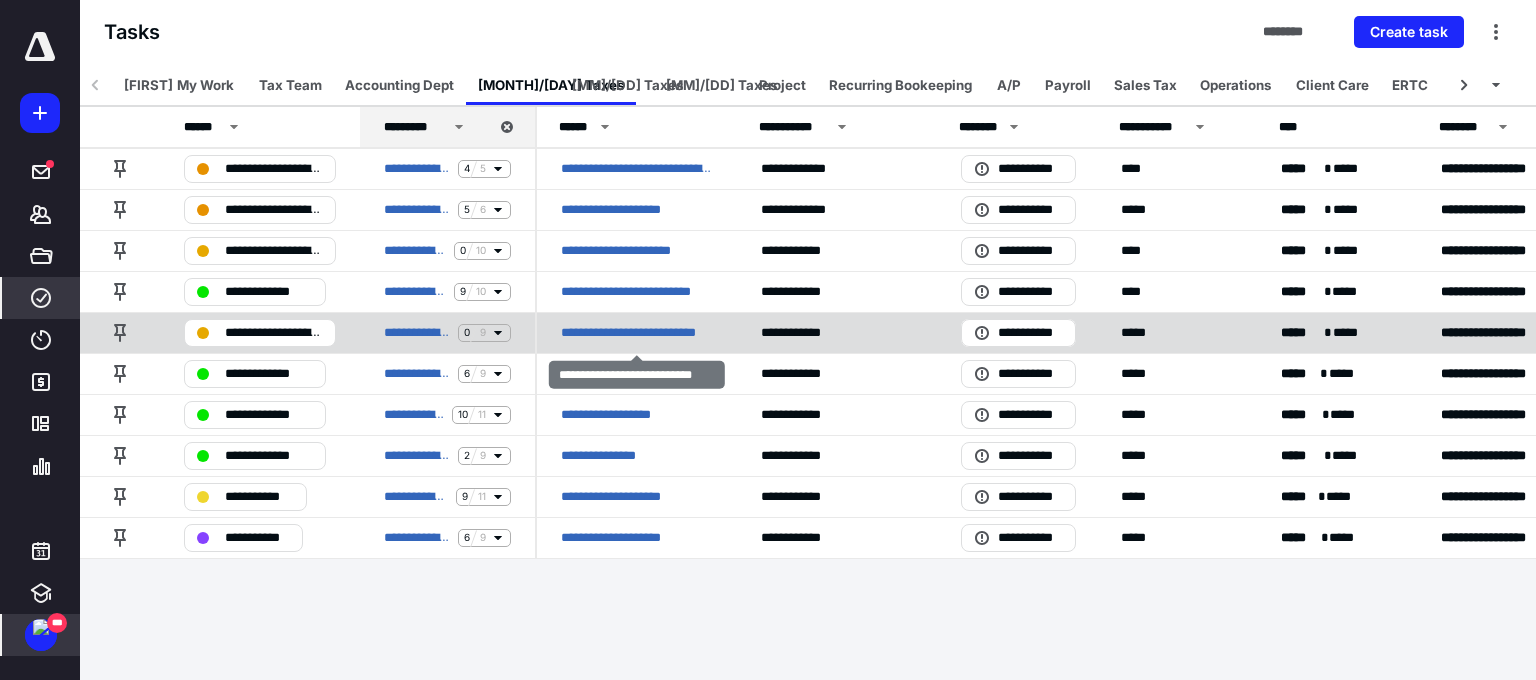 click on "**********" at bounding box center (637, 333) 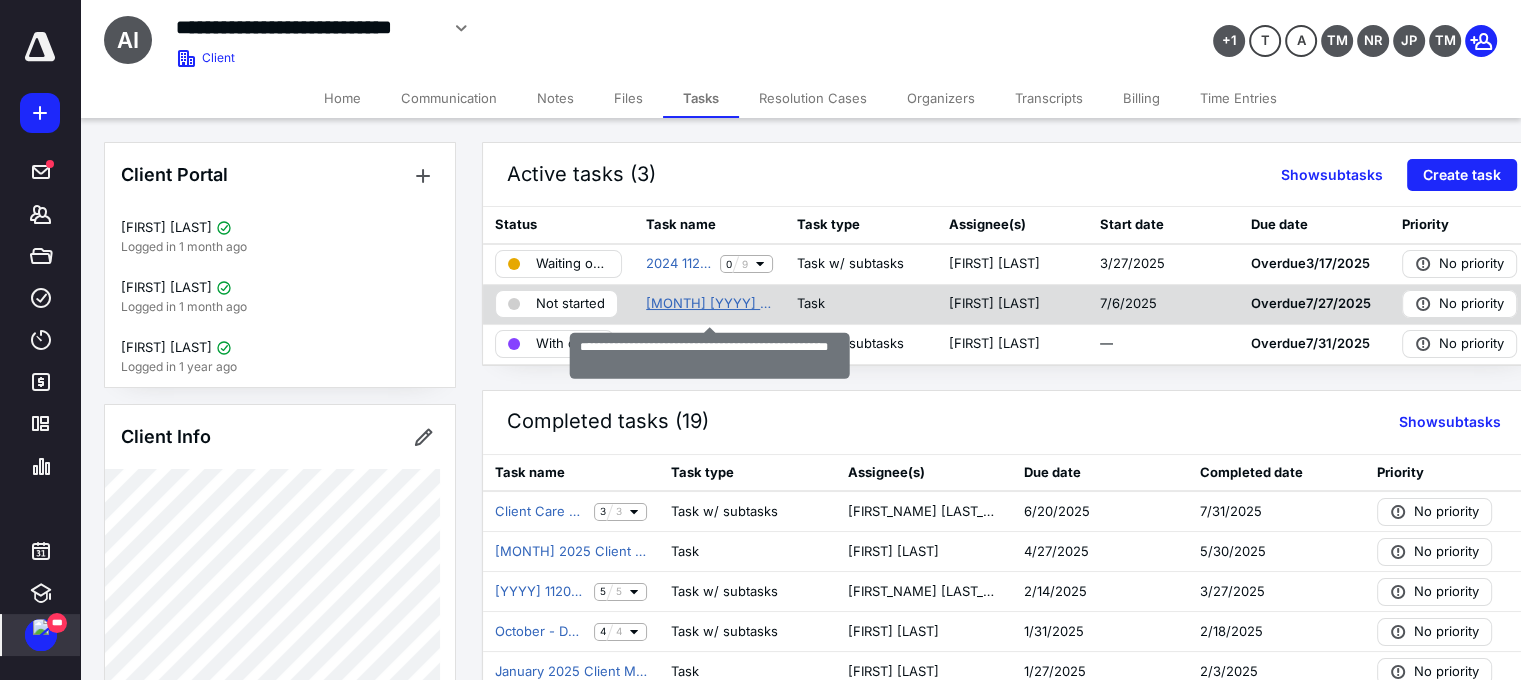 click on "[MONTH] [YYYY]  Client Meeting for Q2 Quarter End Close" at bounding box center (709, 304) 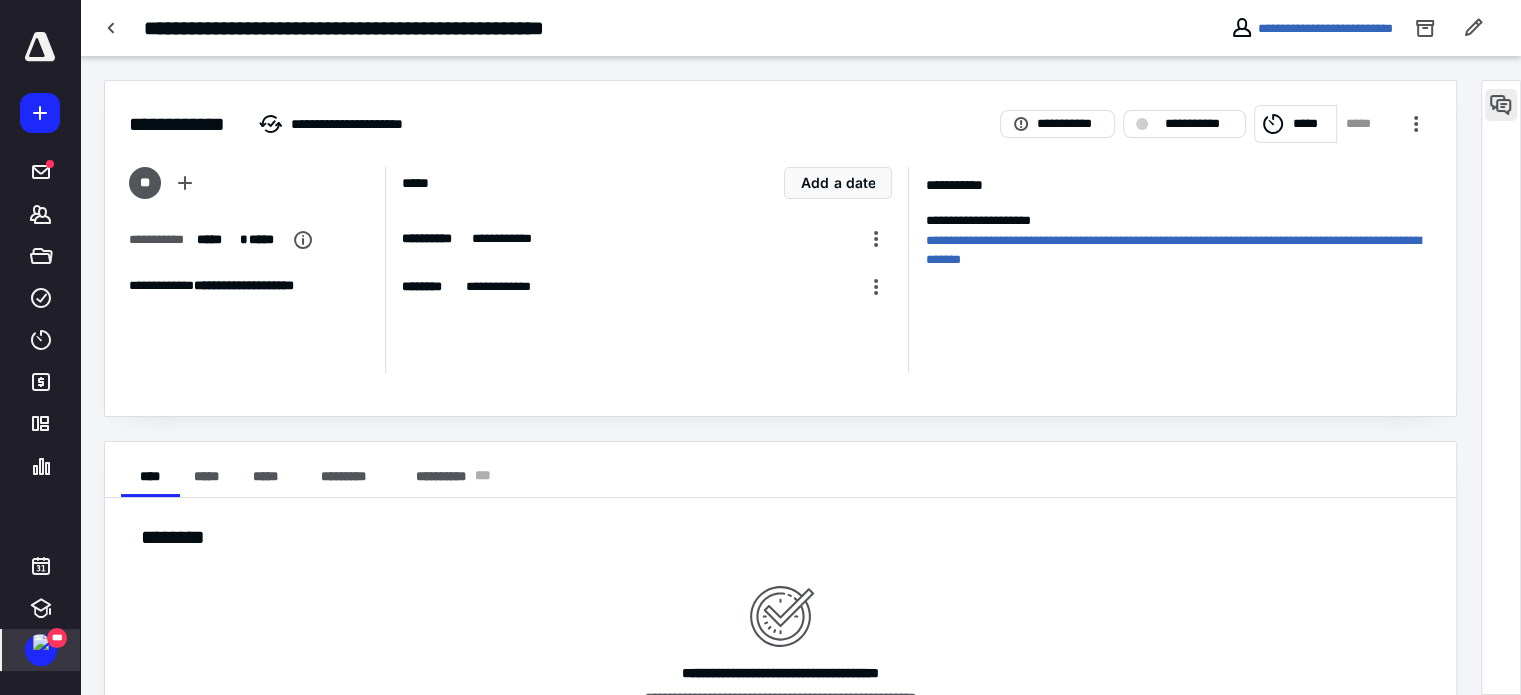 click at bounding box center (1501, 105) 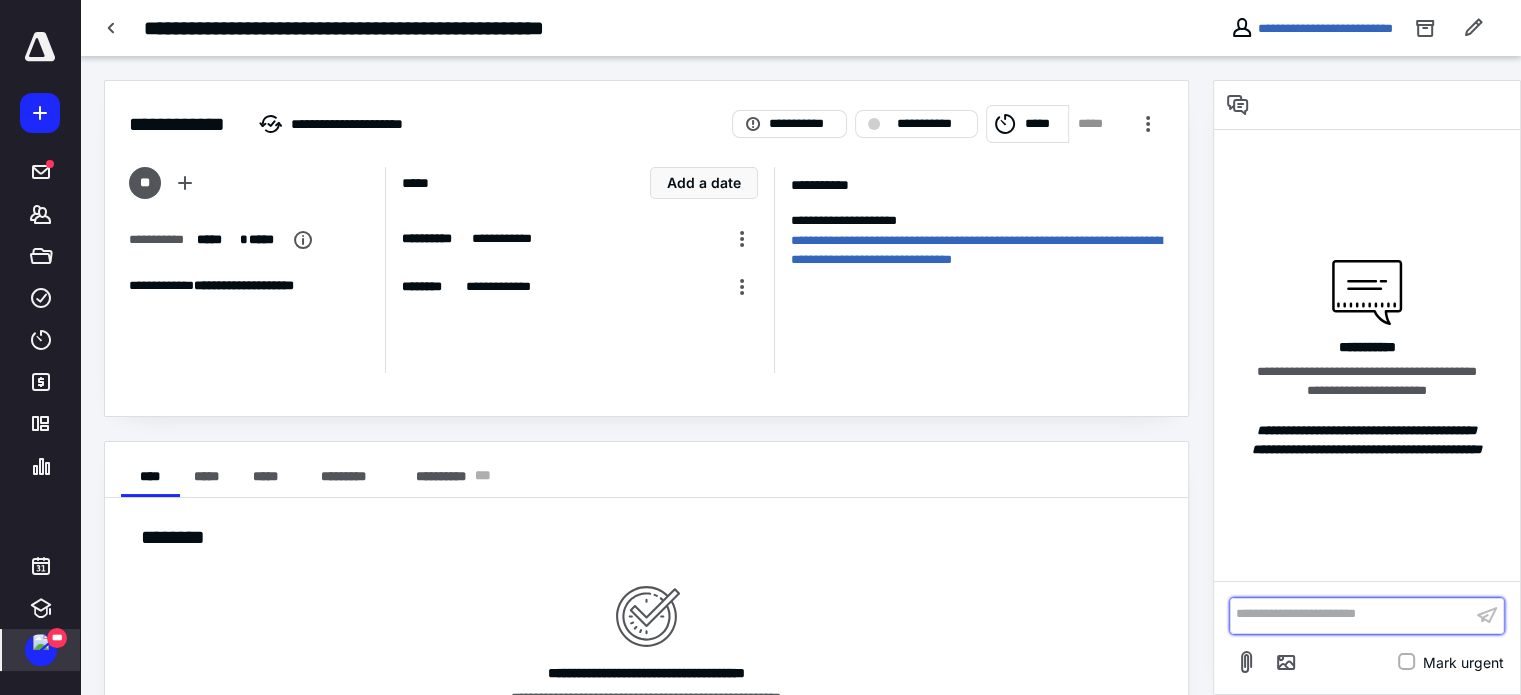 click at bounding box center [1351, 615] 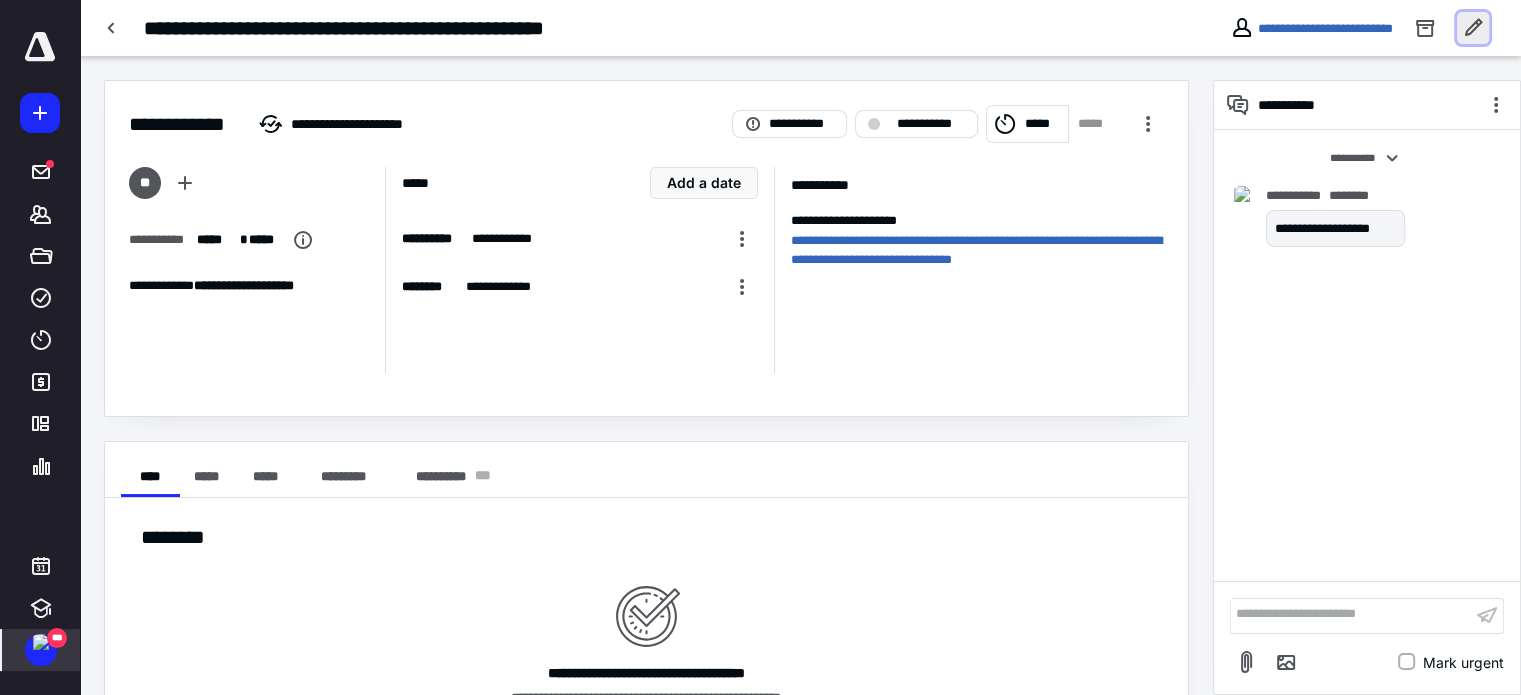 click at bounding box center (1473, 28) 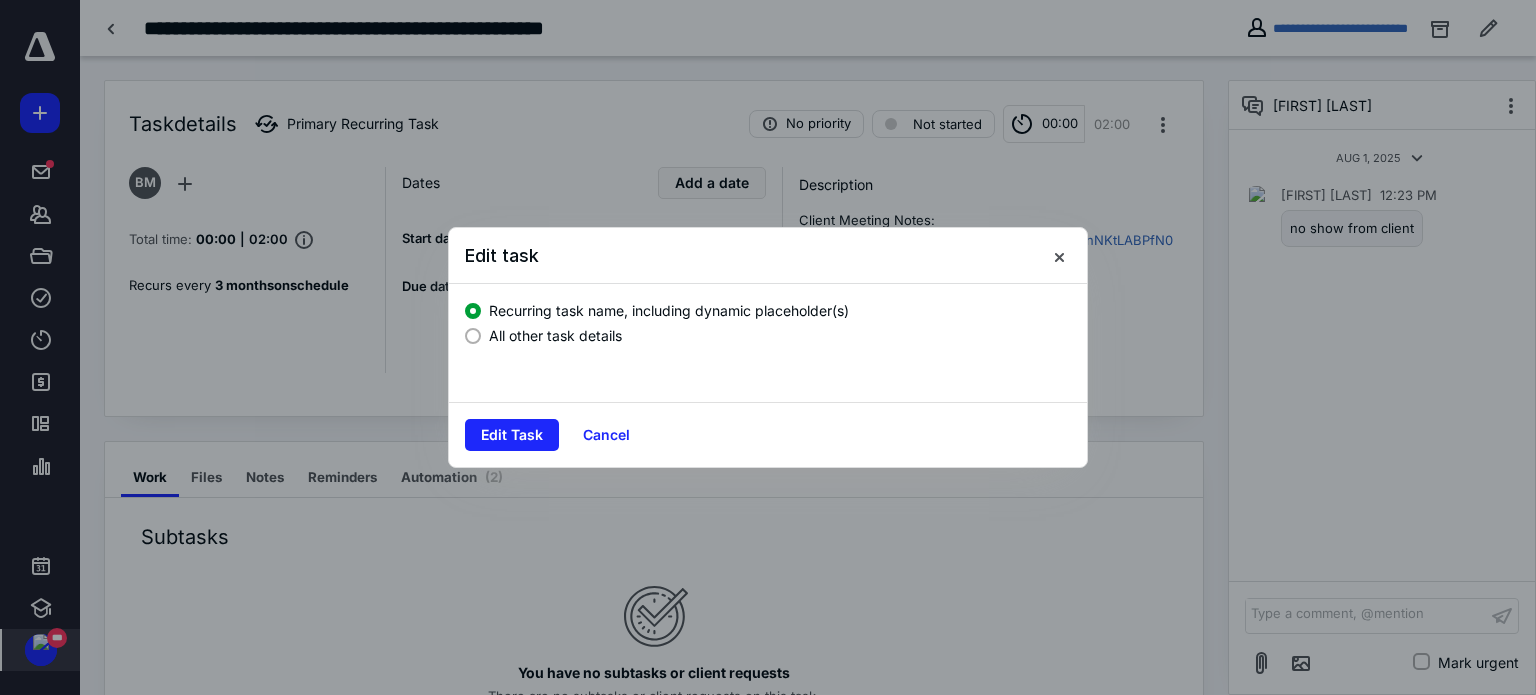 drag, startPoint x: 618, startPoint y: 427, endPoint x: 559, endPoint y: 366, distance: 84.8646 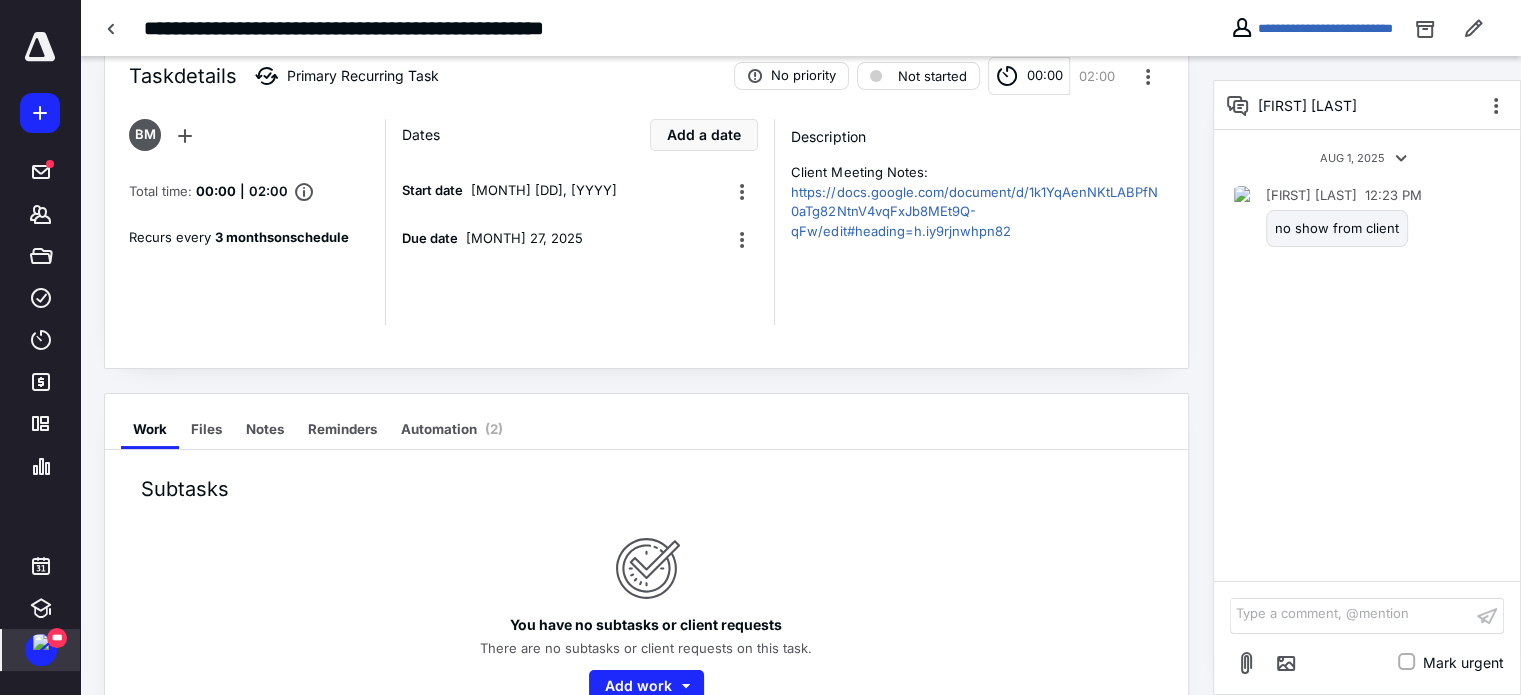 scroll, scrollTop: 0, scrollLeft: 0, axis: both 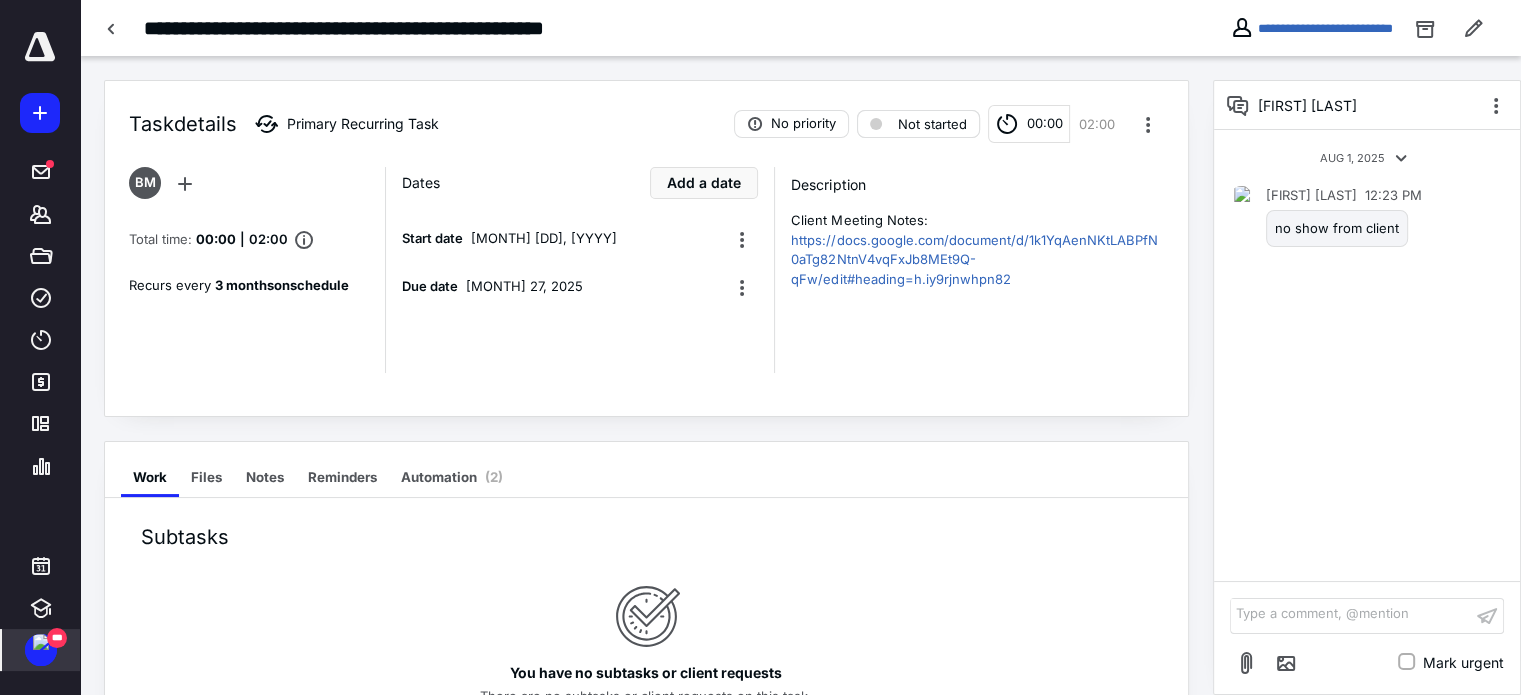 click on "Not started" at bounding box center (918, 124) 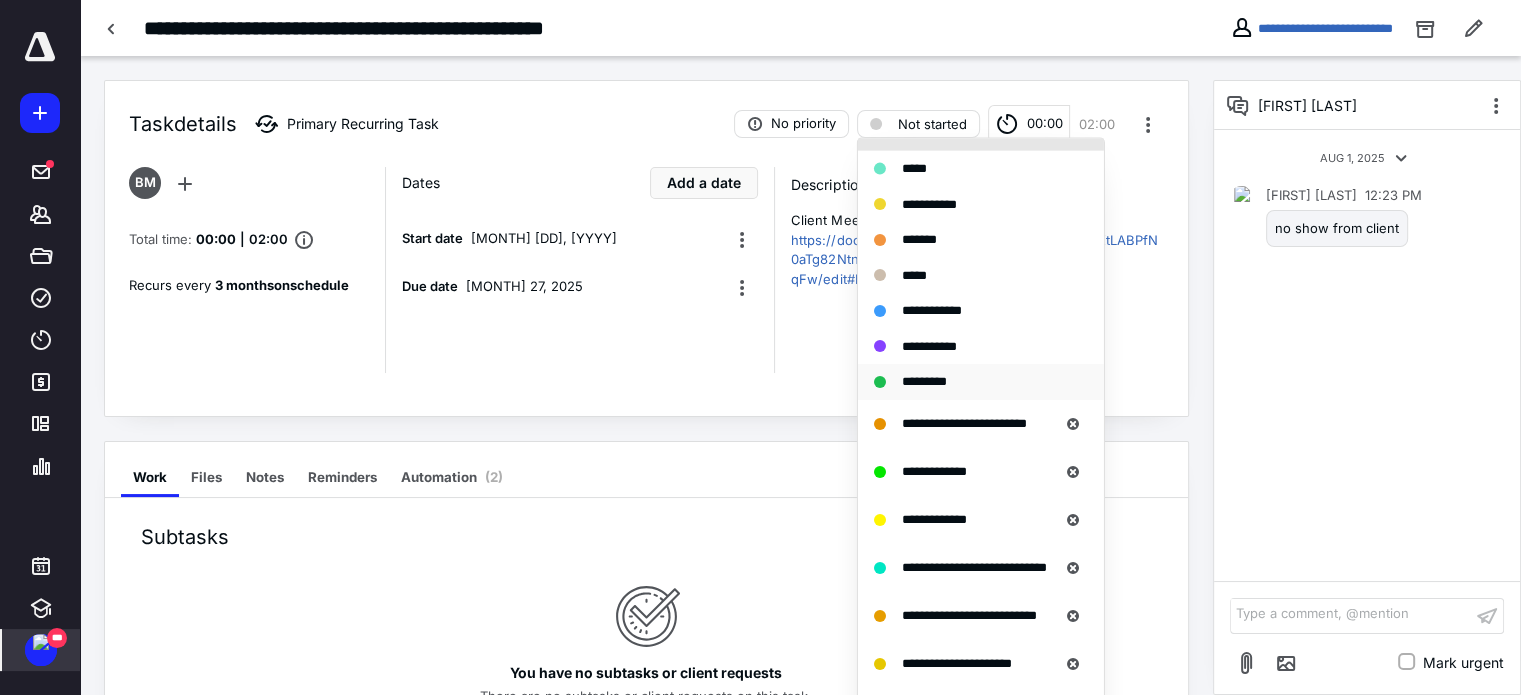 scroll, scrollTop: 84, scrollLeft: 0, axis: vertical 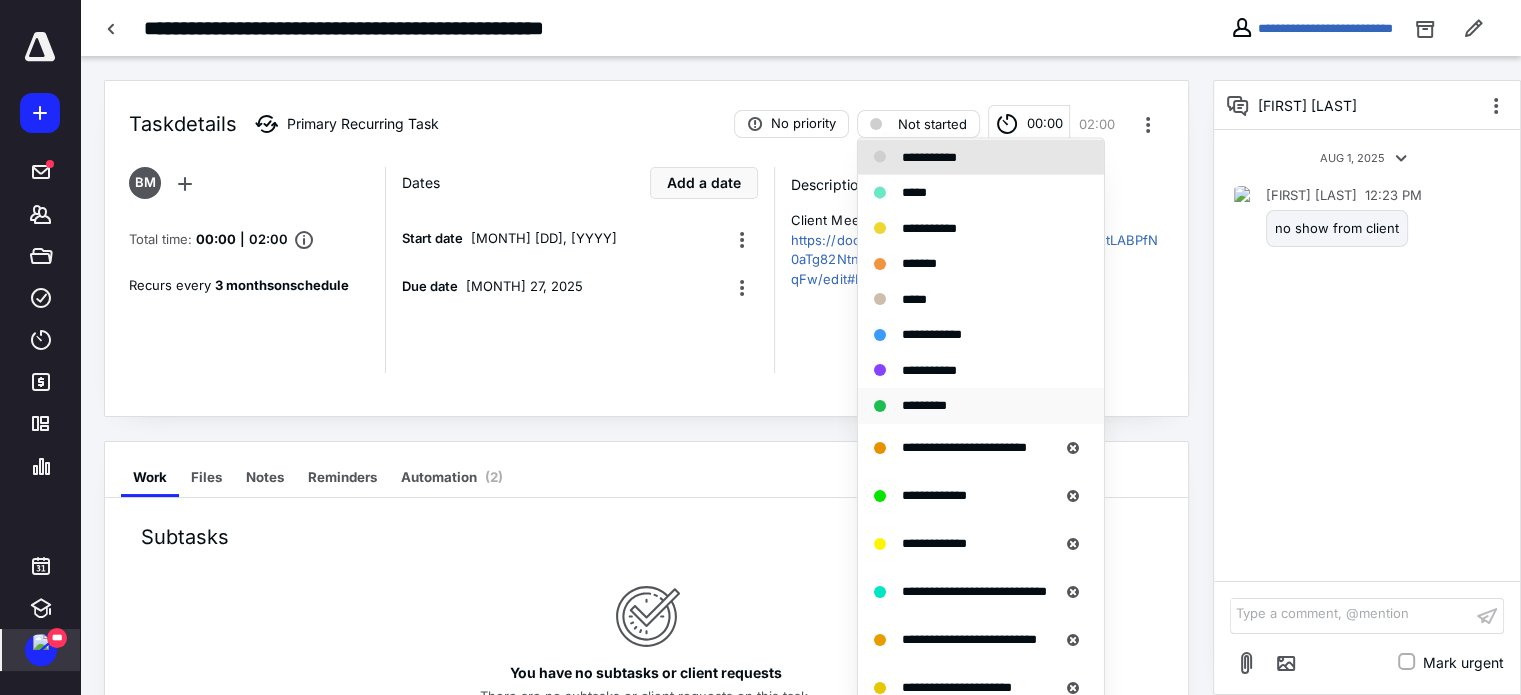 click on "*********" at bounding box center (924, 405) 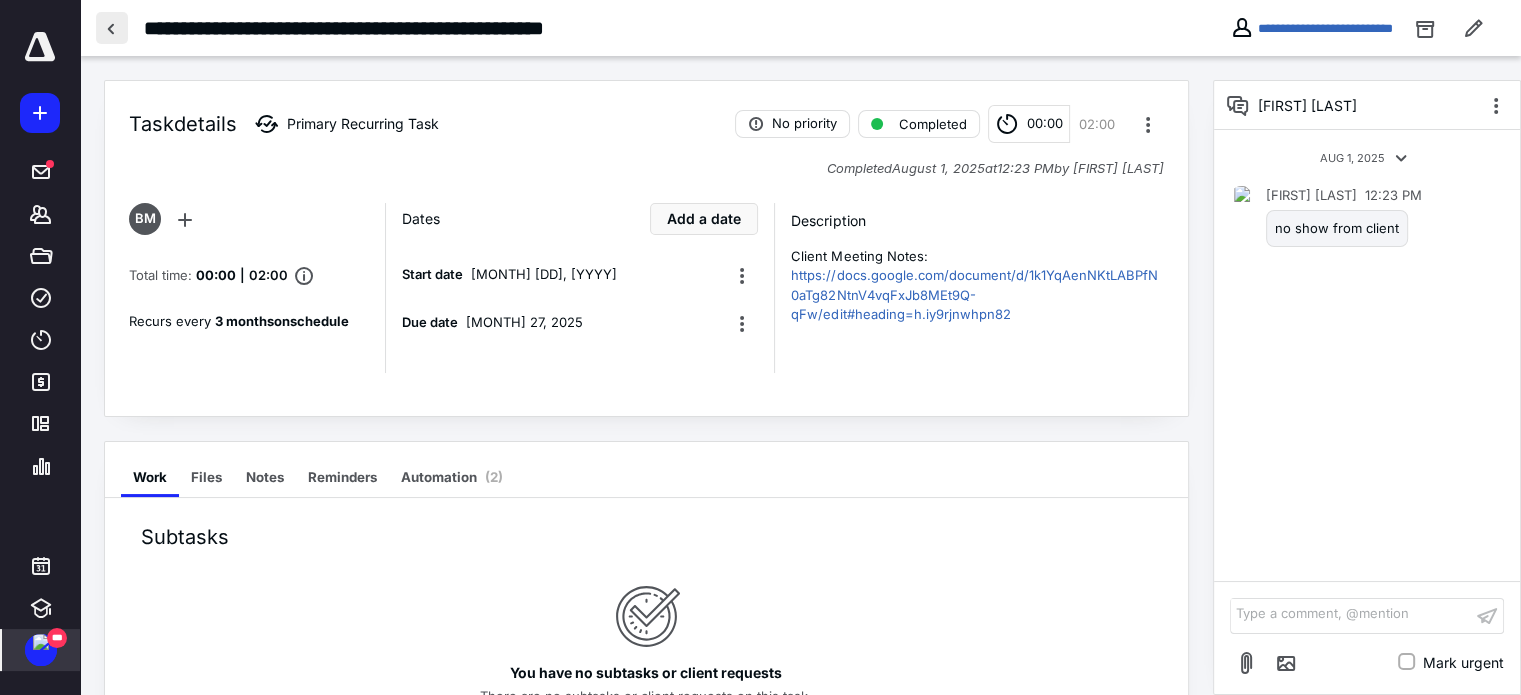 click at bounding box center [112, 28] 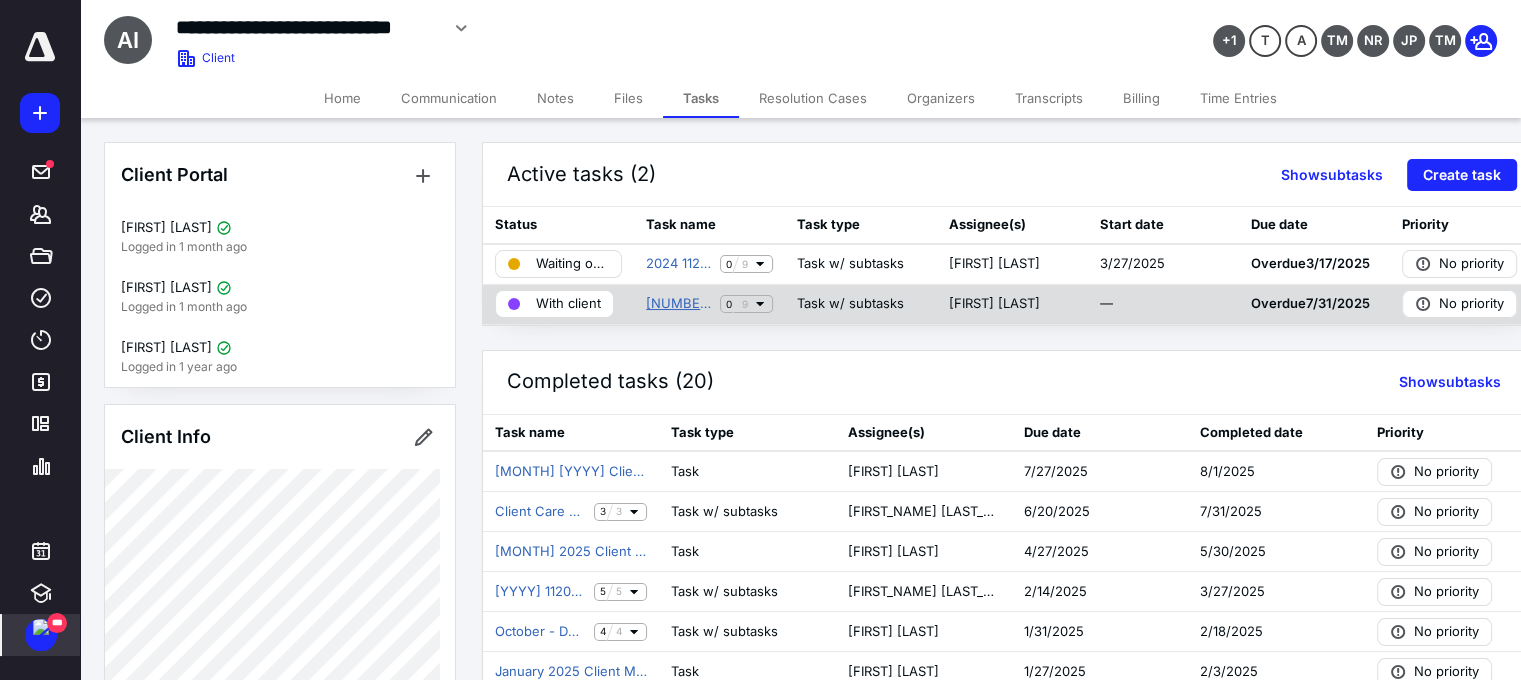 click on "[NUMBER] Monthly Bookkeeping" at bounding box center (679, 304) 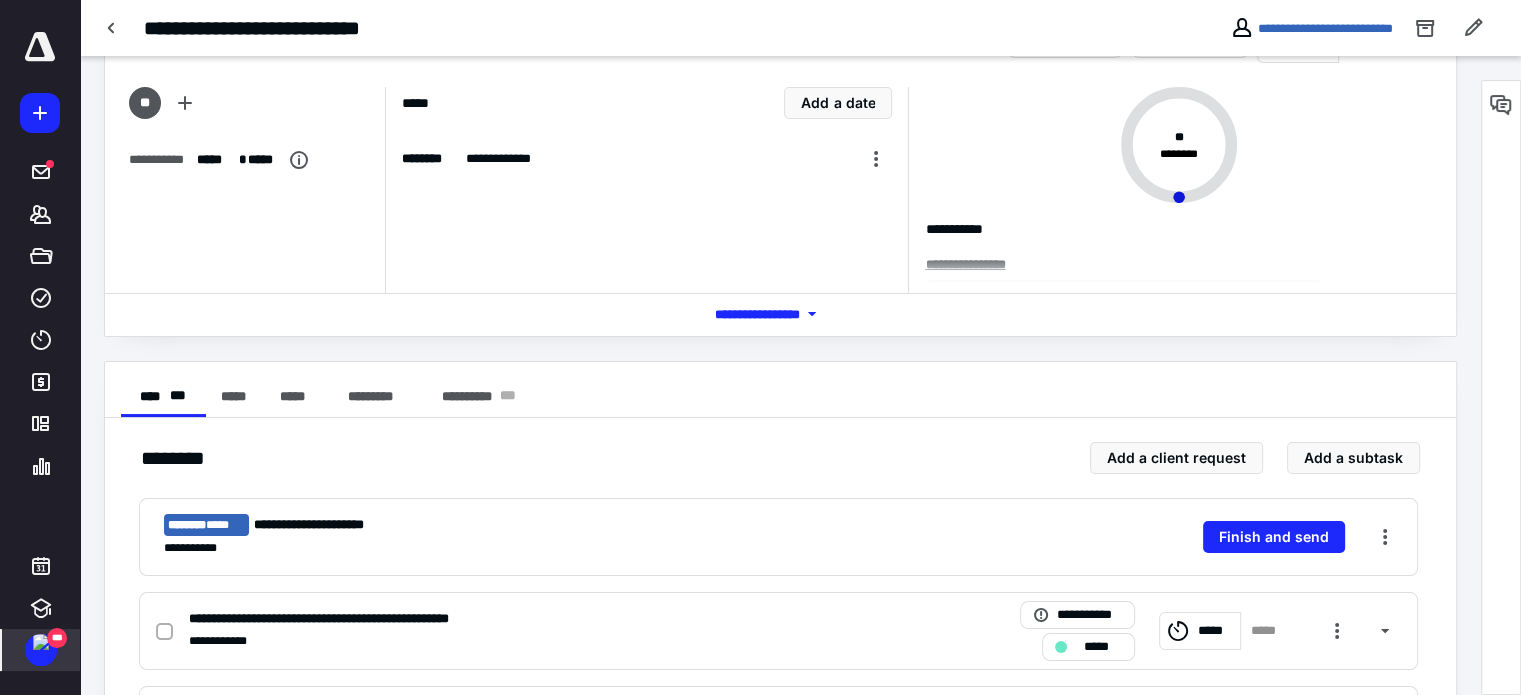 scroll, scrollTop: 0, scrollLeft: 0, axis: both 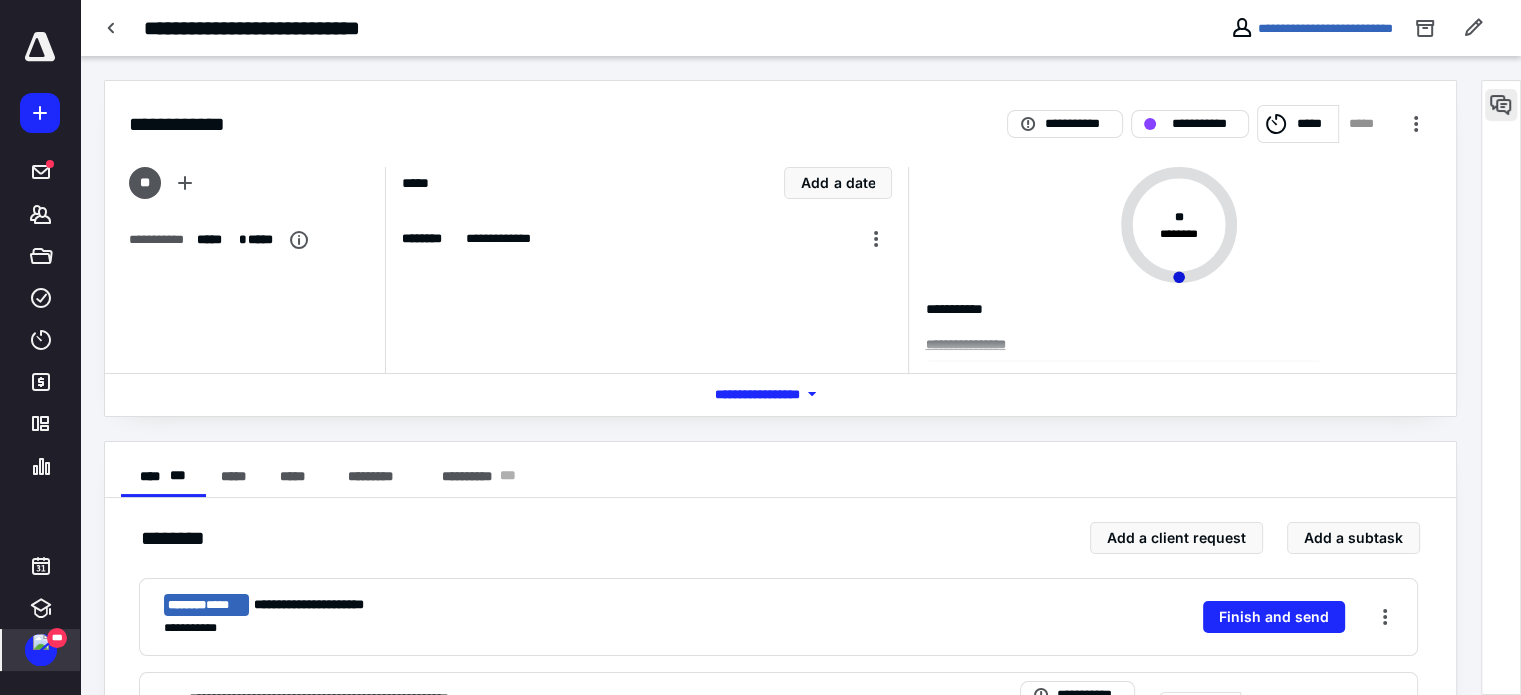 click at bounding box center (1501, 105) 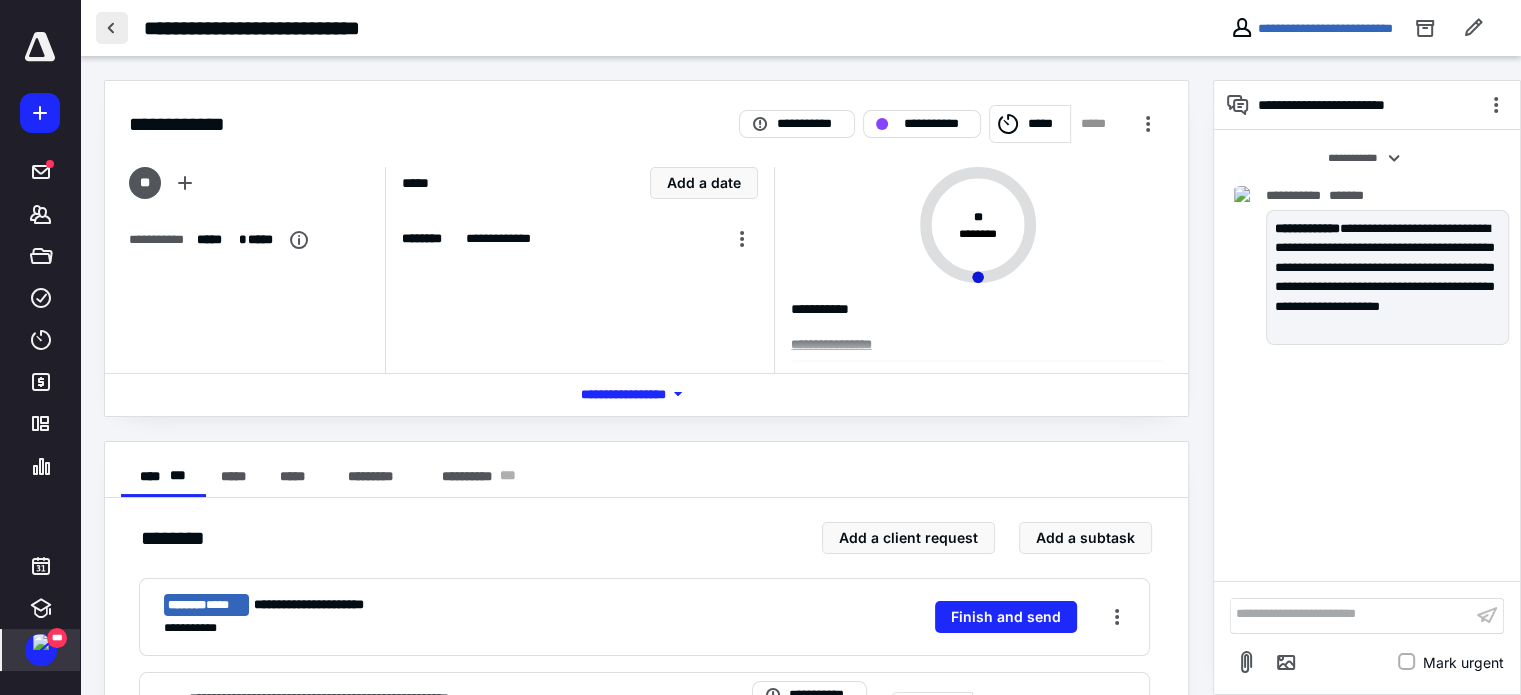 click at bounding box center [112, 28] 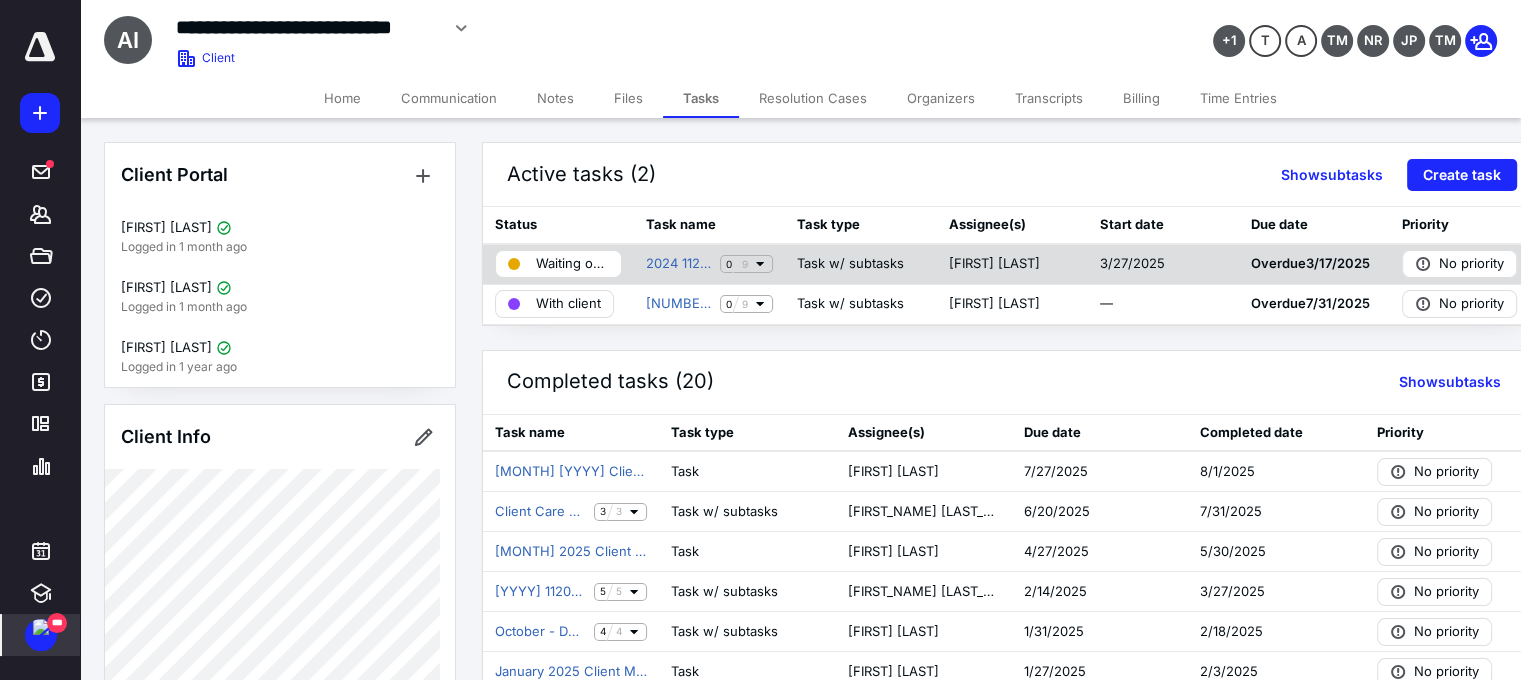 click on "[YYYY] 1120S Abet Security Services, Inc  Return Preparation 0 9" at bounding box center (709, 264) 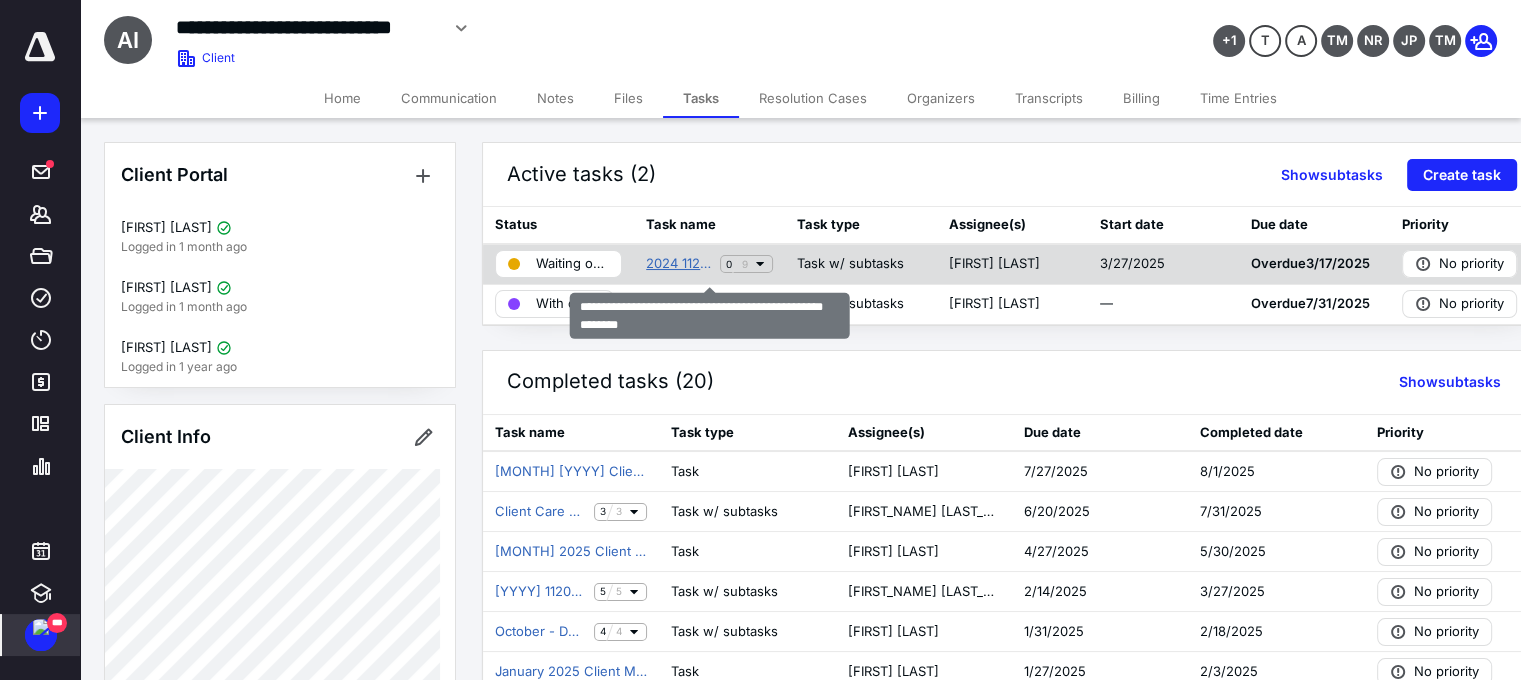 click on "2024 1120S Abet Security Services, Inc Return Preparation" at bounding box center [679, 264] 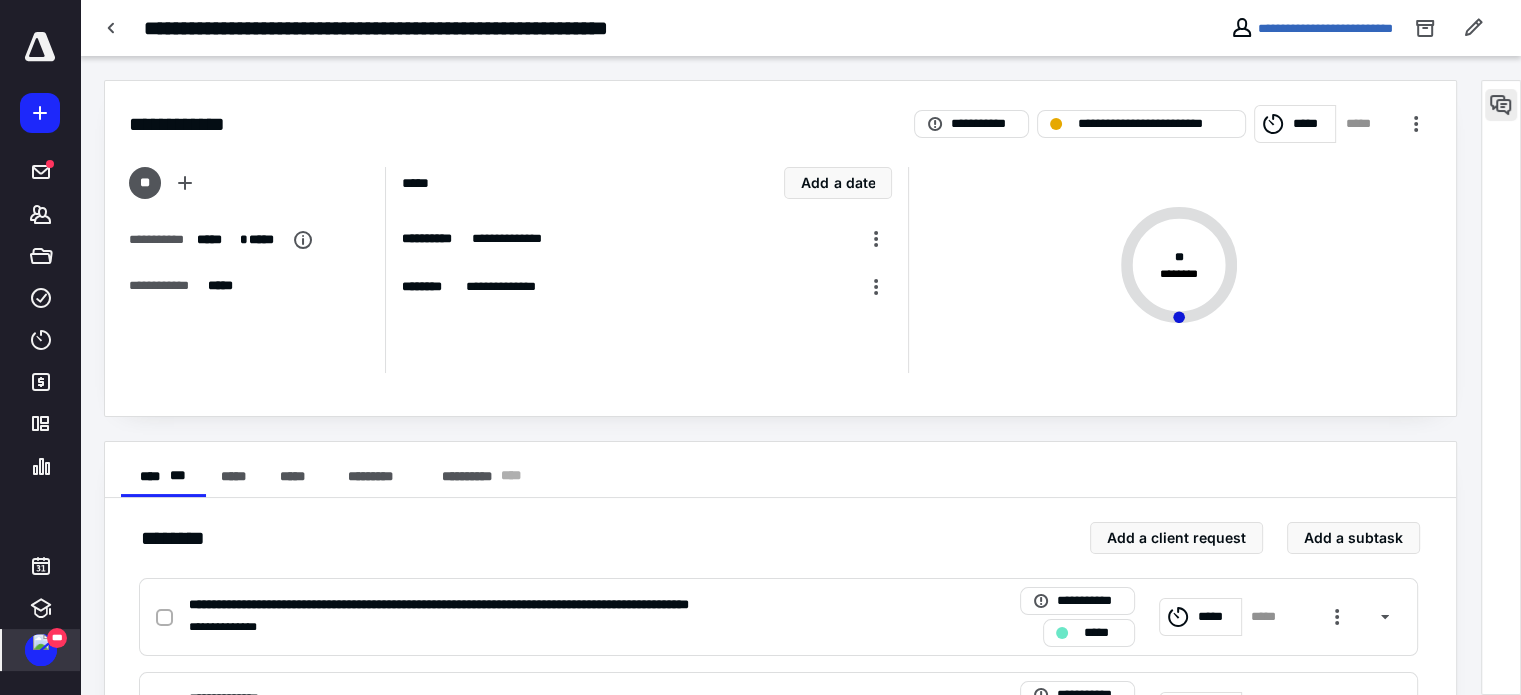 click at bounding box center (1501, 105) 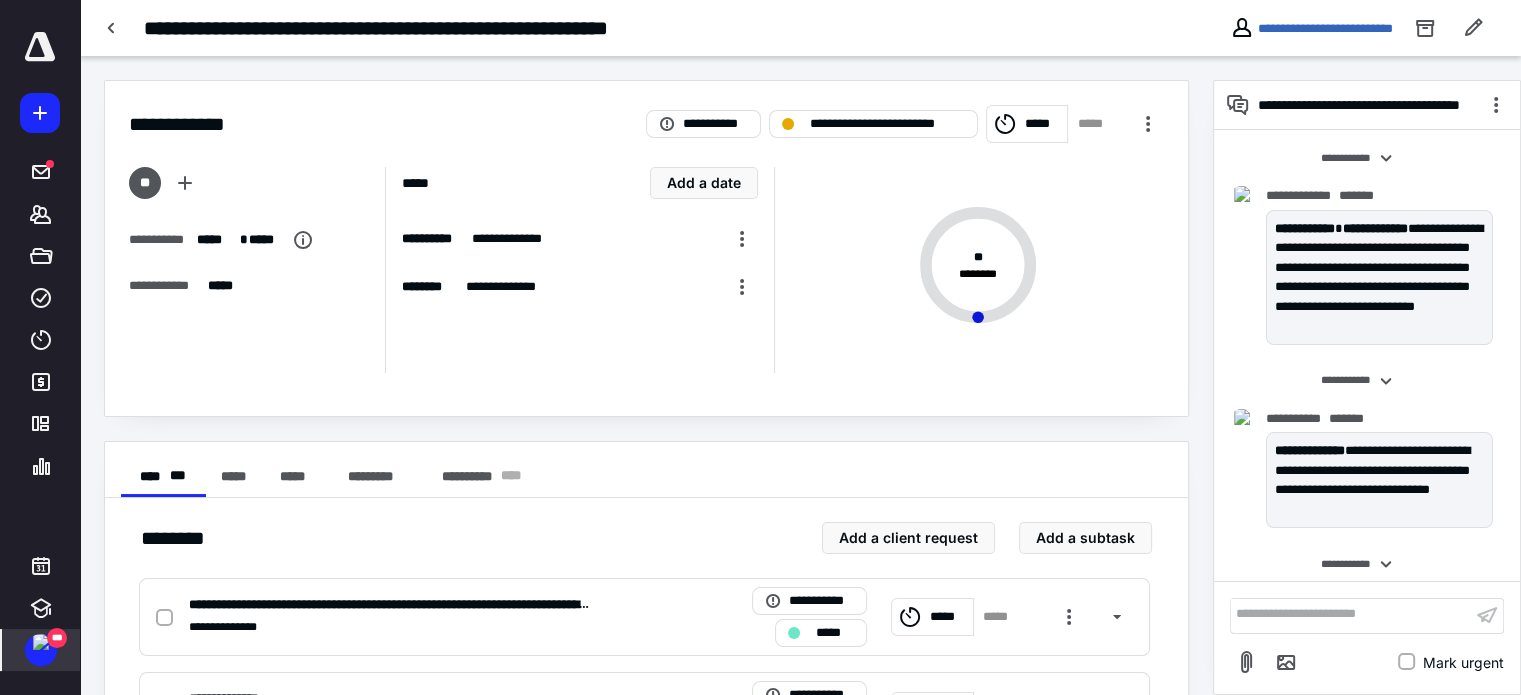 scroll, scrollTop: 761, scrollLeft: 0, axis: vertical 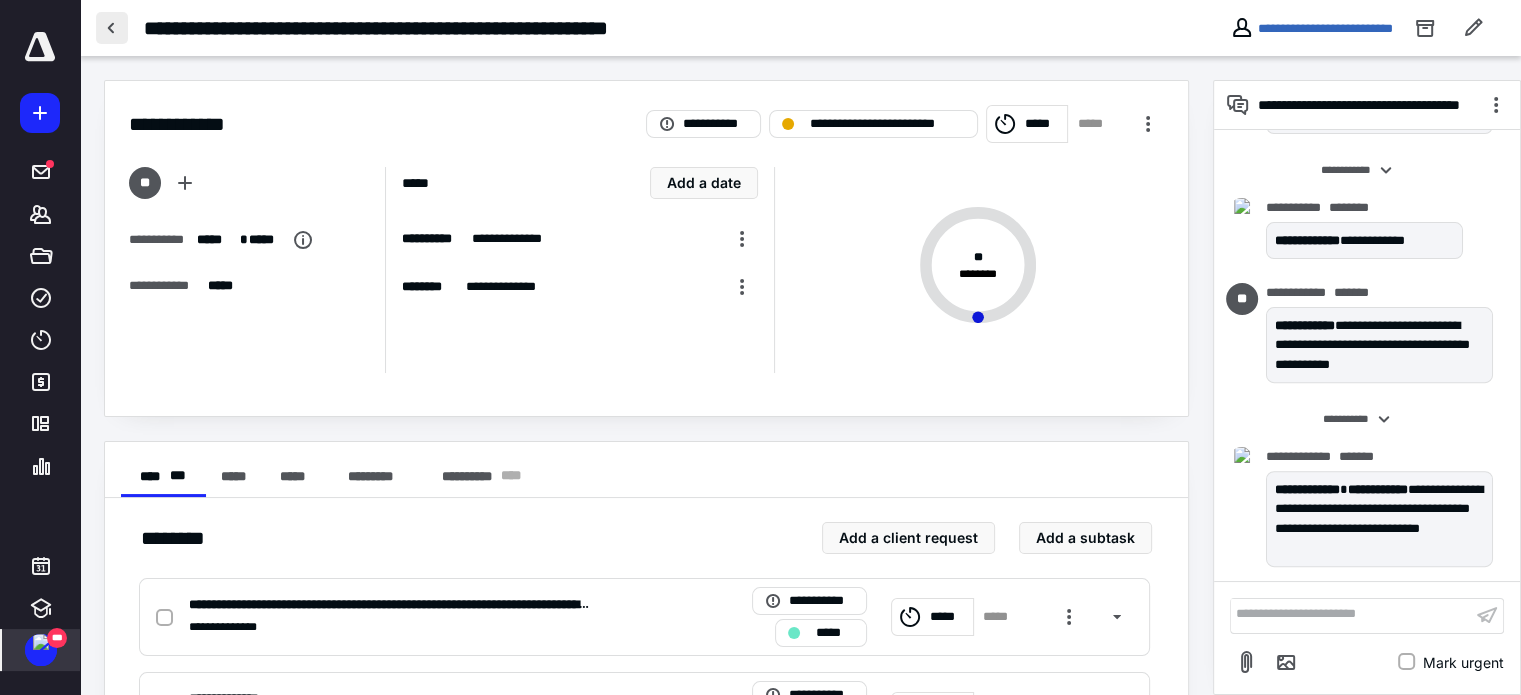 click at bounding box center (112, 28) 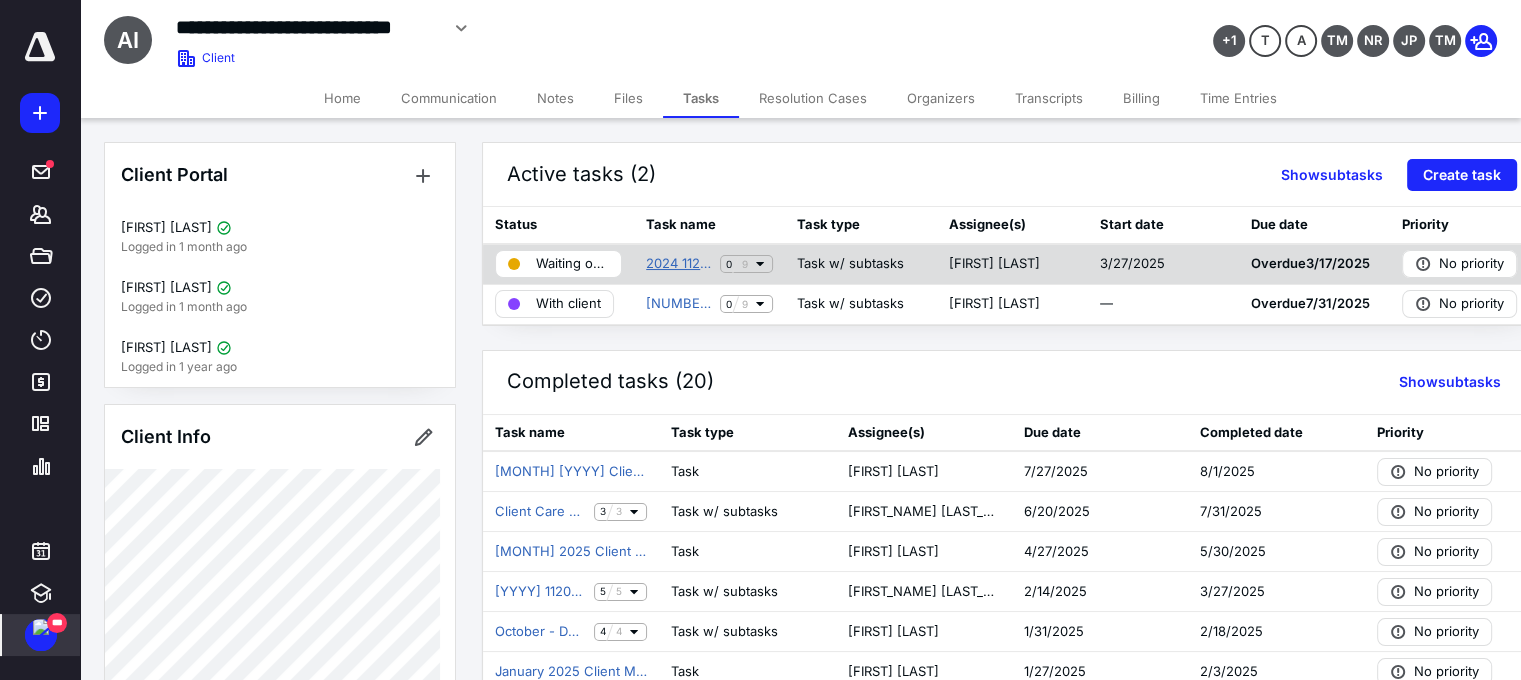 click on "2024 1120S Abet Security Services, Inc Return Preparation" at bounding box center (679, 264) 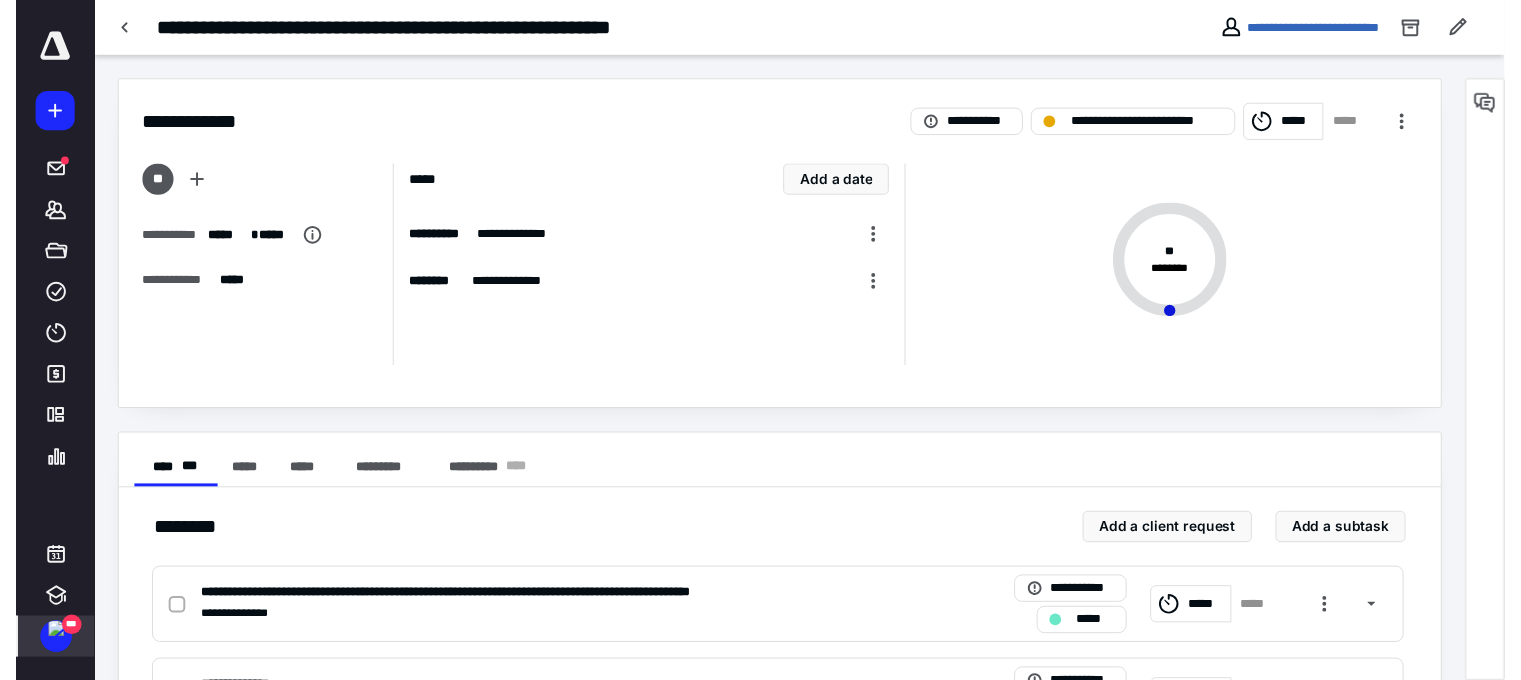 scroll, scrollTop: 0, scrollLeft: 0, axis: both 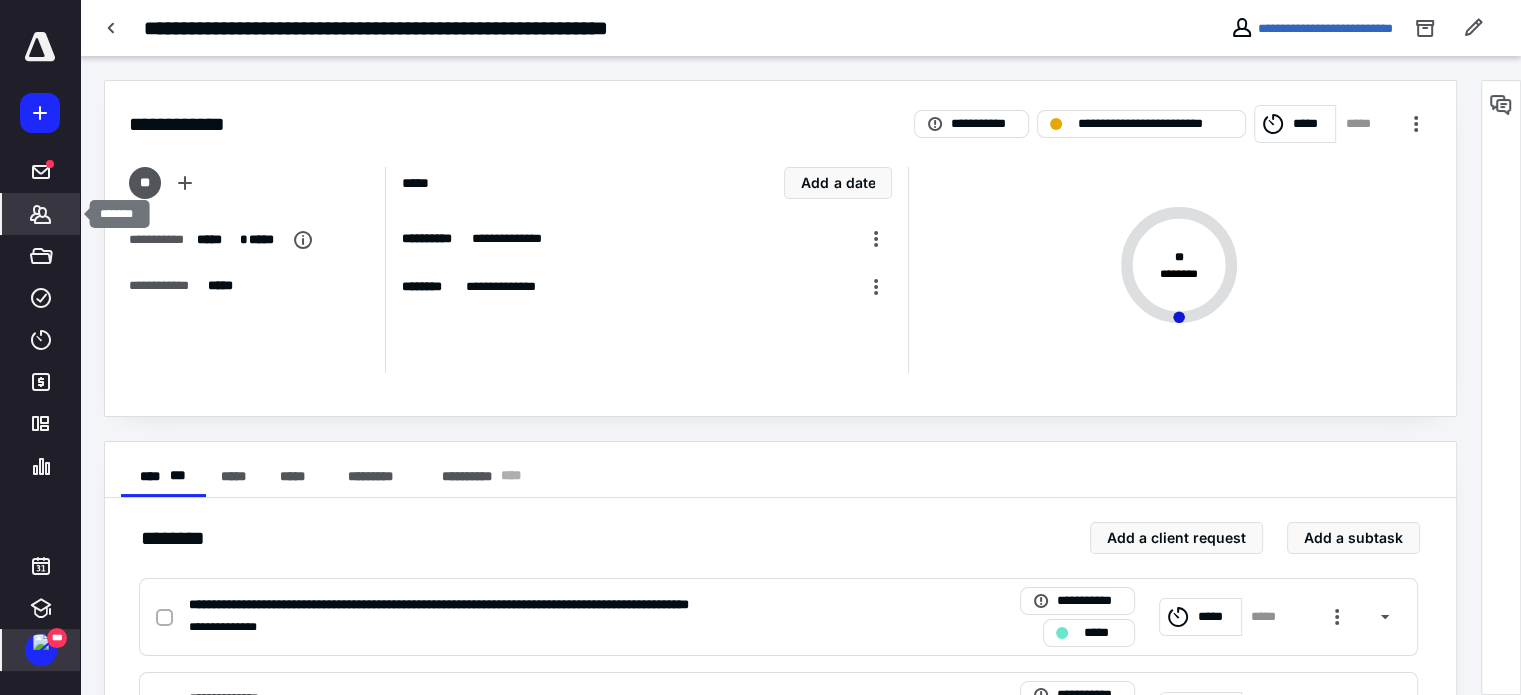 click 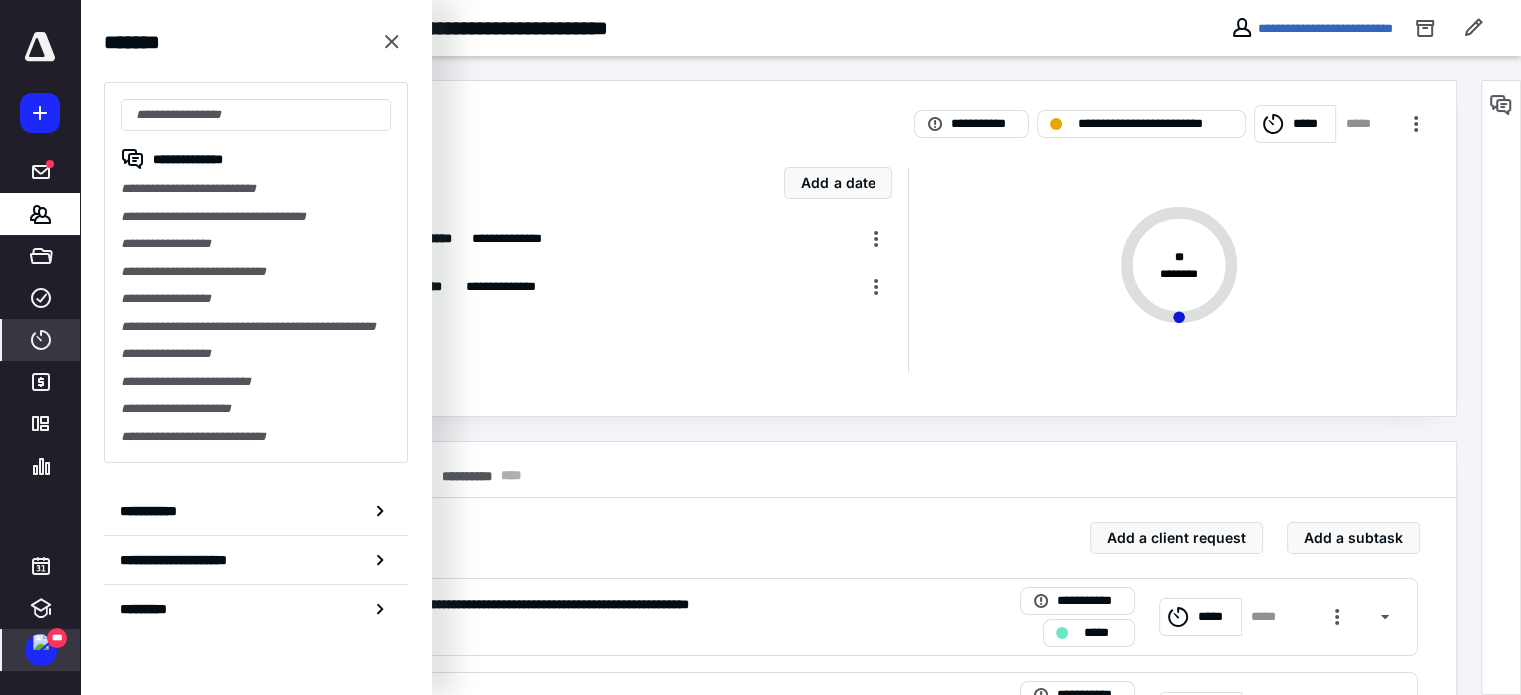 click 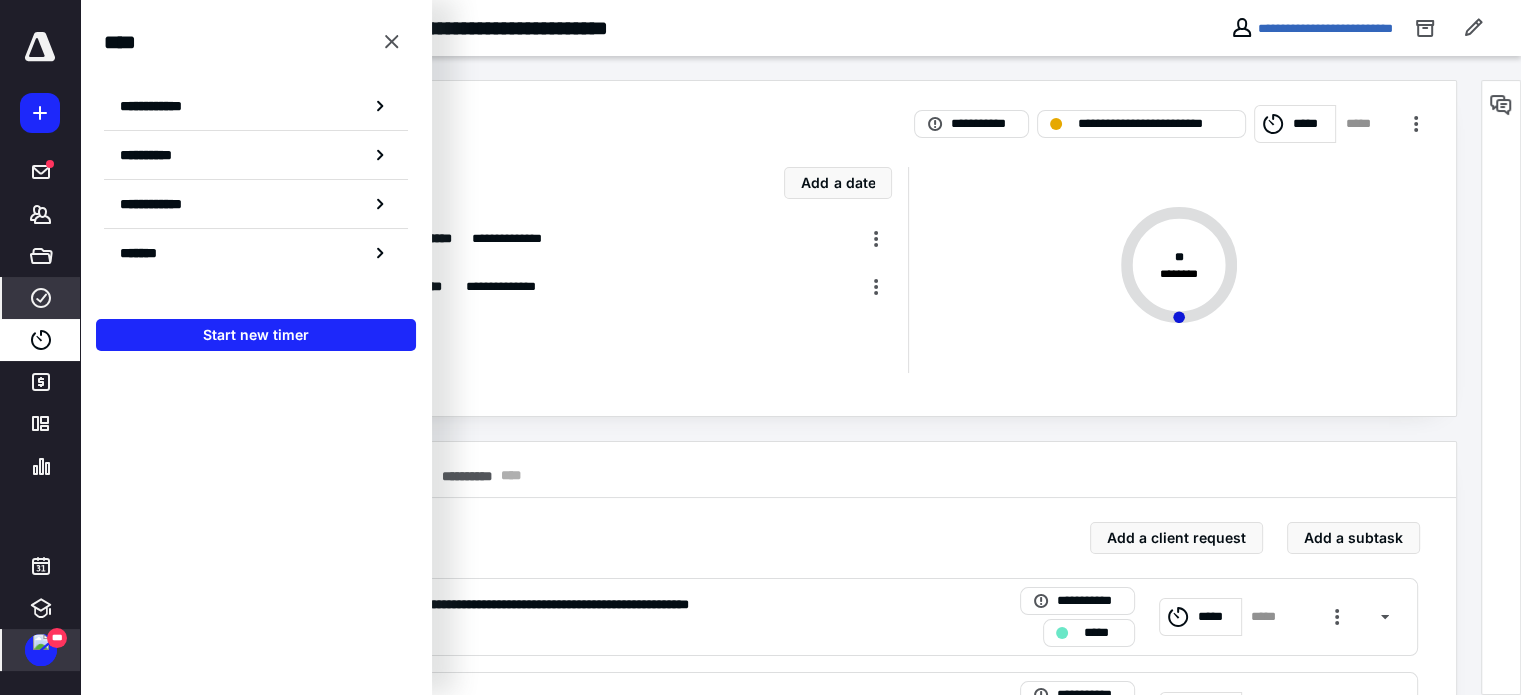 click 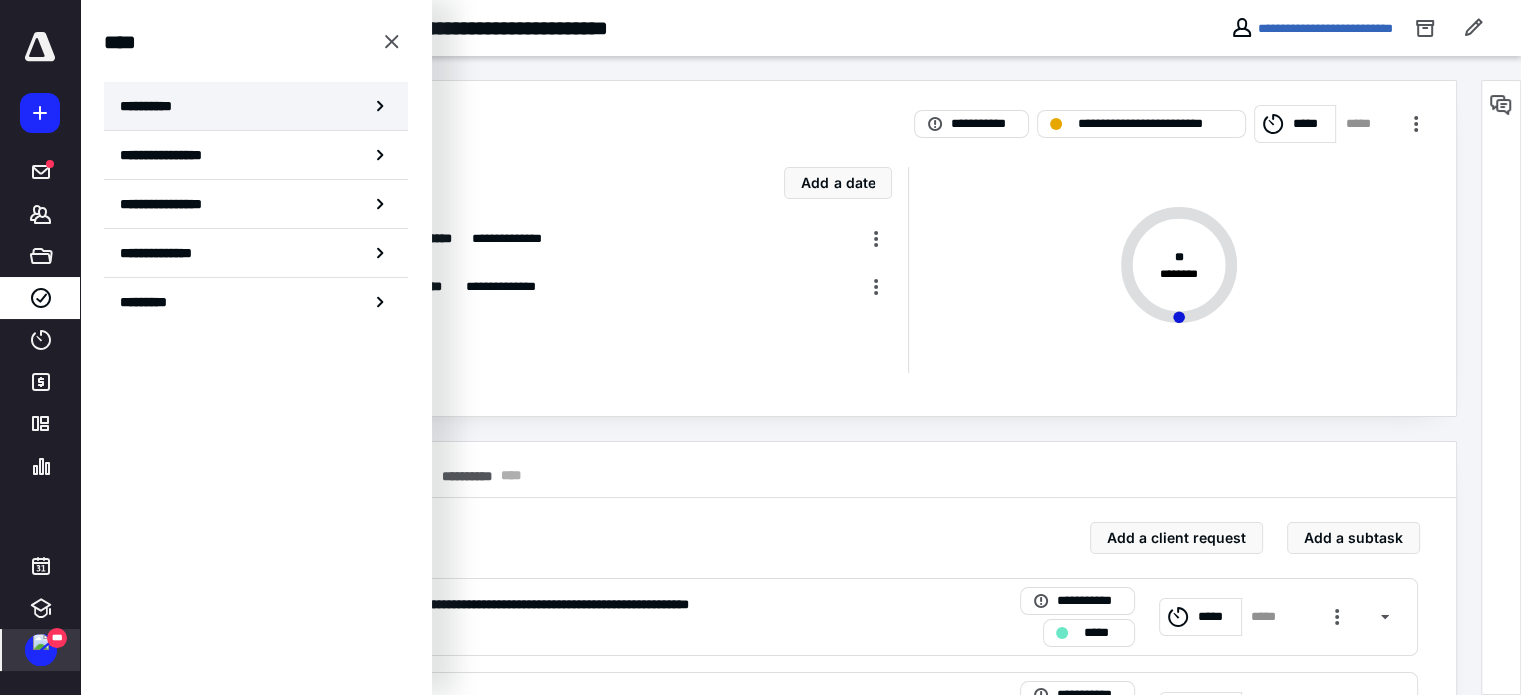 click on "**********" at bounding box center (153, 106) 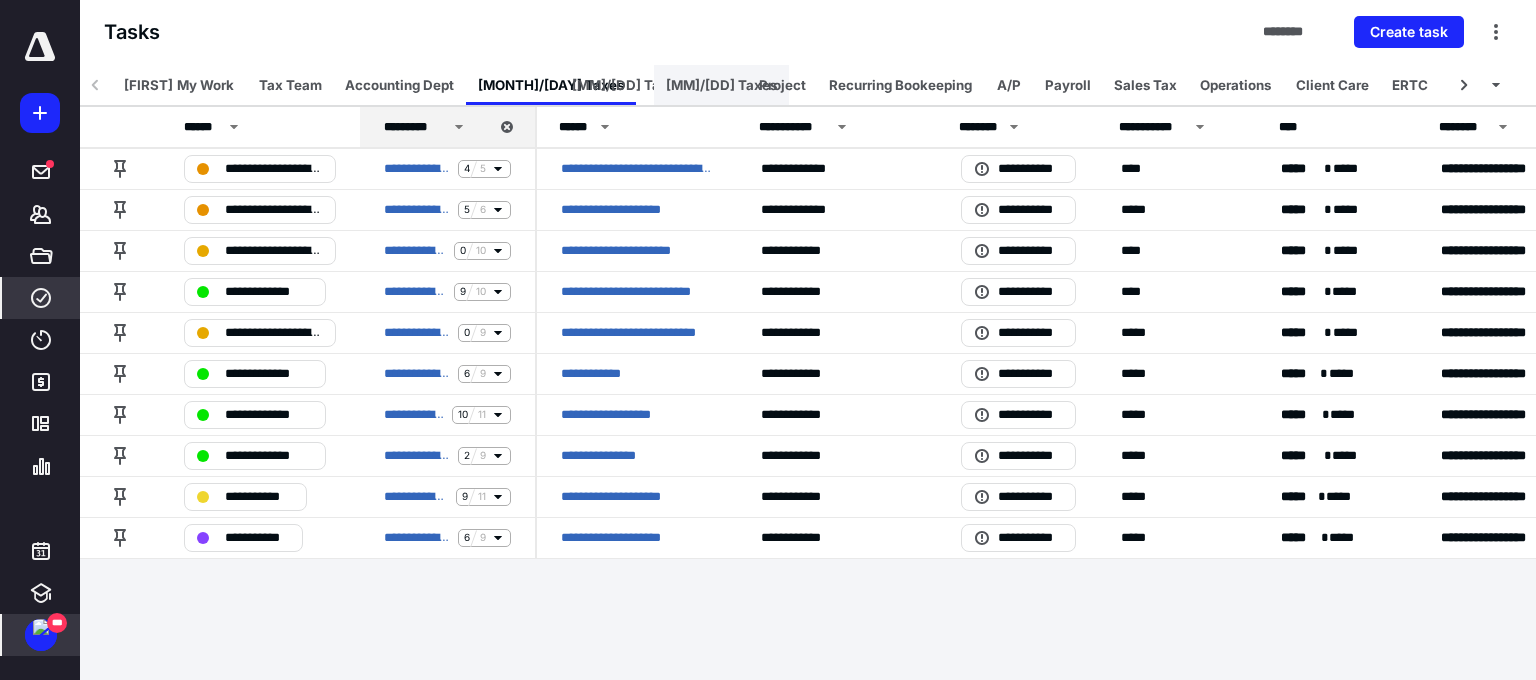 click on "[MM]/[DD] Taxes" at bounding box center (721, 85) 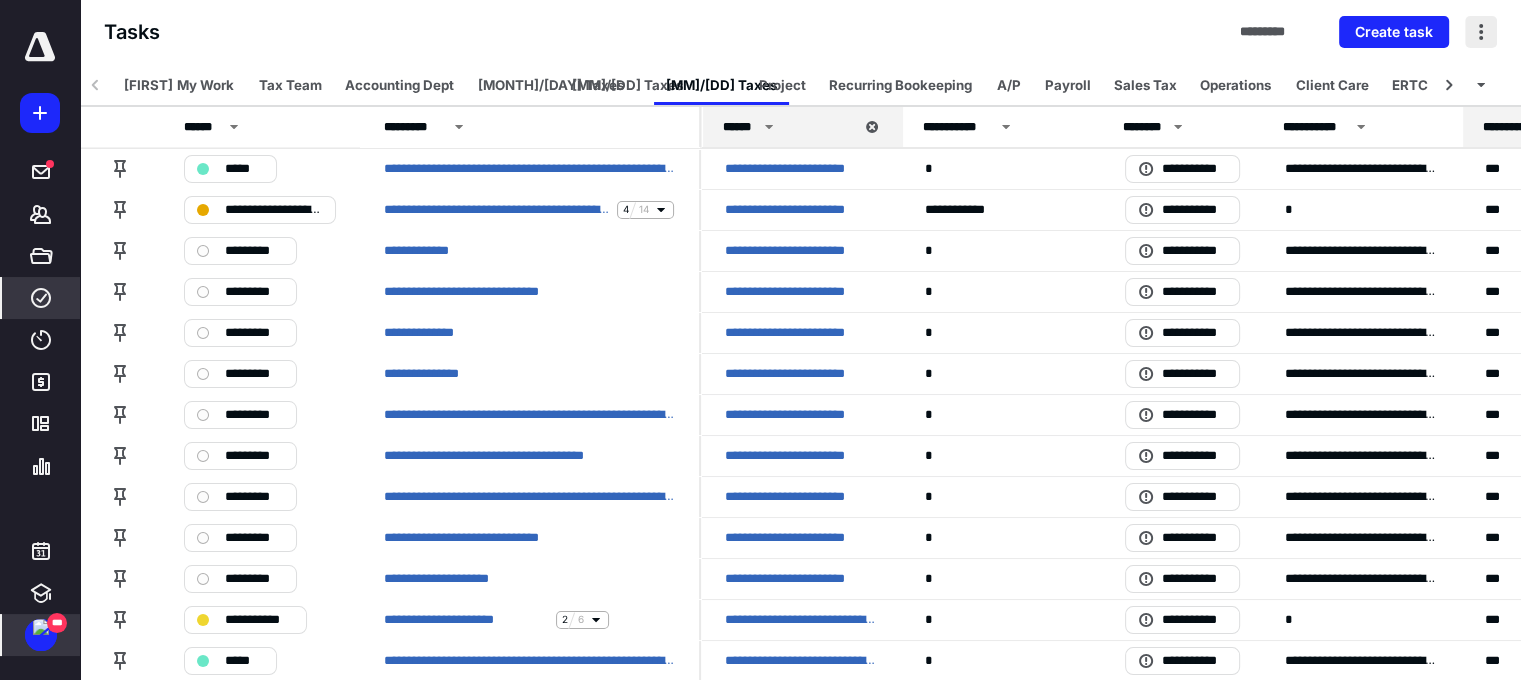 click at bounding box center [1481, 32] 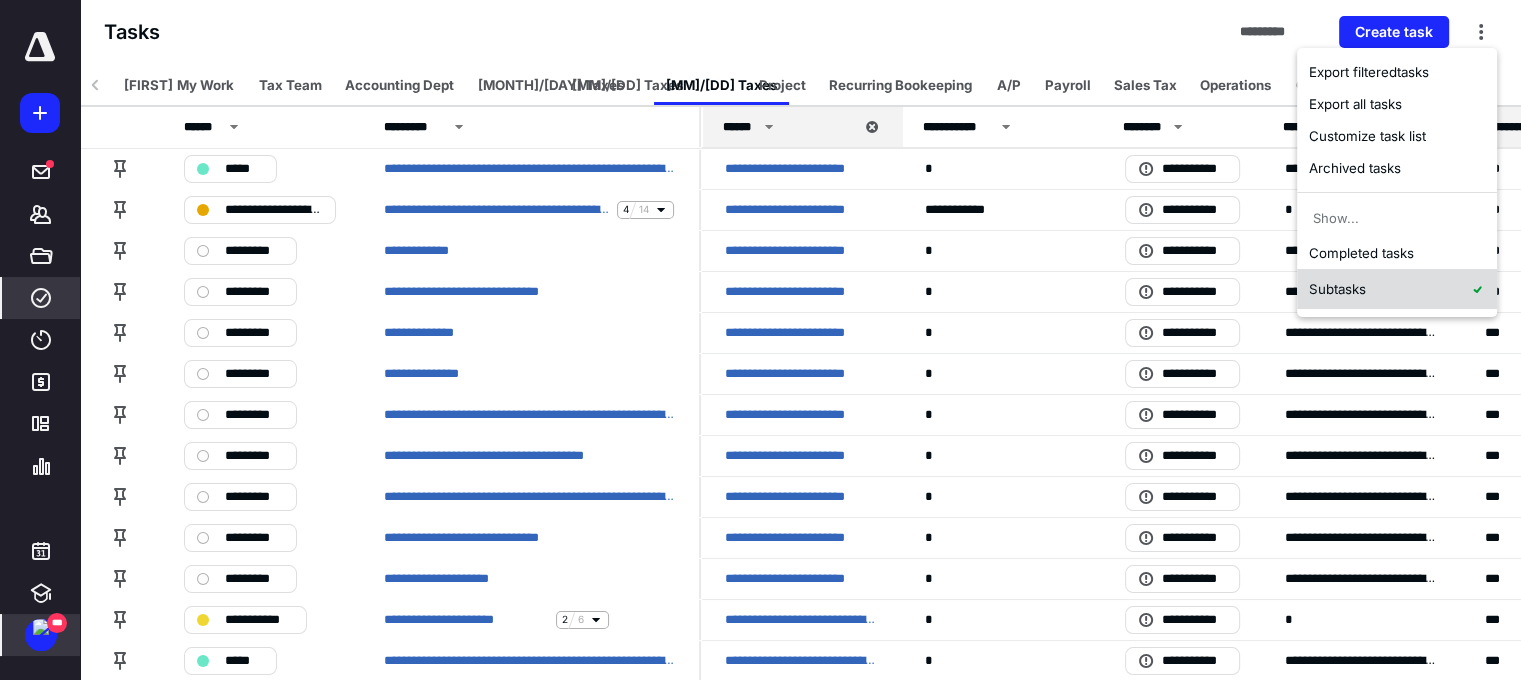 click on "Subtasks" at bounding box center [1397, 289] 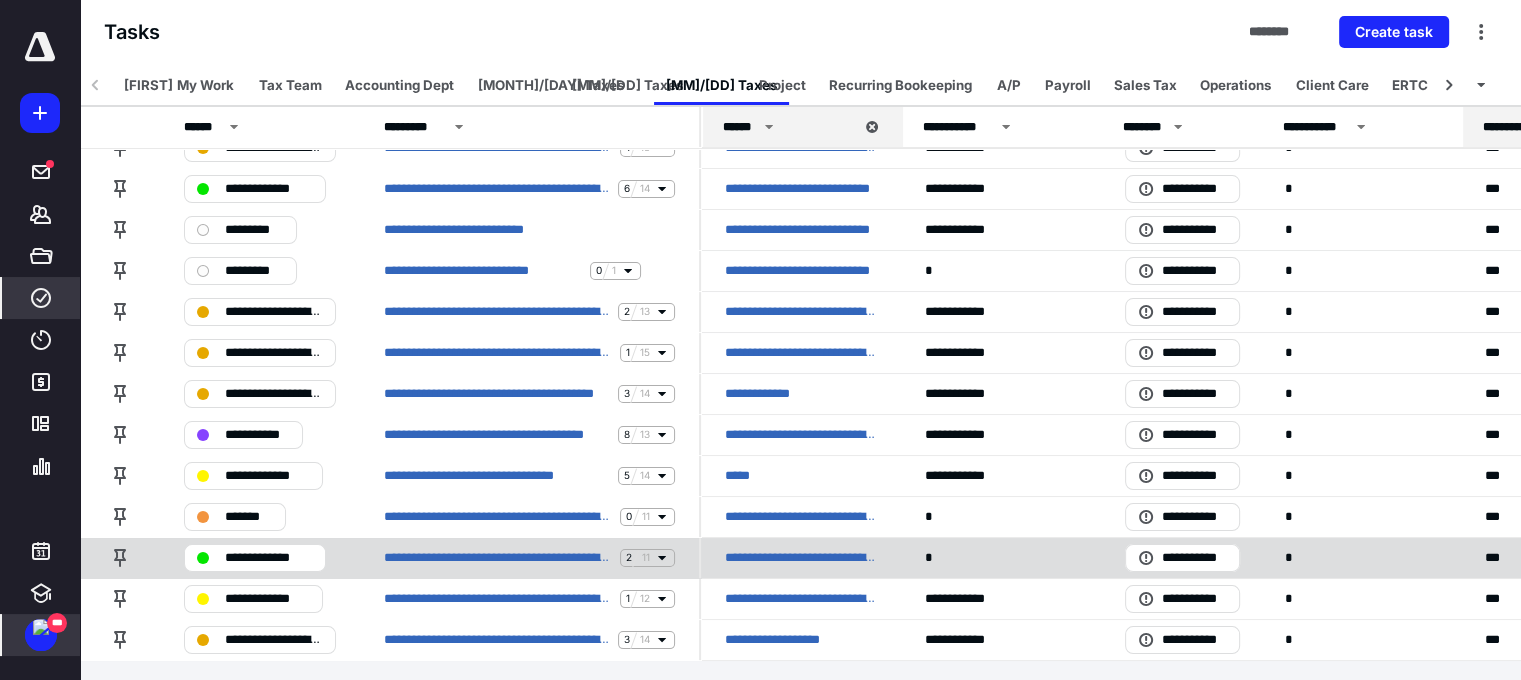 scroll, scrollTop: 104, scrollLeft: 0, axis: vertical 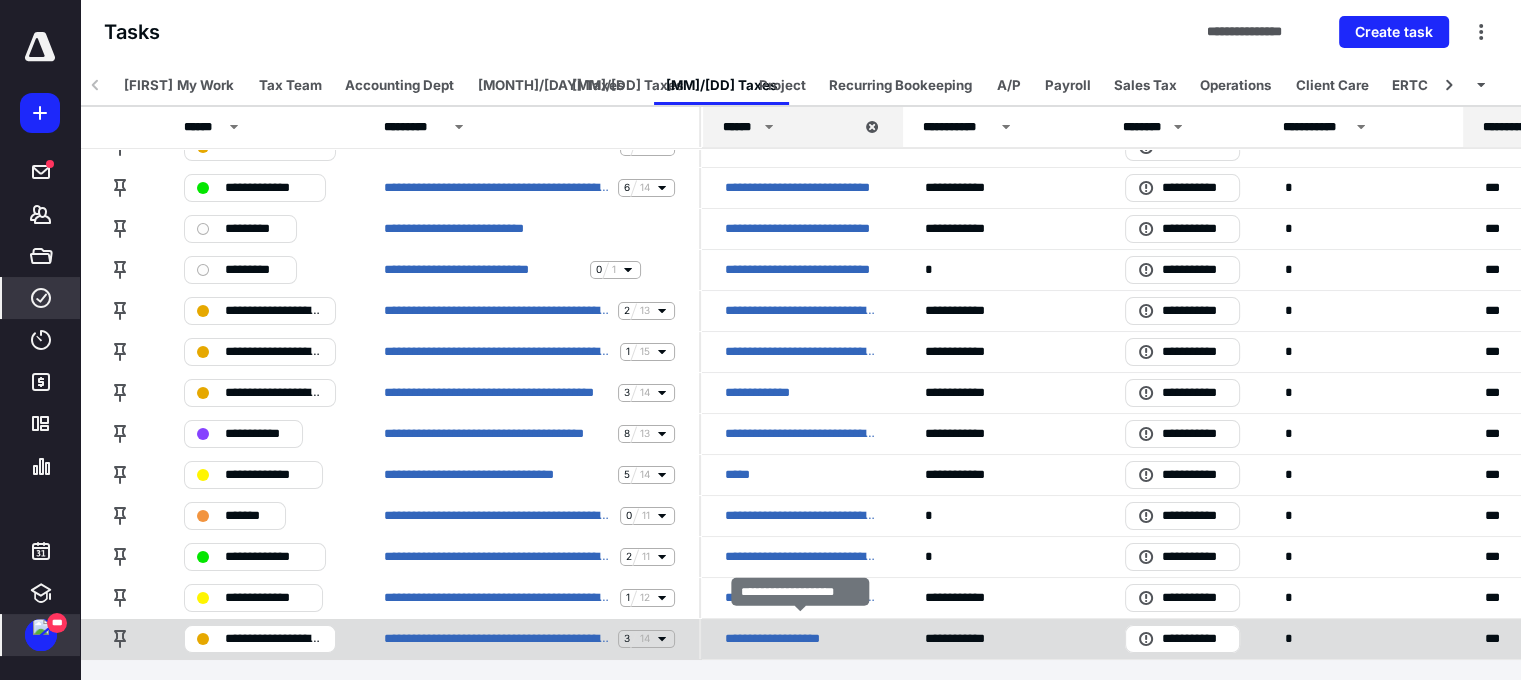 click on "**********" at bounding box center (788, 639) 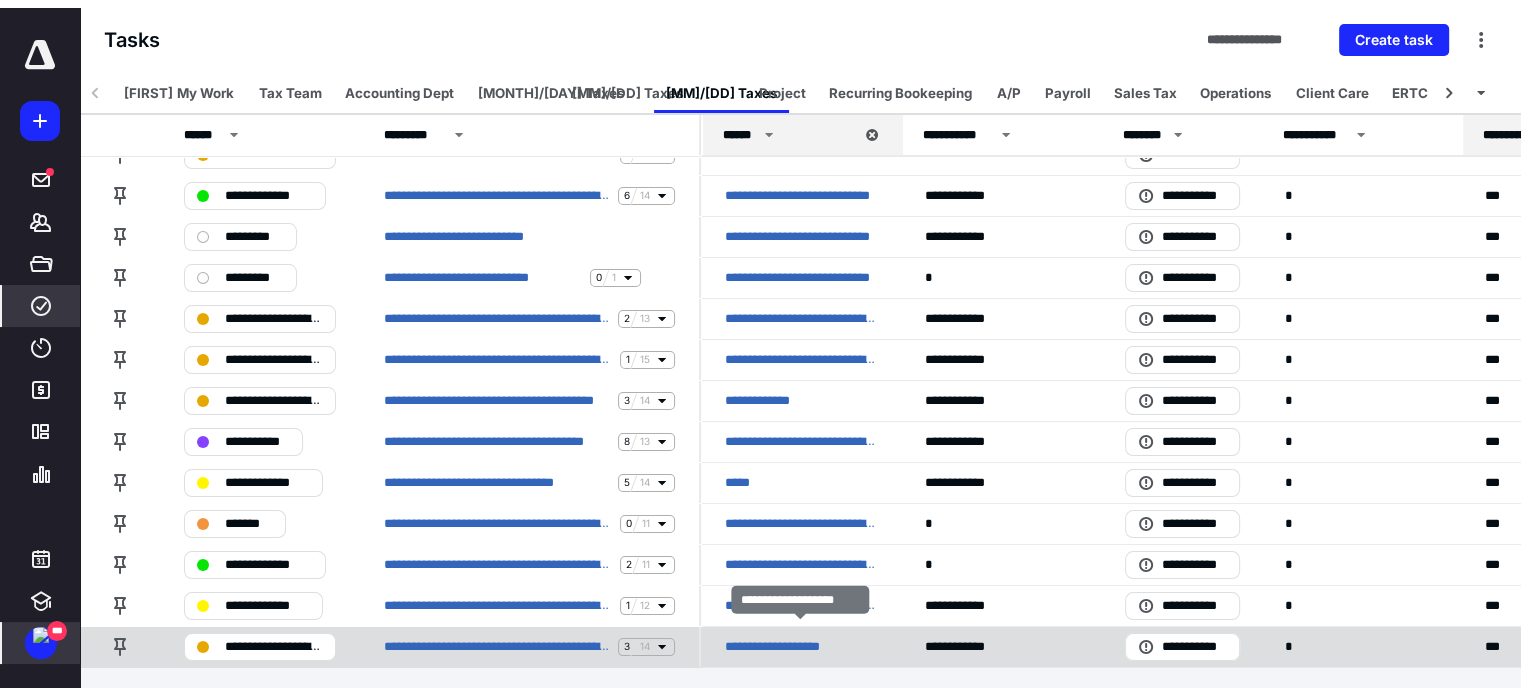 scroll, scrollTop: 0, scrollLeft: 0, axis: both 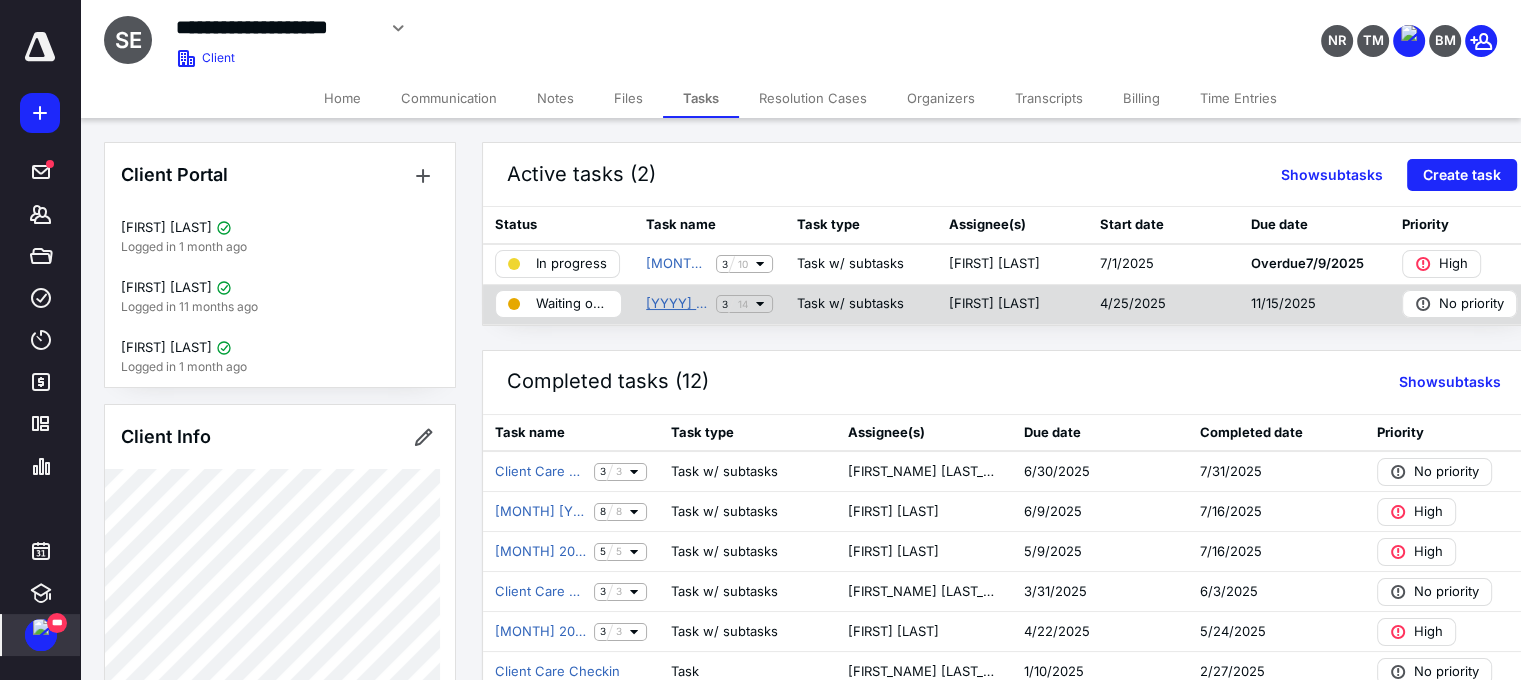 click on "[YYYY] 990 Skyrocket Education  Return Preparation" at bounding box center (677, 304) 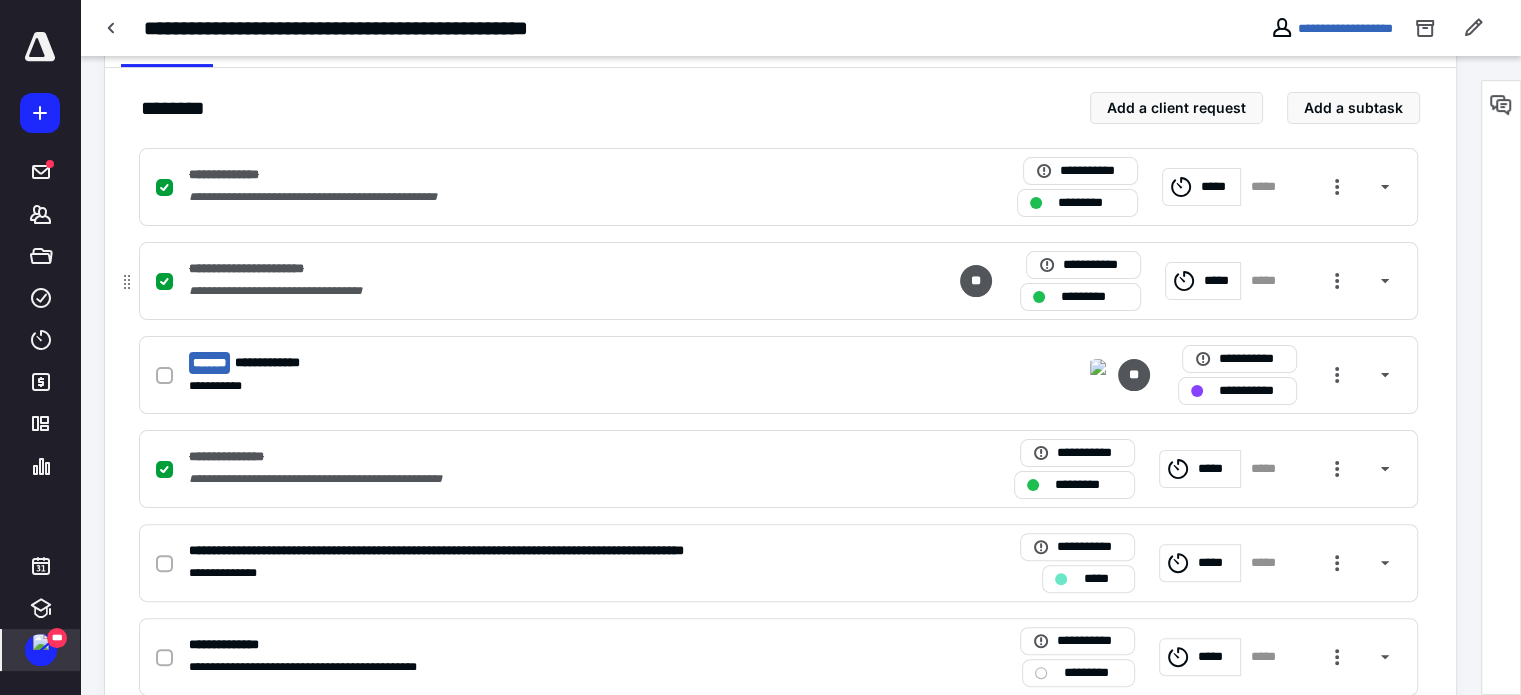 scroll, scrollTop: 400, scrollLeft: 0, axis: vertical 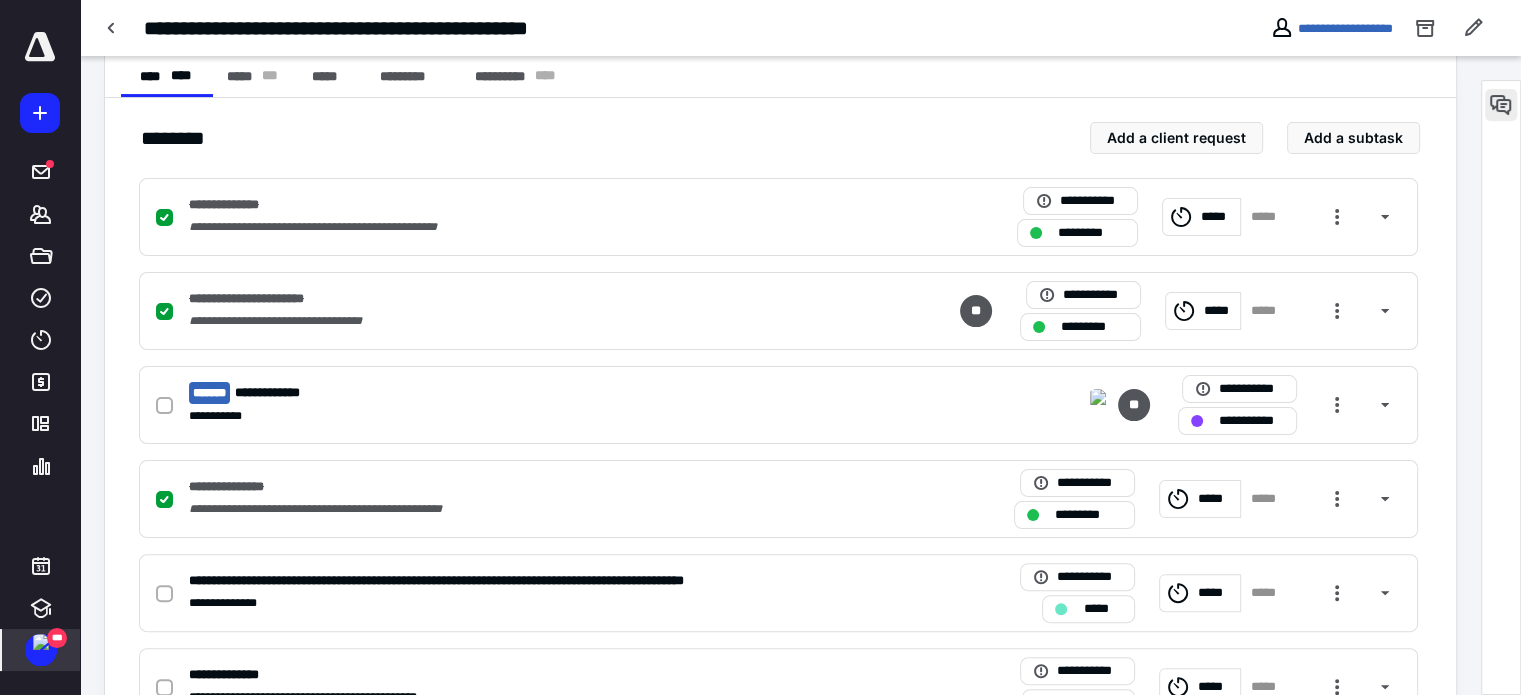 click at bounding box center (1501, 105) 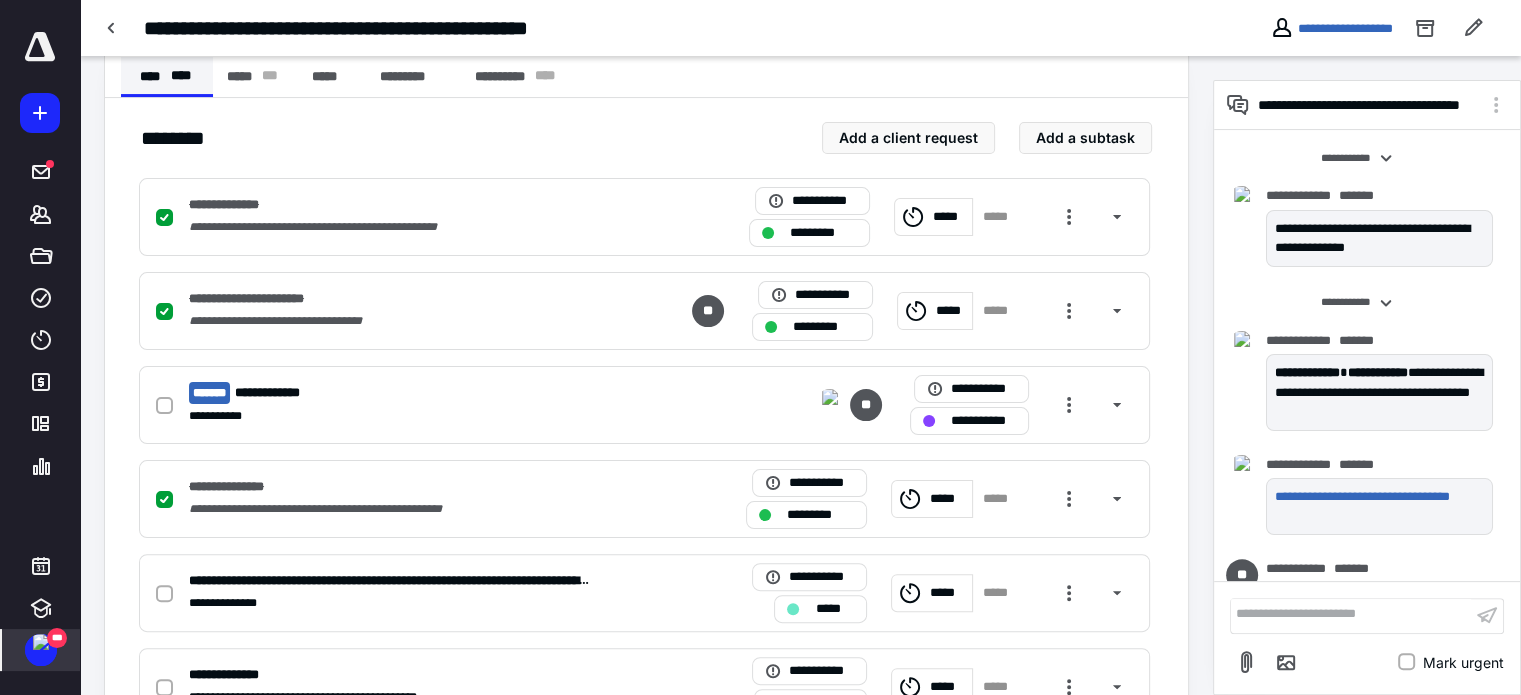 scroll, scrollTop: 75, scrollLeft: 0, axis: vertical 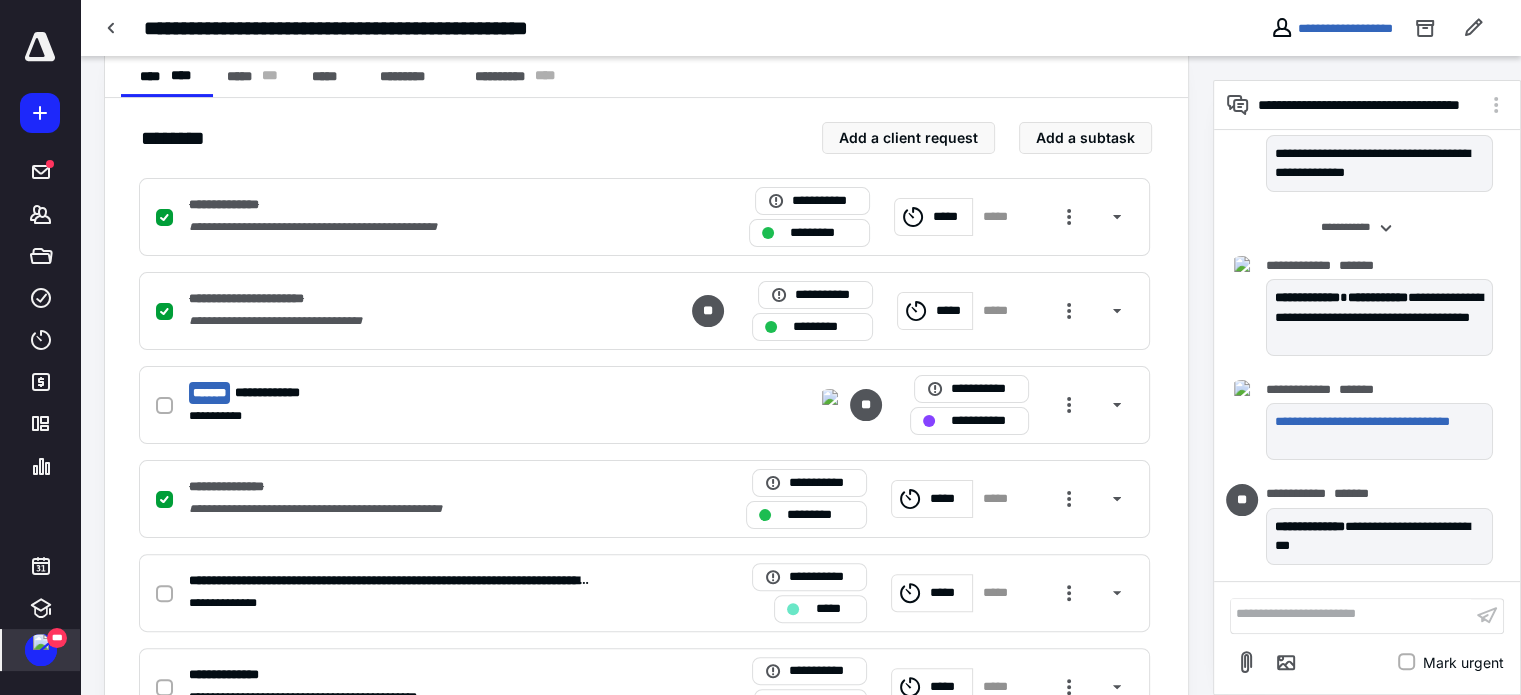 click at bounding box center [112, 28] 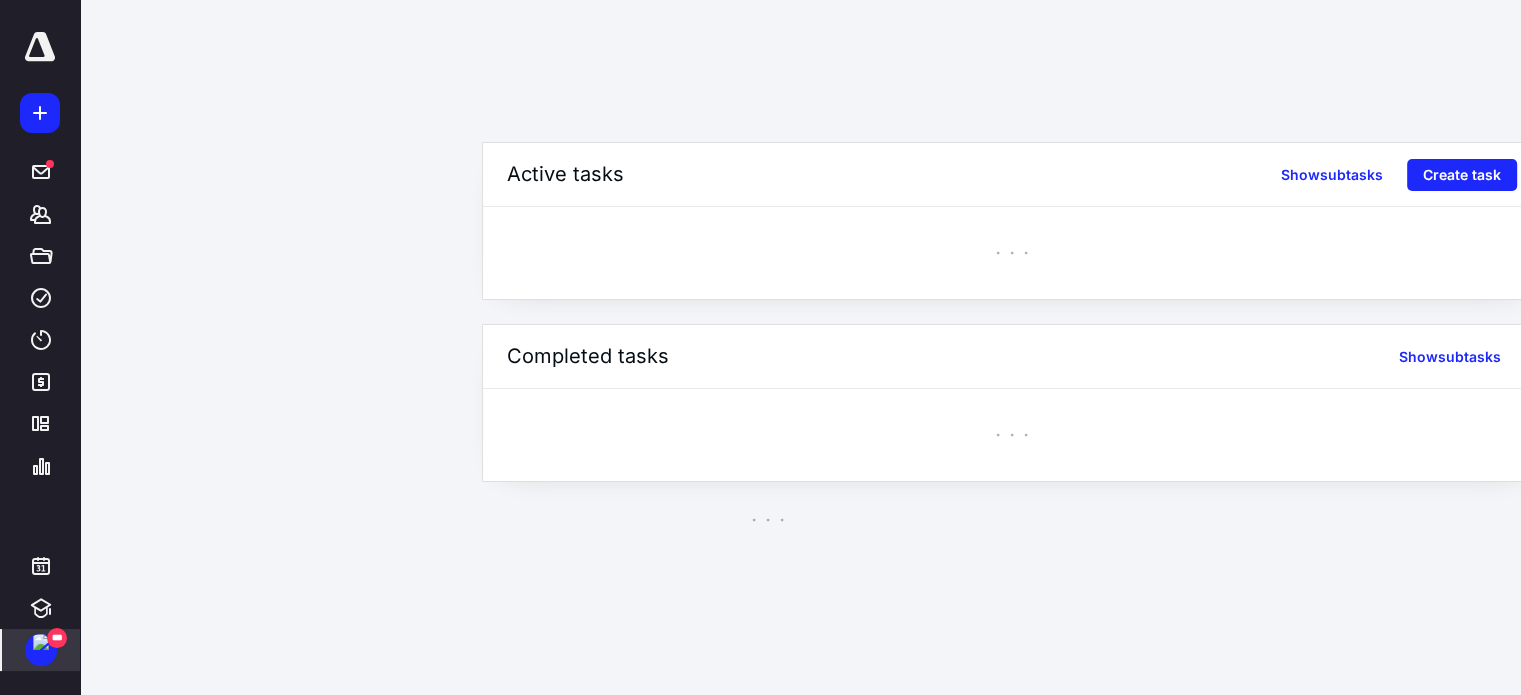scroll, scrollTop: 0, scrollLeft: 0, axis: both 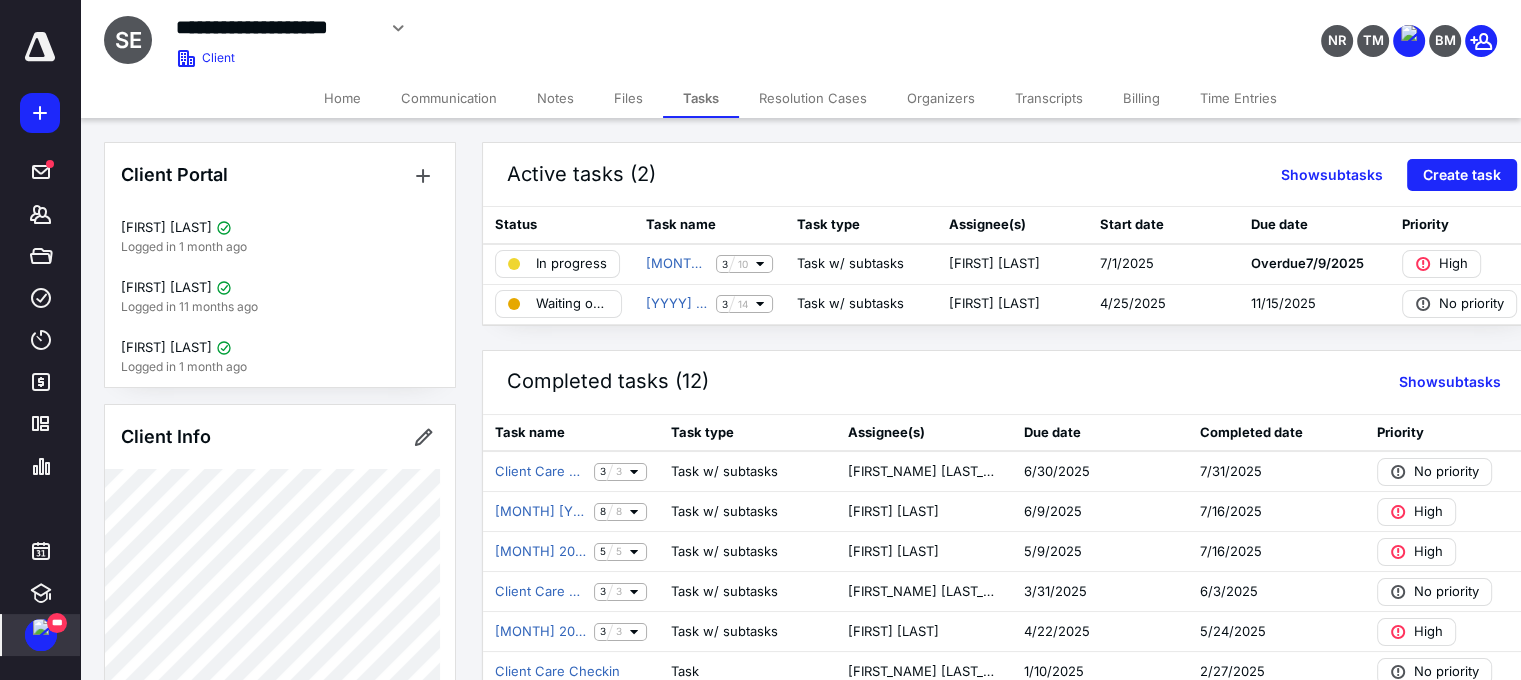 click on "Time Entries" at bounding box center (1238, 98) 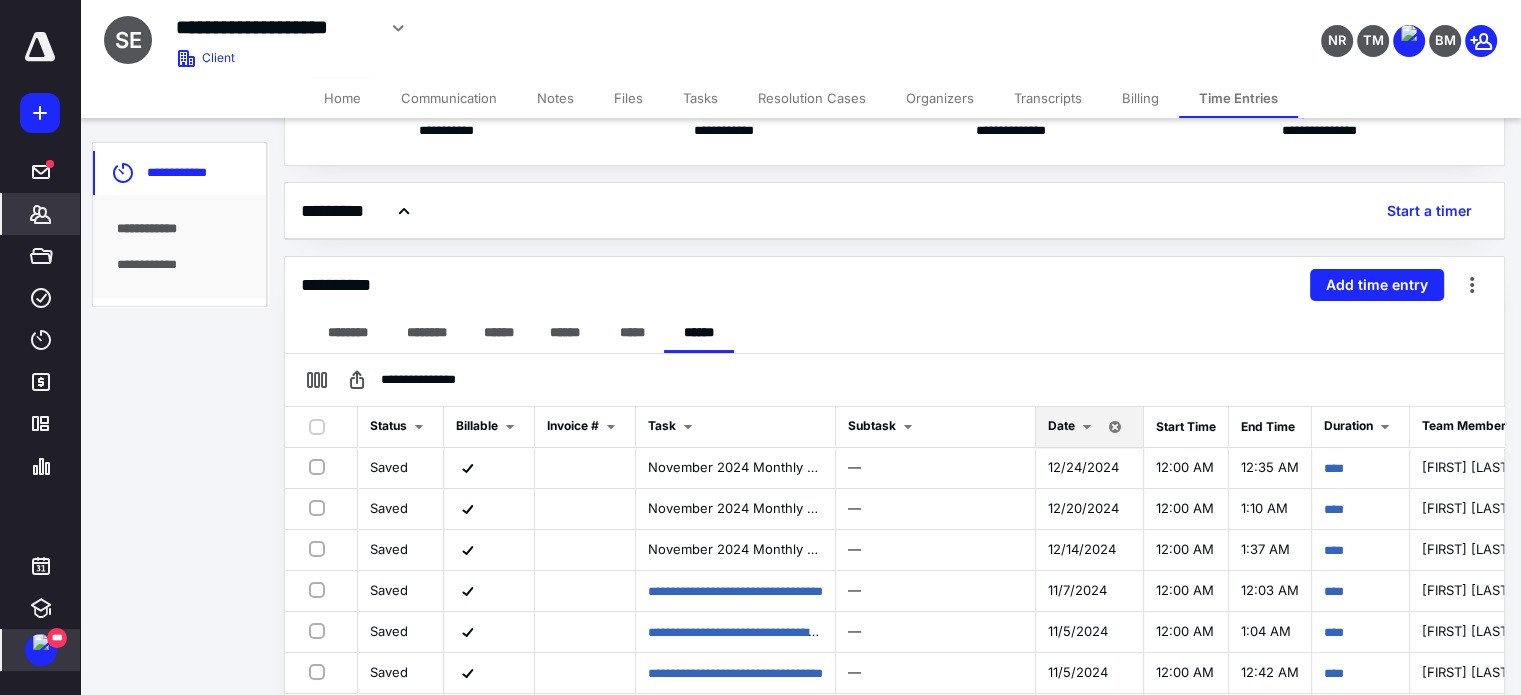scroll, scrollTop: 200, scrollLeft: 0, axis: vertical 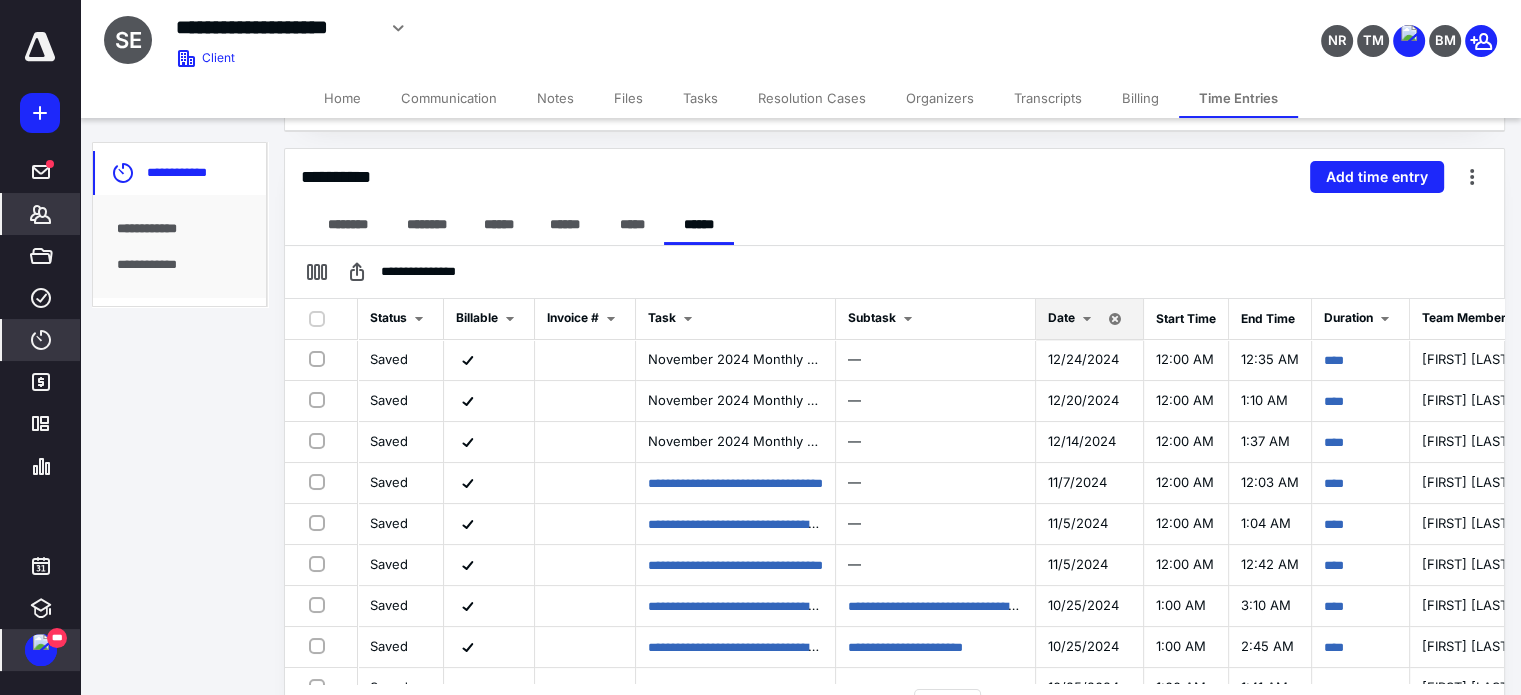 click 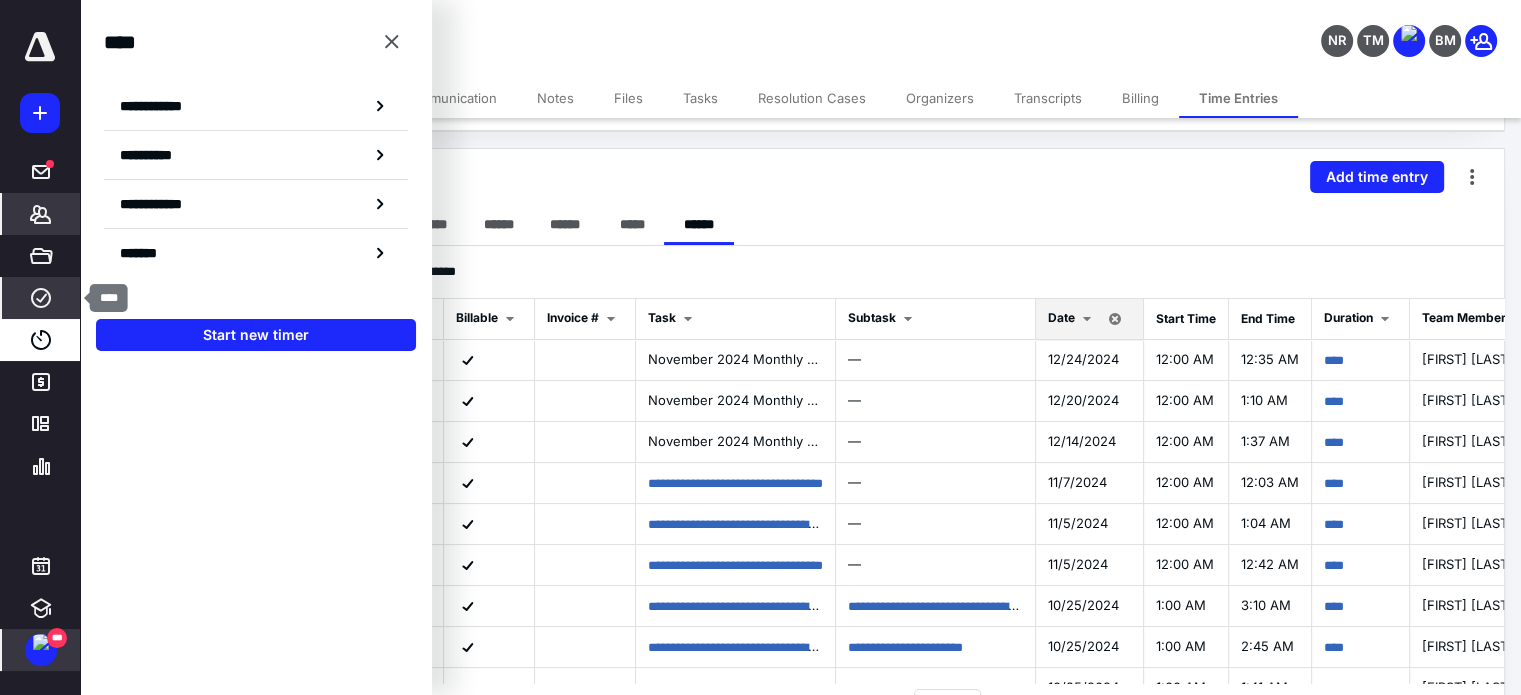 click 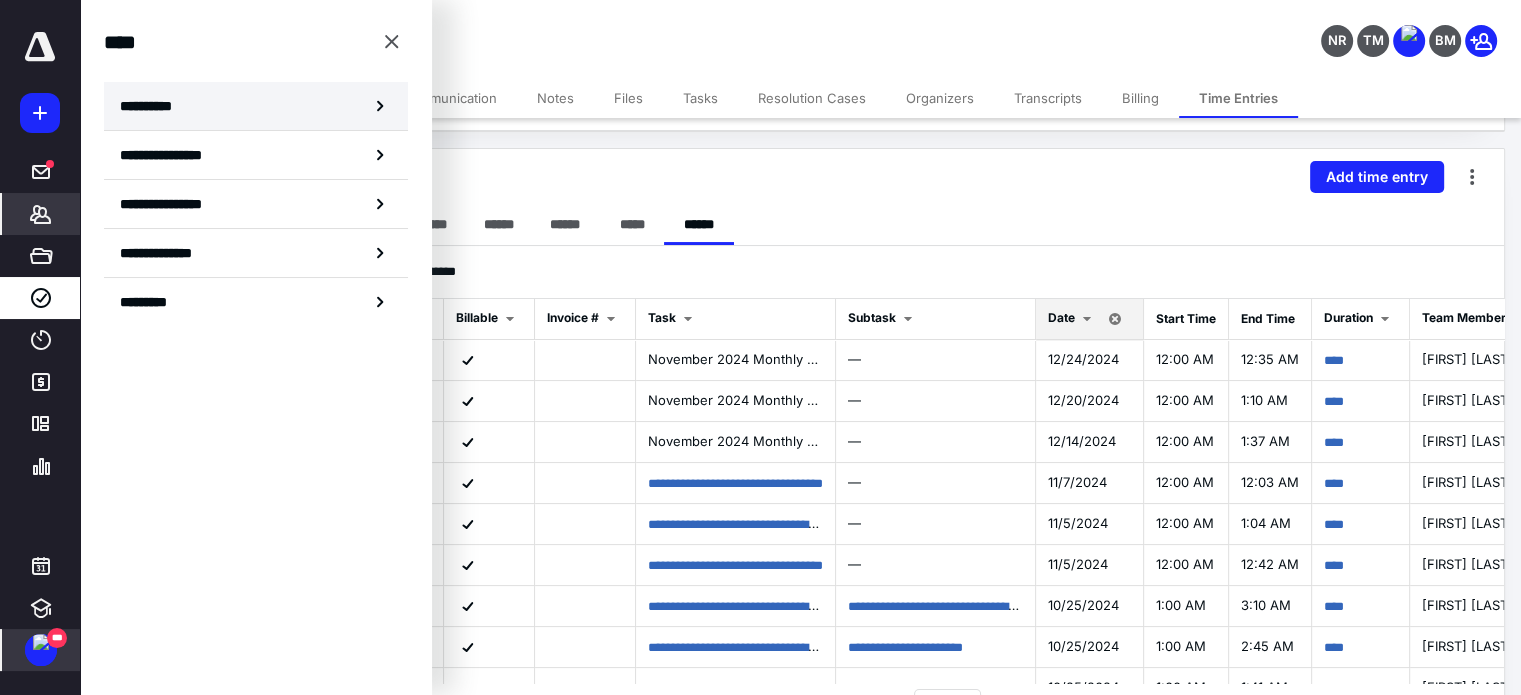 click on "**********" at bounding box center [256, 106] 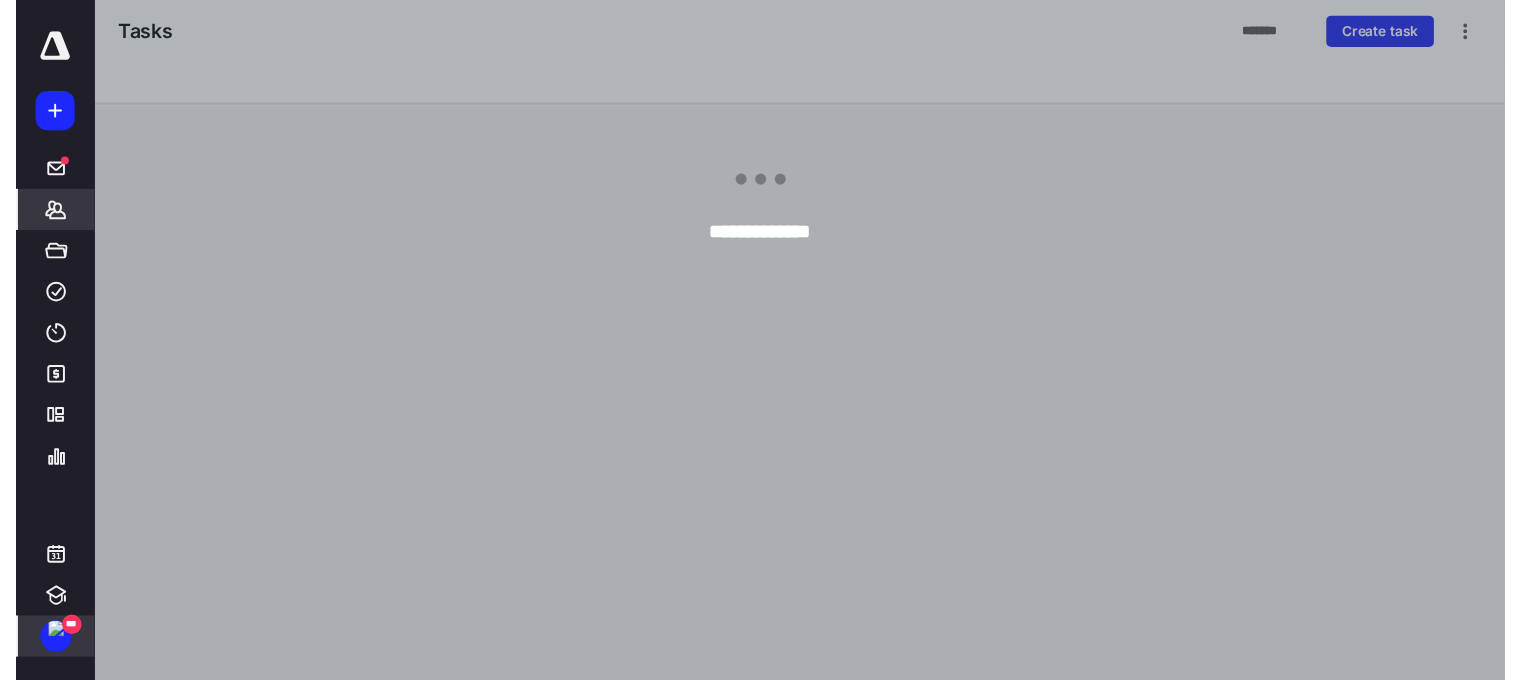 scroll, scrollTop: 0, scrollLeft: 0, axis: both 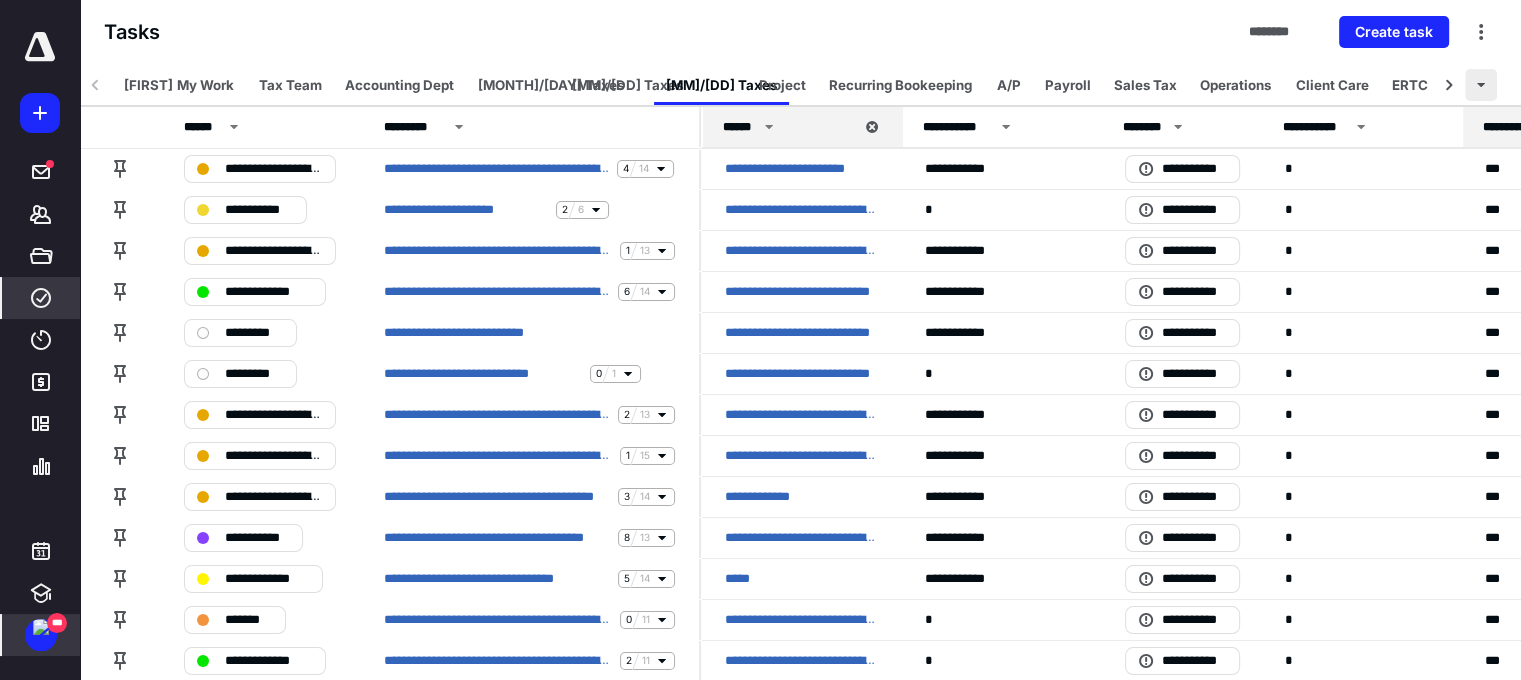 click at bounding box center [1481, 85] 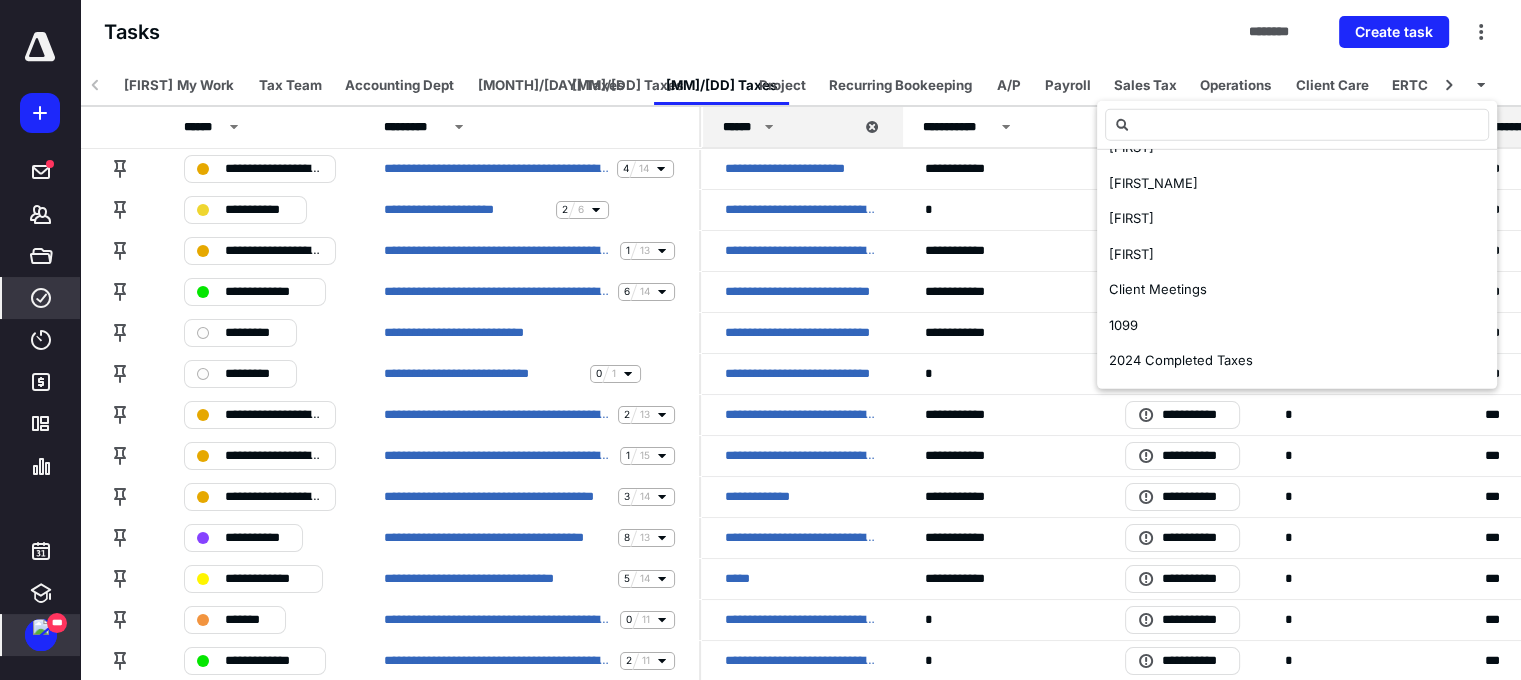 scroll, scrollTop: 811, scrollLeft: 0, axis: vertical 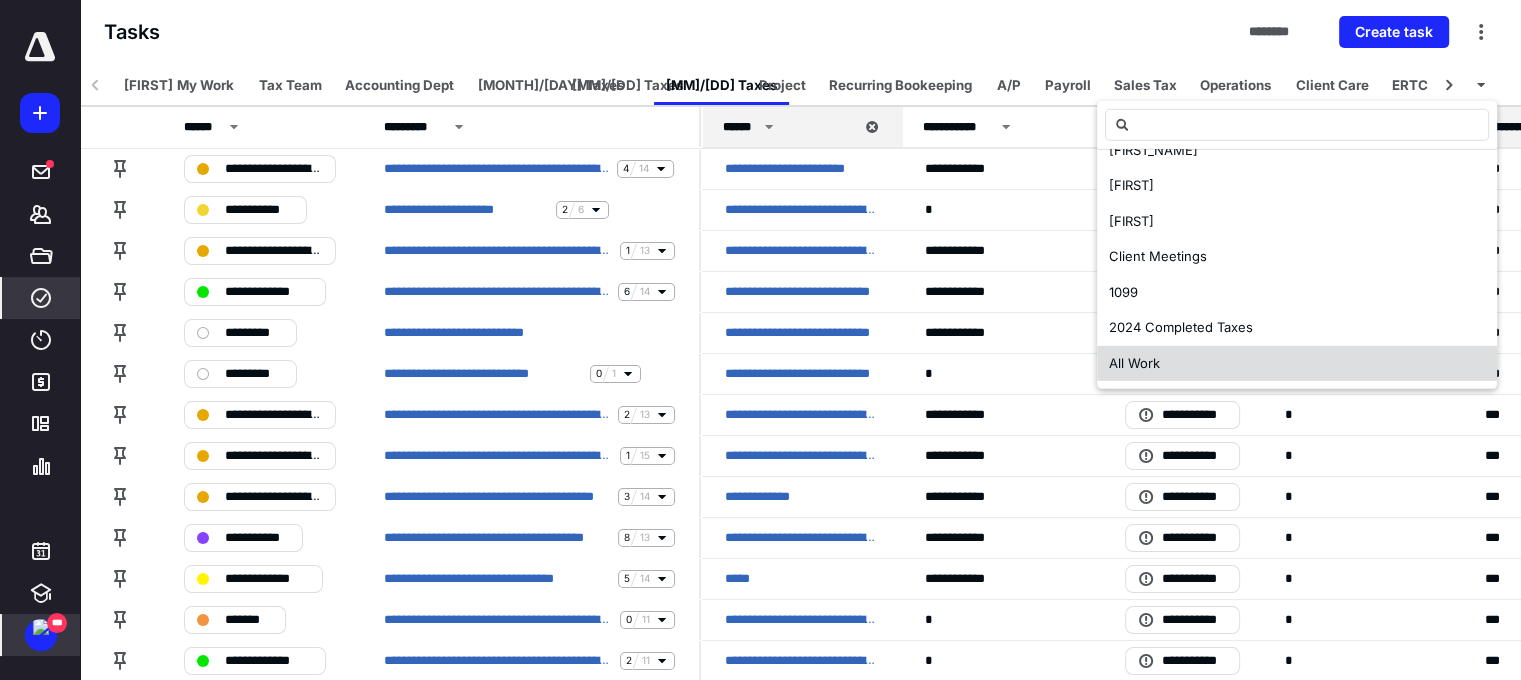 click on "All Work" at bounding box center [1134, 362] 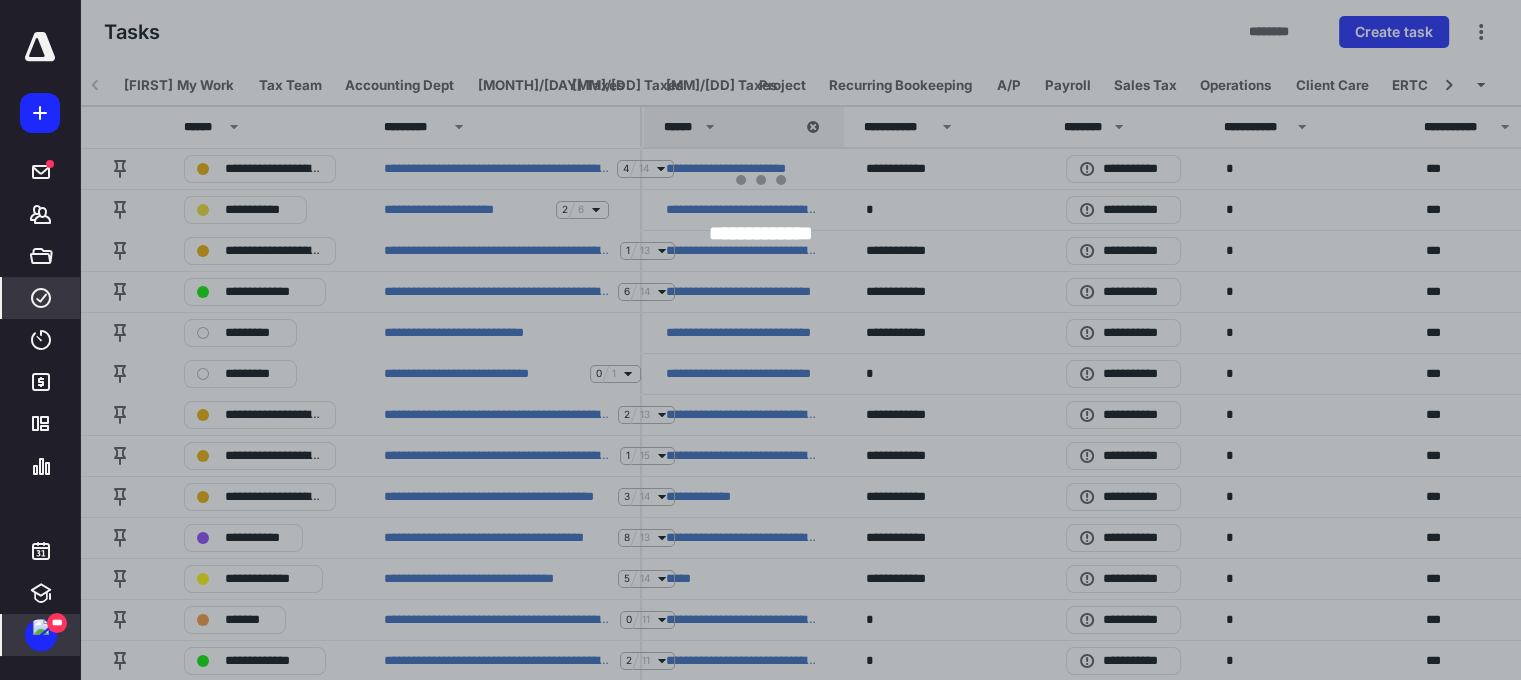 scroll, scrollTop: 8, scrollLeft: 0, axis: vertical 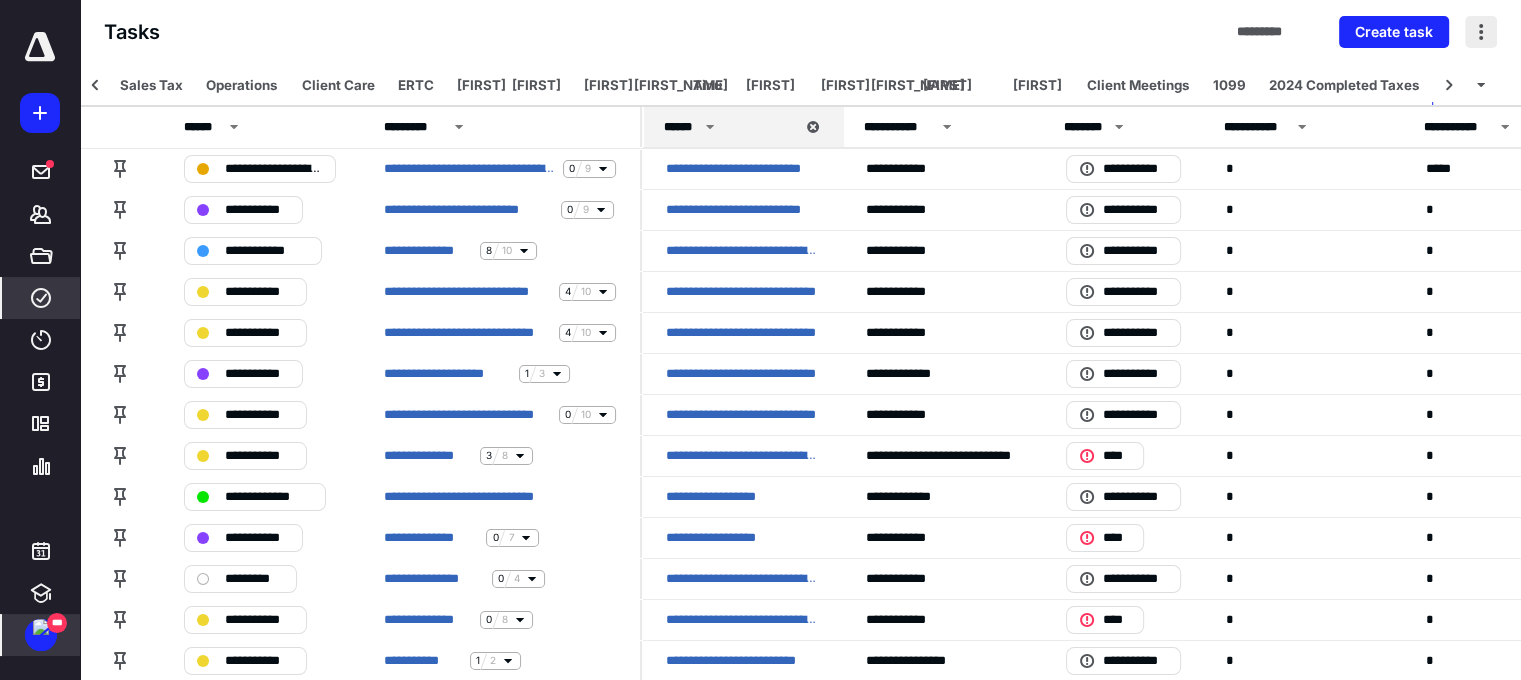 click at bounding box center [1481, 32] 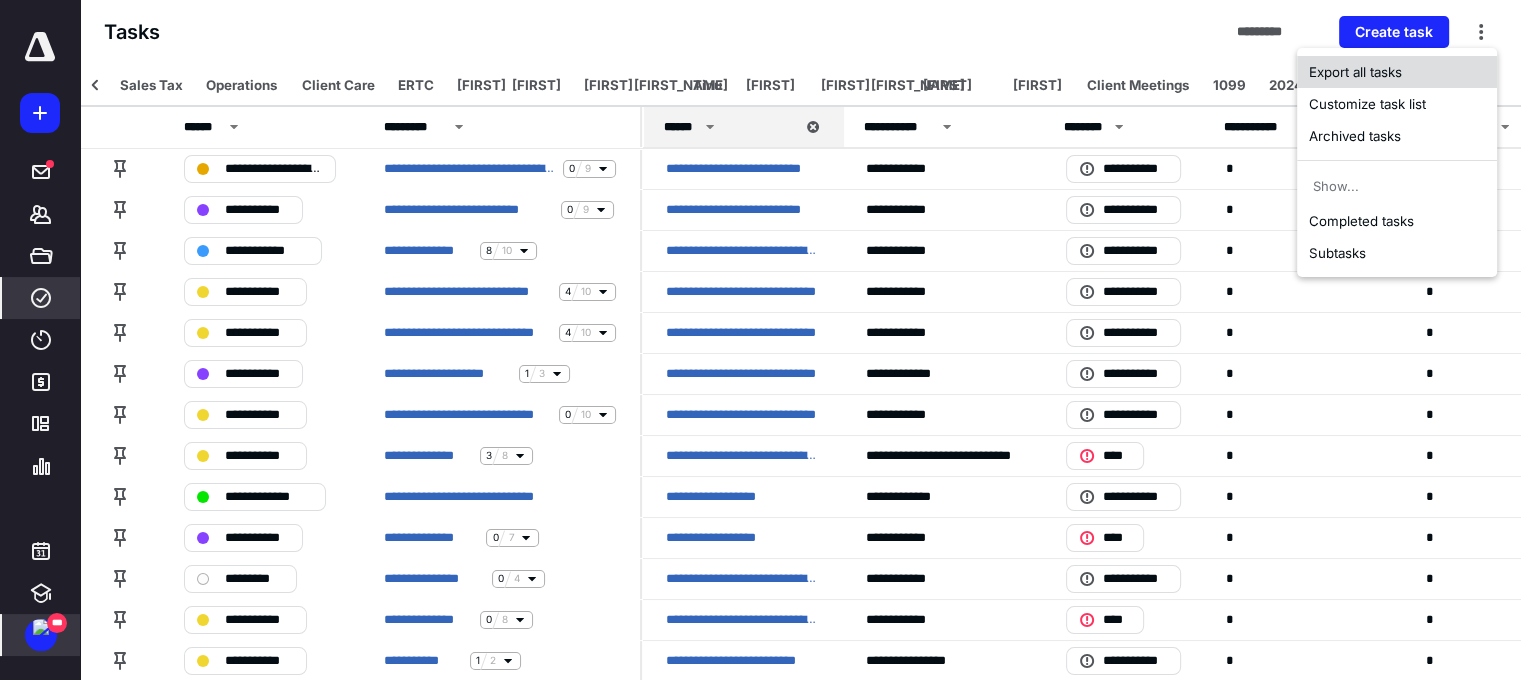 click on "Export all tasks" at bounding box center [1397, 72] 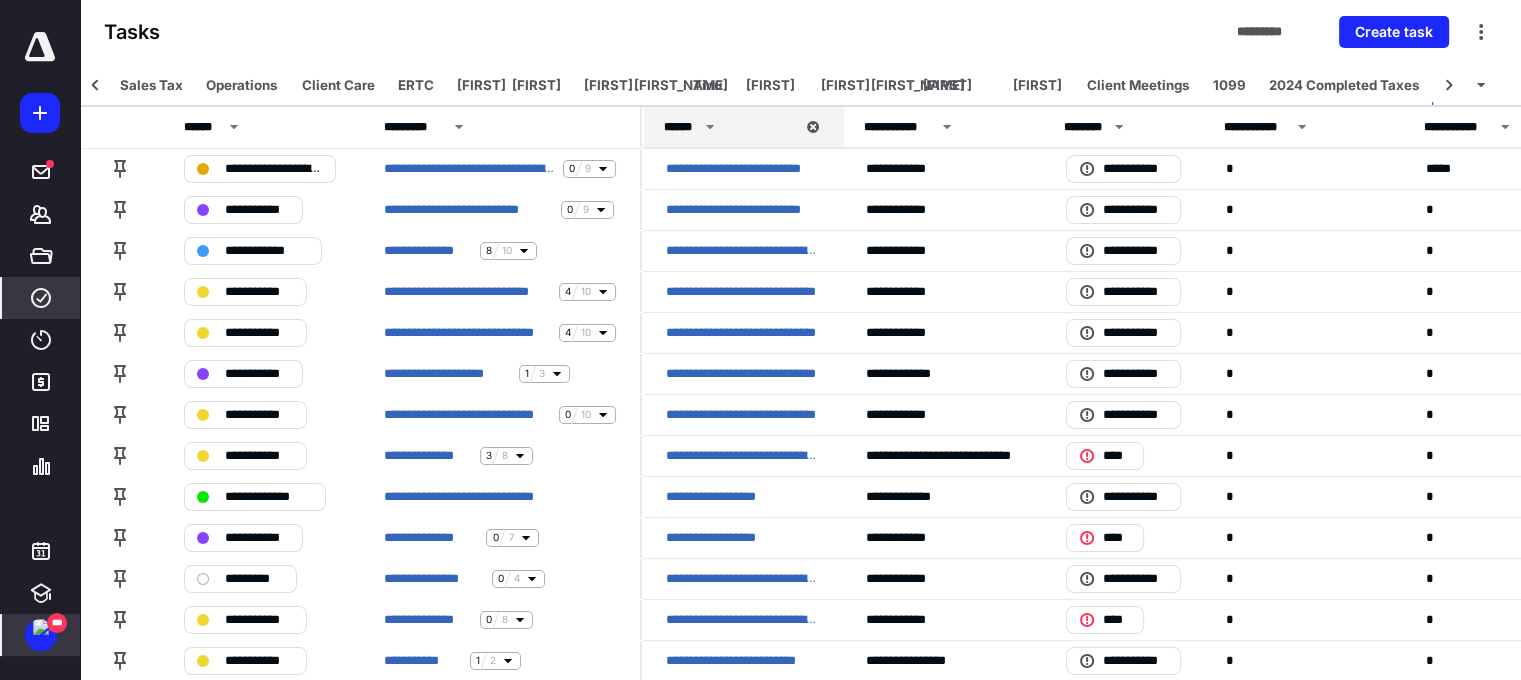 click on "***" at bounding box center [57, 623] 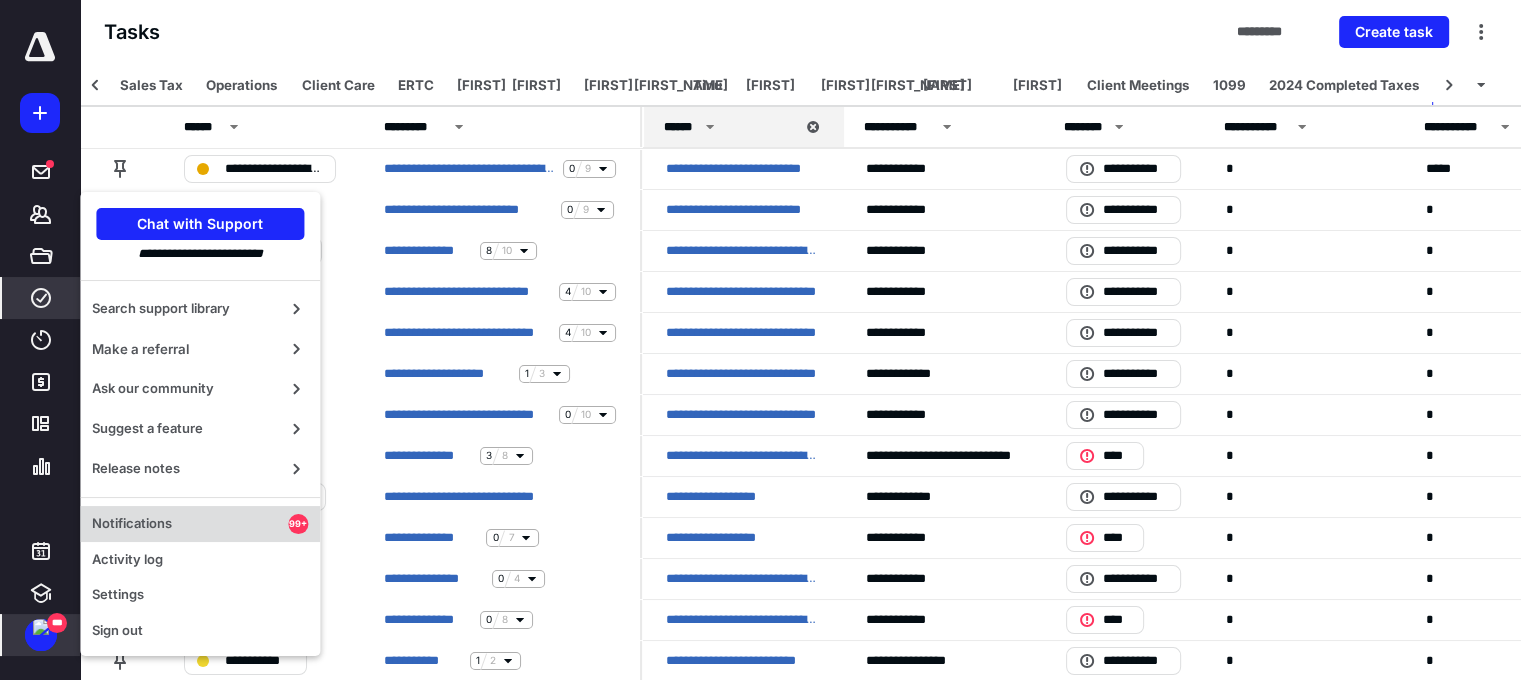 click on "Notifications 99+" at bounding box center [200, 524] 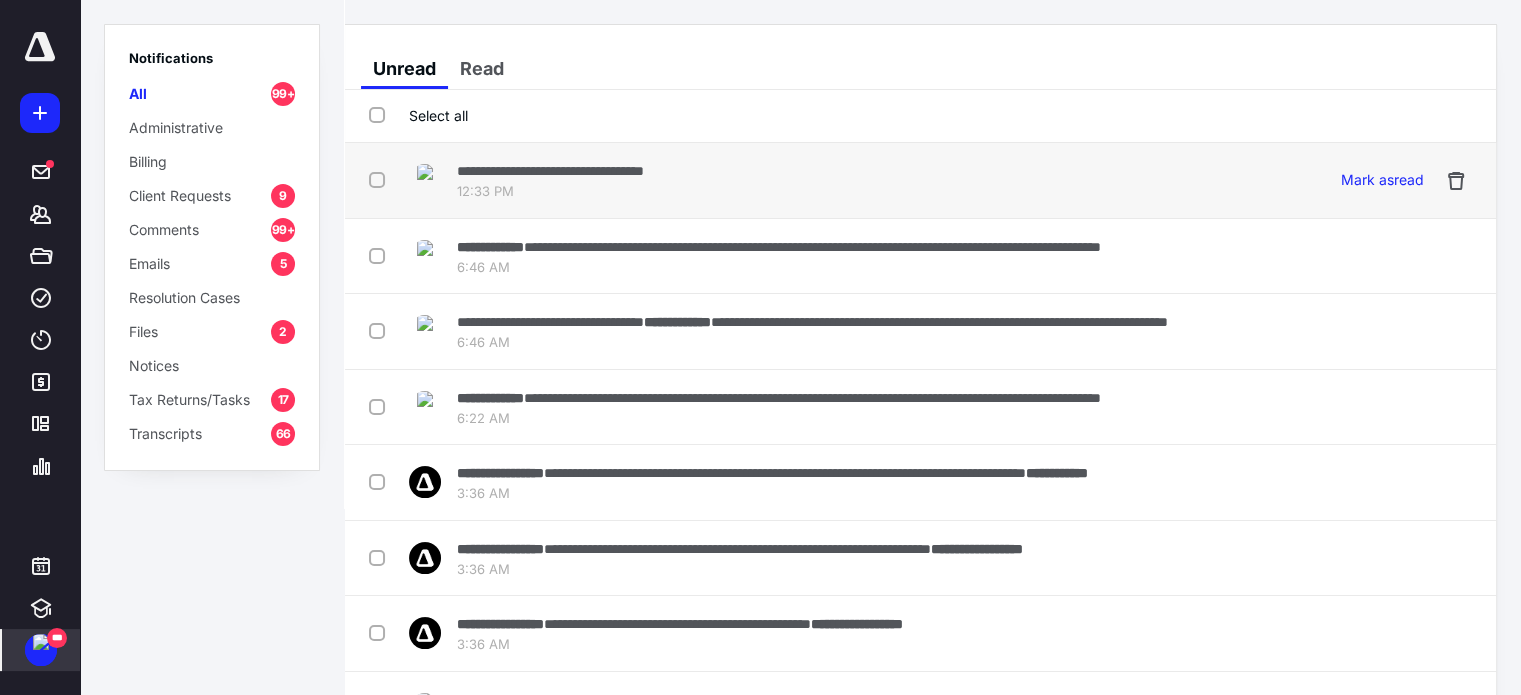 click on "**********" at bounding box center [550, 180] 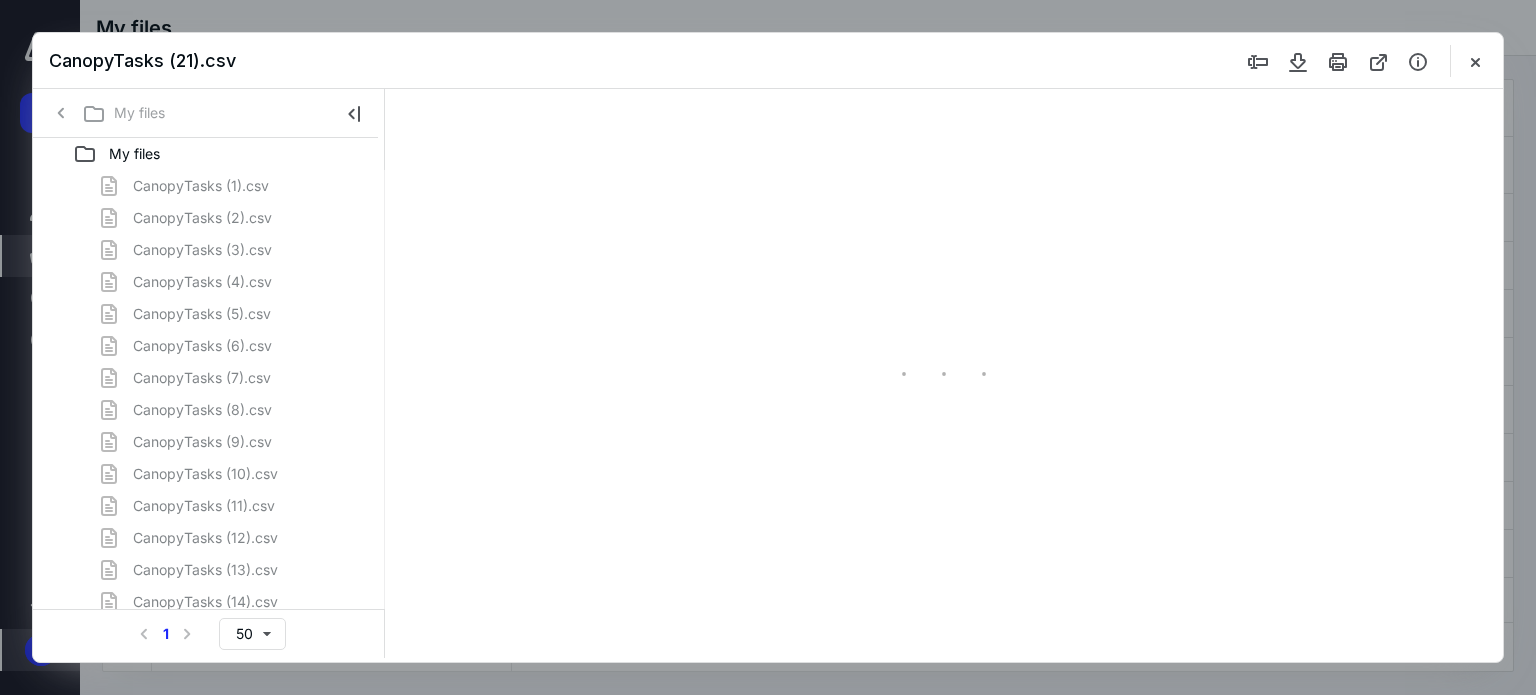 scroll, scrollTop: 0, scrollLeft: 0, axis: both 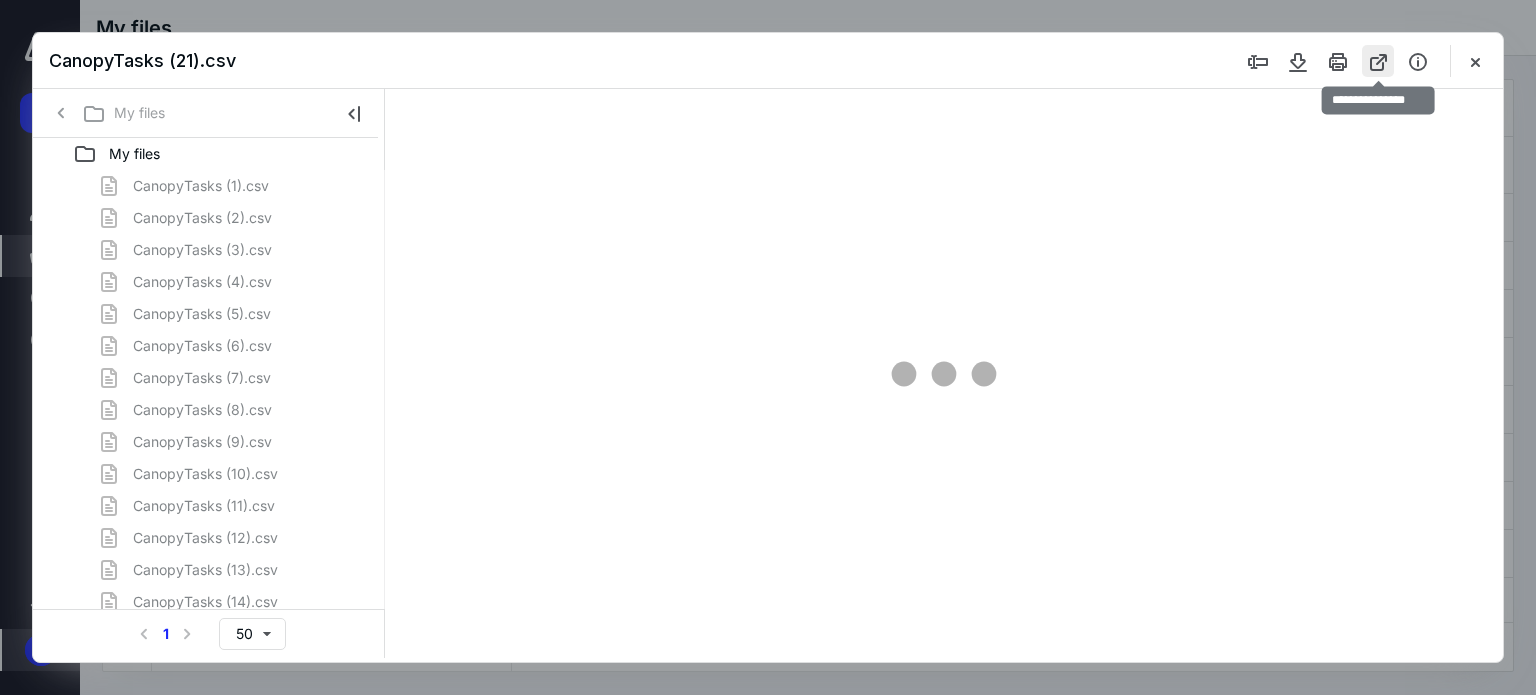 type on "67" 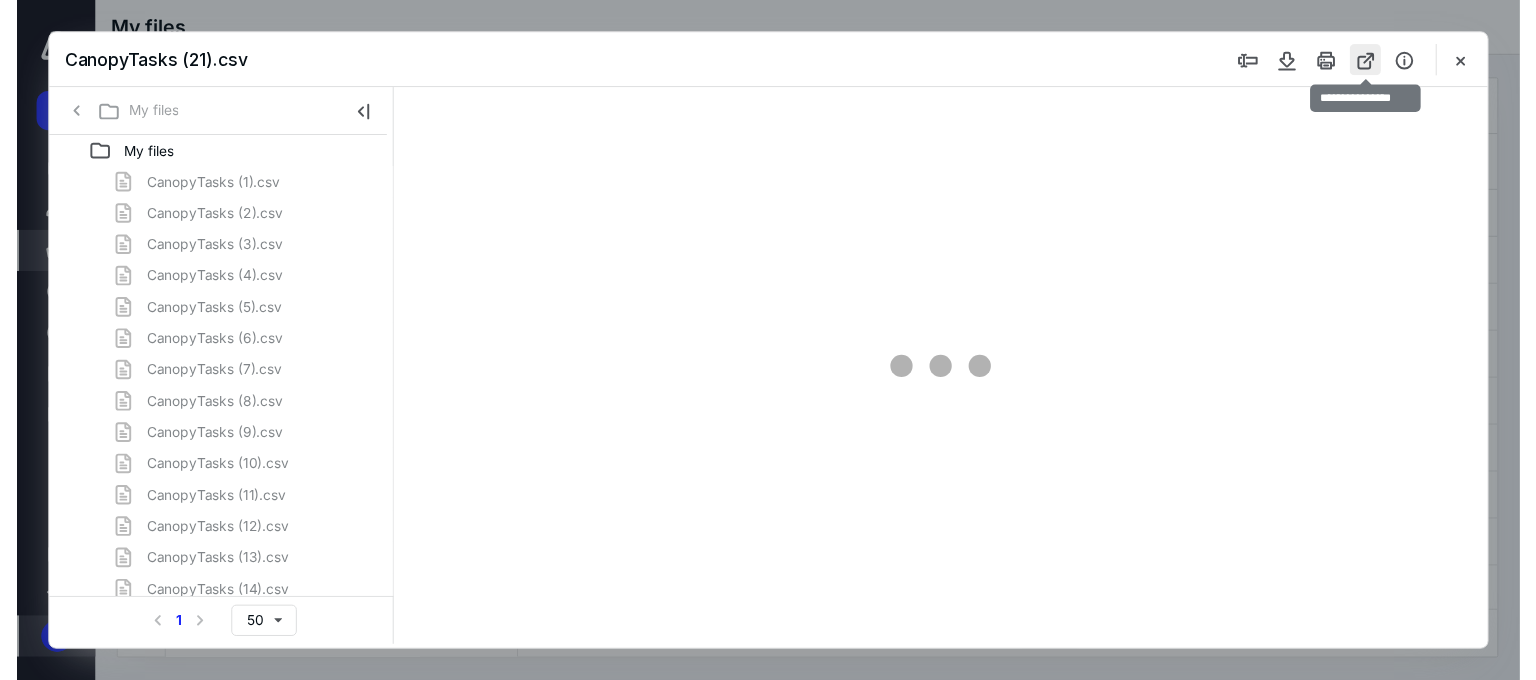 scroll, scrollTop: 39, scrollLeft: 0, axis: vertical 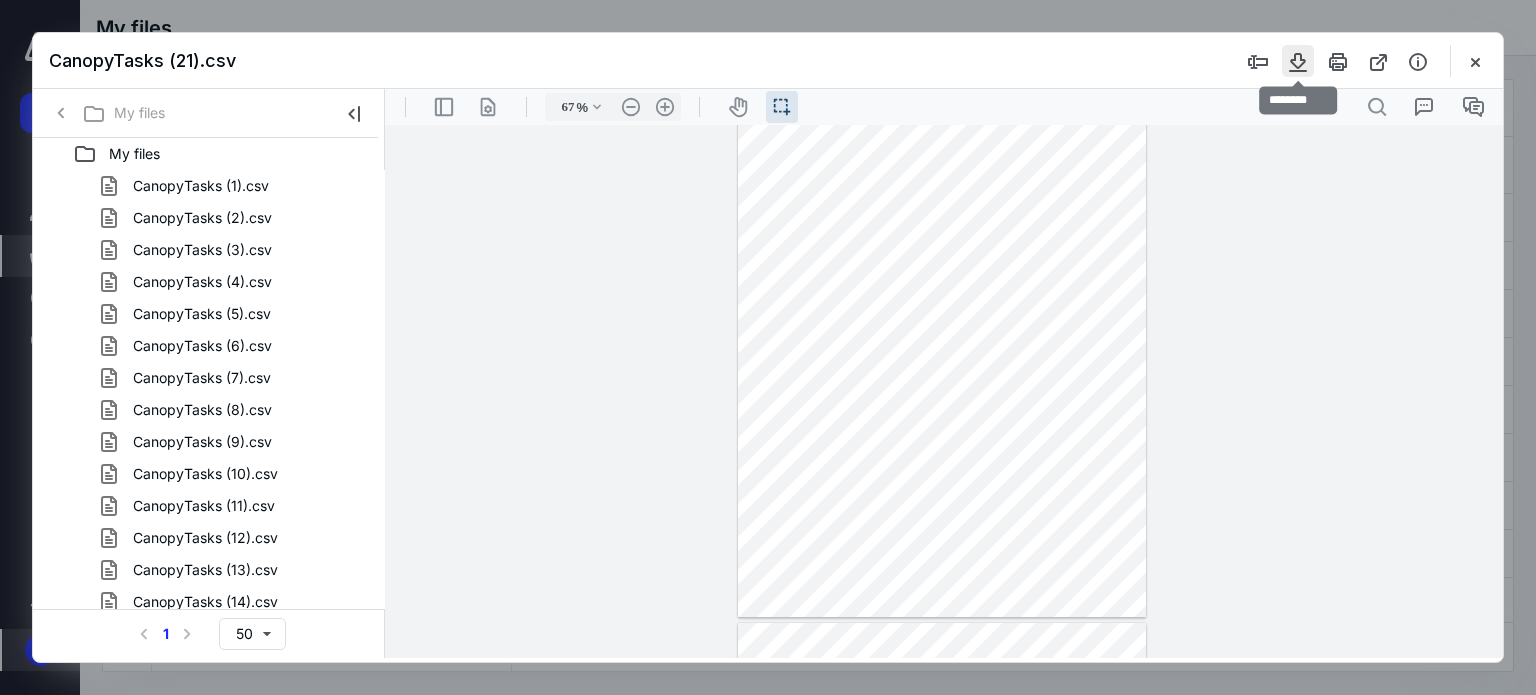 click at bounding box center [1298, 61] 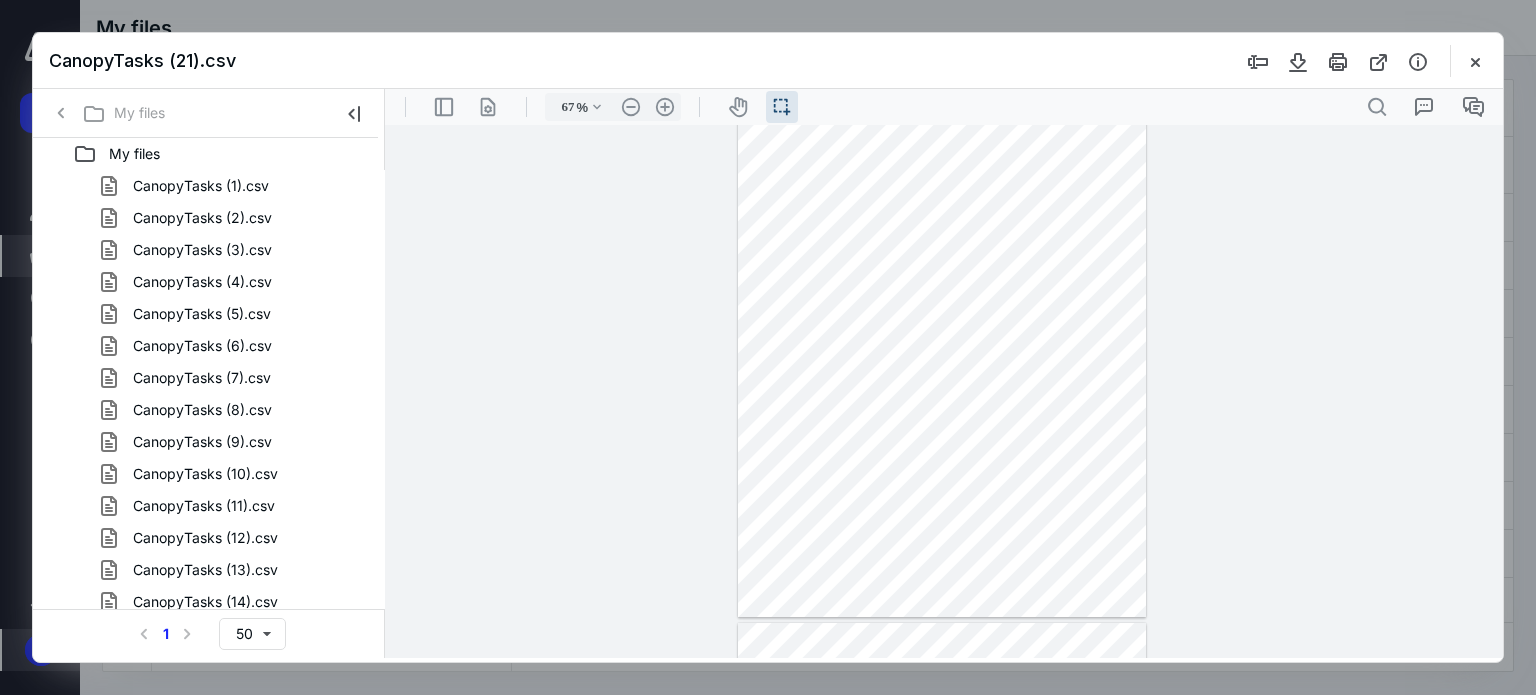 click at bounding box center [1475, 61] 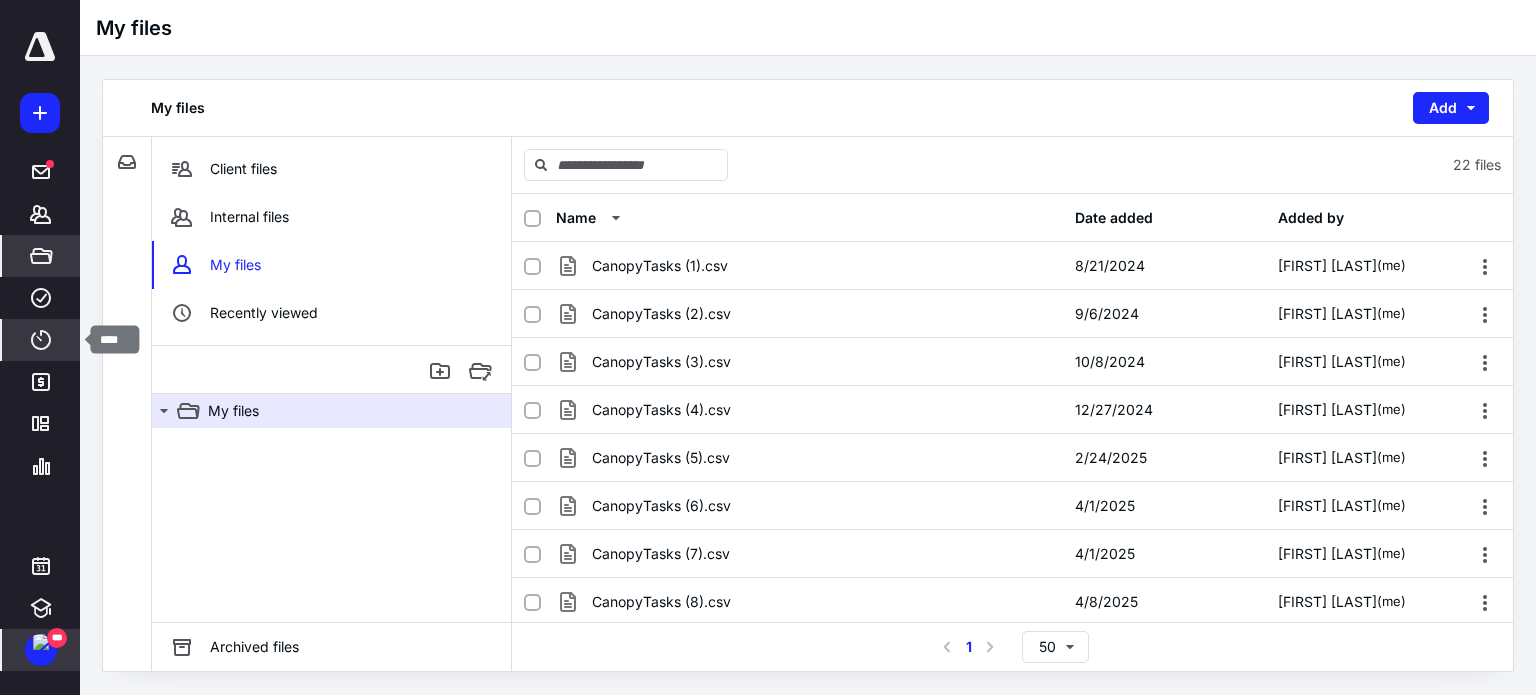 click on "****" at bounding box center (41, 340) 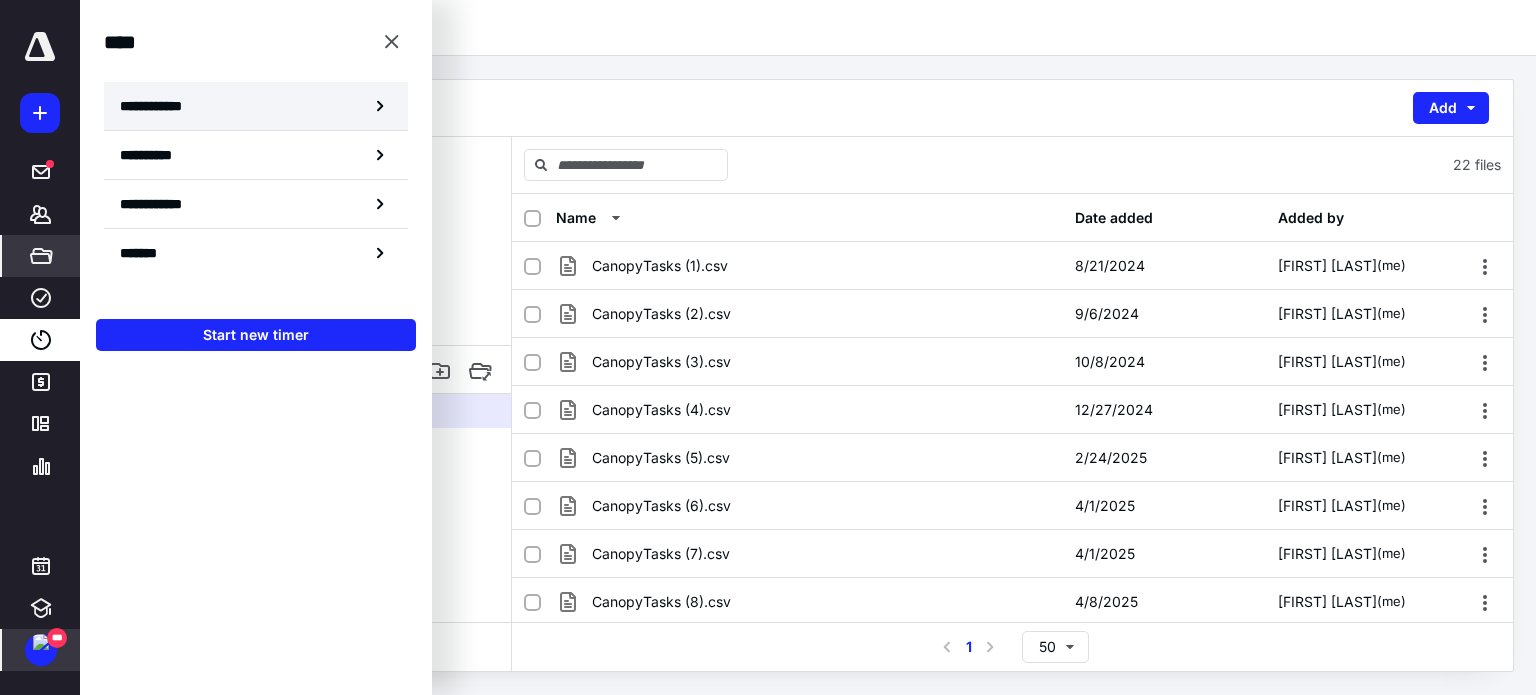 click on "**********" at bounding box center (162, 106) 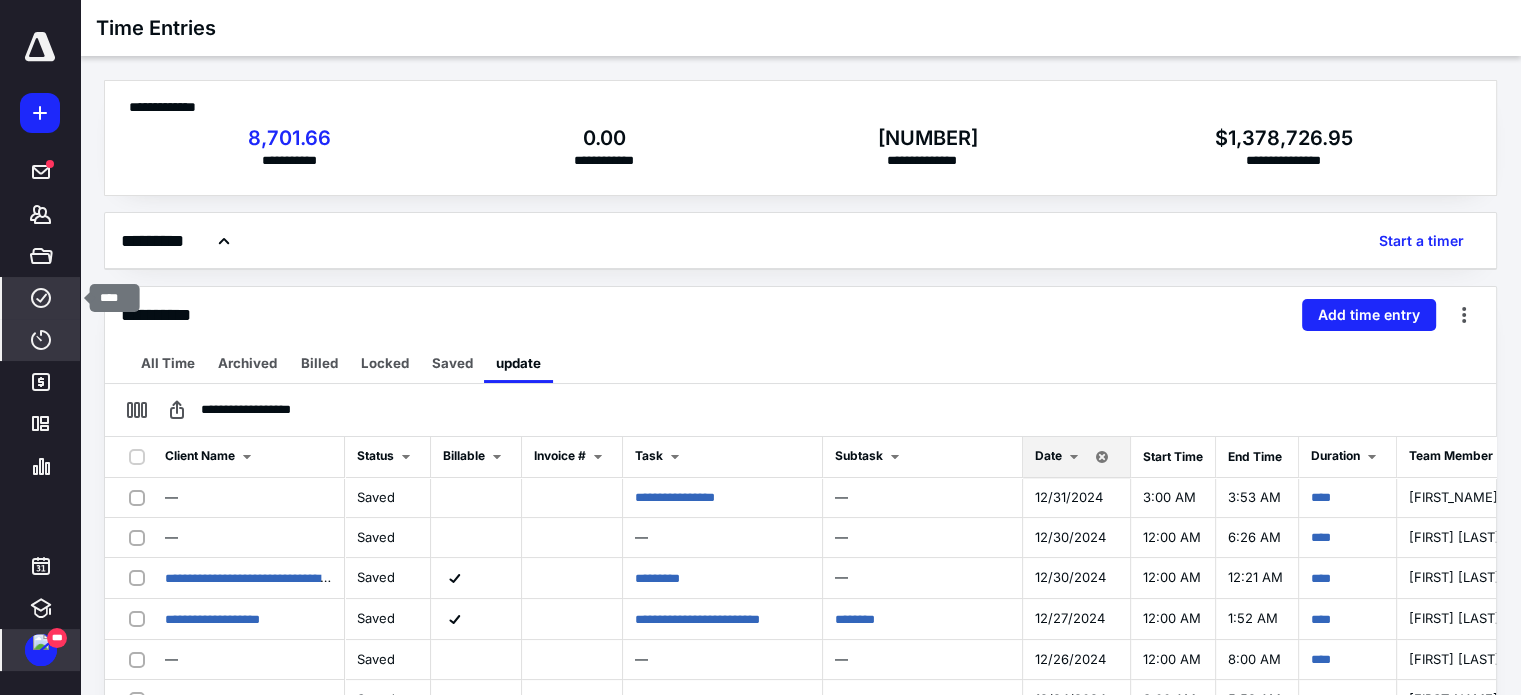 click 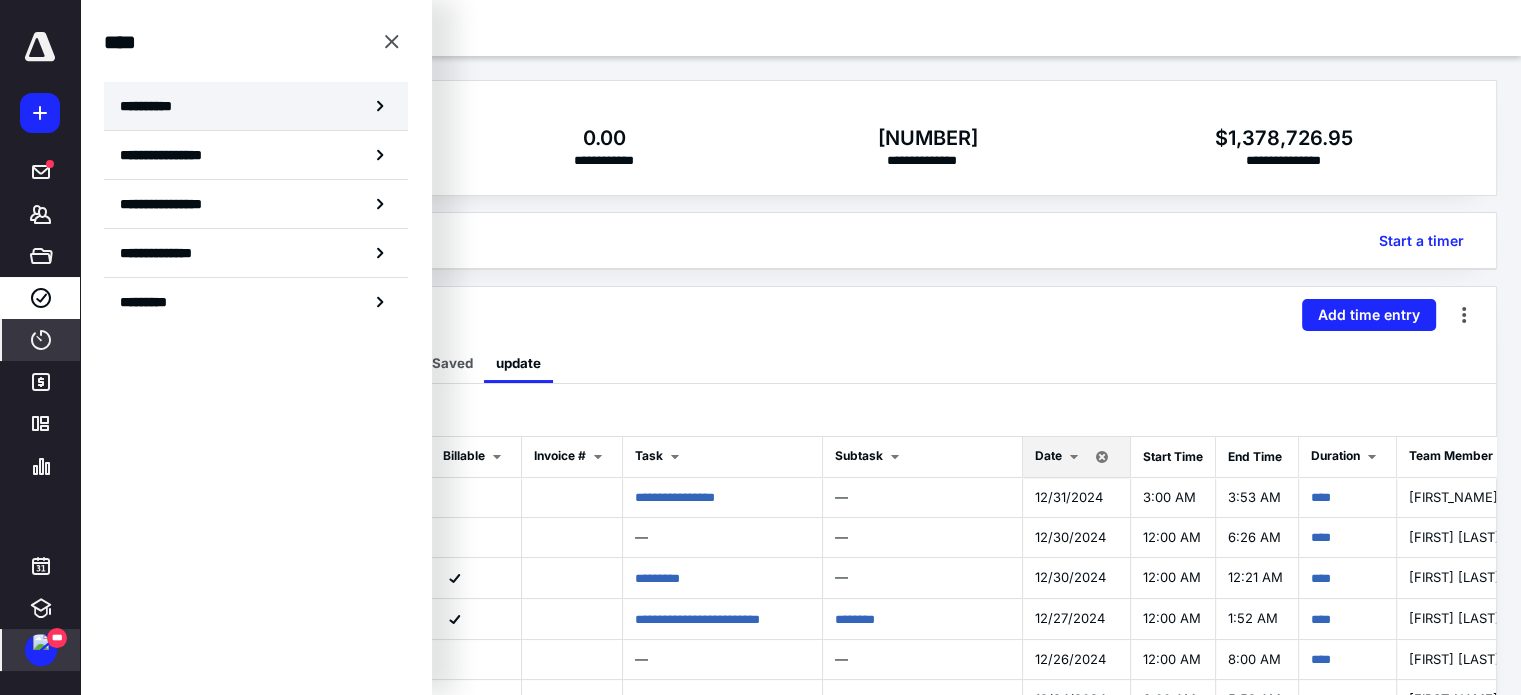 click on "**********" at bounding box center (256, 106) 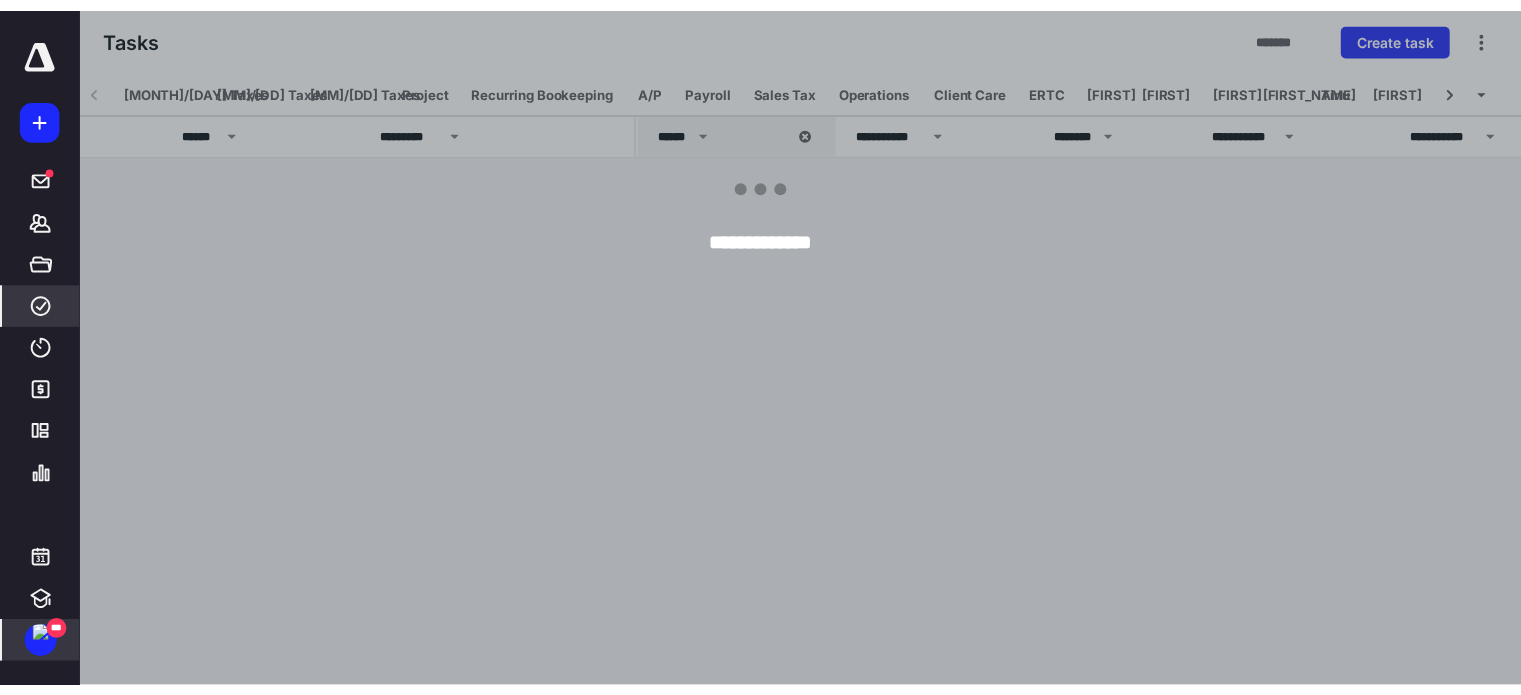 scroll, scrollTop: 0, scrollLeft: 979, axis: horizontal 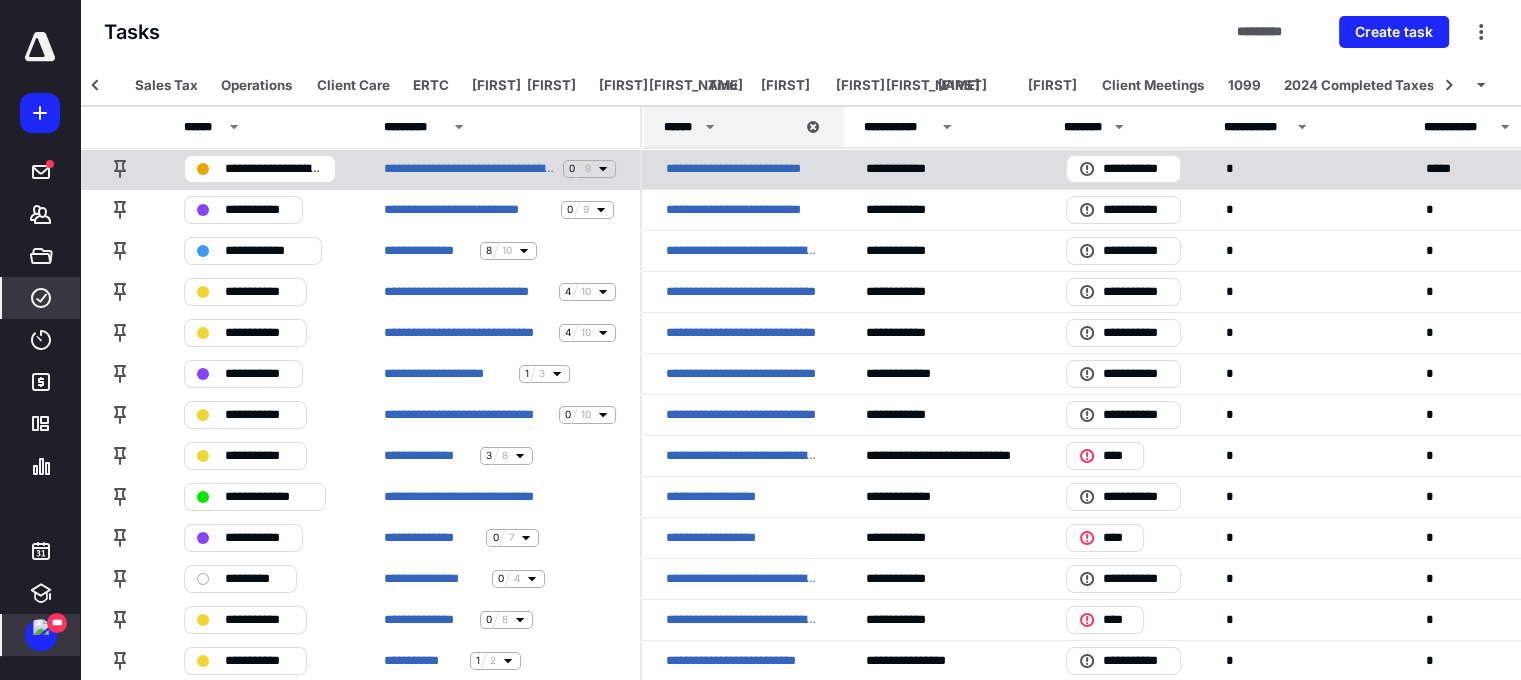 click on "**********" at bounding box center [742, 169] 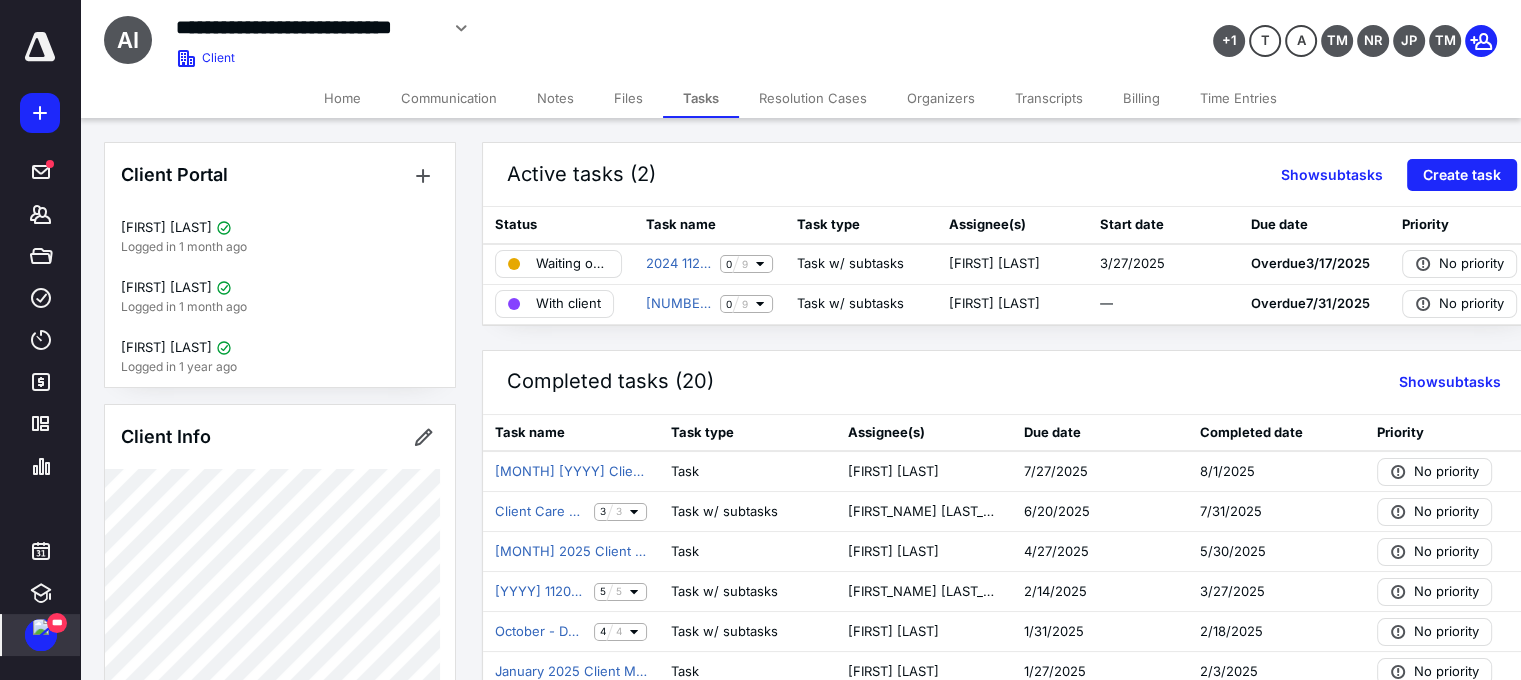 click on "Time Entries" at bounding box center (1238, 98) 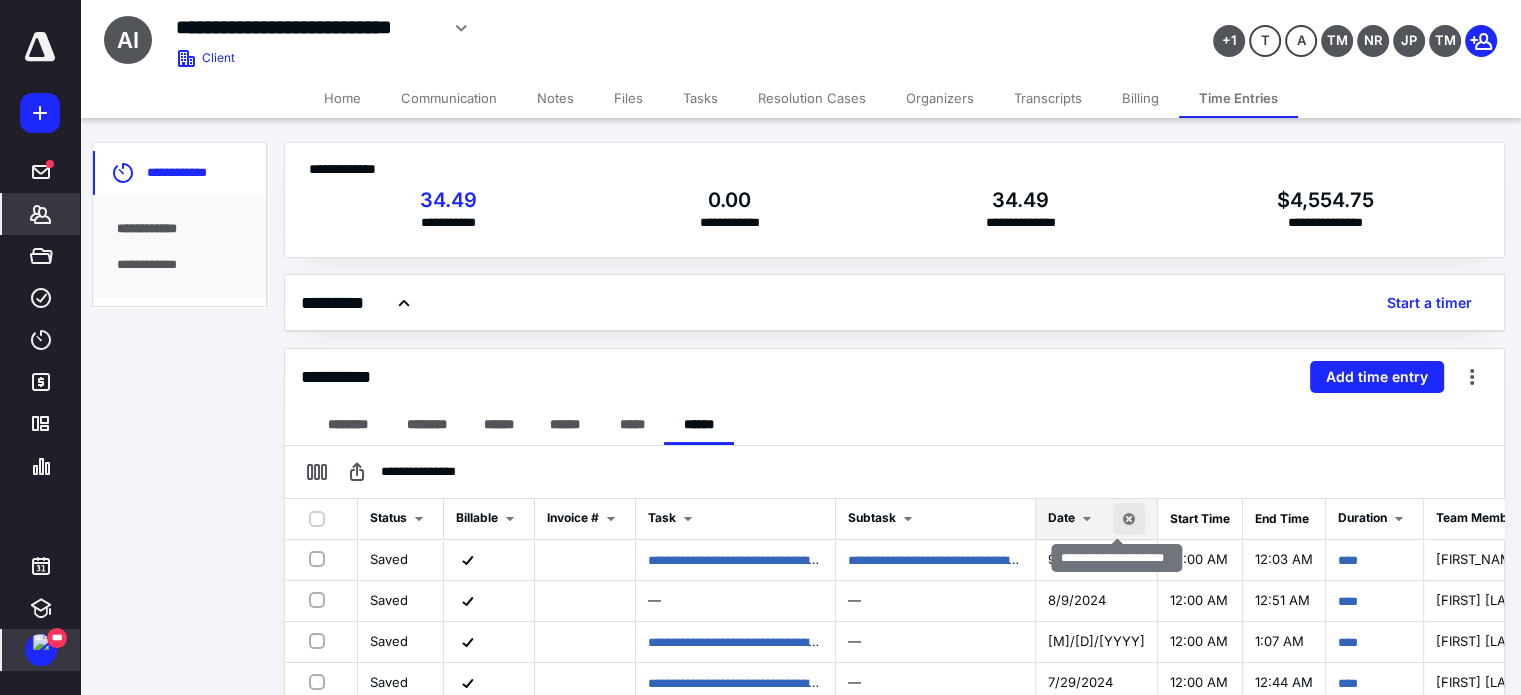 click at bounding box center [1129, 519] 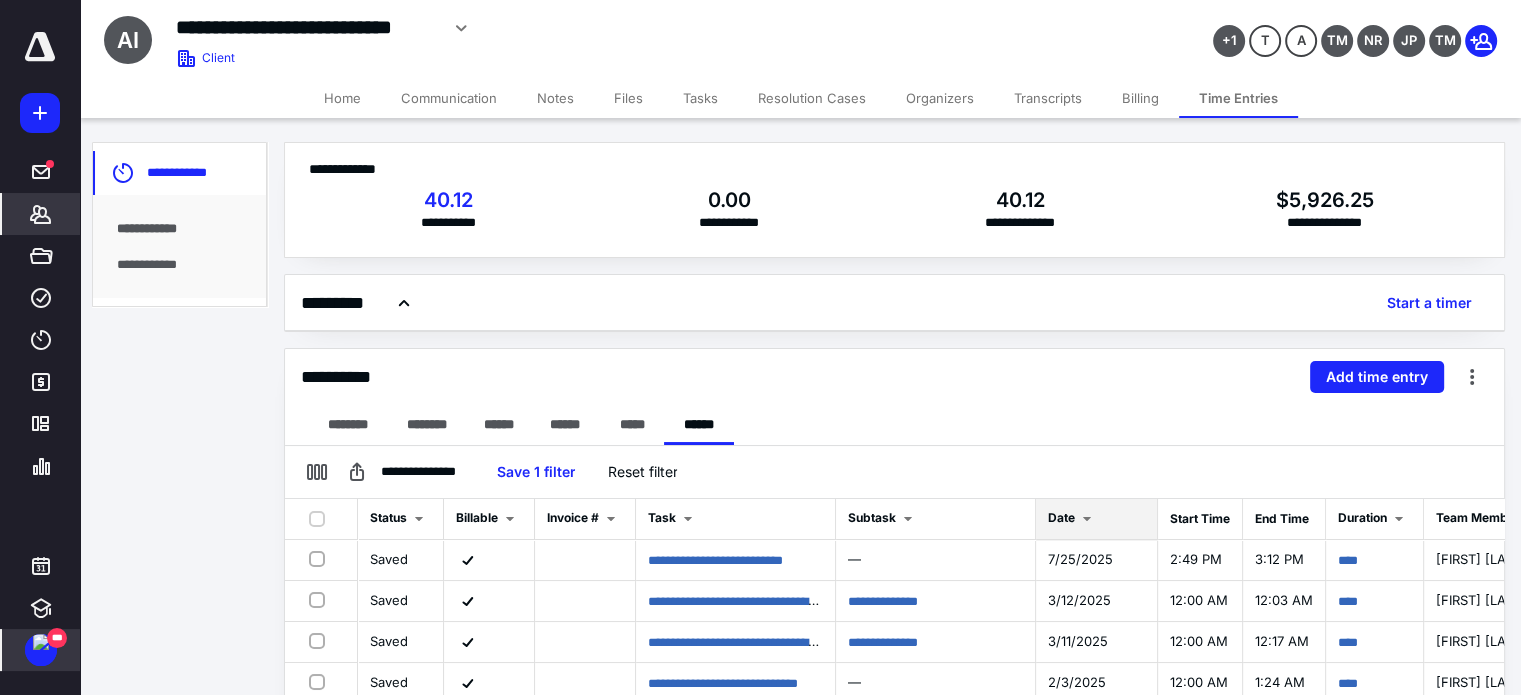 click on "Date" at bounding box center (1061, 517) 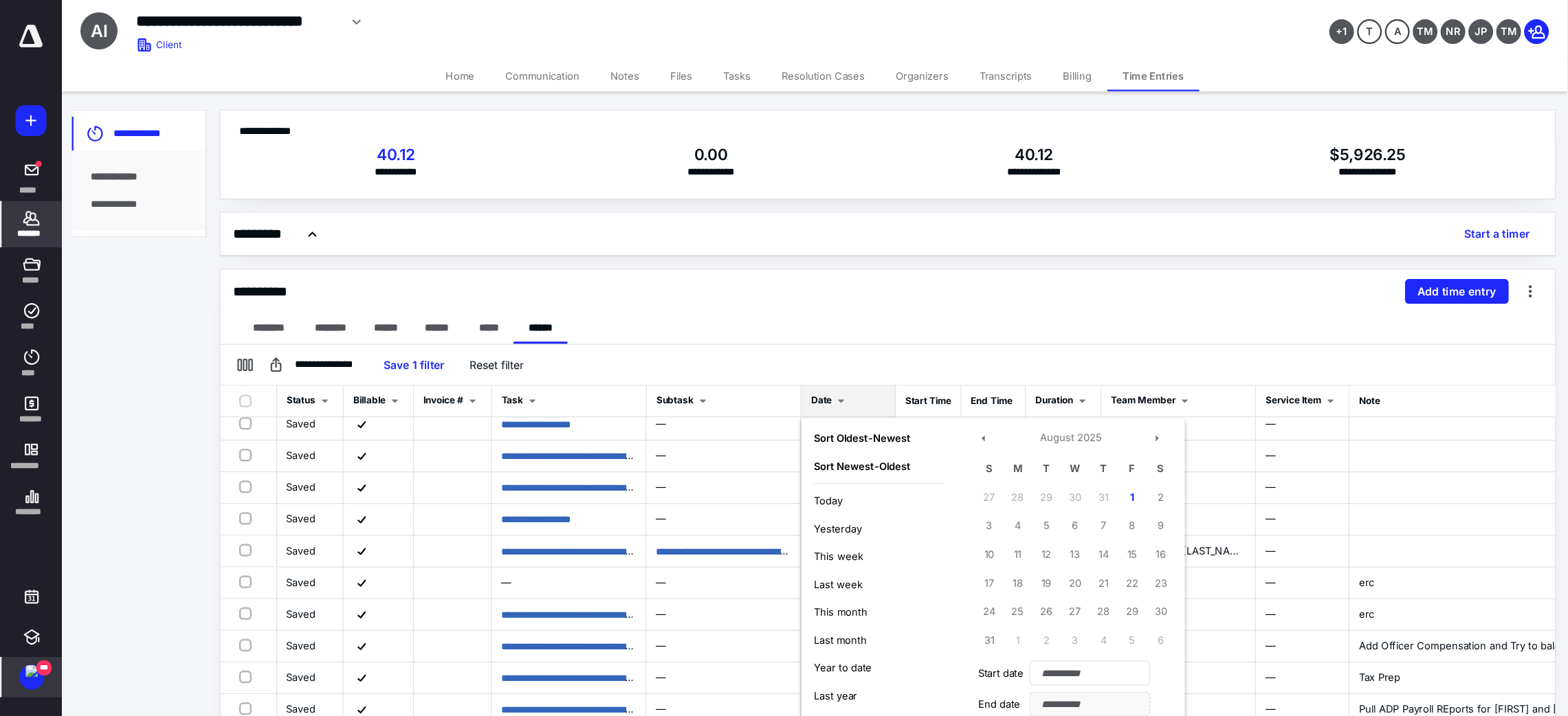 scroll, scrollTop: 183, scrollLeft: 0, axis: vertical 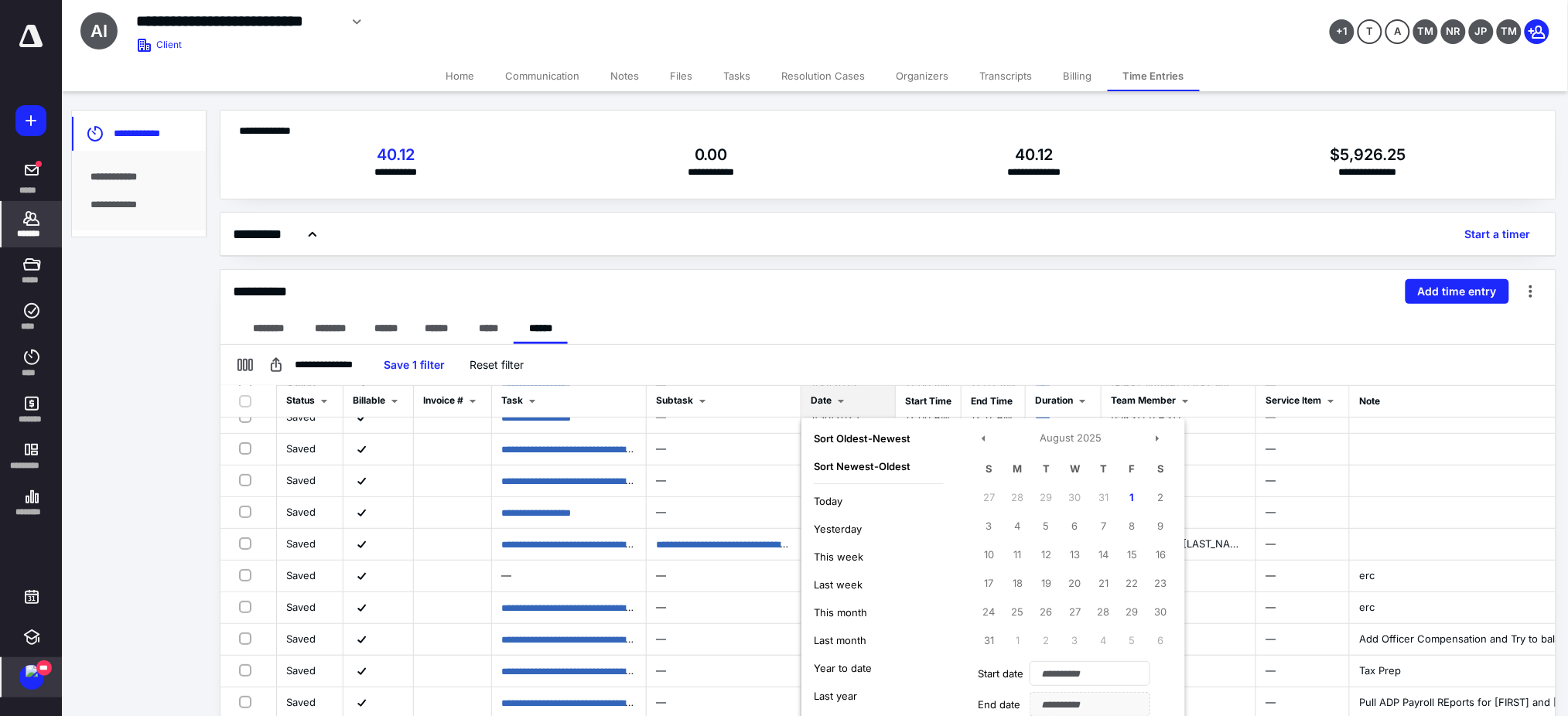 click on "Last year" at bounding box center (835, 696) 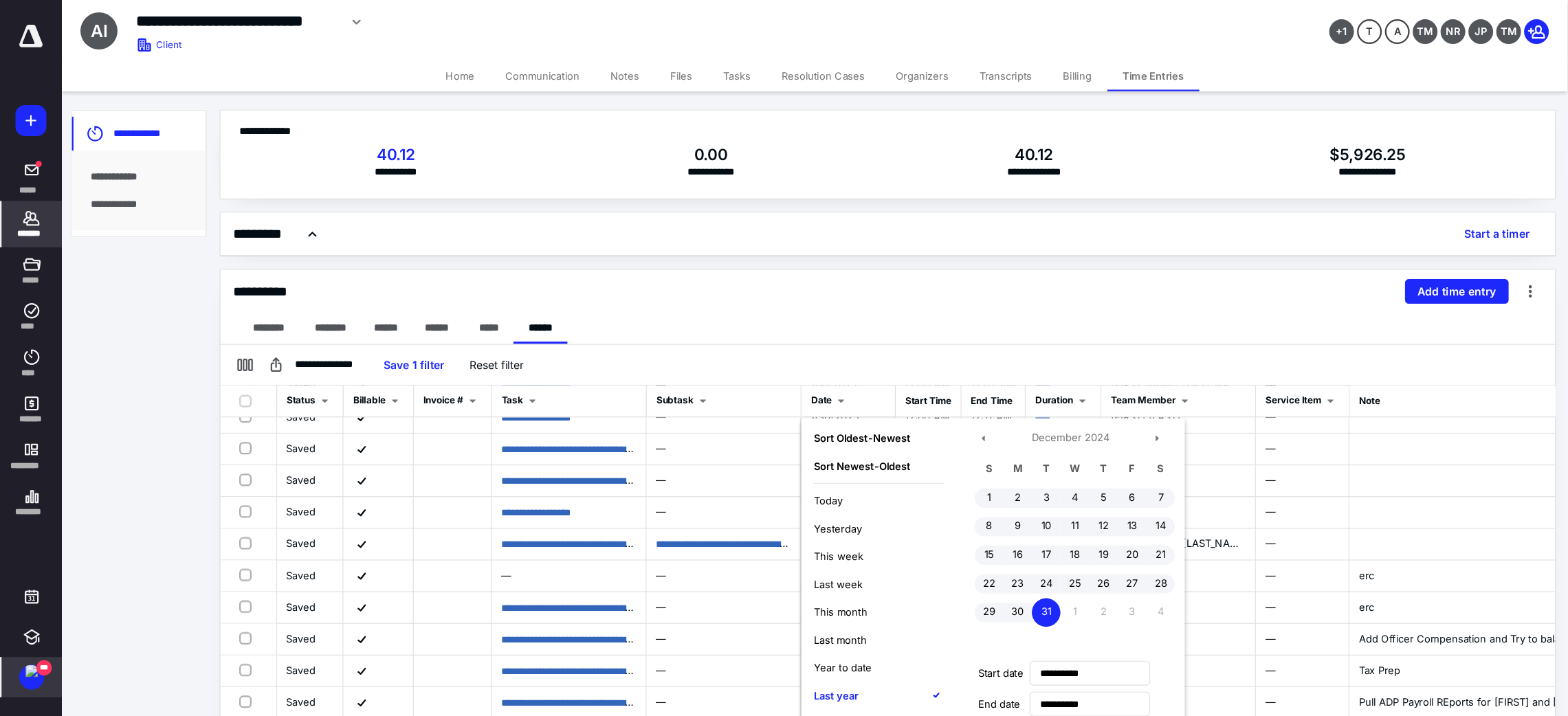 scroll, scrollTop: 183, scrollLeft: 0, axis: vertical 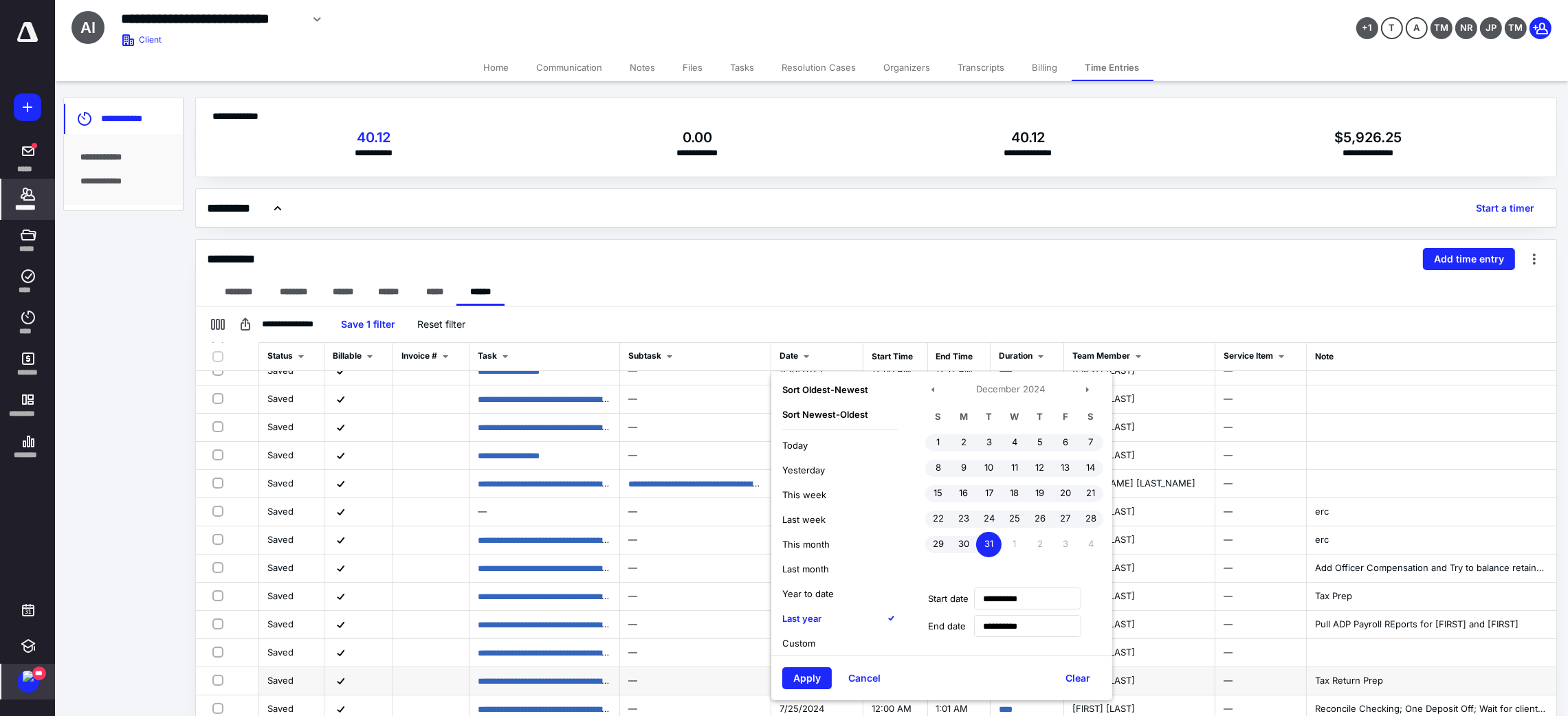 drag, startPoint x: 1340, startPoint y: 1, endPoint x: 824, endPoint y: 674, distance: 848.0478 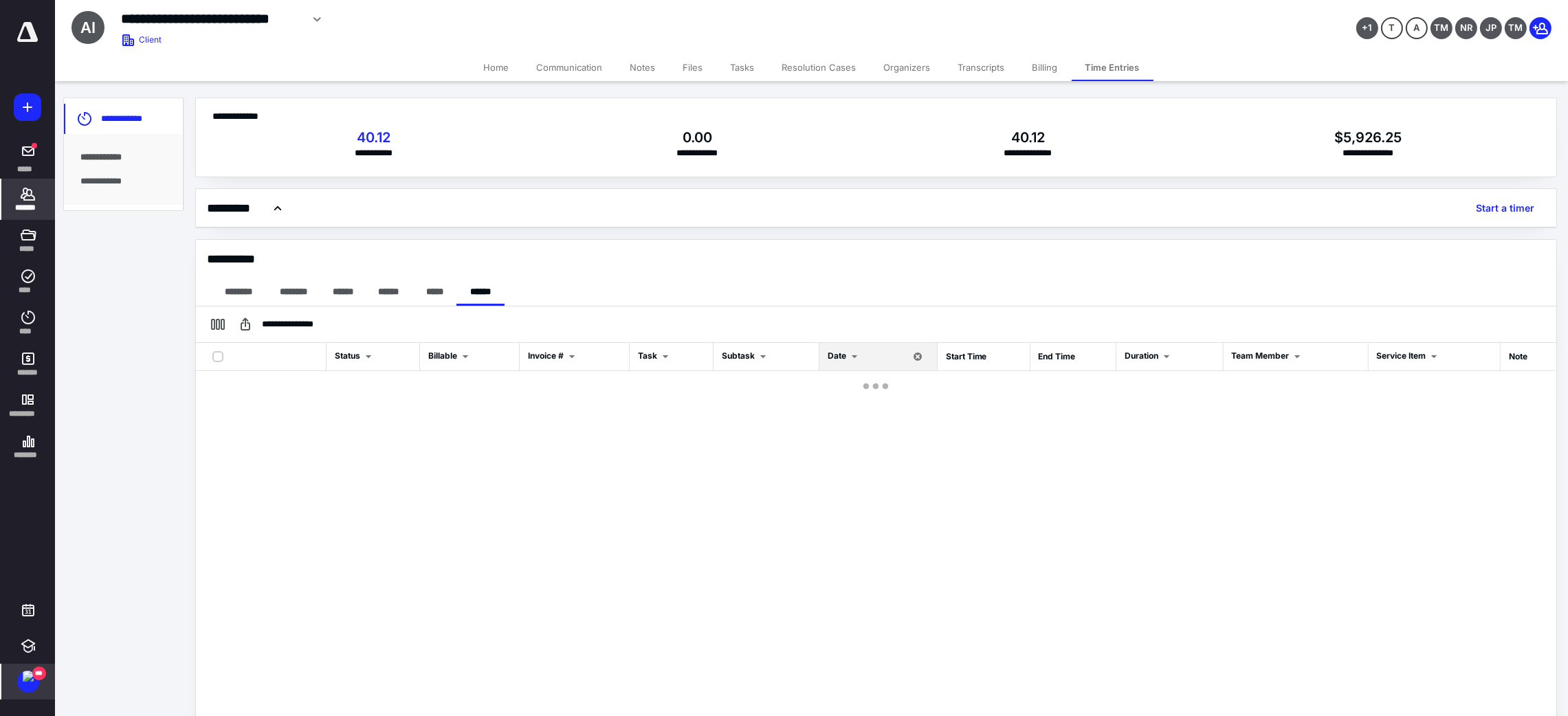 scroll, scrollTop: 0, scrollLeft: 0, axis: both 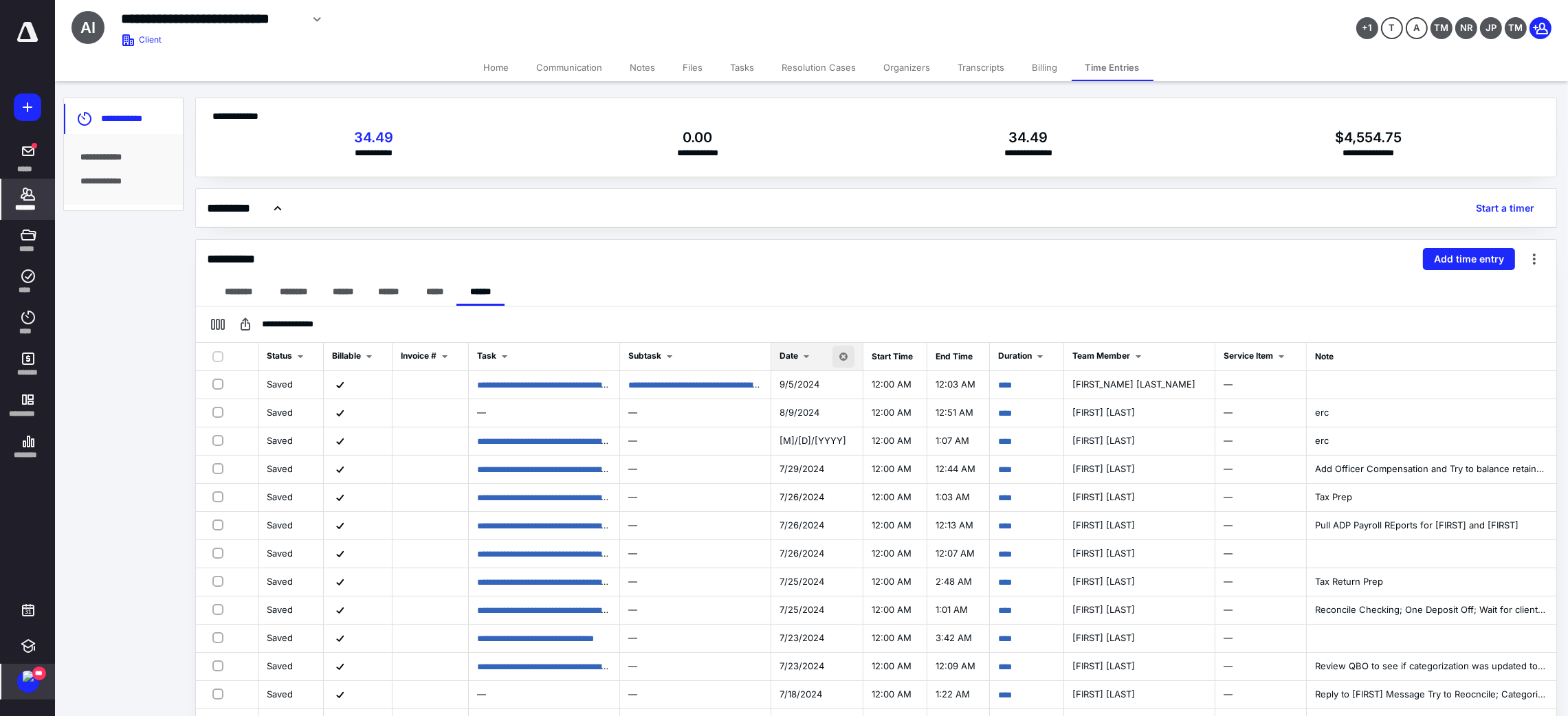 click at bounding box center (843, 357) 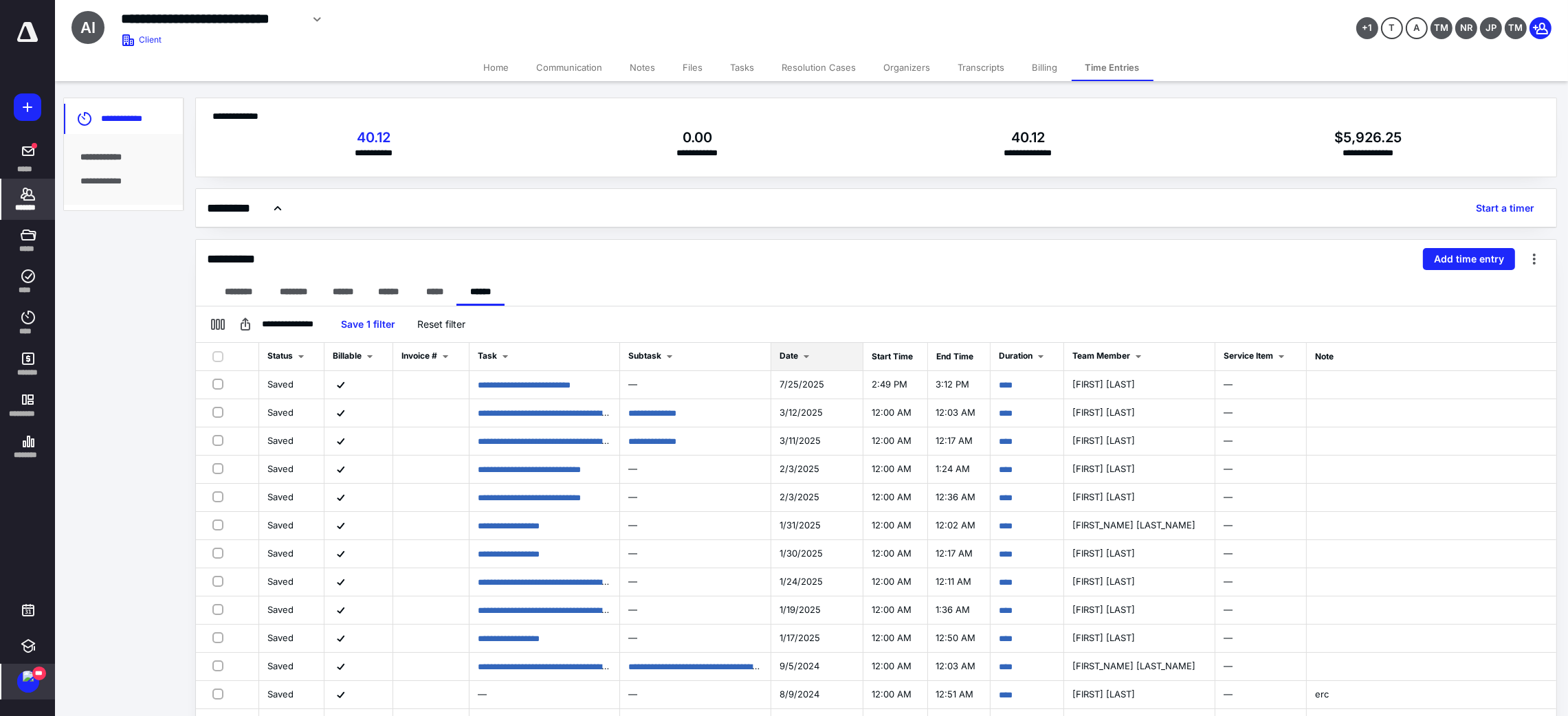 click on "Date" at bounding box center (788, 355) 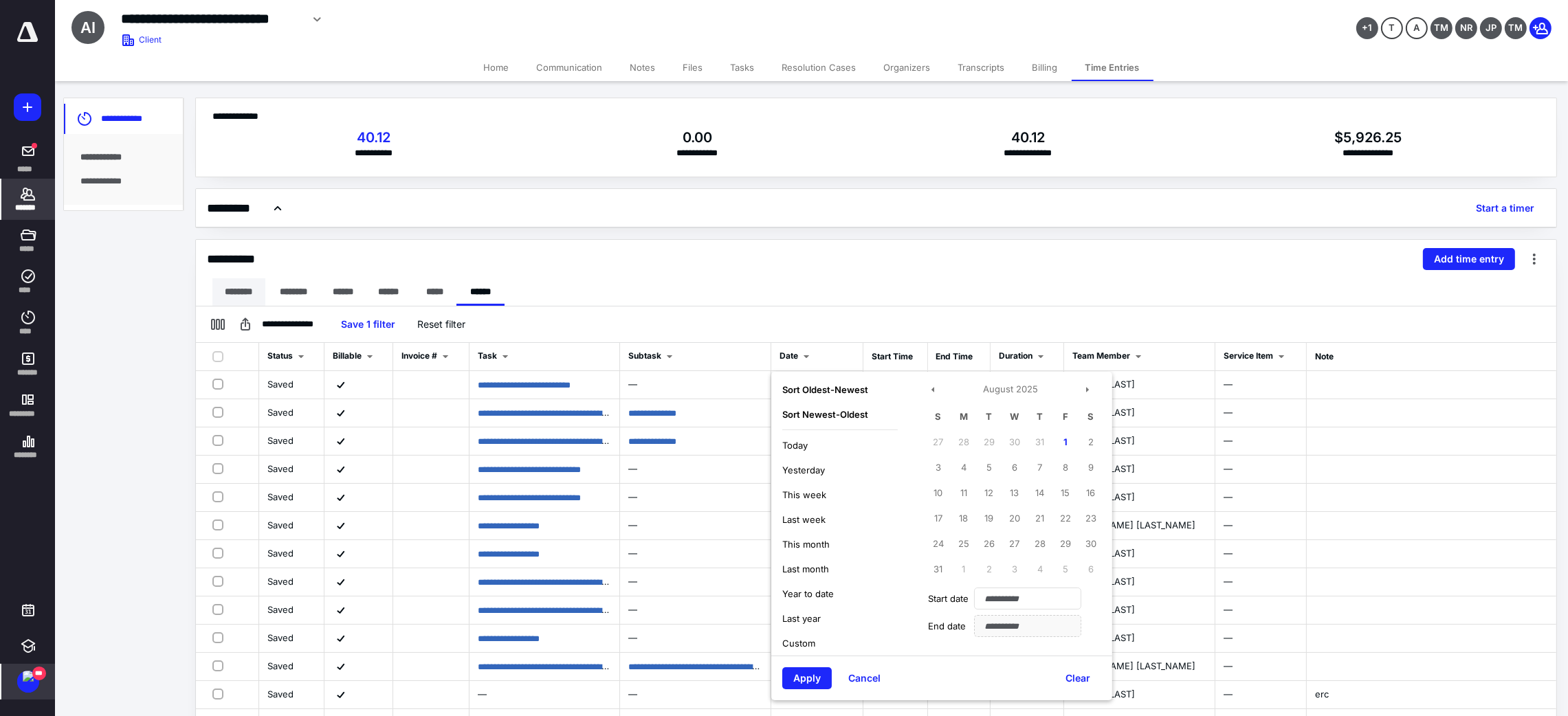 click on "********" at bounding box center (239, 292) 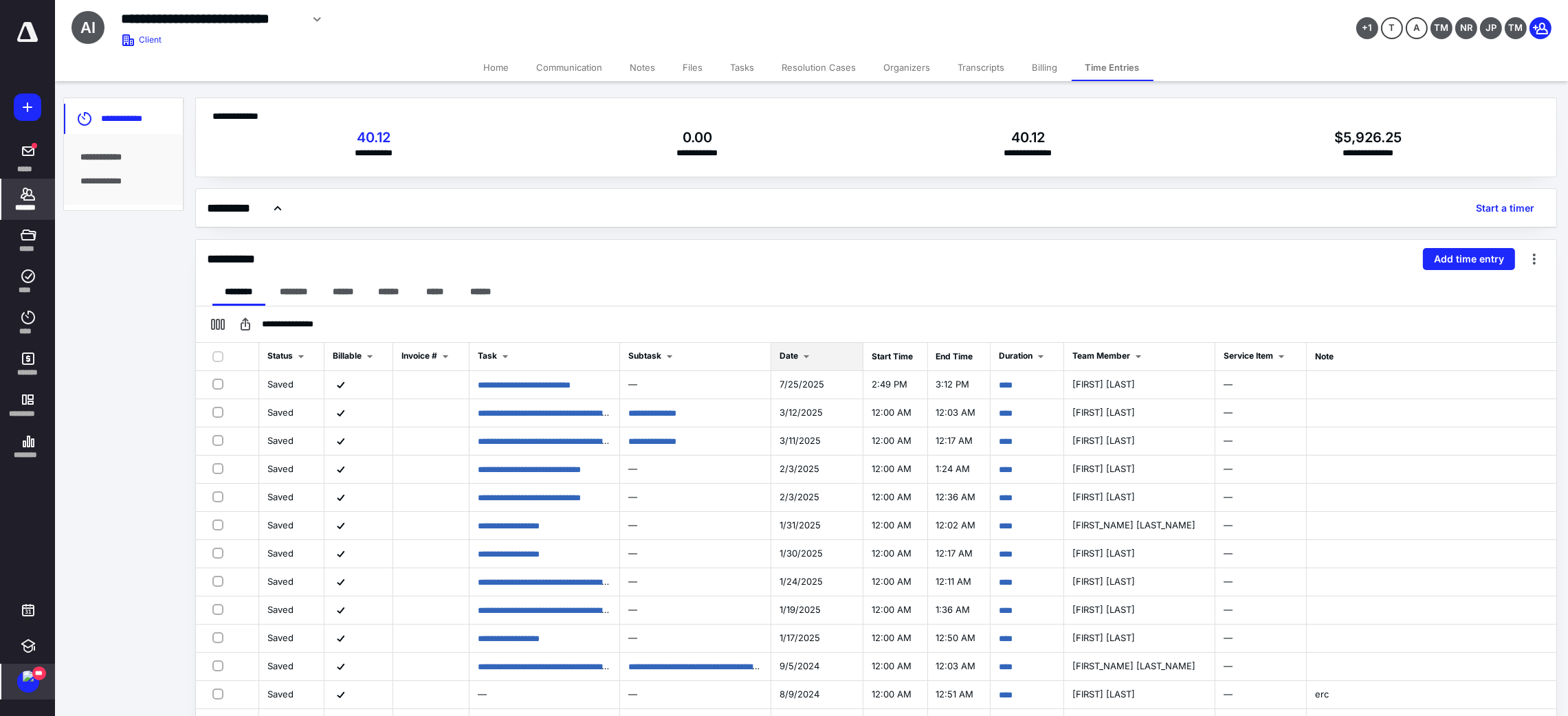 click at bounding box center (806, 357) 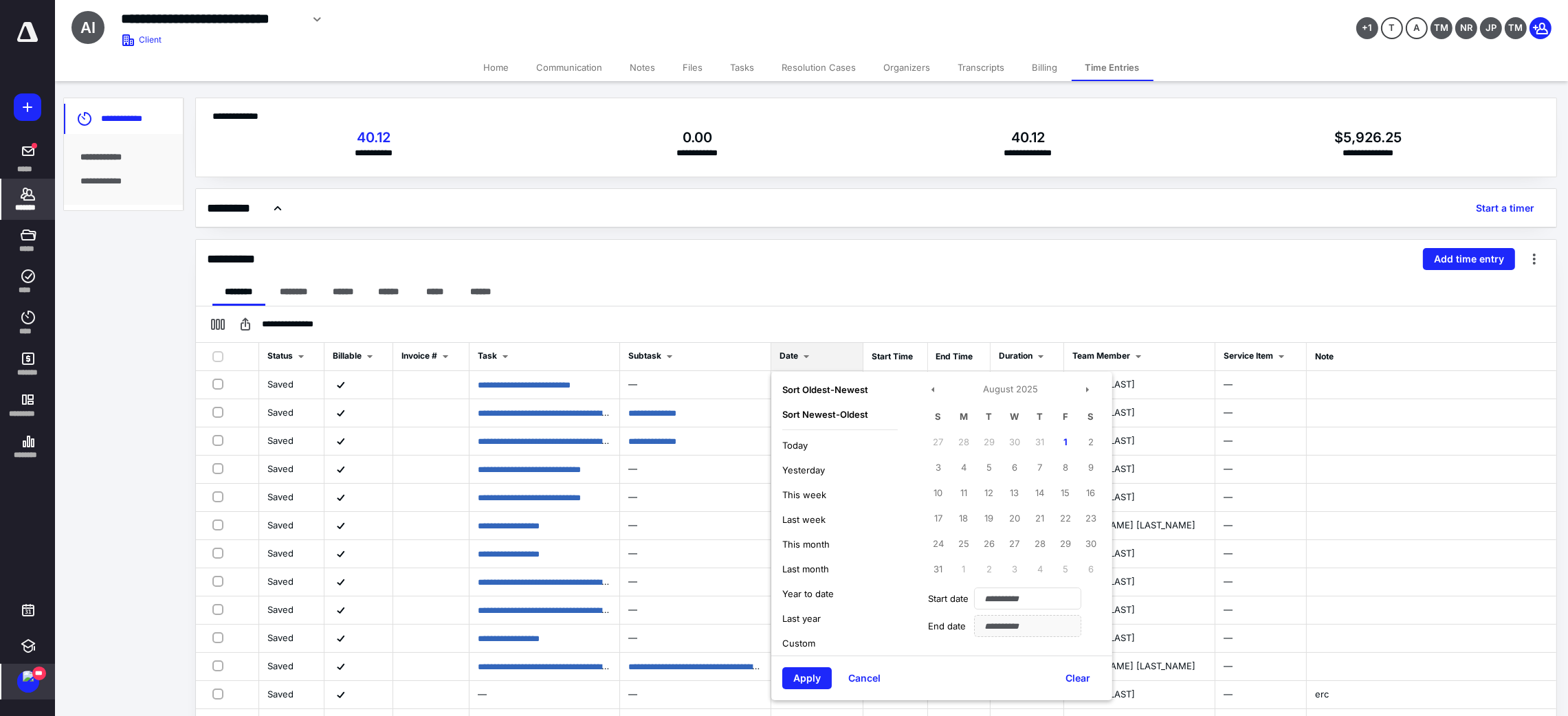 click on "Year to date" at bounding box center [840, 594] 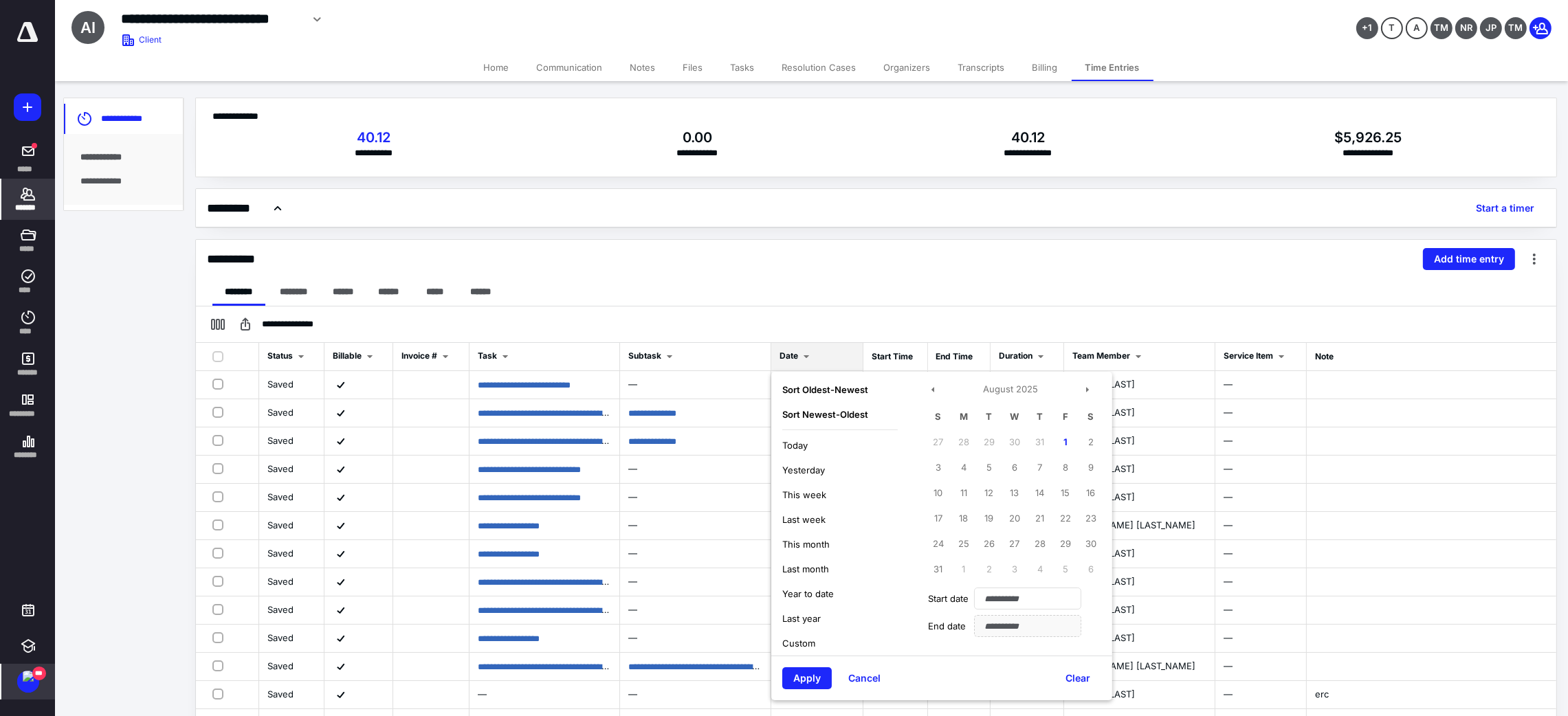 type on "**********" 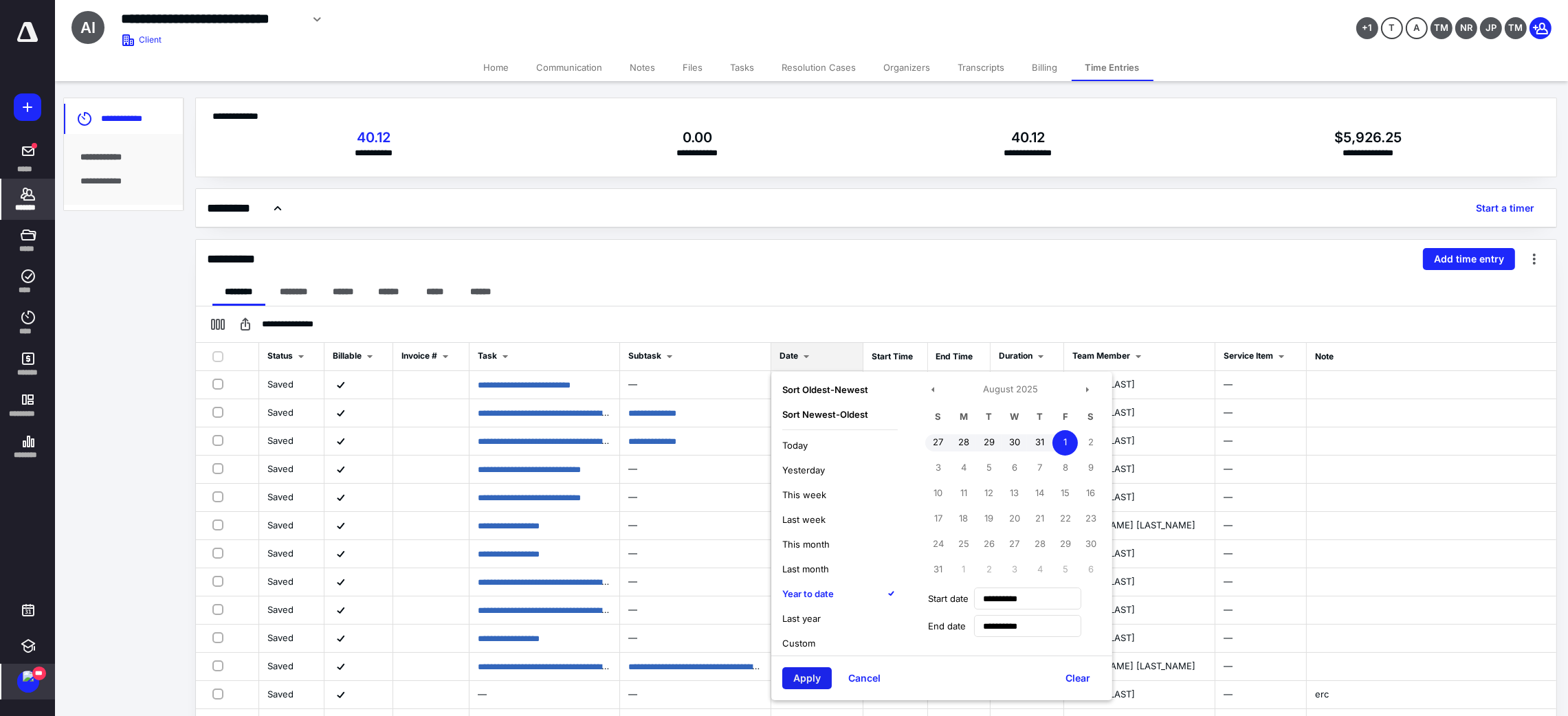 click on "Apply" at bounding box center (807, 678) 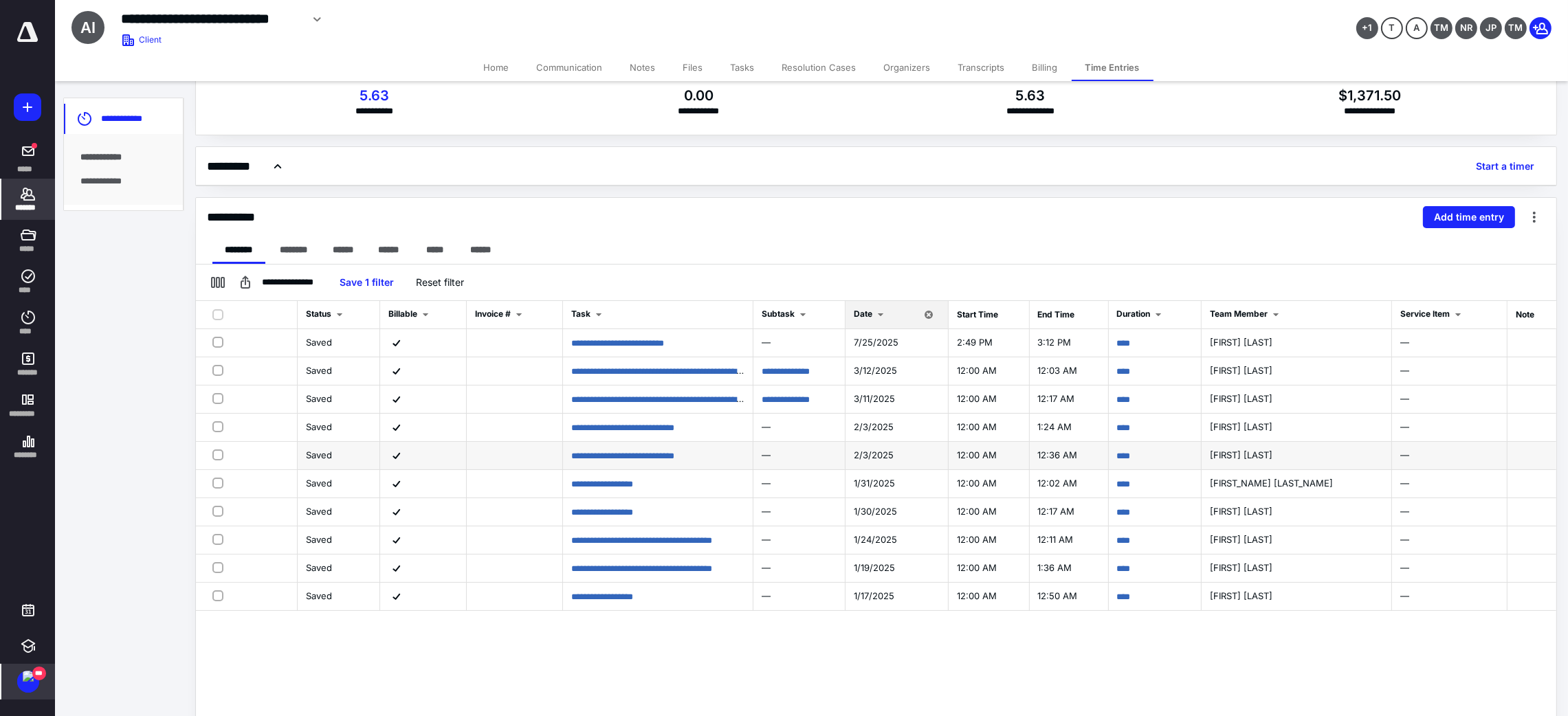 scroll, scrollTop: 0, scrollLeft: 0, axis: both 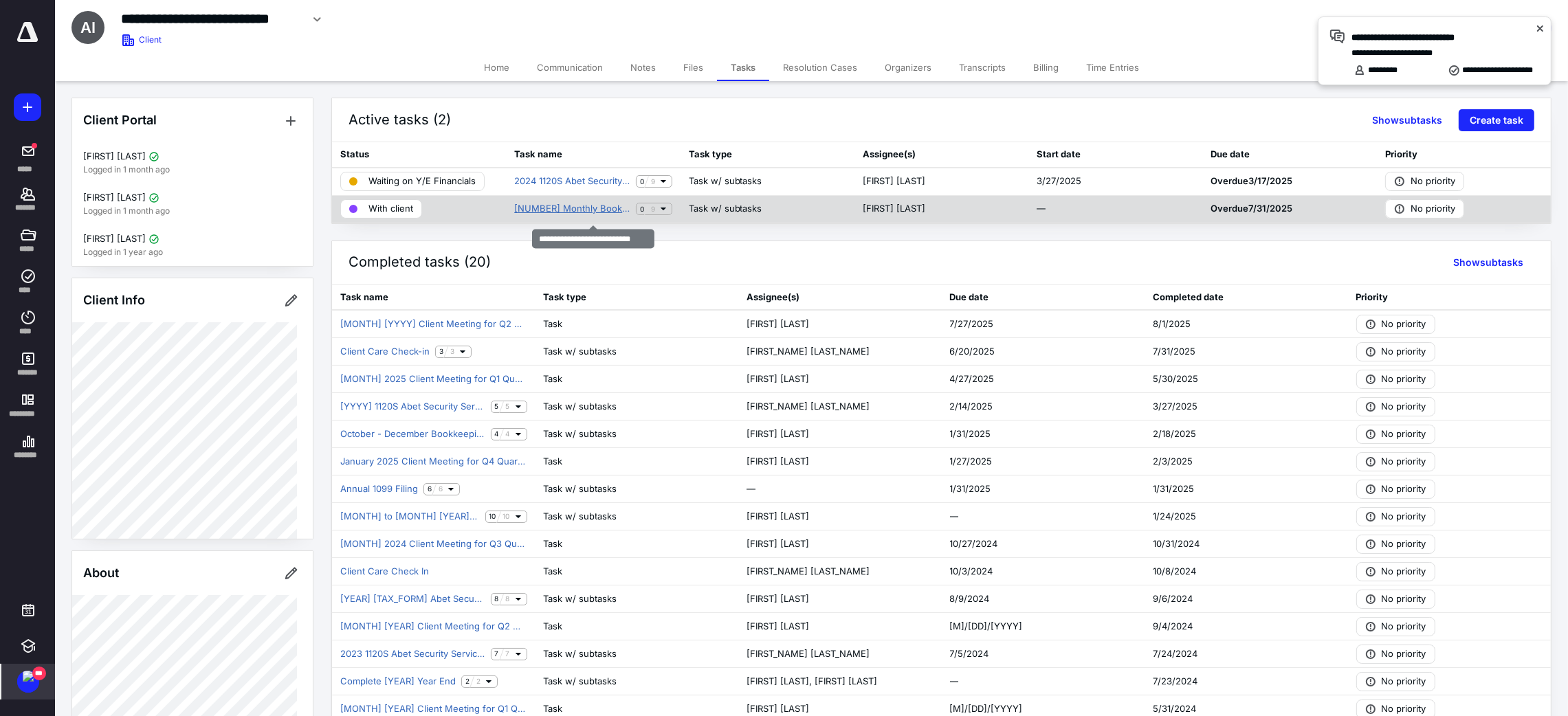 click on "[NUMBER] Monthly Bookkeeping" at bounding box center (572, 209) 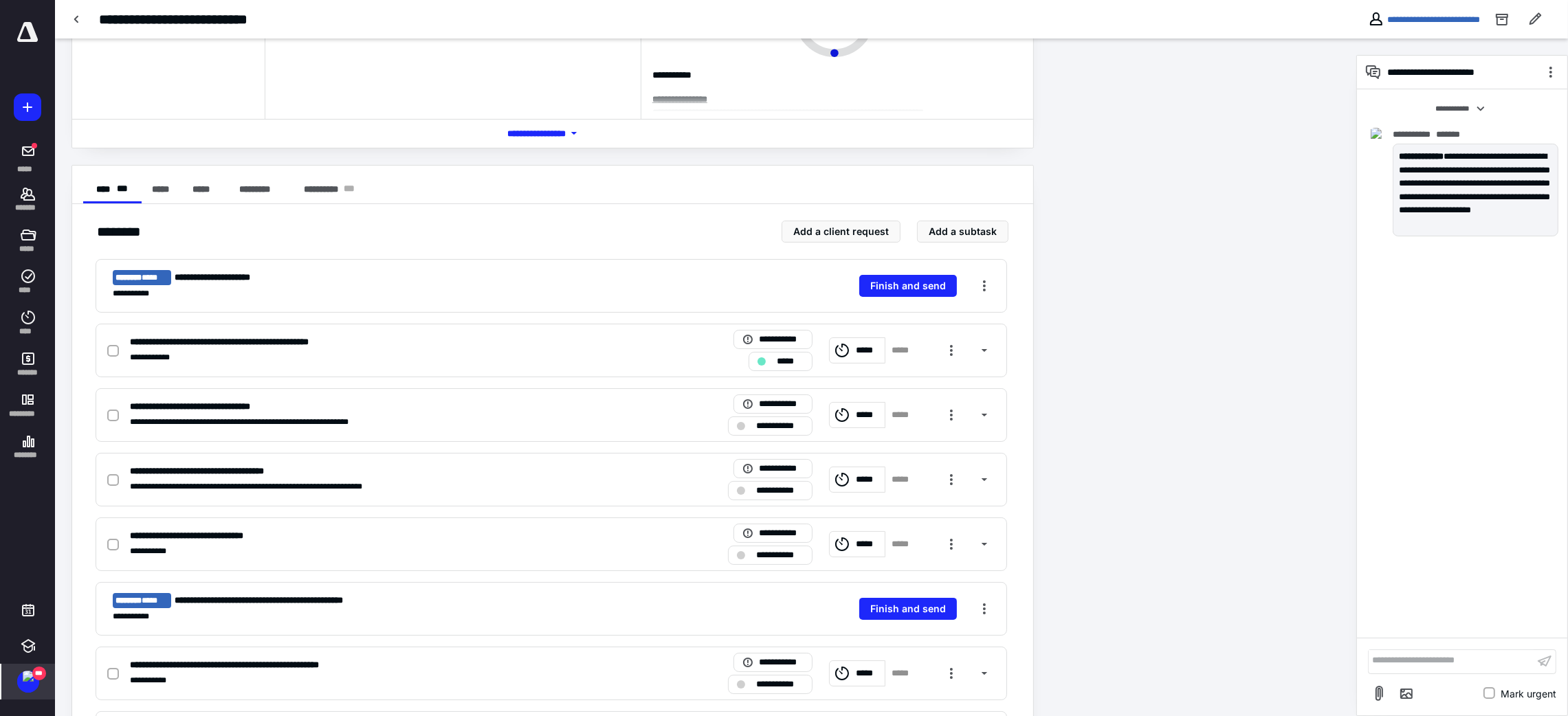 scroll, scrollTop: 103, scrollLeft: 0, axis: vertical 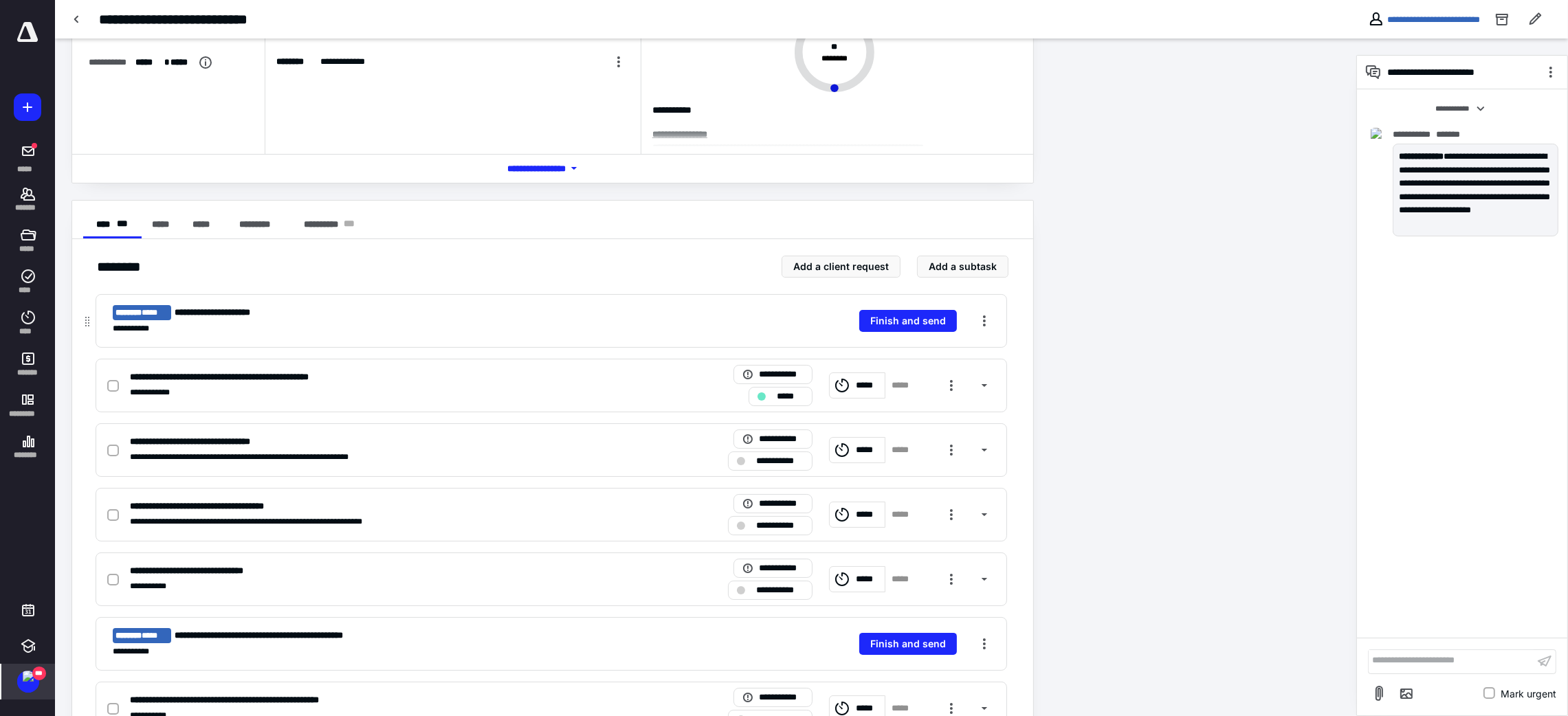 click on "**********" at bounding box center (551, 321) 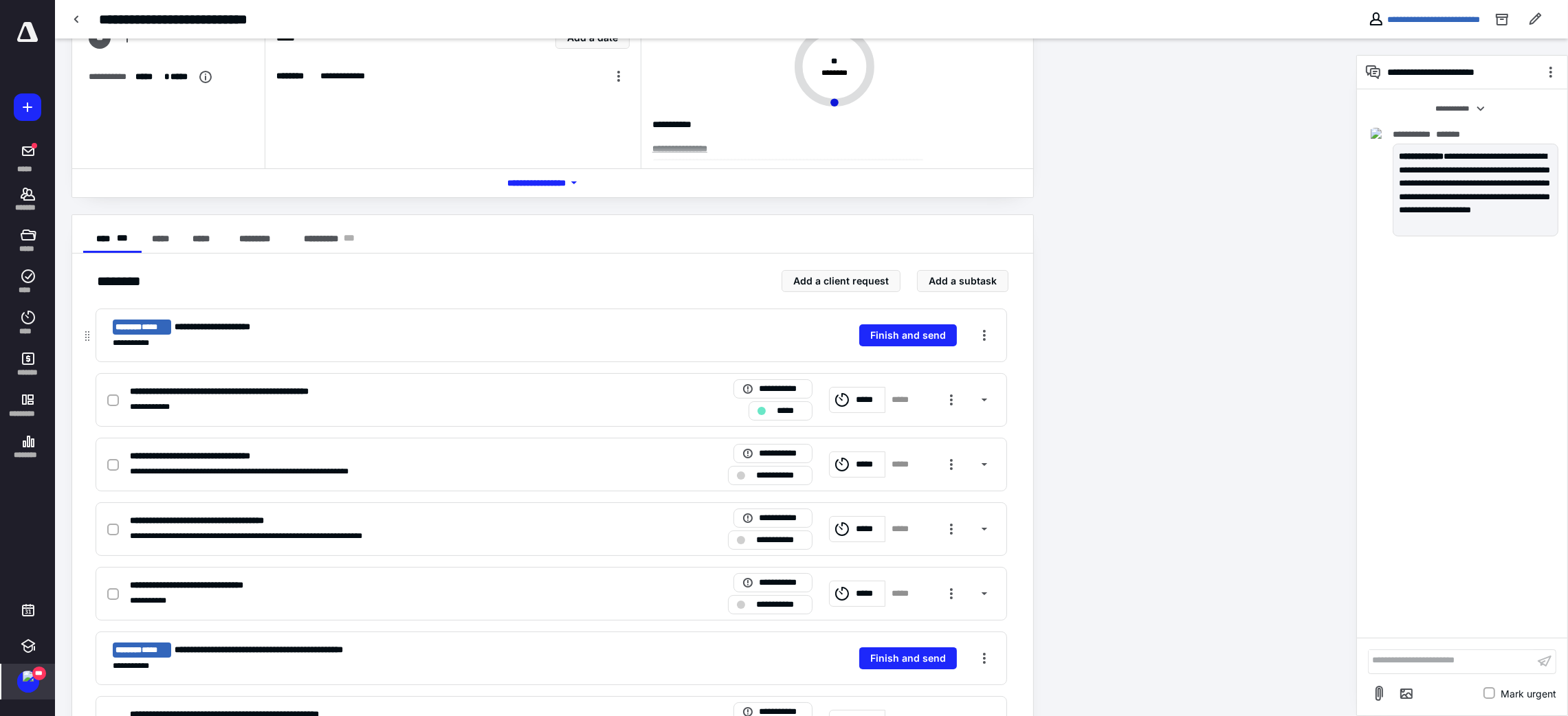 scroll, scrollTop: 0, scrollLeft: 0, axis: both 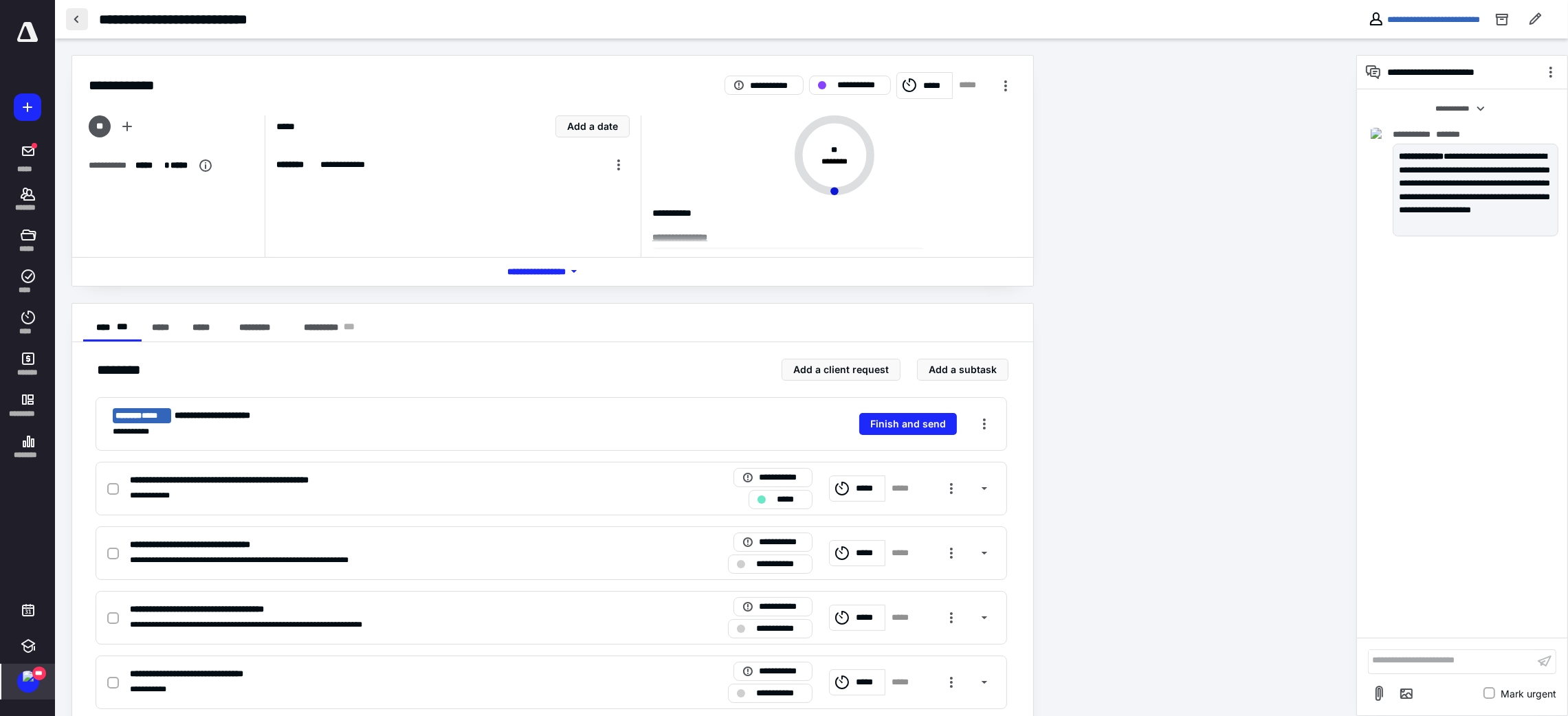 click at bounding box center (77, 19) 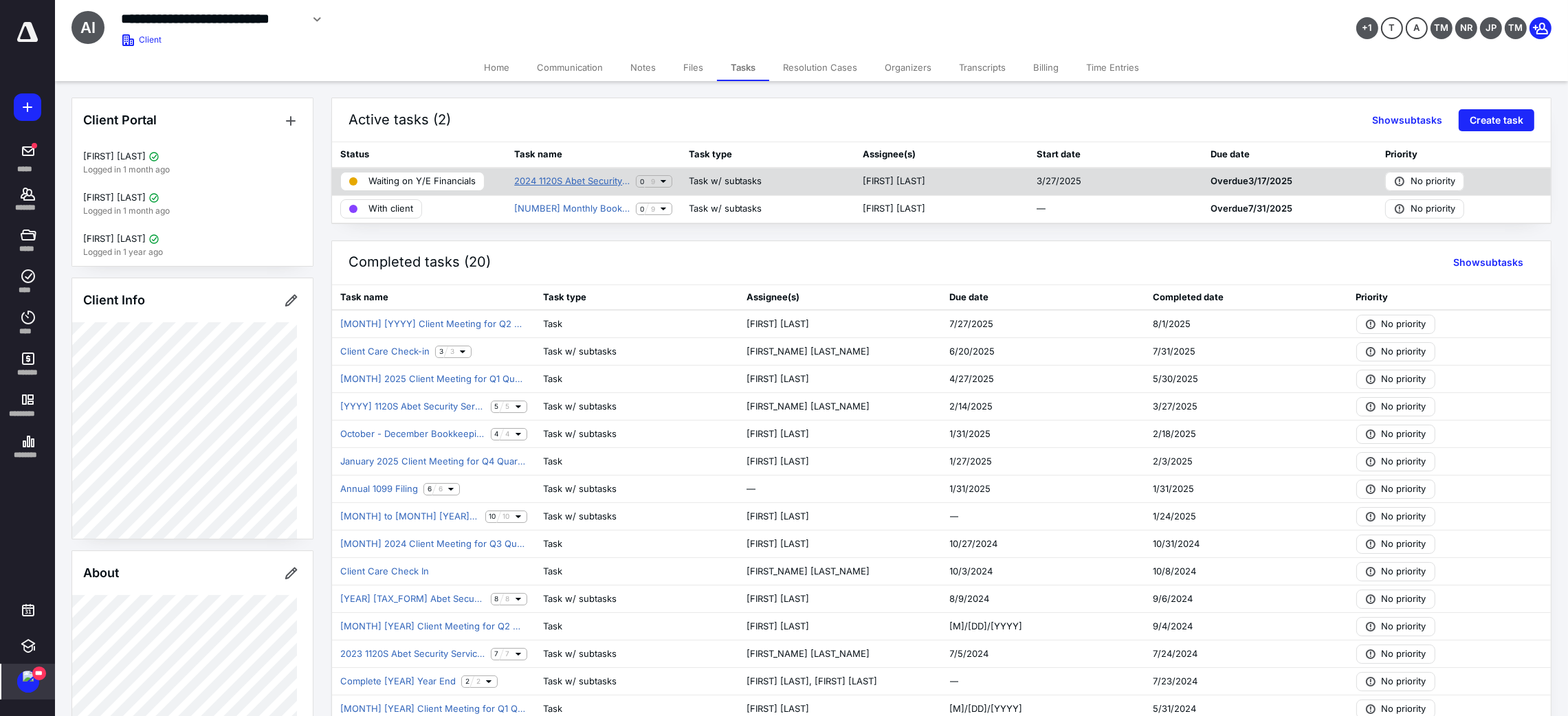 click on "2024 1120S Abet Security Services, Inc Return Preparation" at bounding box center [572, 181] 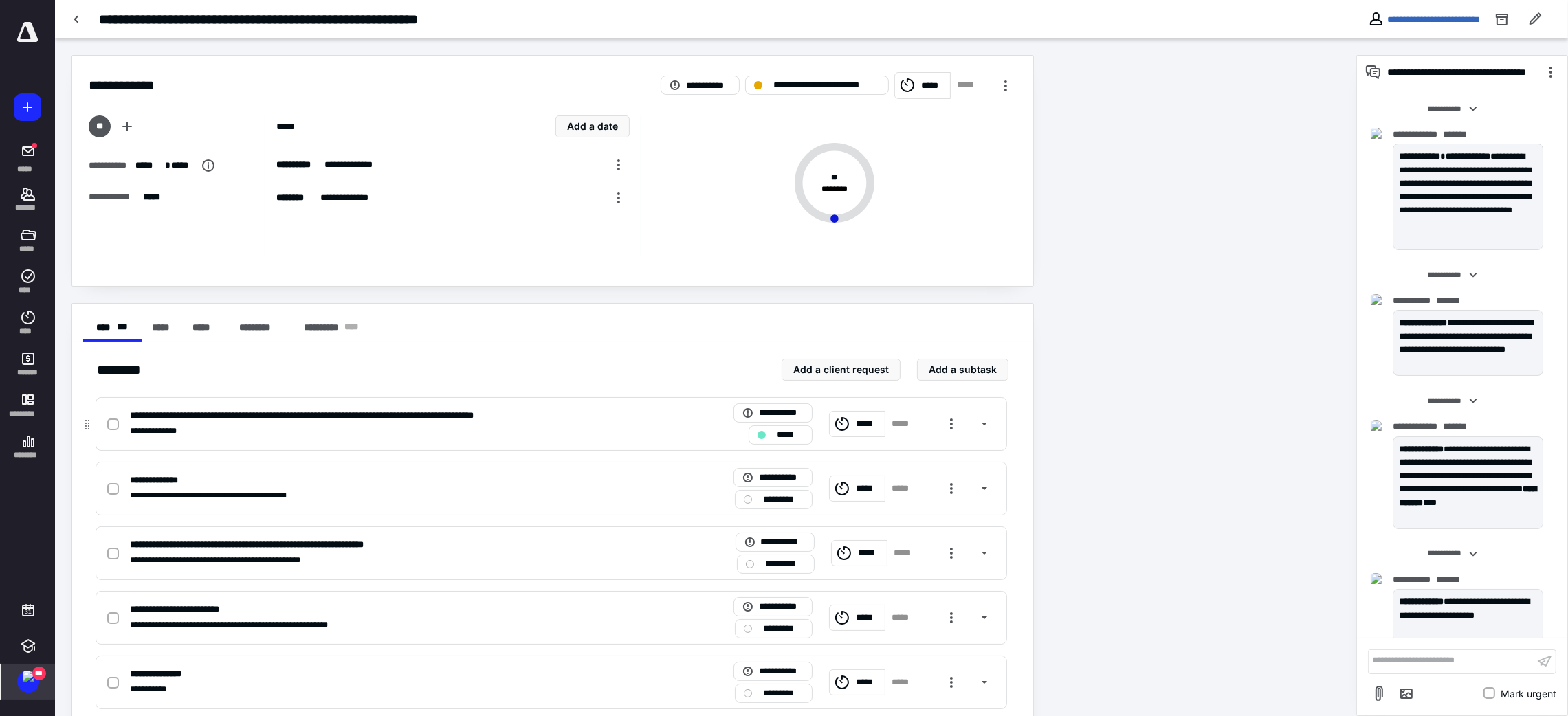 scroll, scrollTop: 315, scrollLeft: 0, axis: vertical 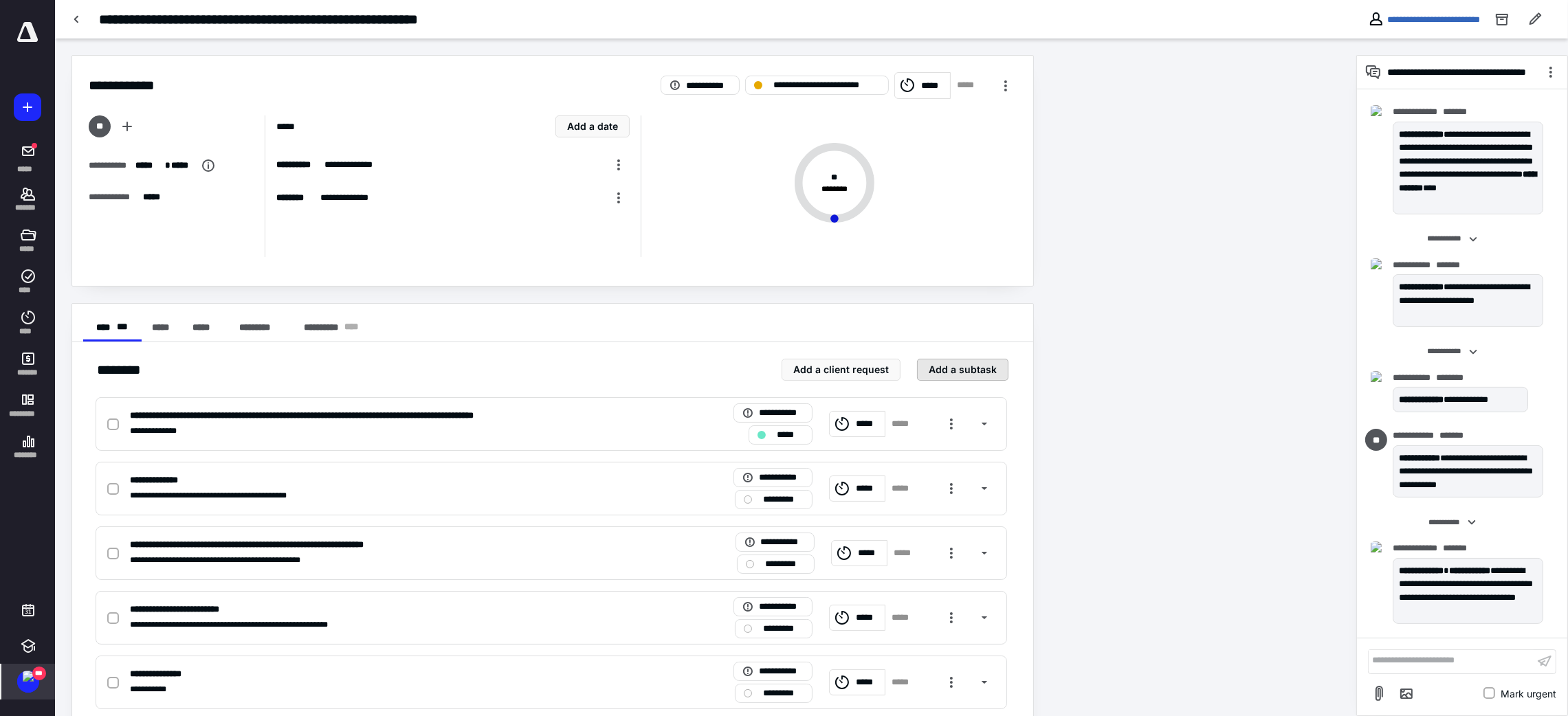 click on "Add a subtask" at bounding box center (962, 370) 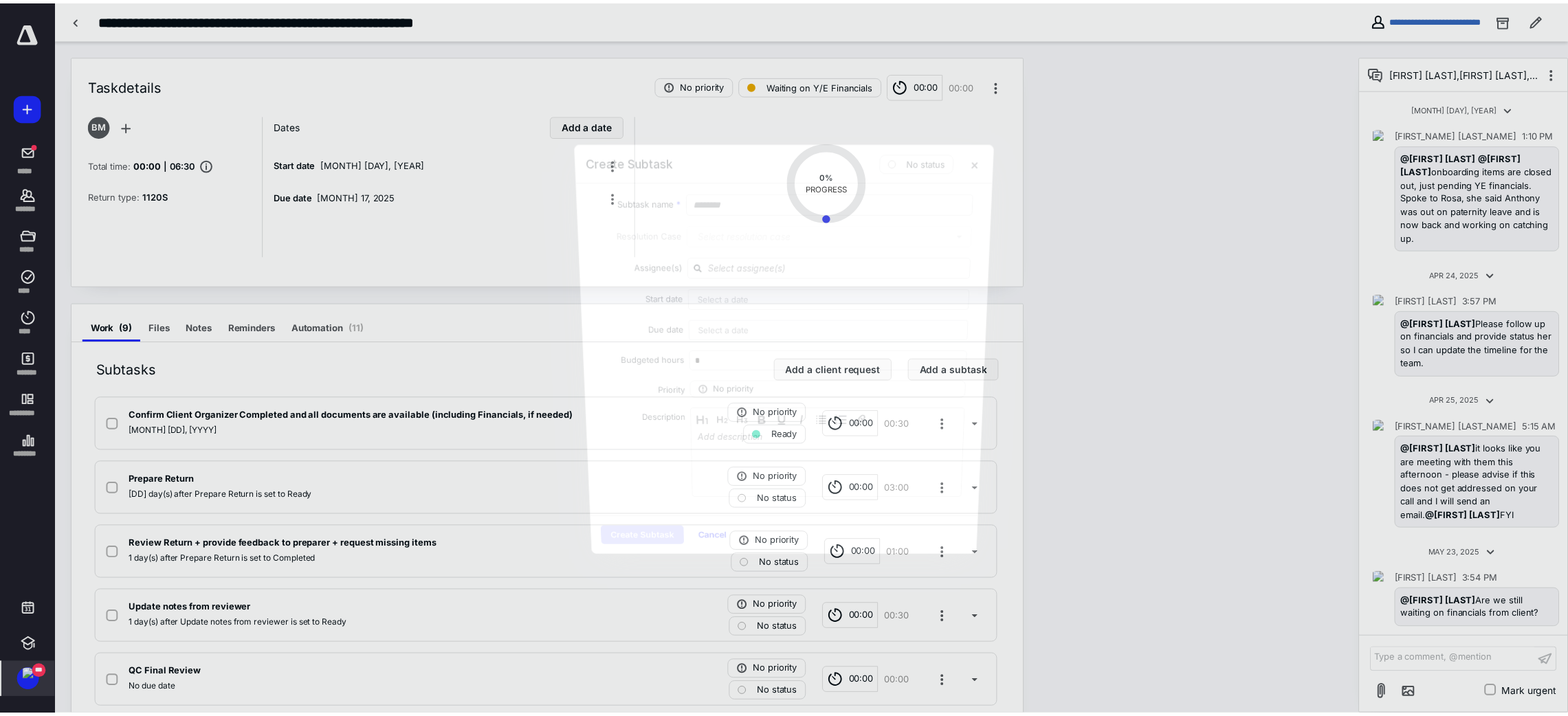 scroll, scrollTop: 315, scrollLeft: 0, axis: vertical 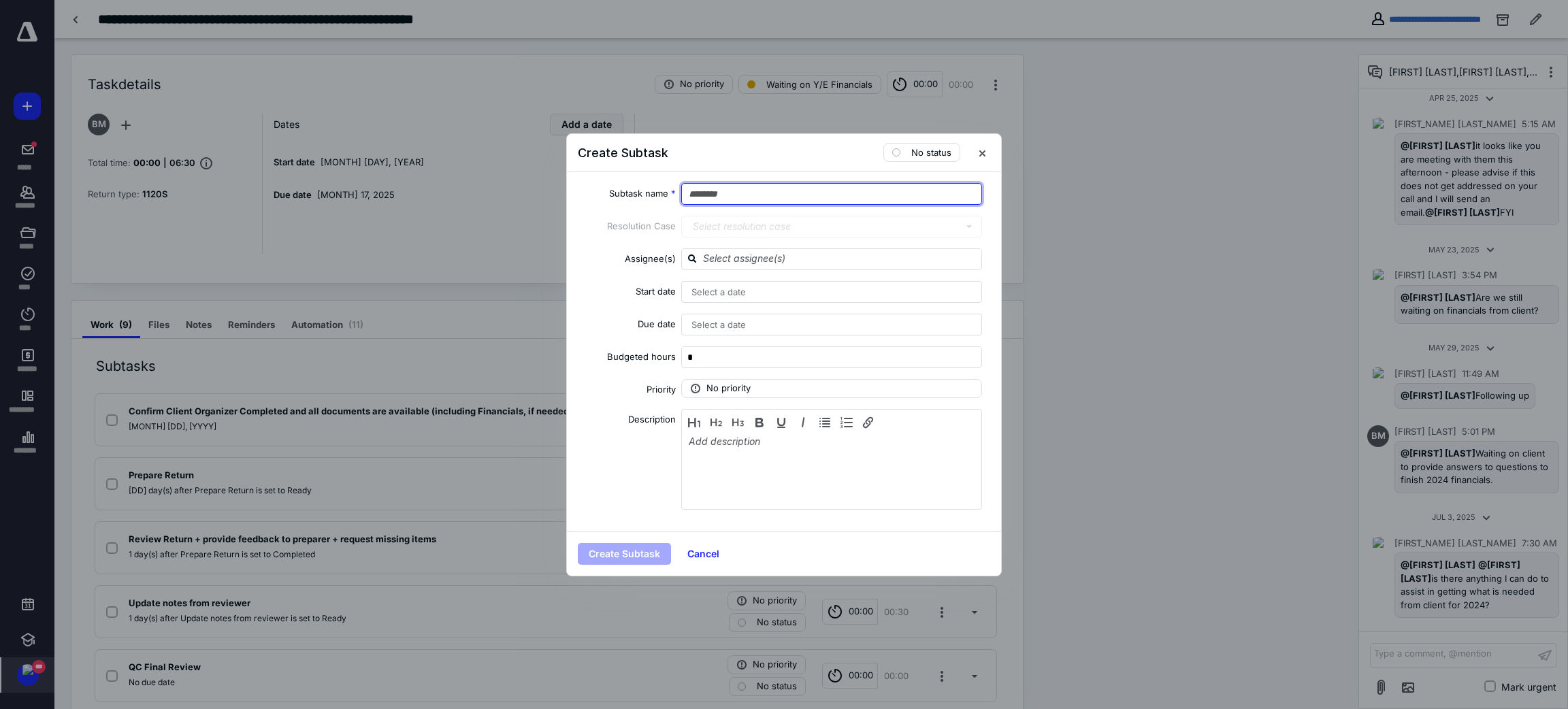 click at bounding box center (832, 194) 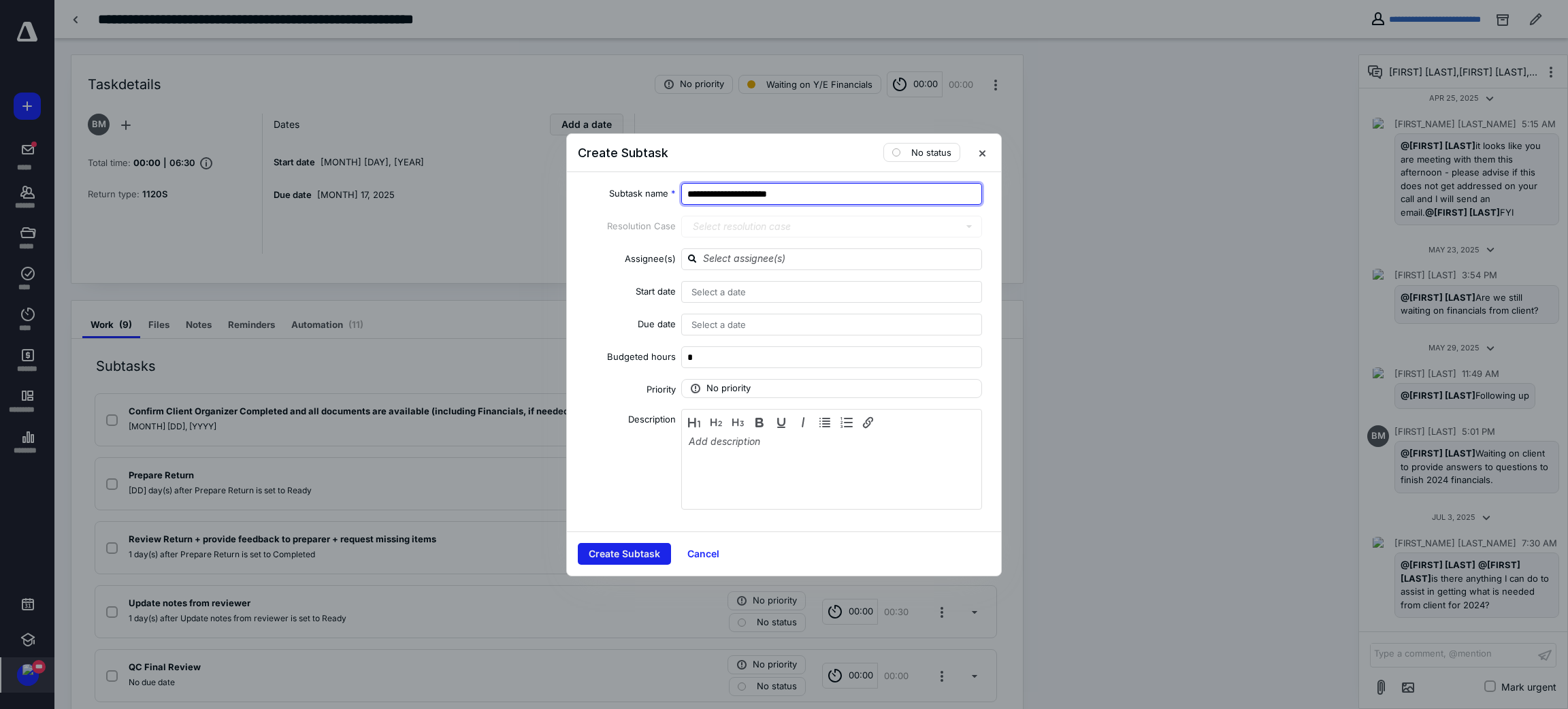 type on "**********" 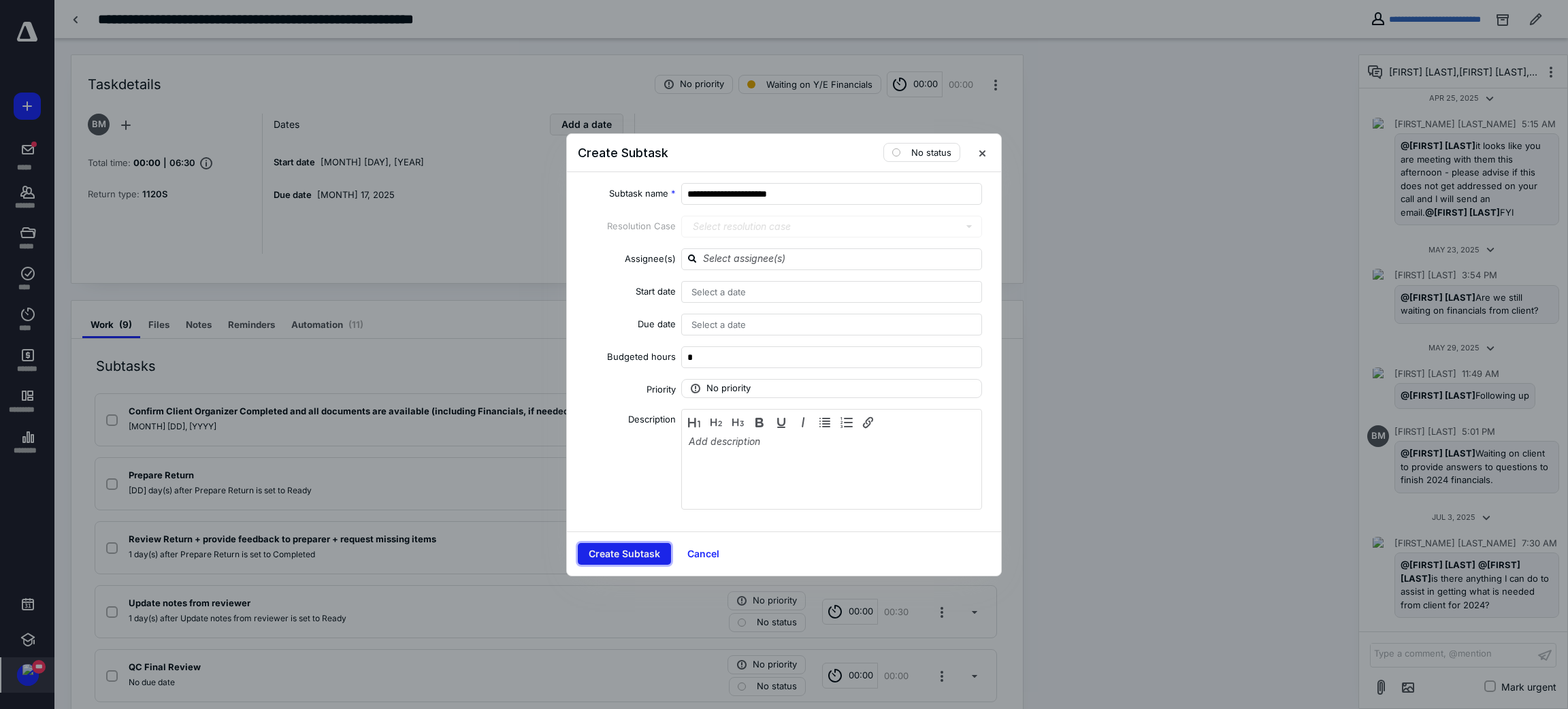 click on "Create Subtask" at bounding box center (624, 554) 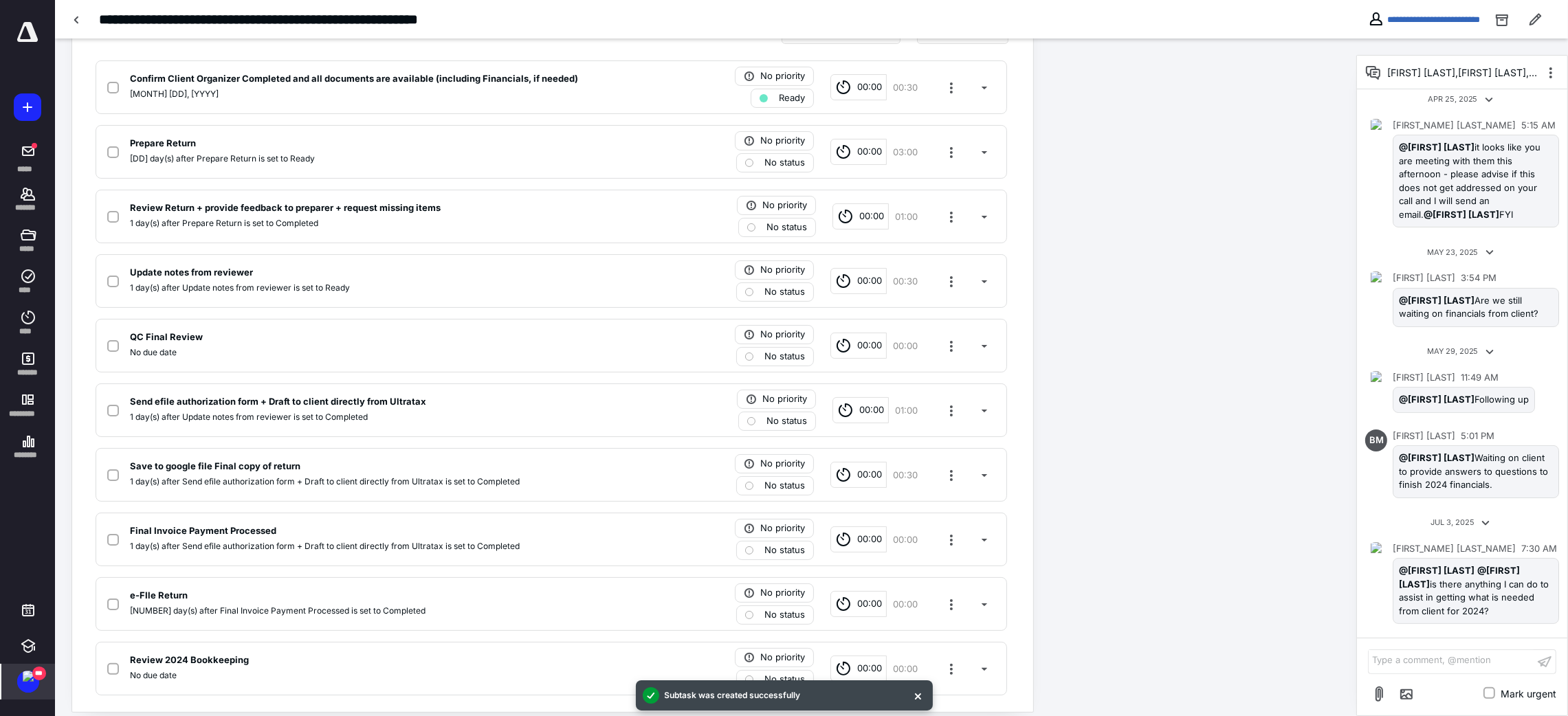 scroll, scrollTop: 352, scrollLeft: 0, axis: vertical 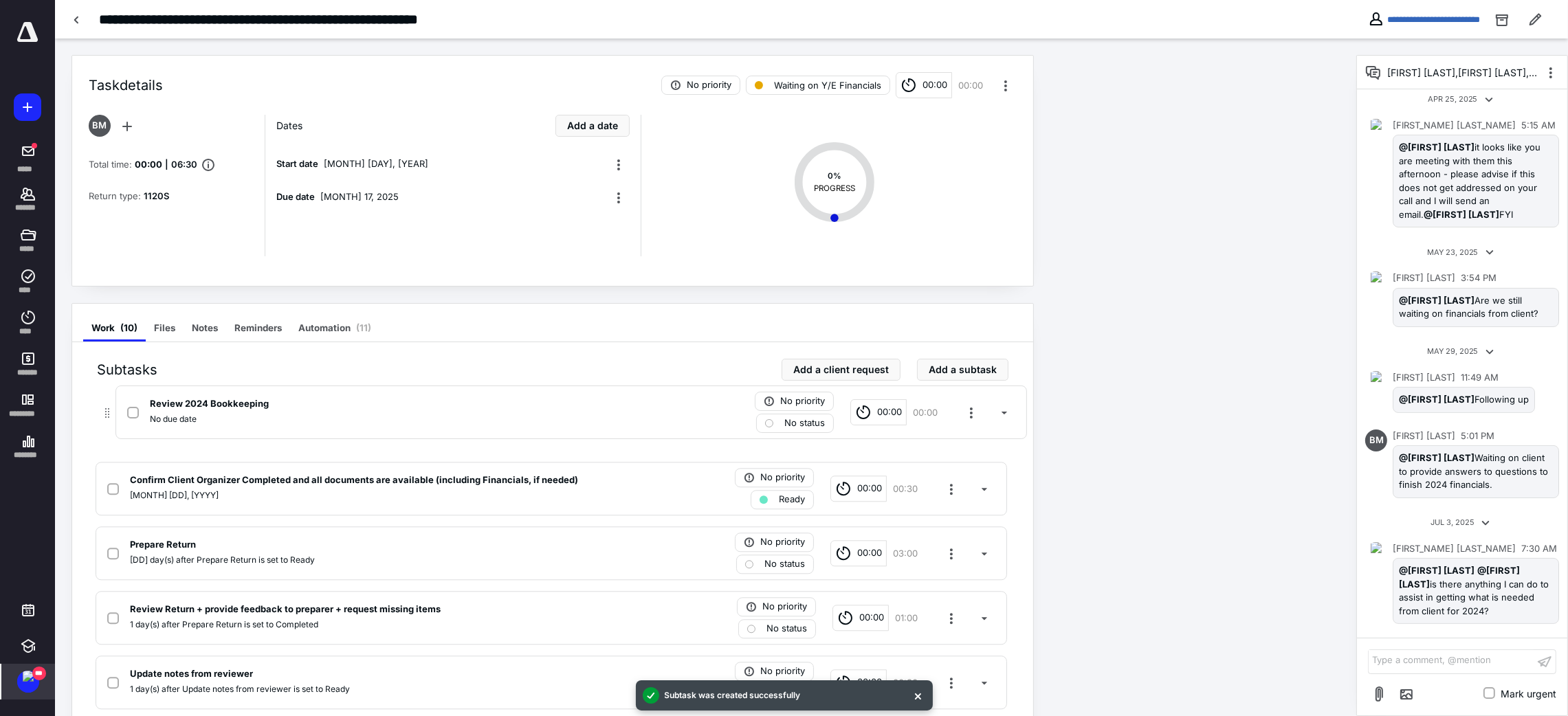 drag, startPoint x: 91, startPoint y: 657, endPoint x: 111, endPoint y: 410, distance: 247.80839 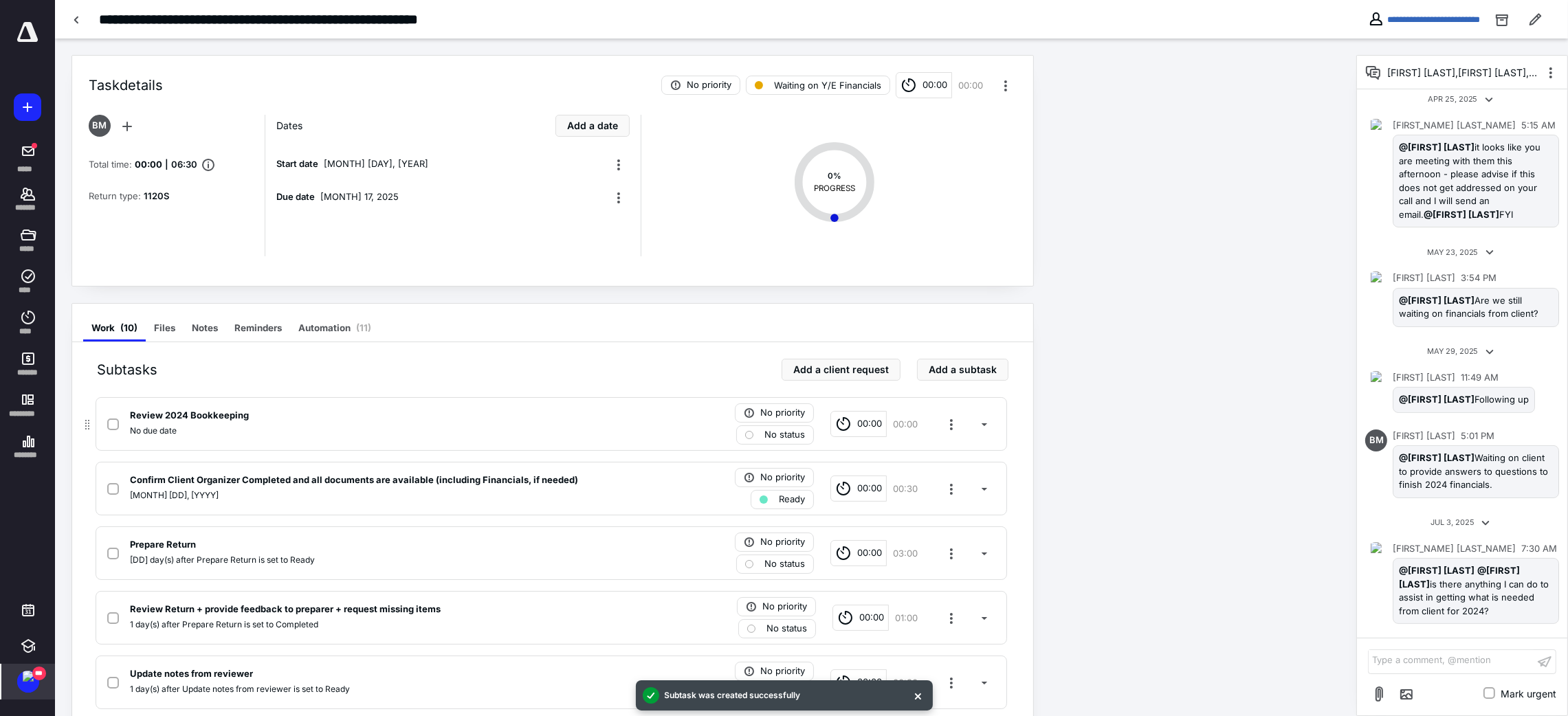 click on "No due date" at bounding box center (371, 431) 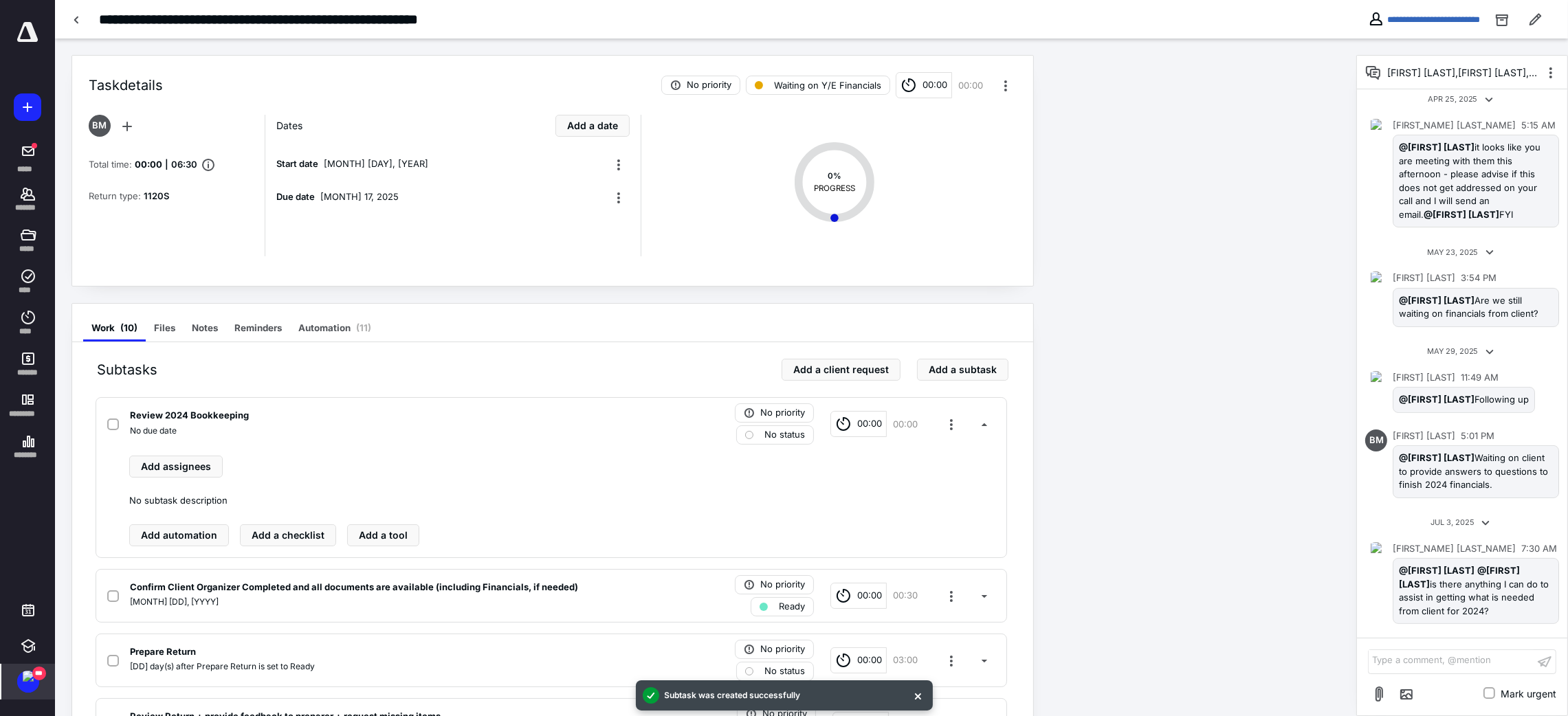 scroll, scrollTop: 103, scrollLeft: 0, axis: vertical 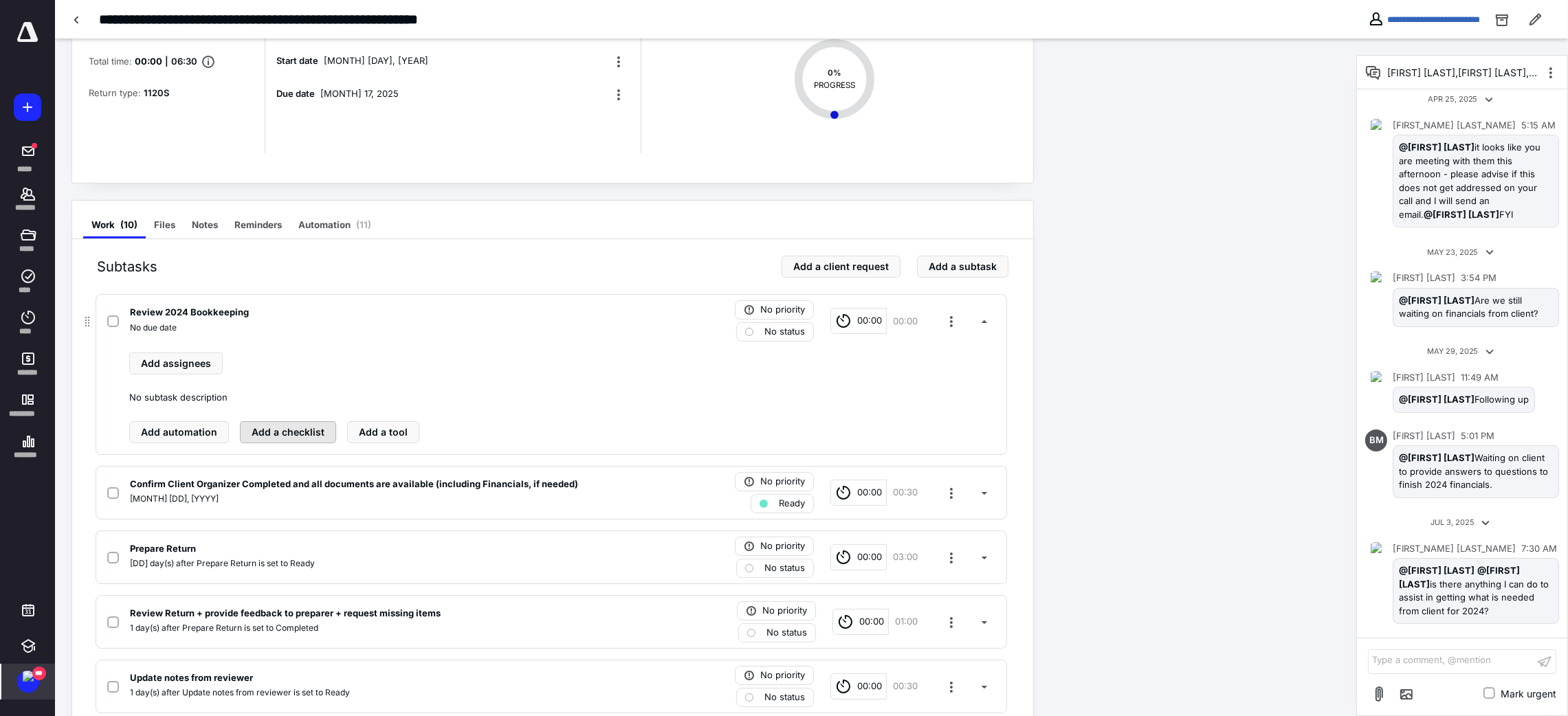 click on "Add a checklist" at bounding box center (288, 432) 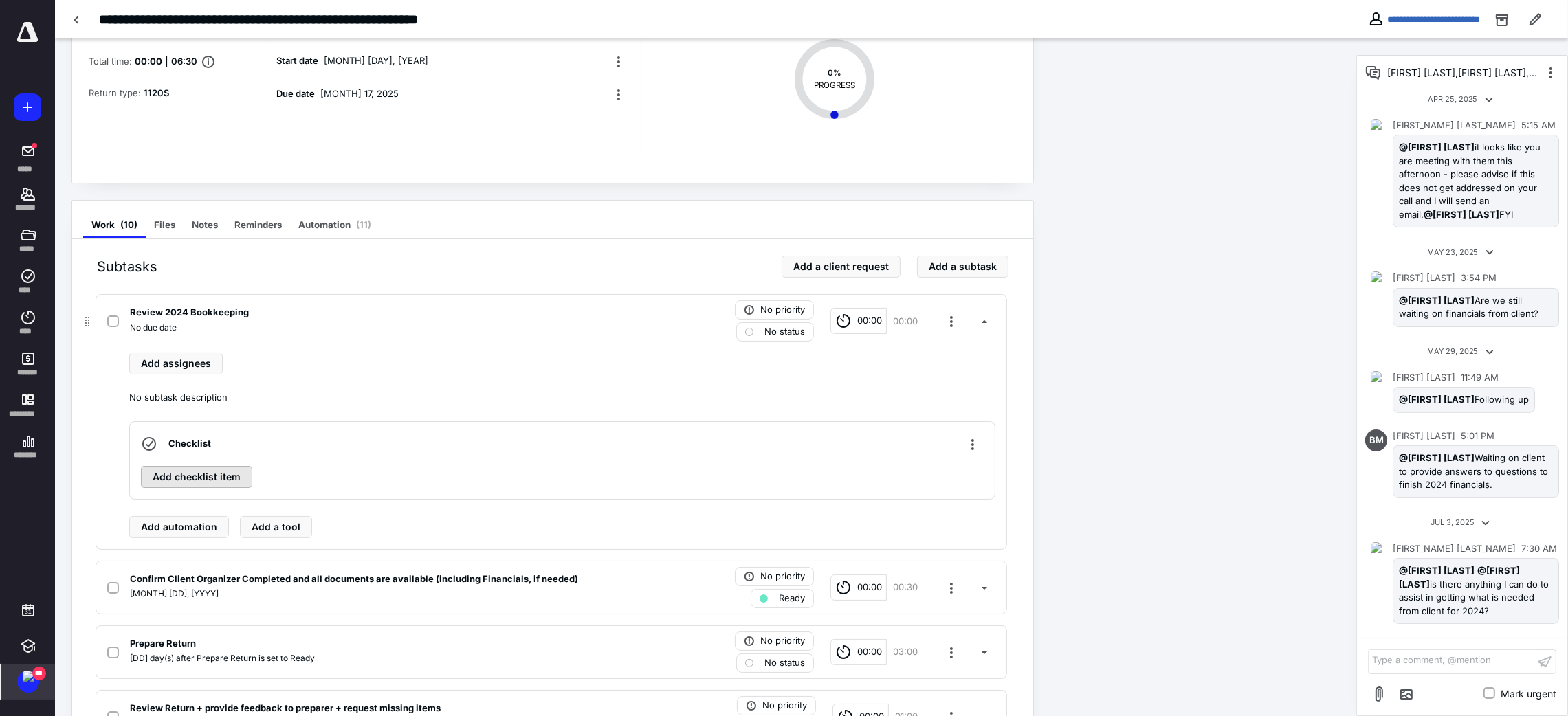 click on "Add checklist item" at bounding box center (197, 477) 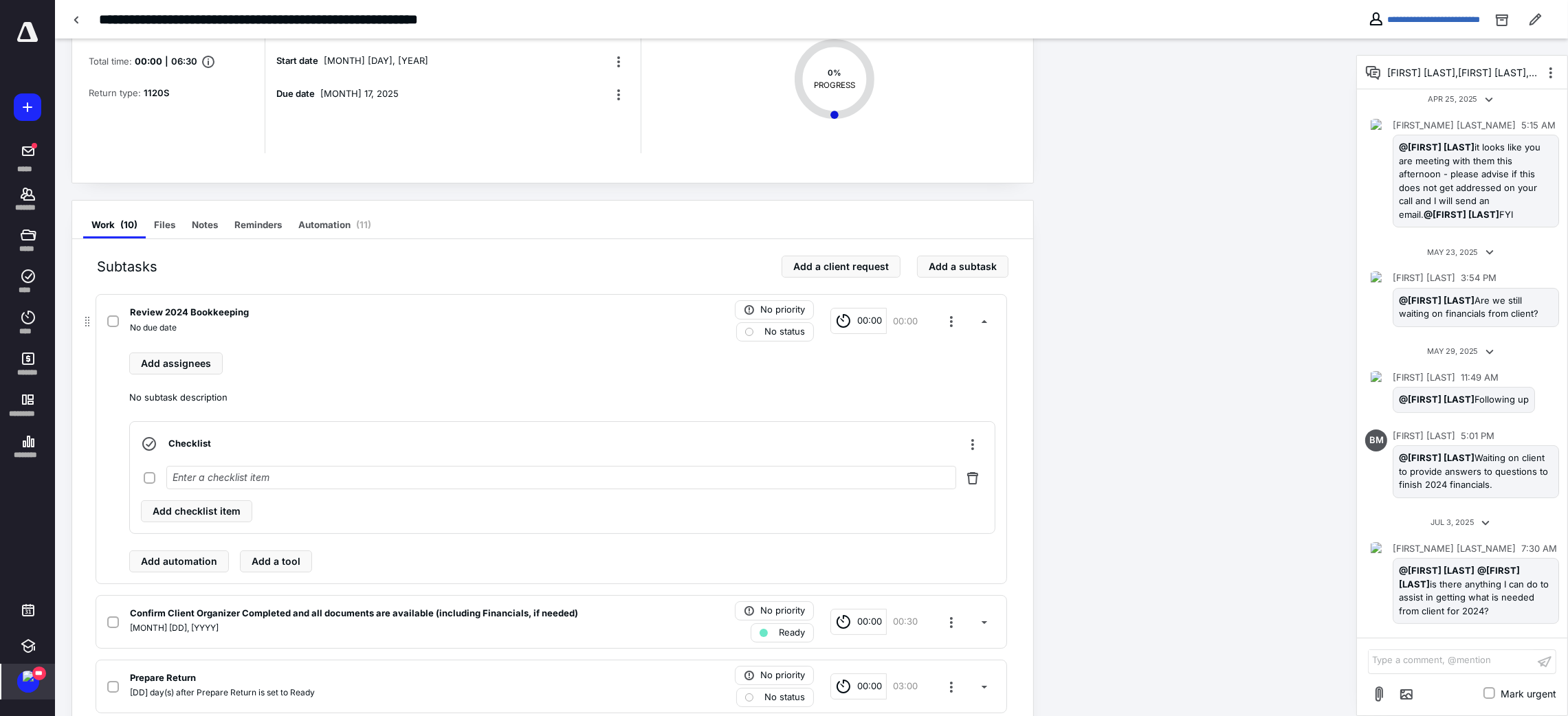 click at bounding box center [561, 478] 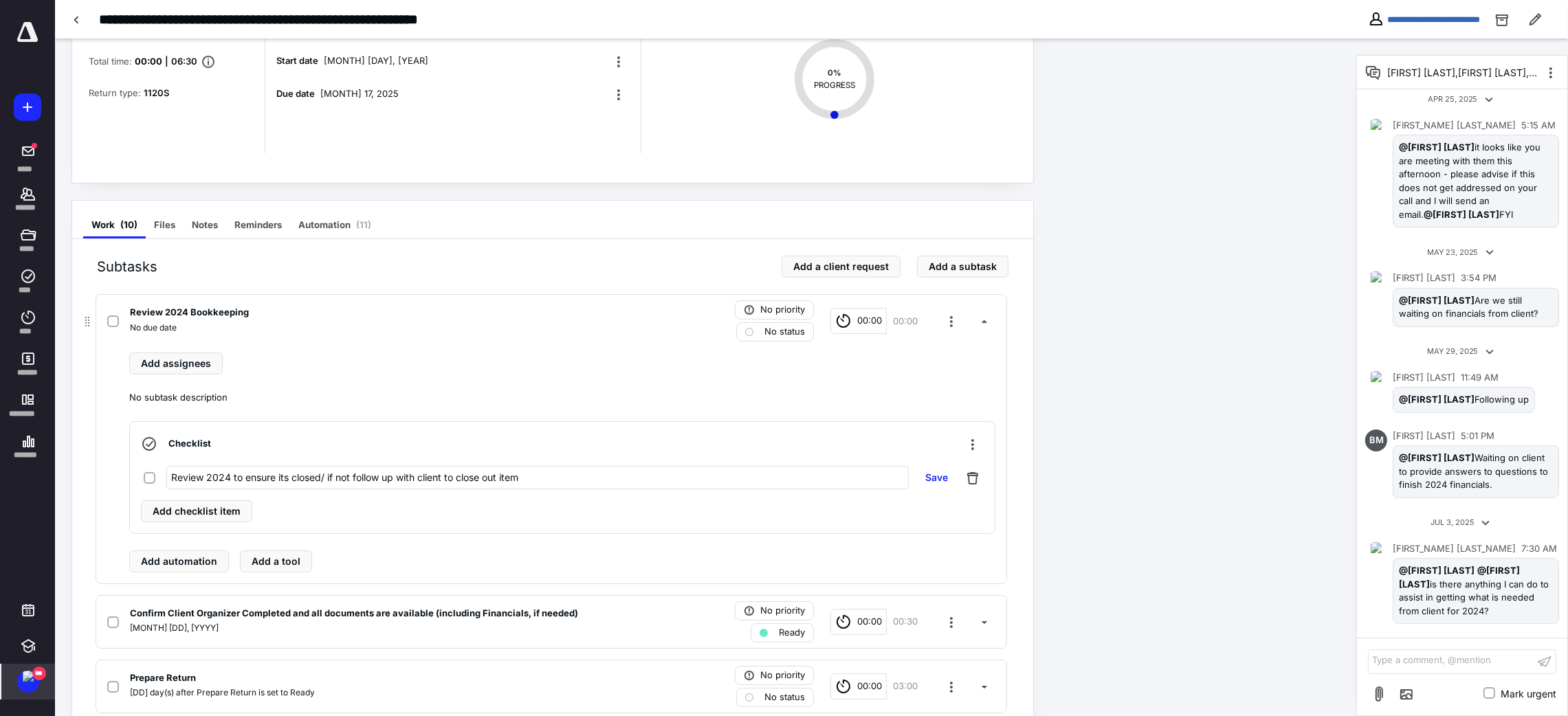 type on "Review 2024 to ensure its closed/ if not follow up with client to close out items" 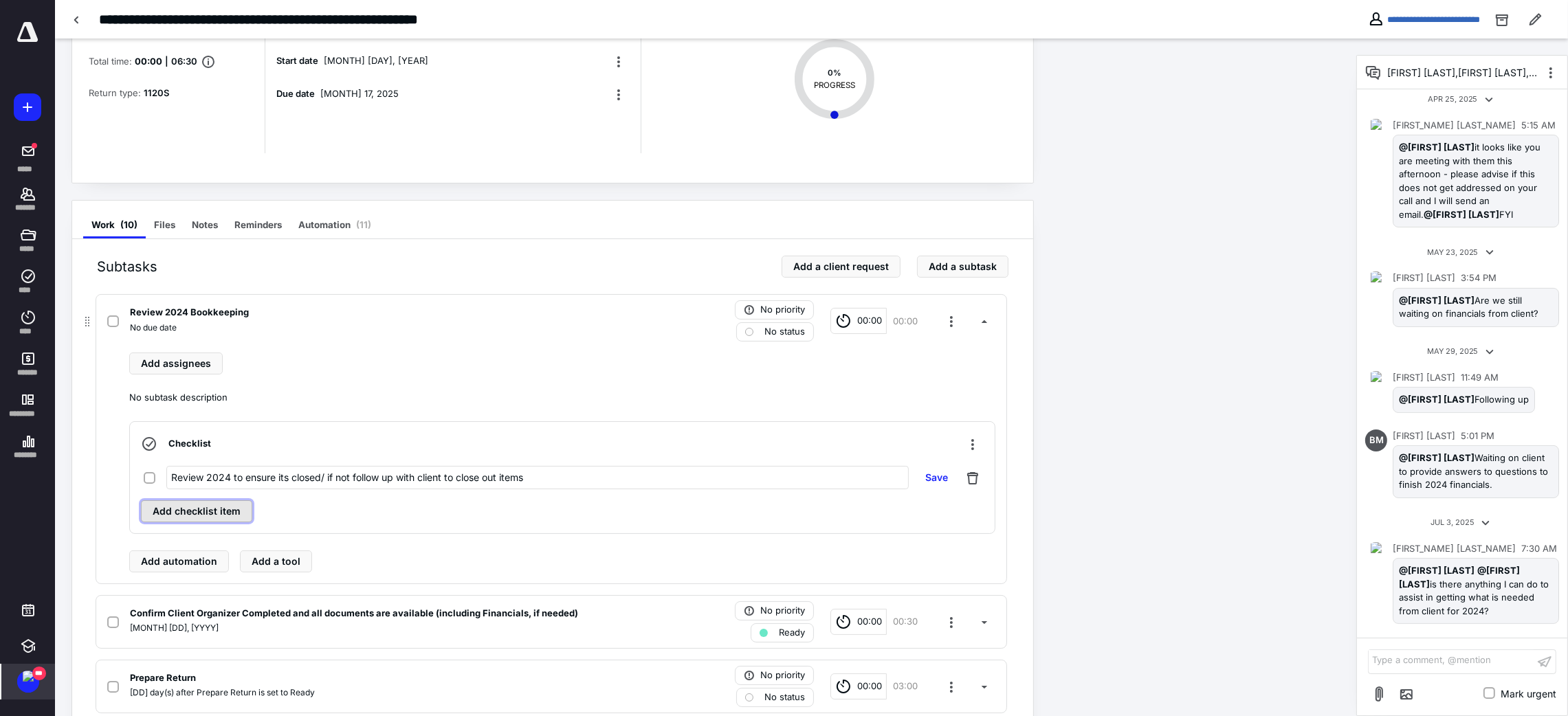 click on "Add checklist item" at bounding box center (197, 511) 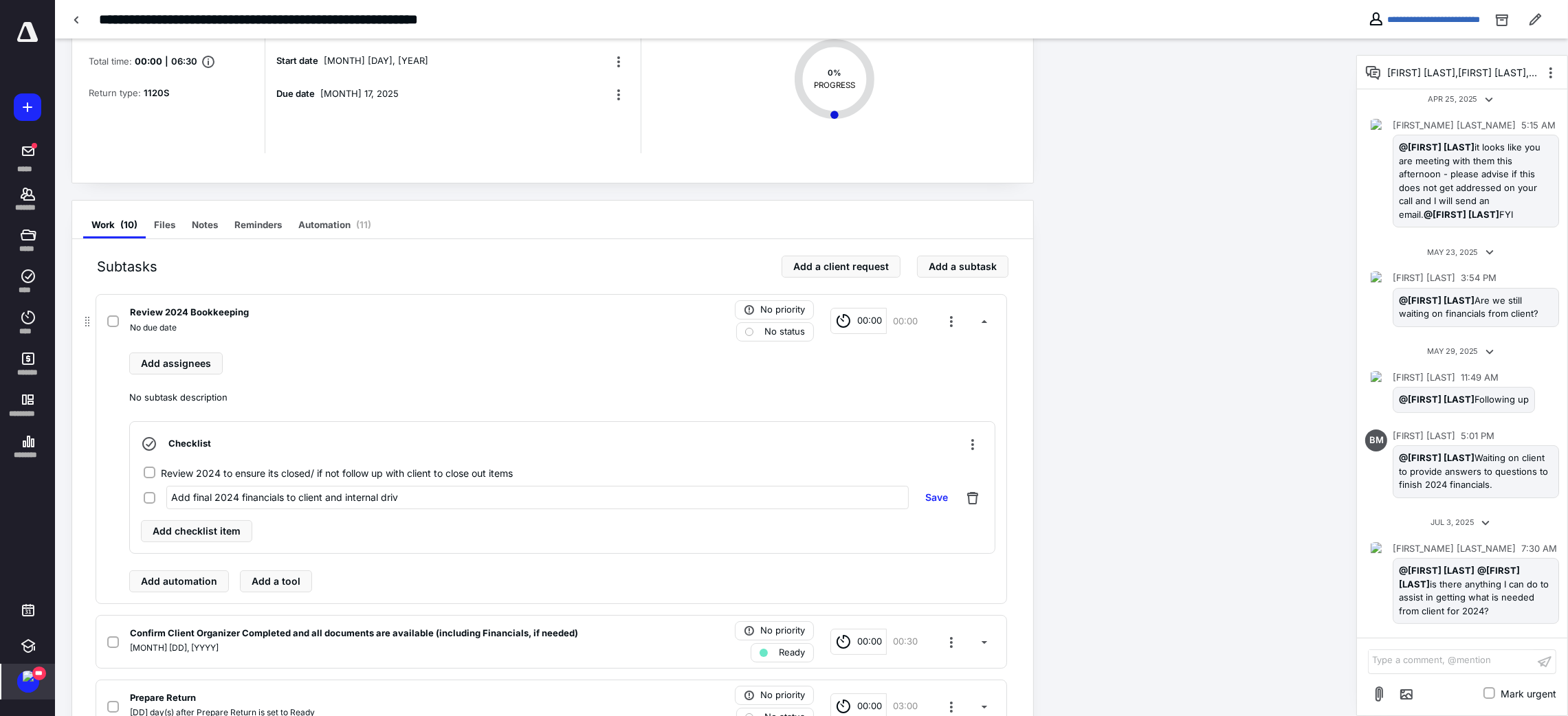 type on "Add final [YYYY] financials to client and internal drive" 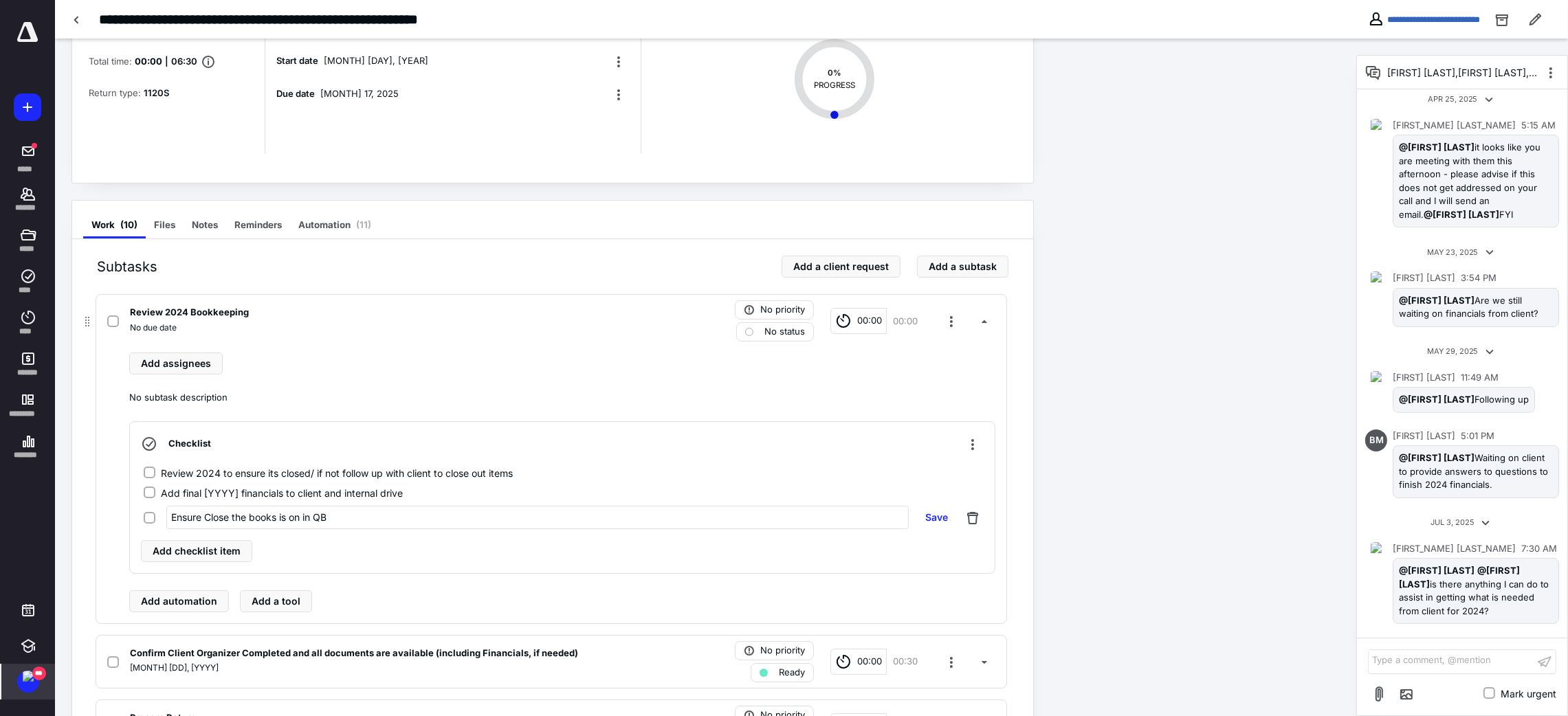 type on "Ensure Close the books is on in QBO" 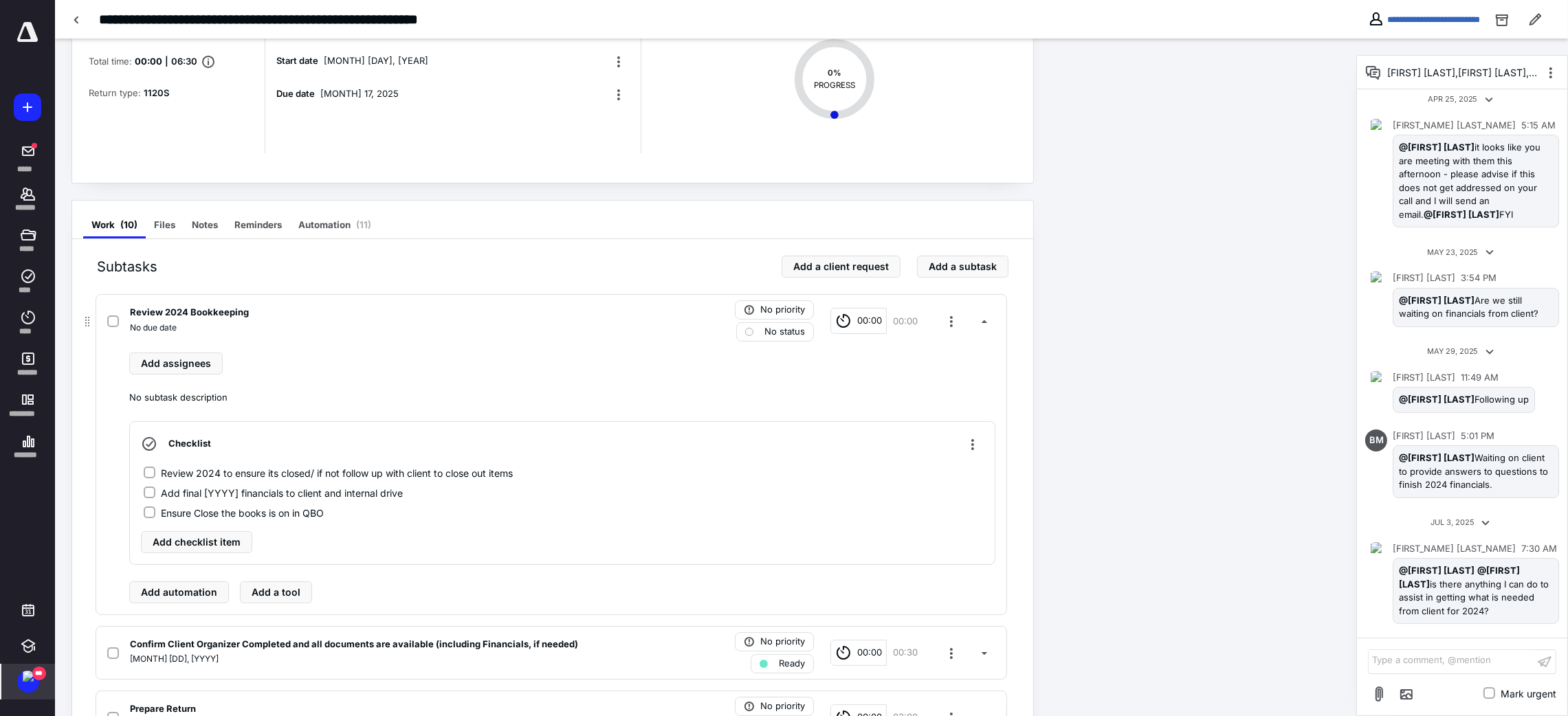 click on "Add assignees" at bounding box center [562, 363] 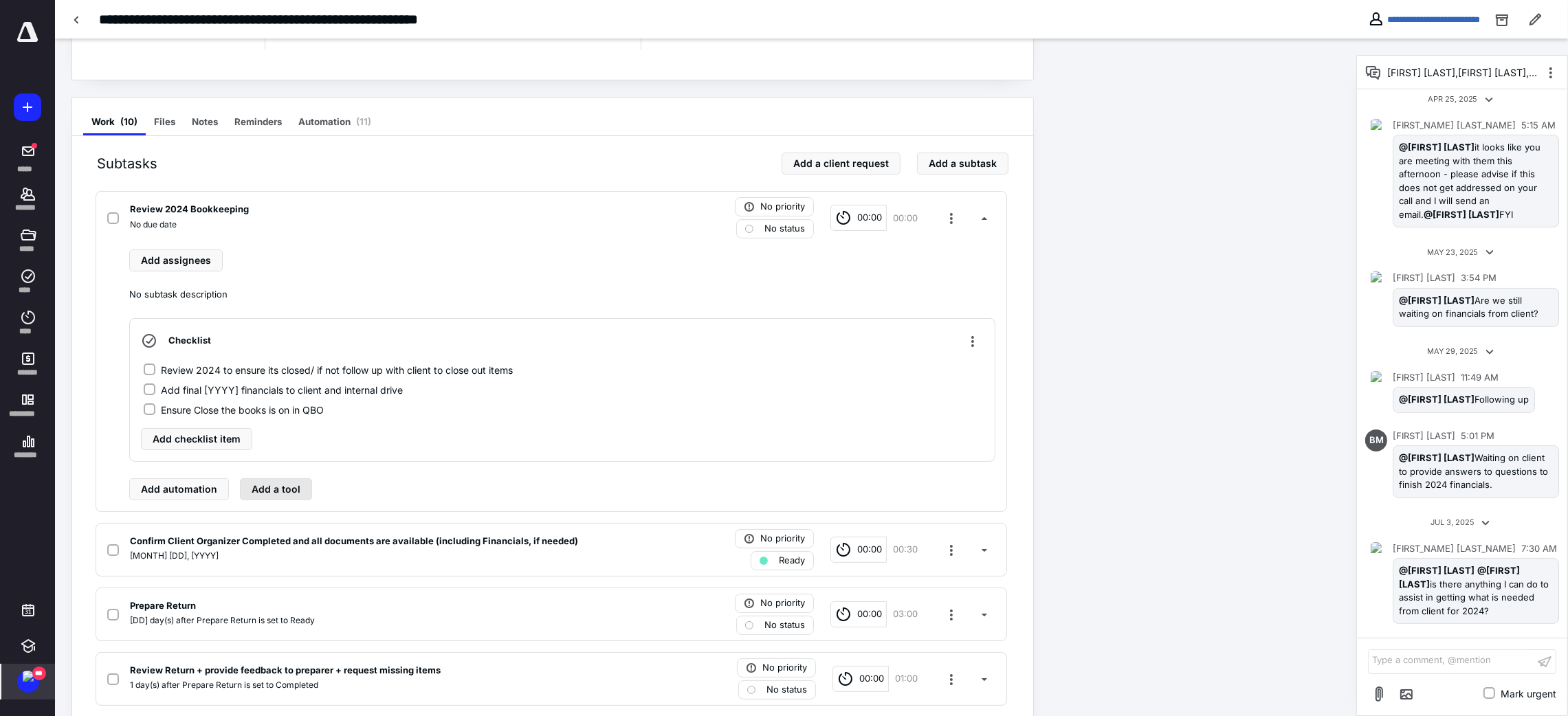 scroll, scrollTop: 103, scrollLeft: 0, axis: vertical 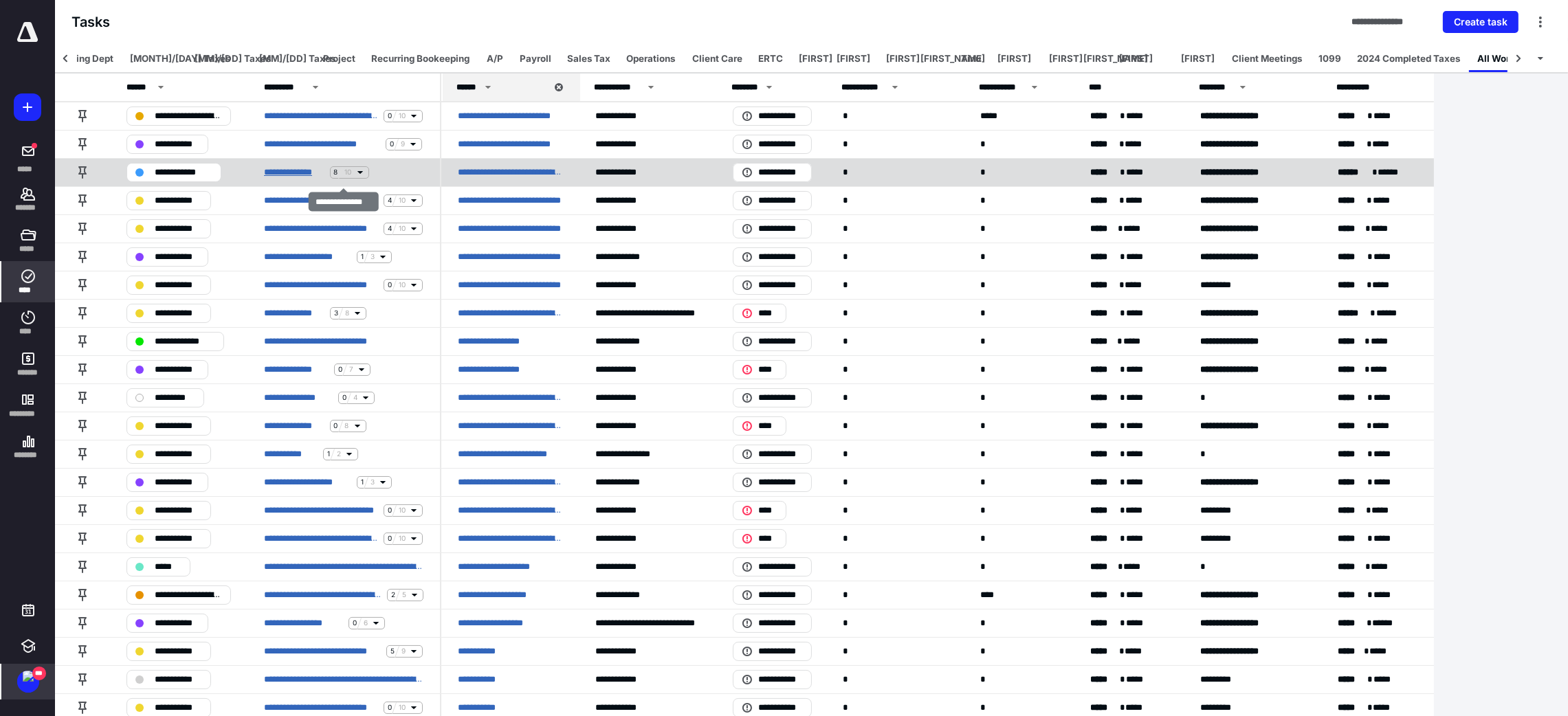 click on "**********" at bounding box center (294, 172) 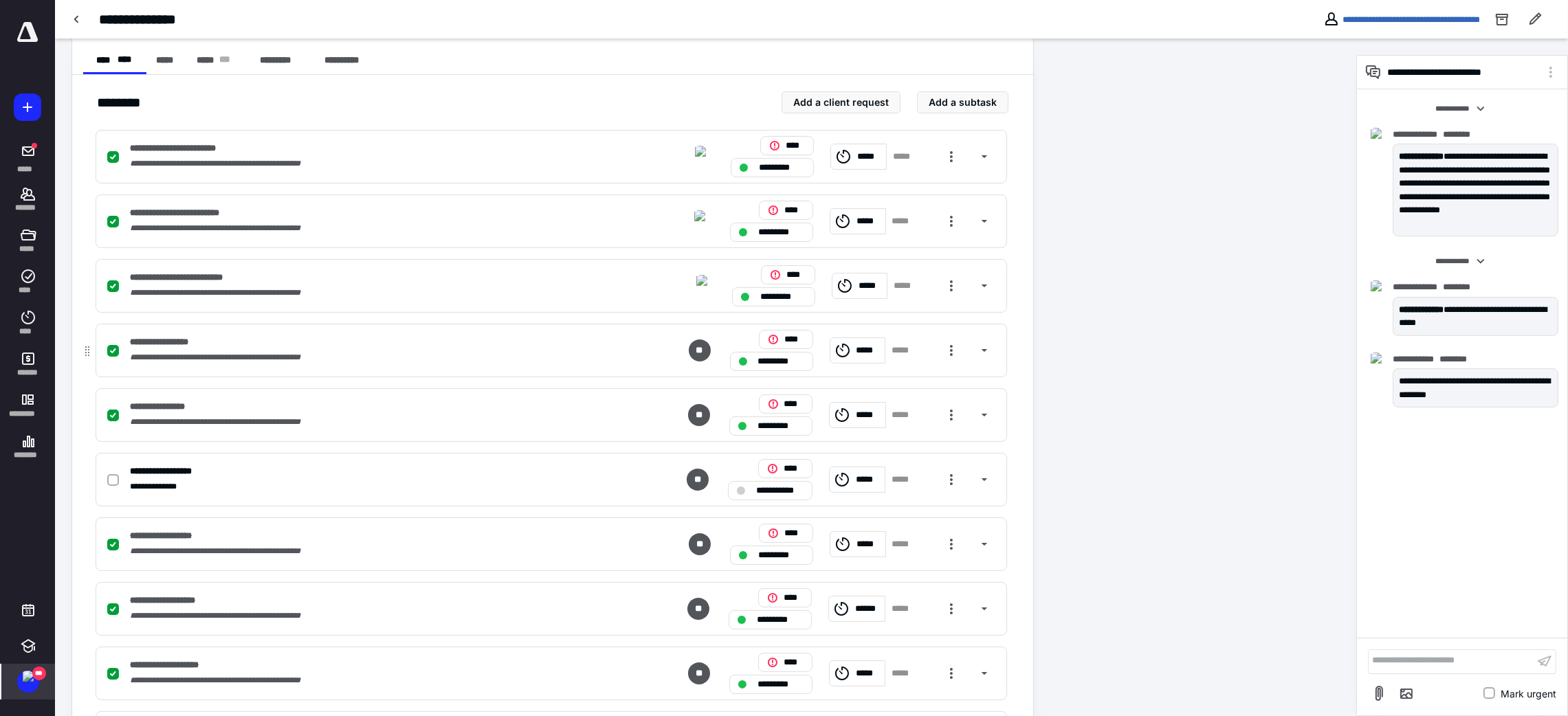 scroll, scrollTop: 0, scrollLeft: 0, axis: both 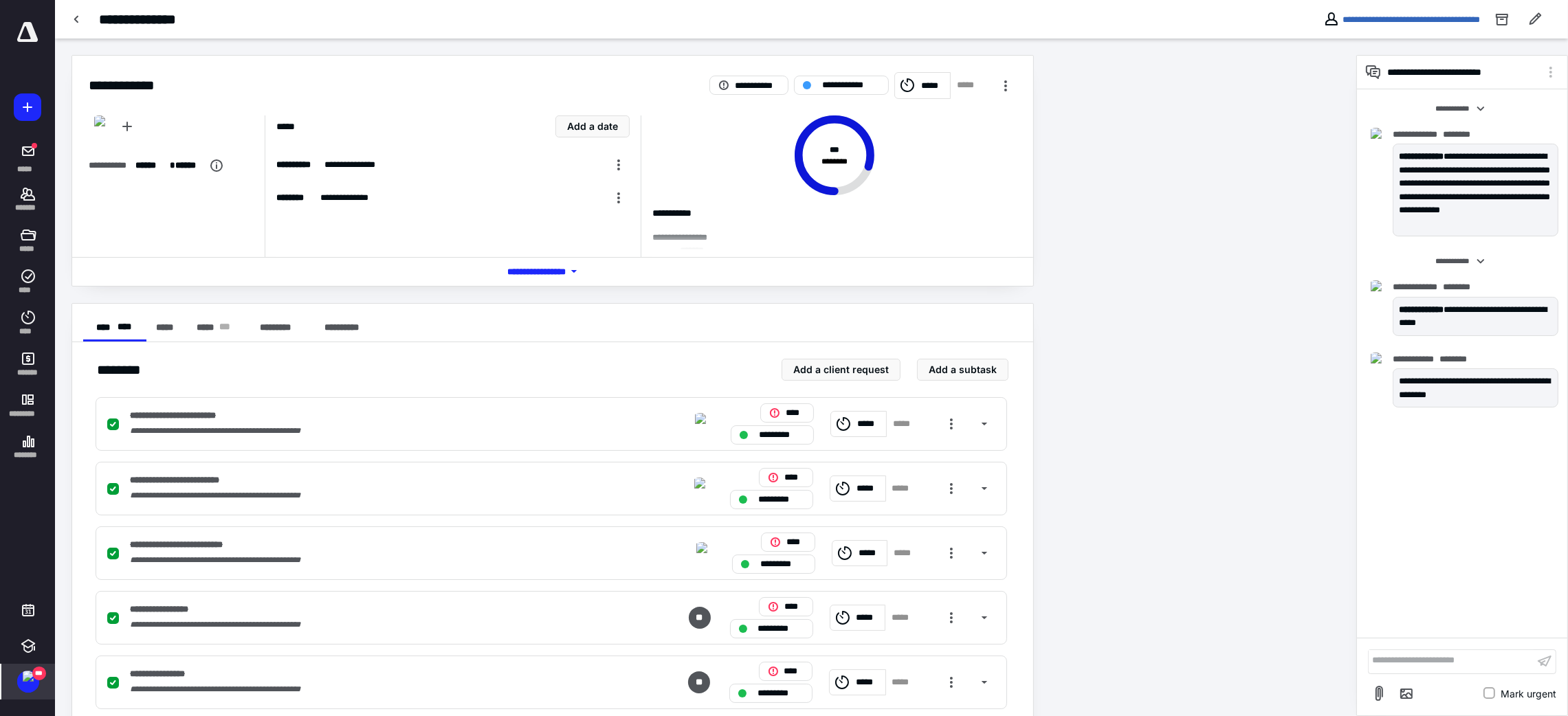 click on "*** **** *******" at bounding box center (553, 271) 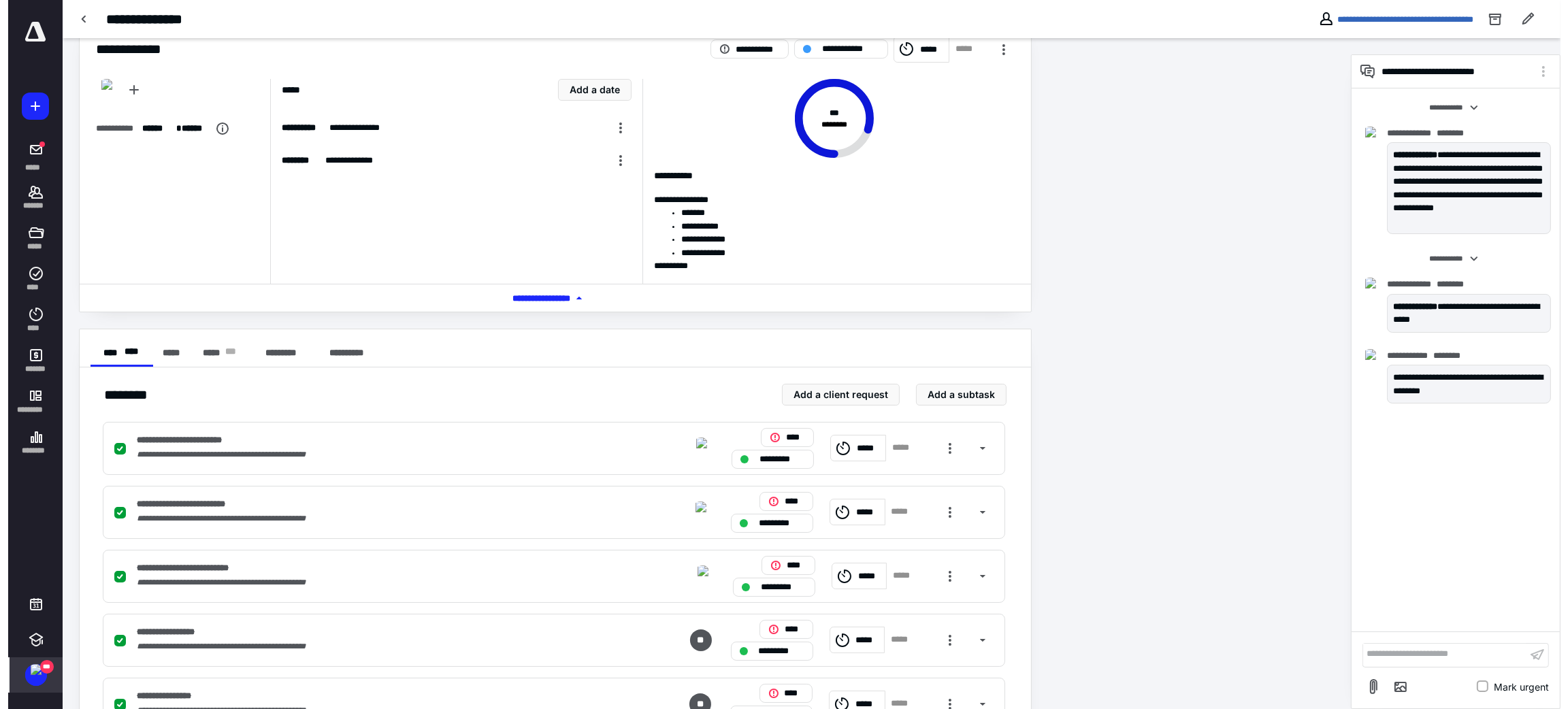 scroll, scrollTop: 0, scrollLeft: 0, axis: both 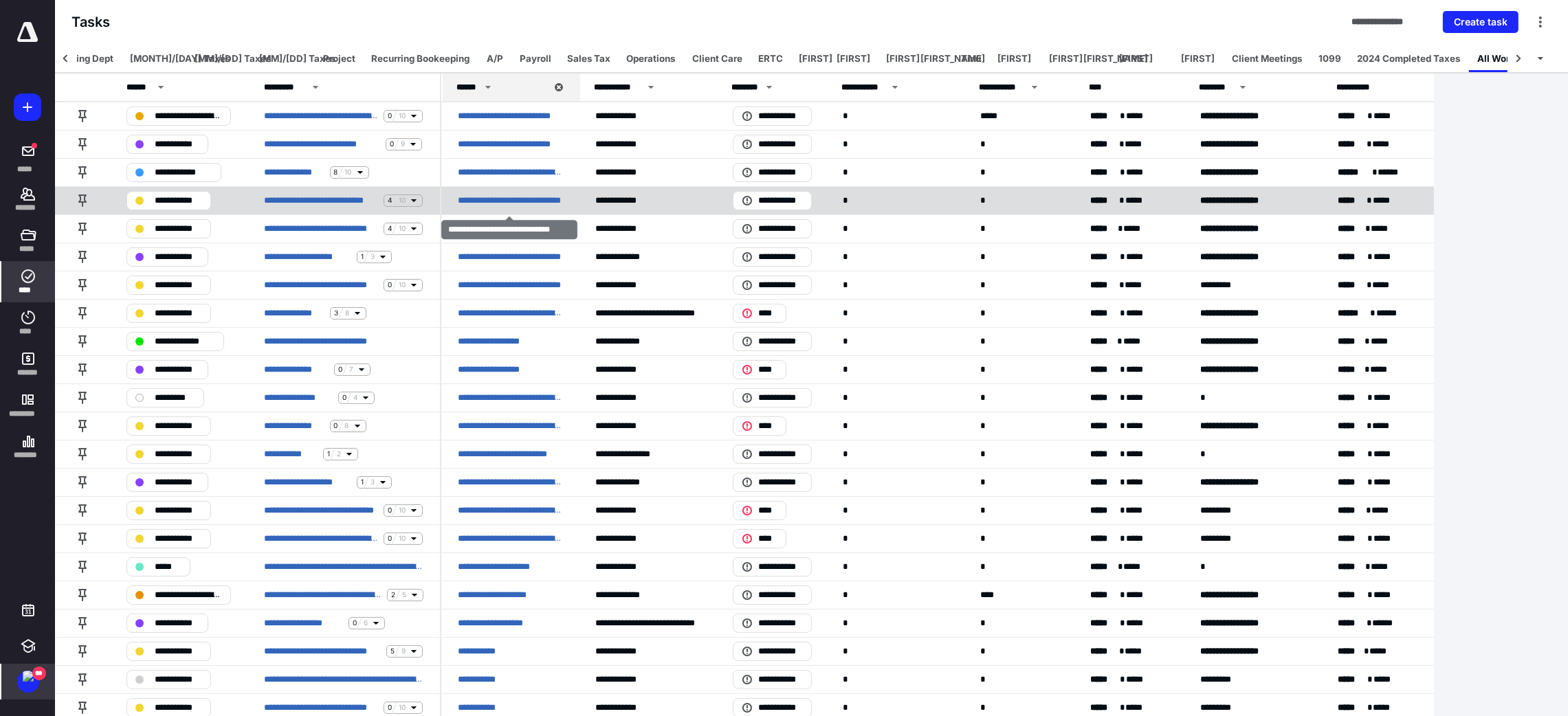 click on "**********" at bounding box center [510, 200] 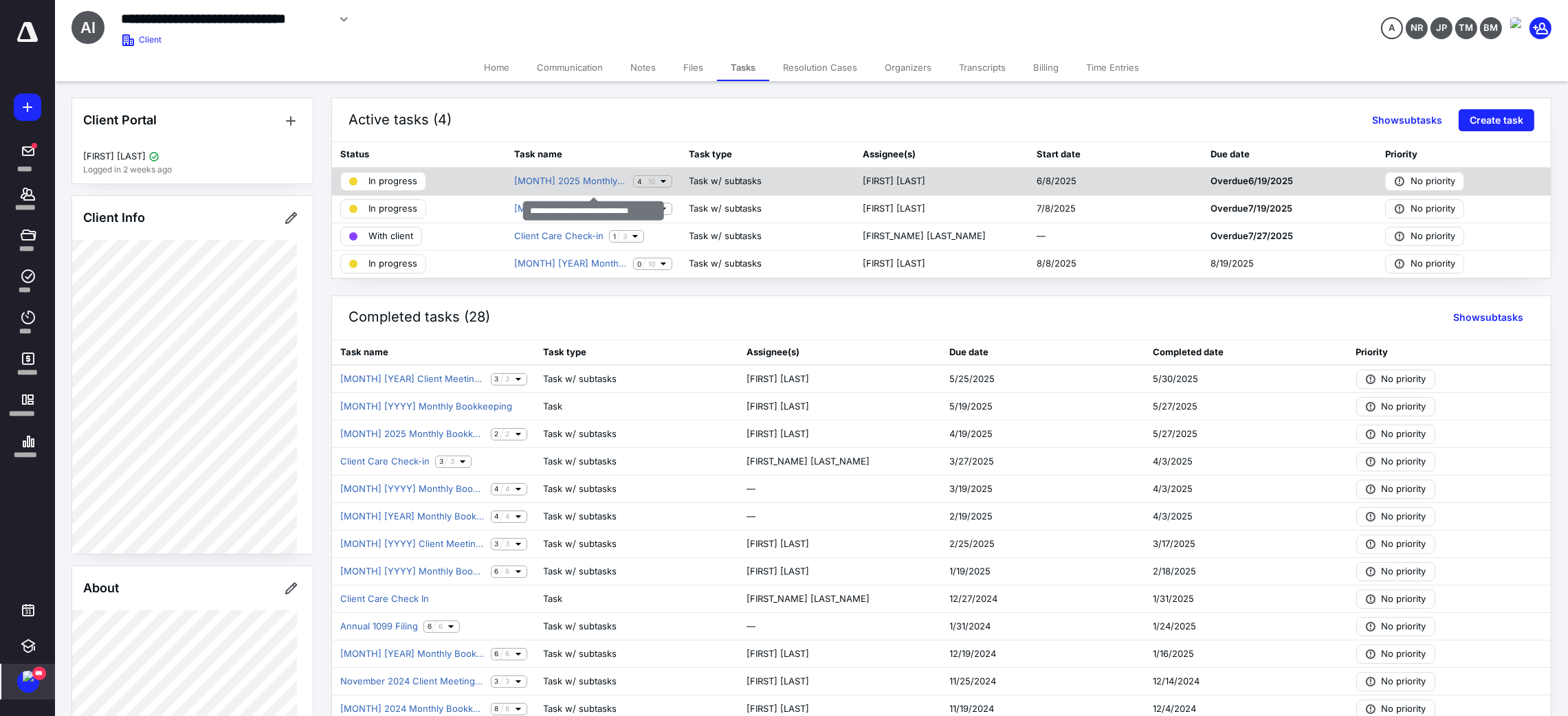 click on "[MONTH] [YEAR]  Monthly Bookkeeping [NUMBER] [NUMBER]" at bounding box center (593, 181) 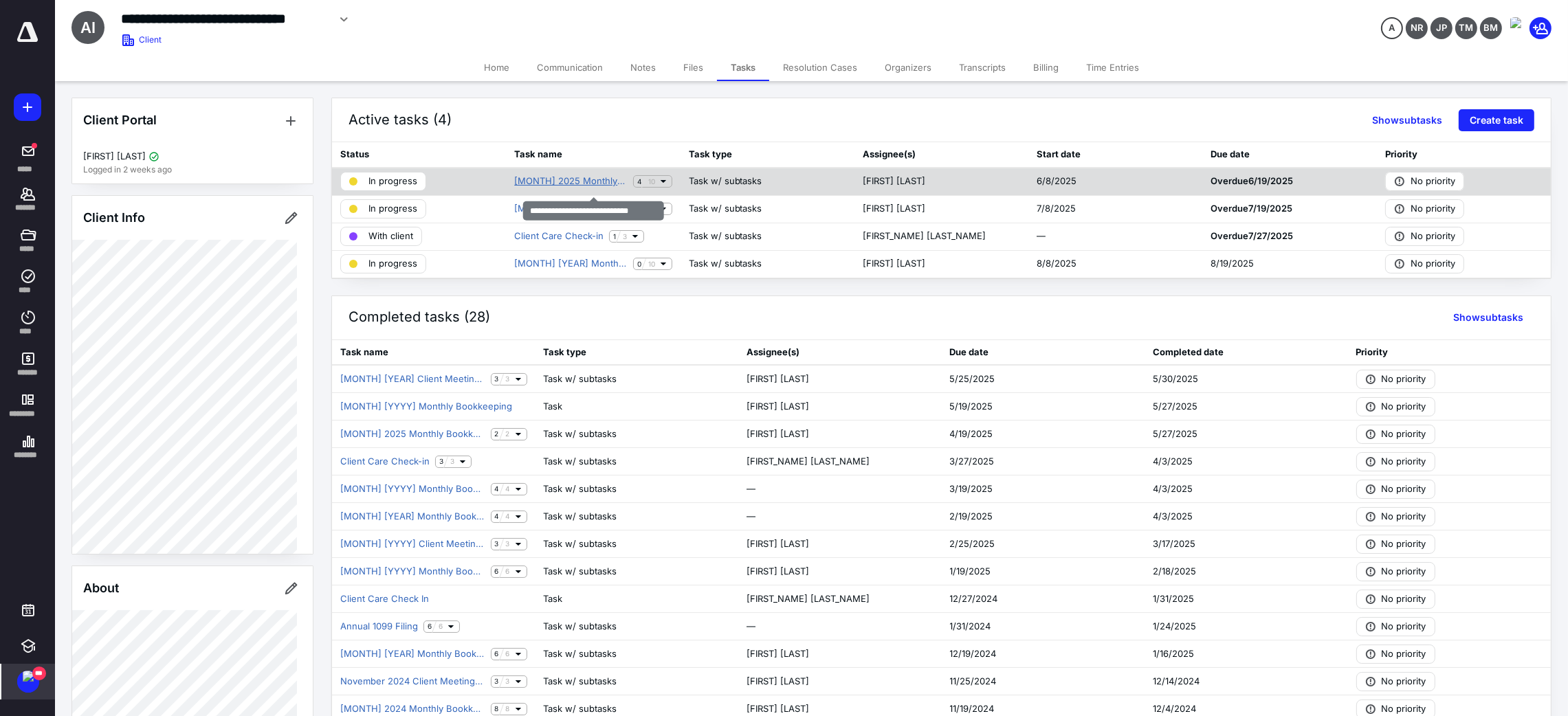 click on "[MONTH] 2025 Monthly Bookkeeping" at bounding box center (571, 181) 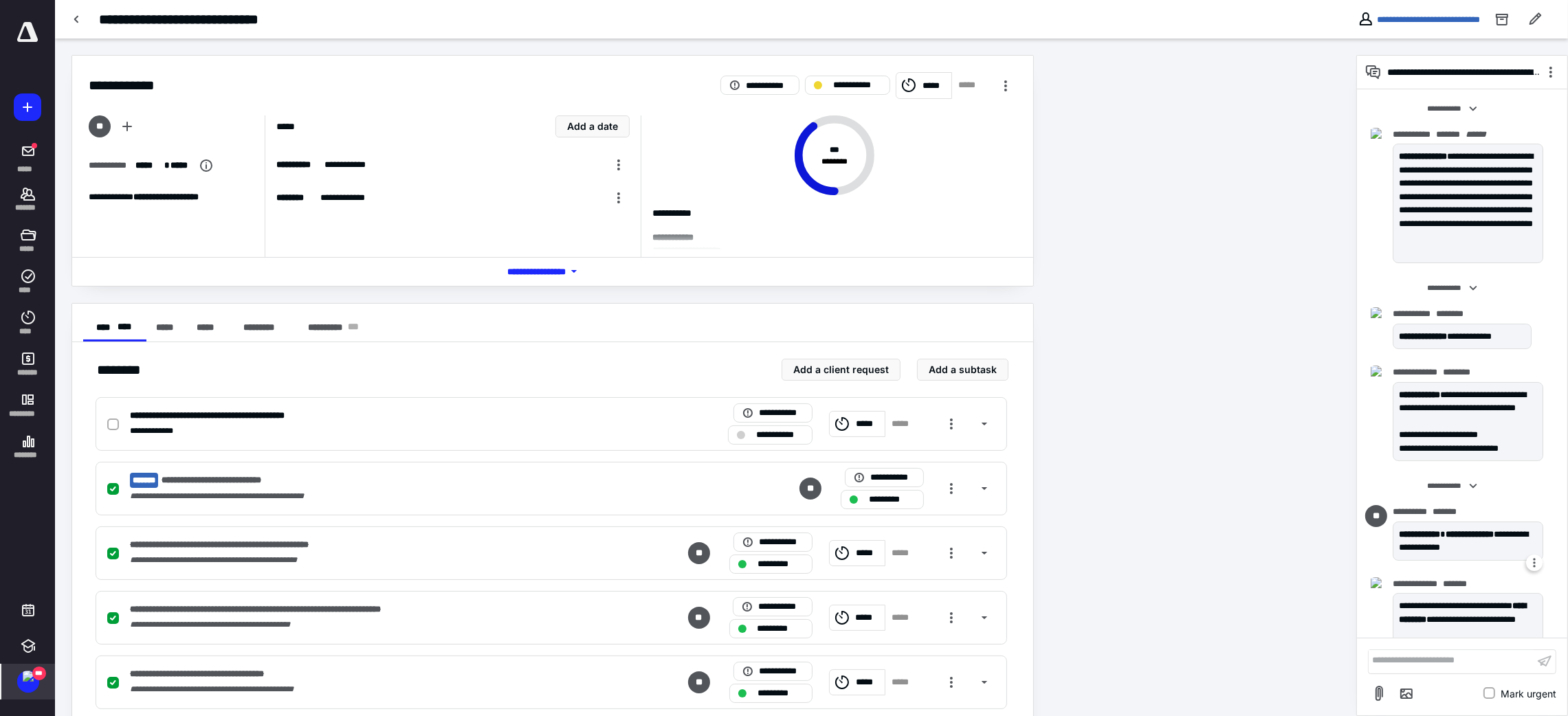 scroll, scrollTop: 135, scrollLeft: 0, axis: vertical 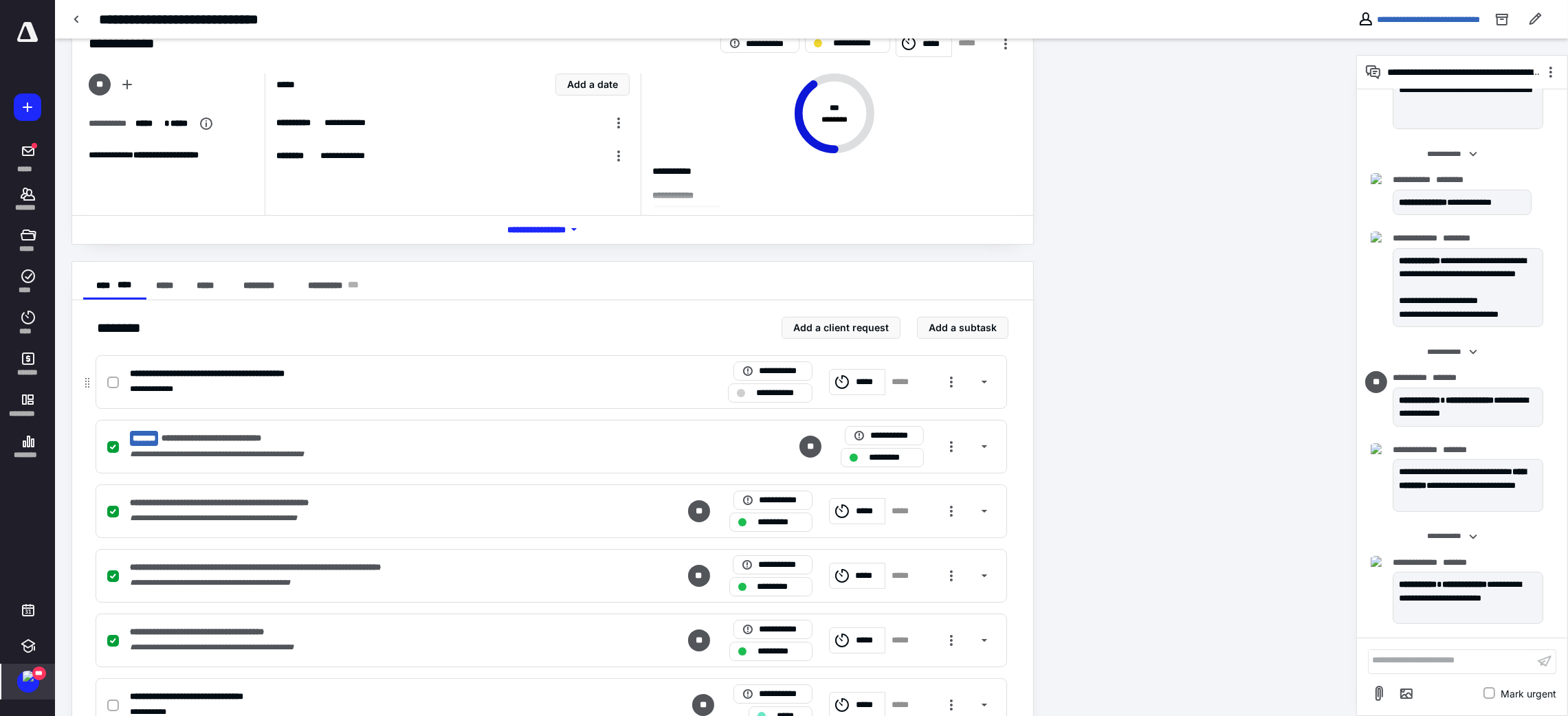 click on "**********" at bounding box center [371, 389] 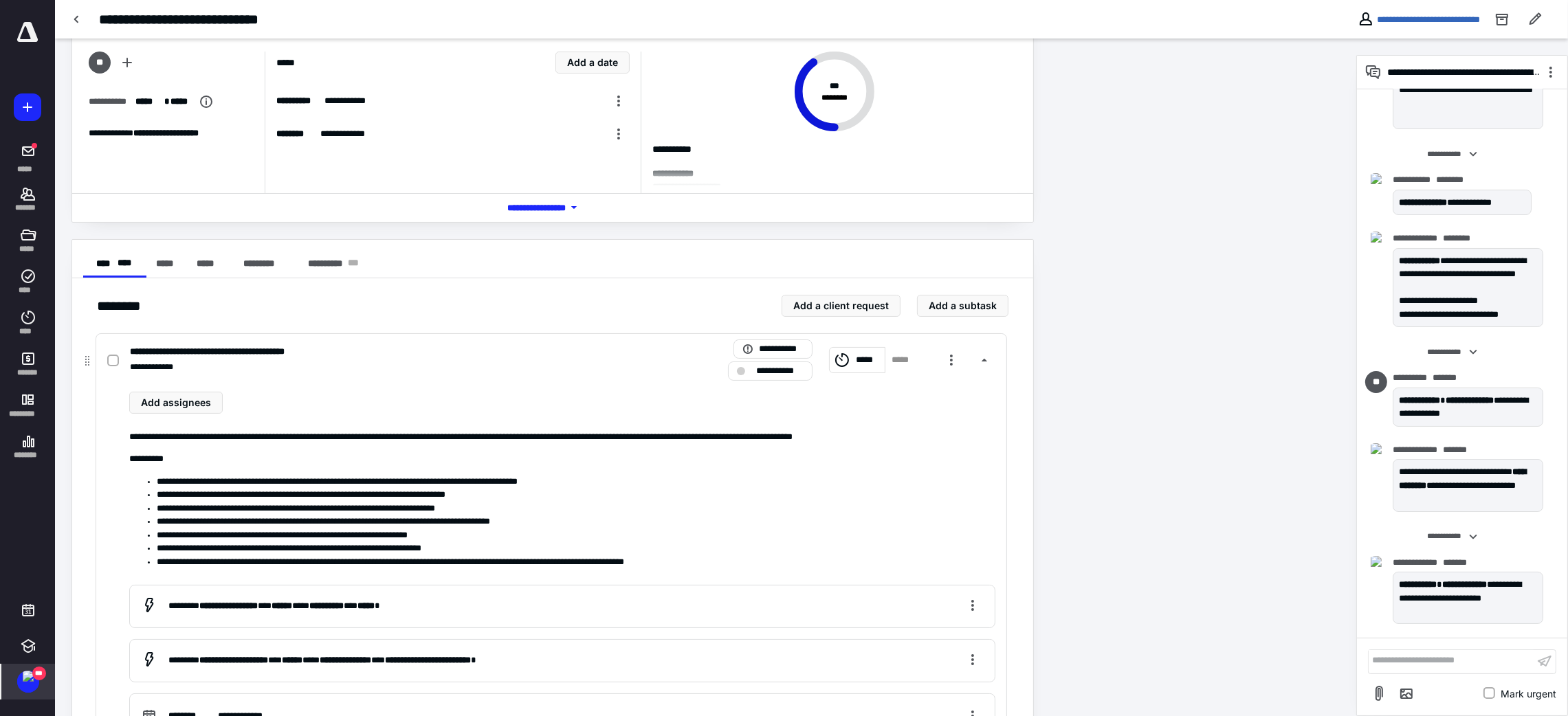 scroll, scrollTop: 42, scrollLeft: 0, axis: vertical 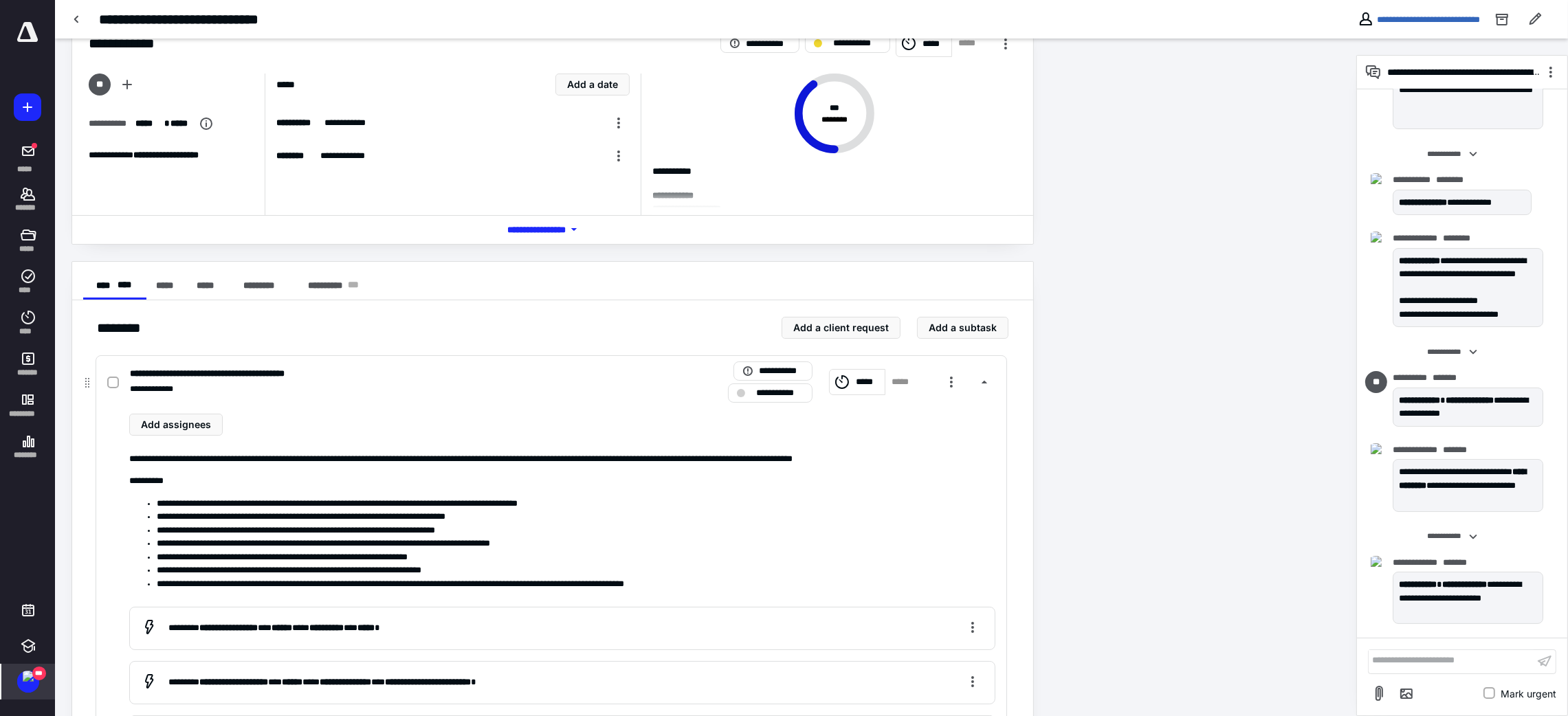 click at bounding box center (113, 383) 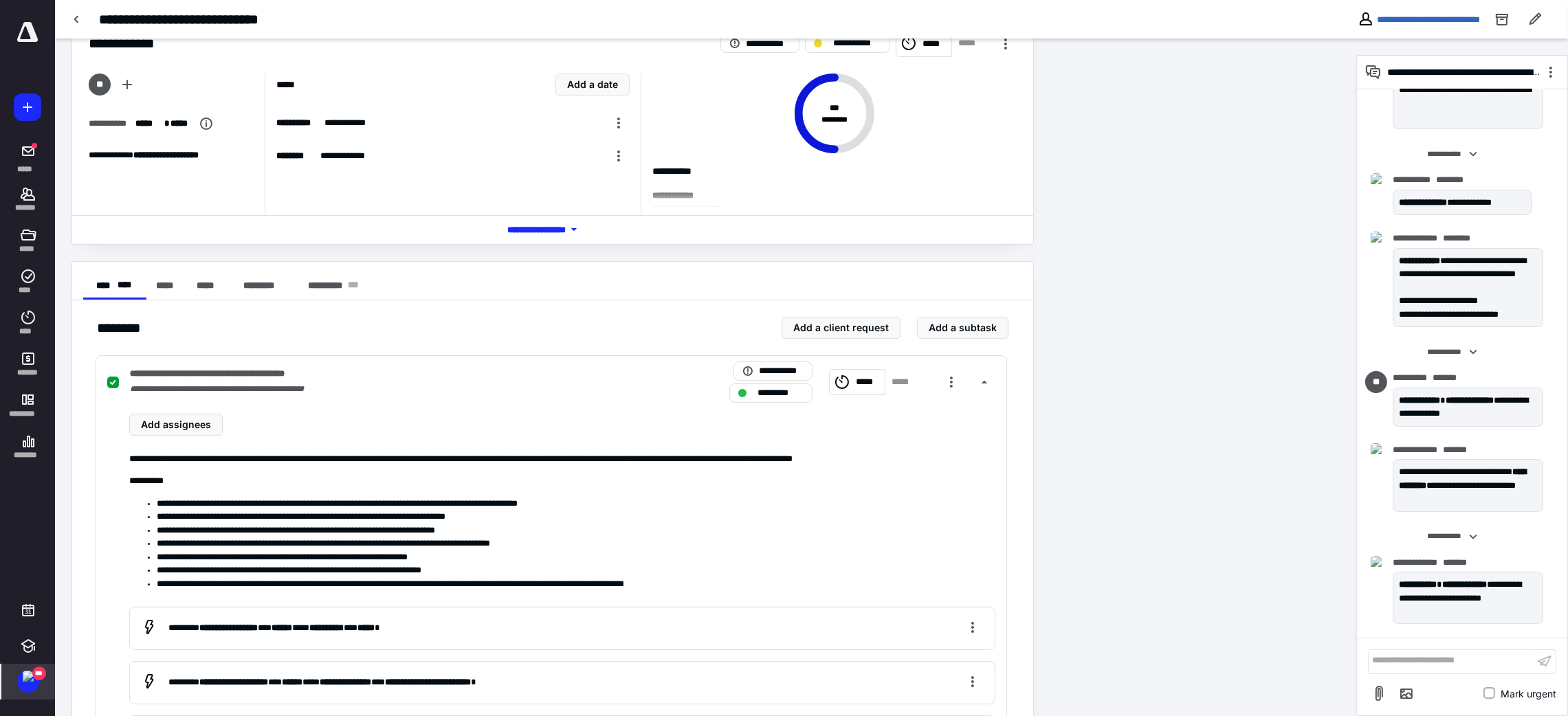 click 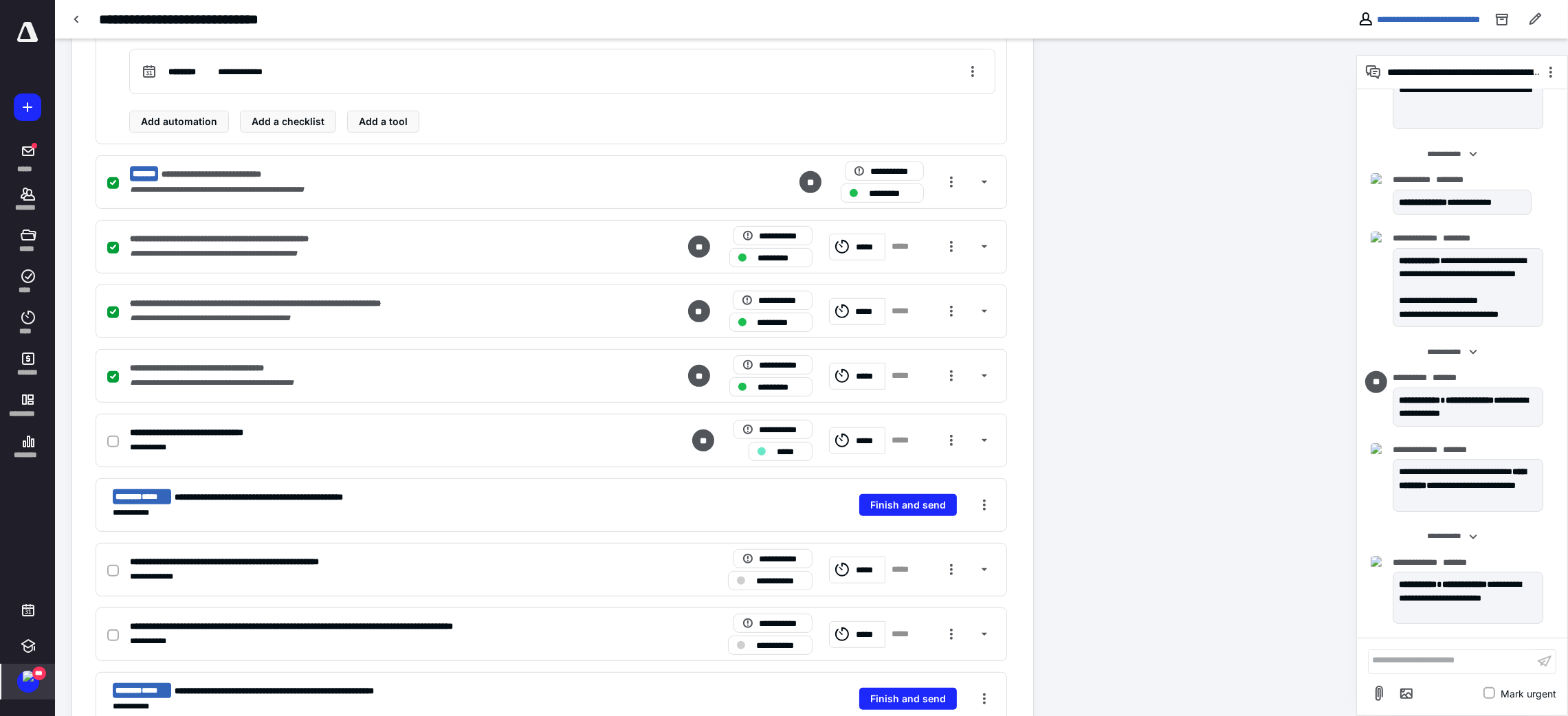 scroll, scrollTop: 859, scrollLeft: 0, axis: vertical 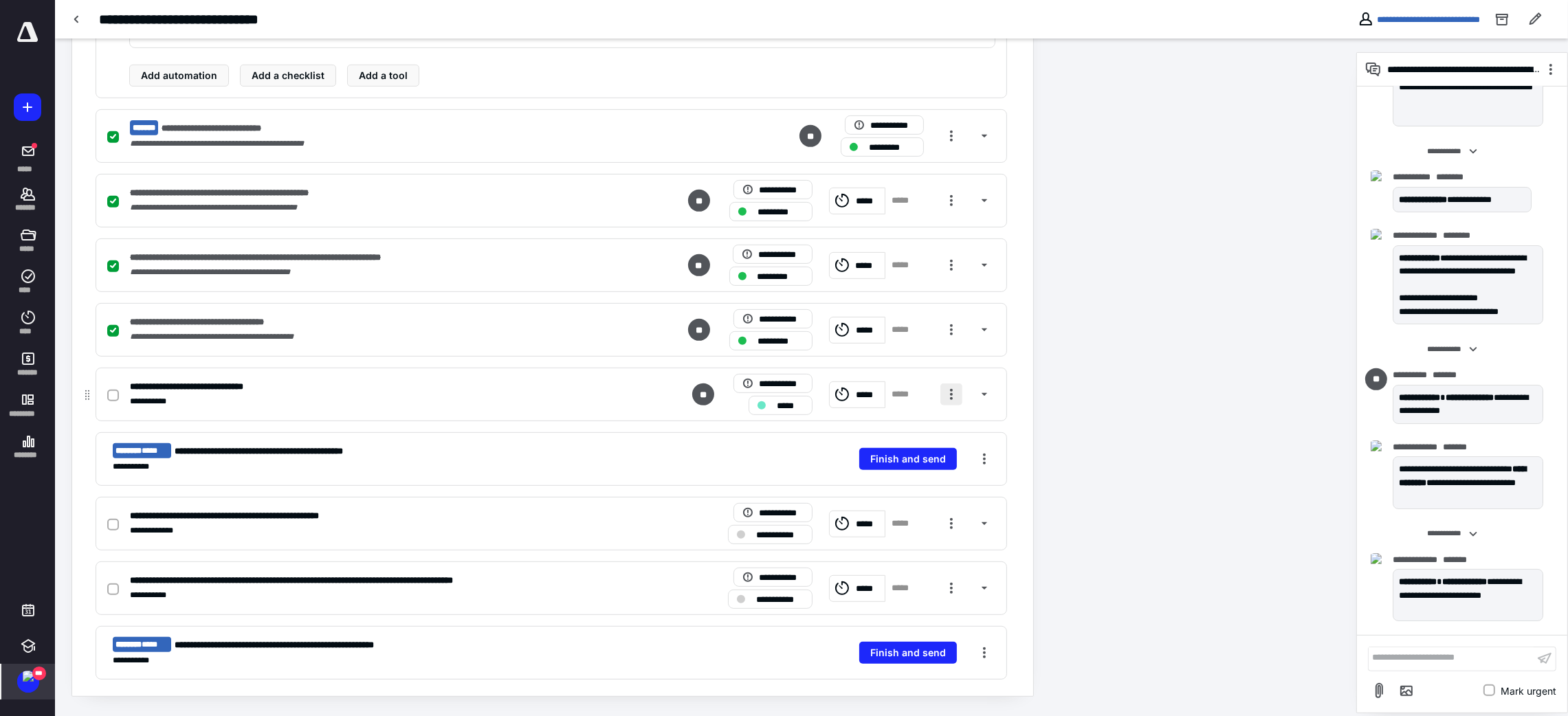 click at bounding box center [951, 394] 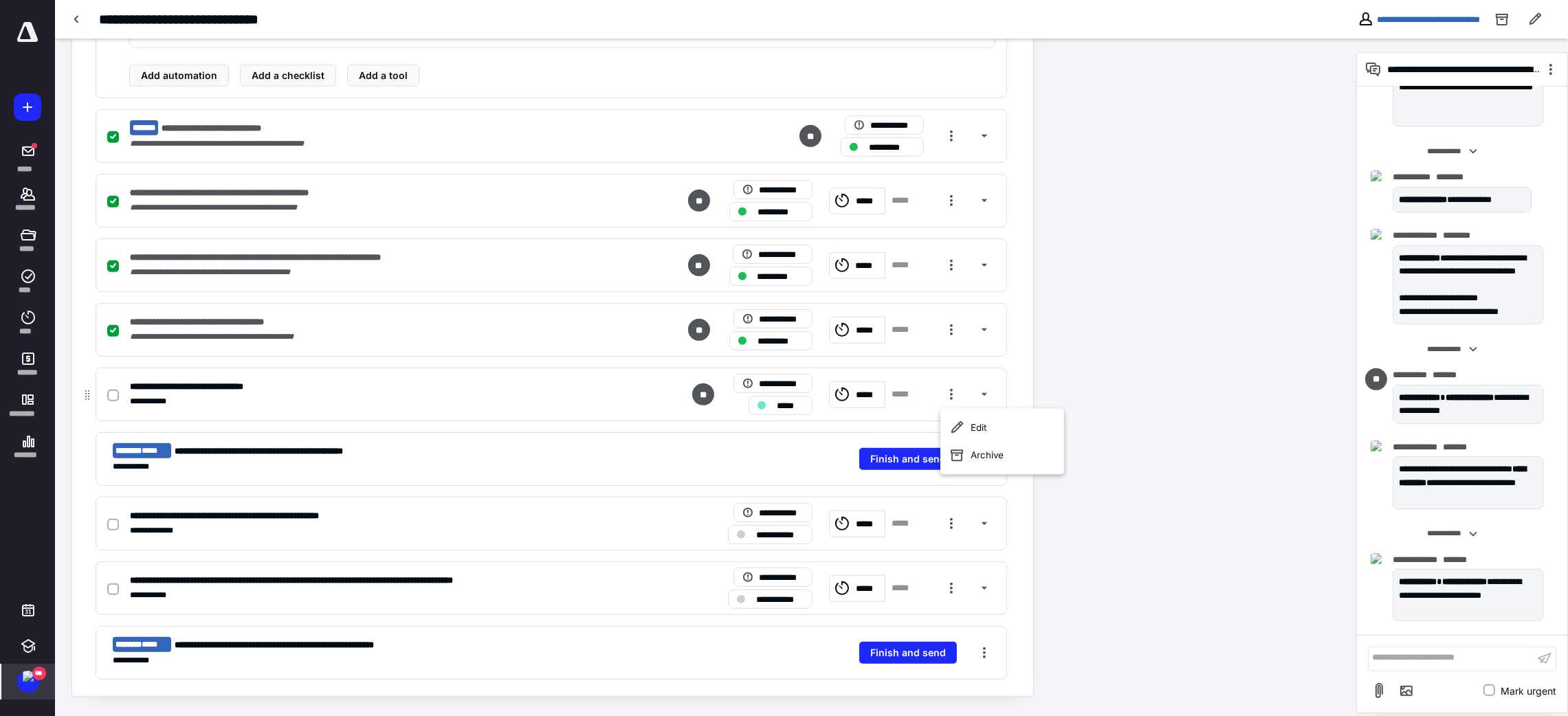 click on "**********" at bounding box center [371, 401] 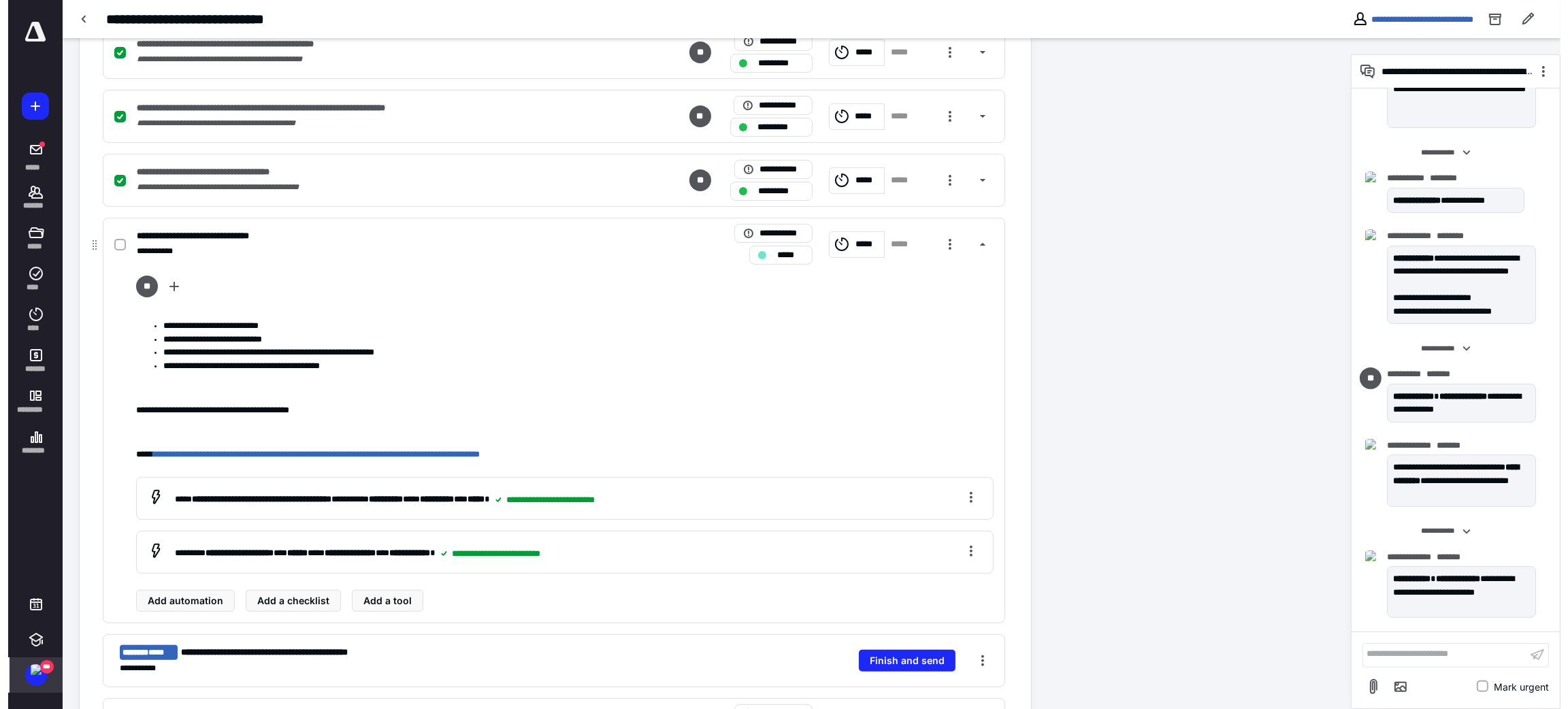 scroll, scrollTop: 595, scrollLeft: 0, axis: vertical 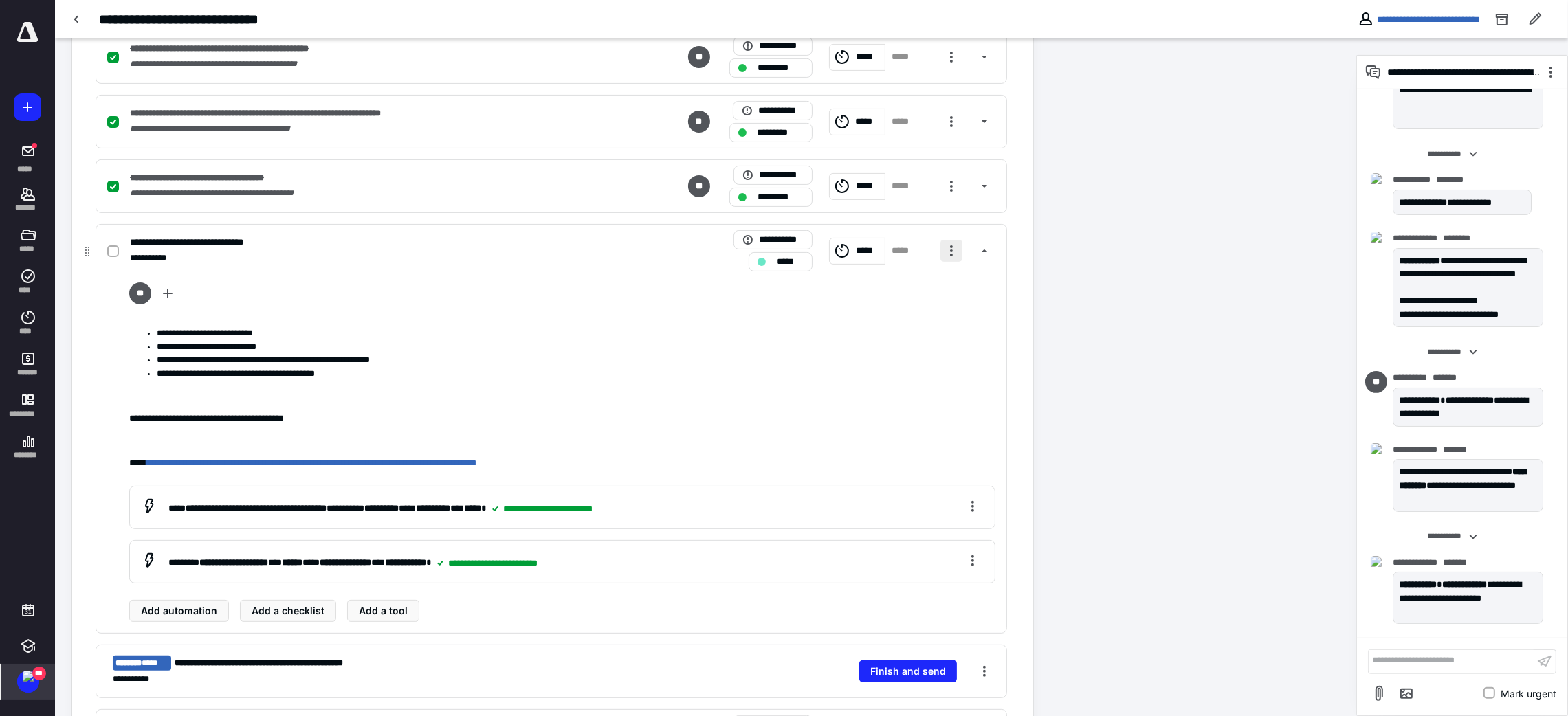click at bounding box center (951, 251) 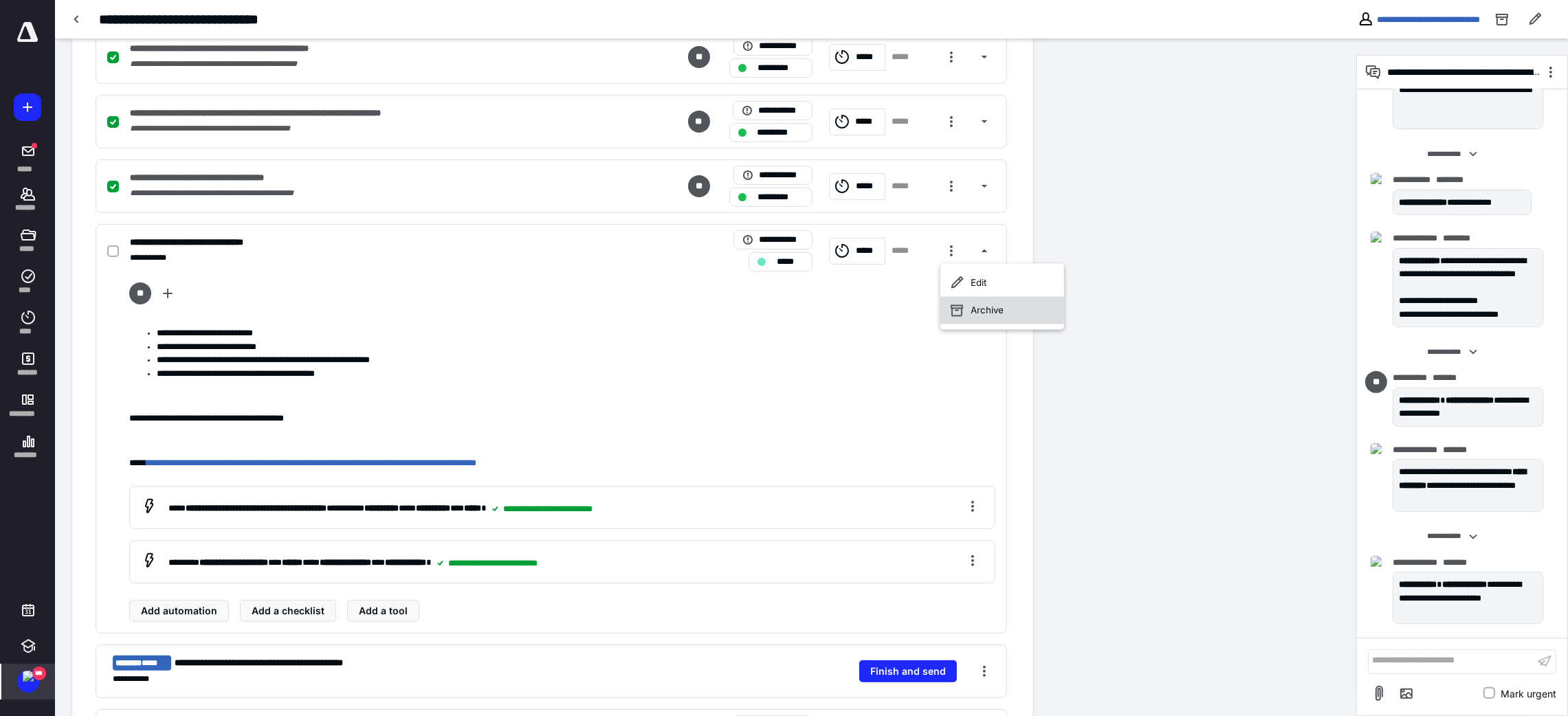 click on "Archive" at bounding box center [1002, 311] 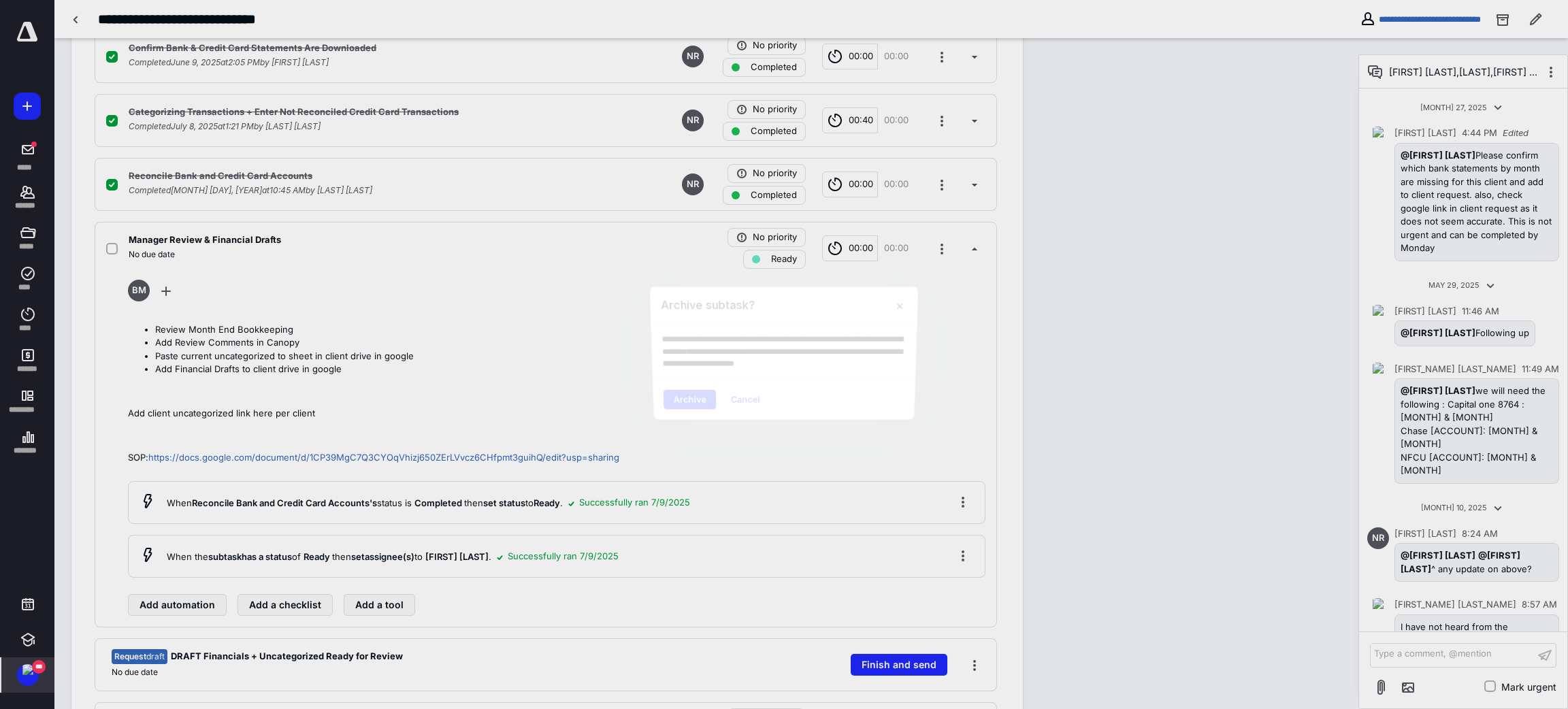 scroll, scrollTop: 134, scrollLeft: 0, axis: vertical 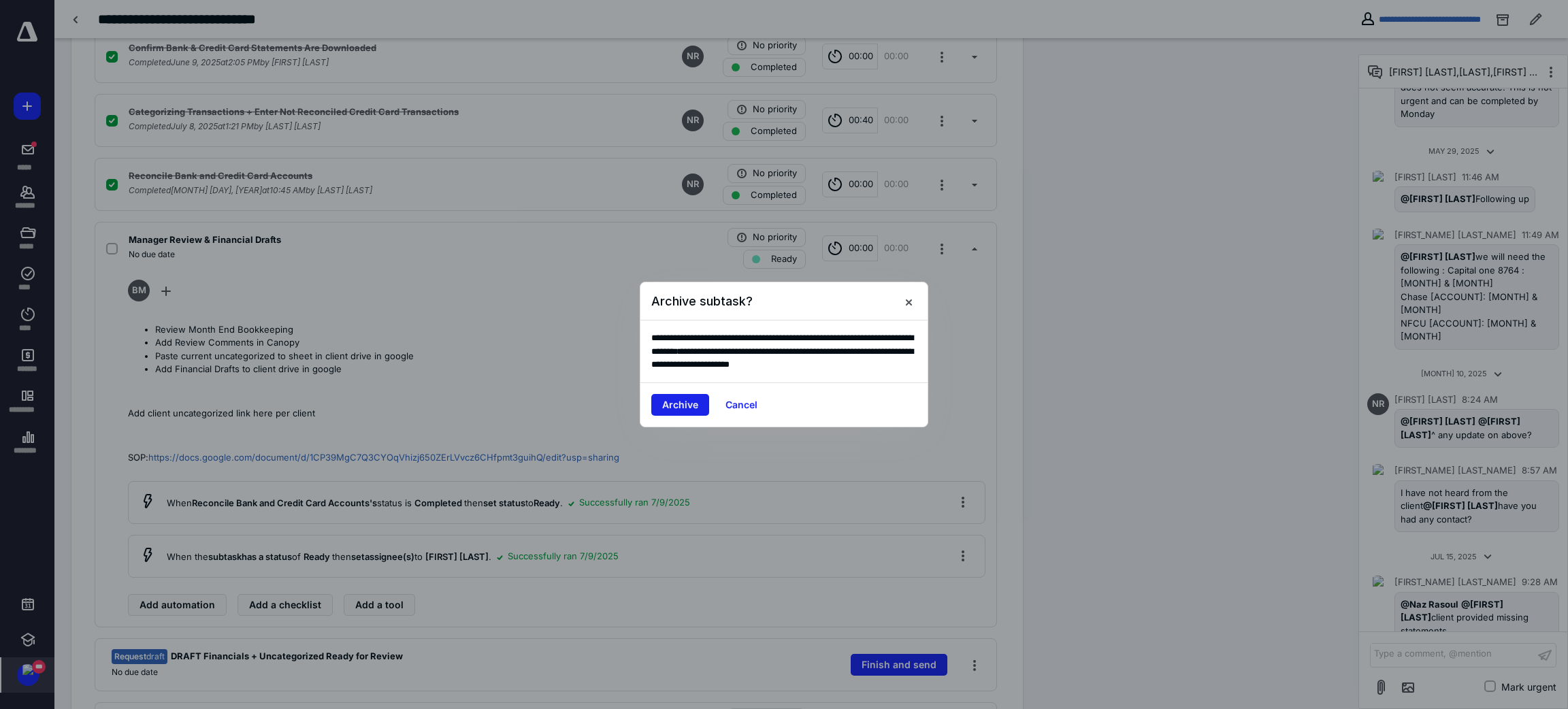 click on "Archive" at bounding box center [680, 405] 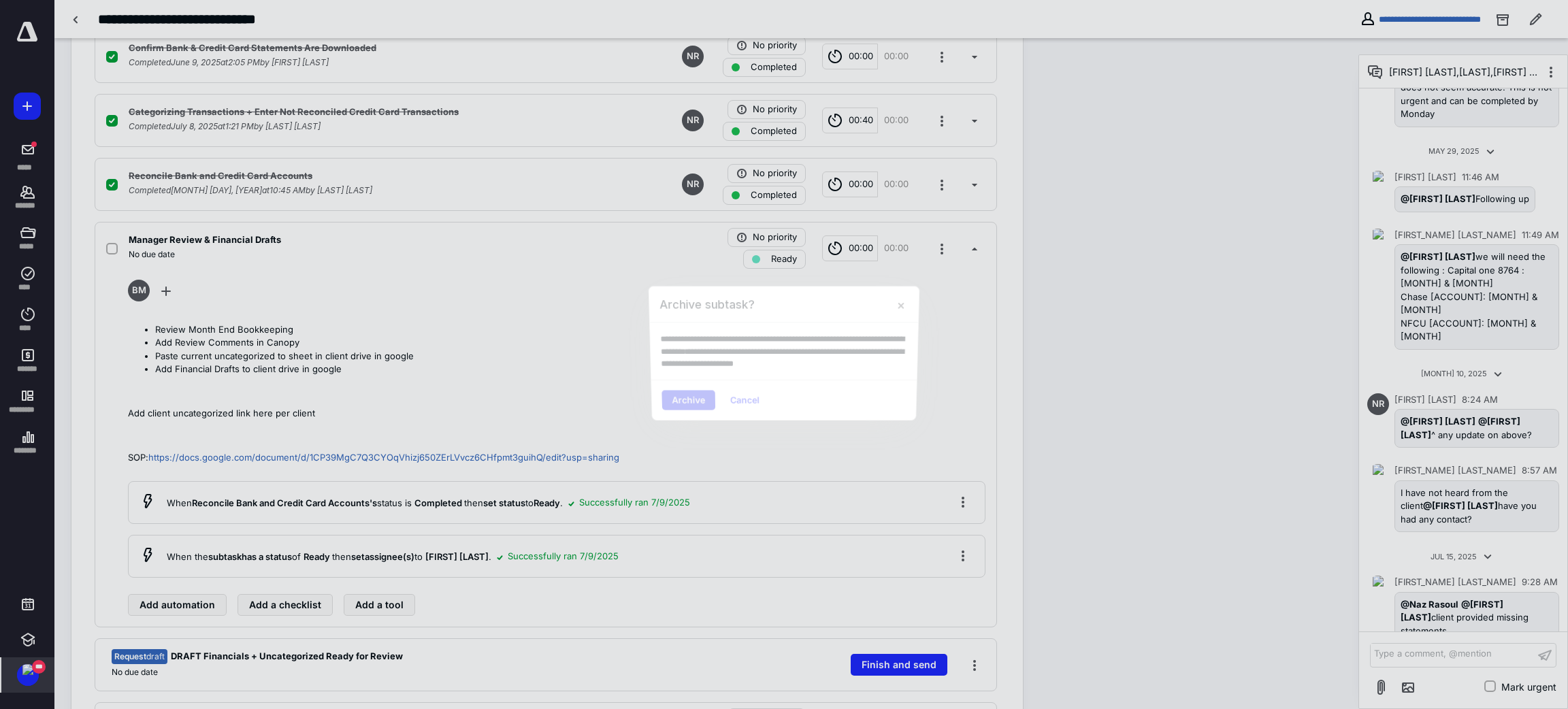 scroll, scrollTop: 388, scrollLeft: 0, axis: vertical 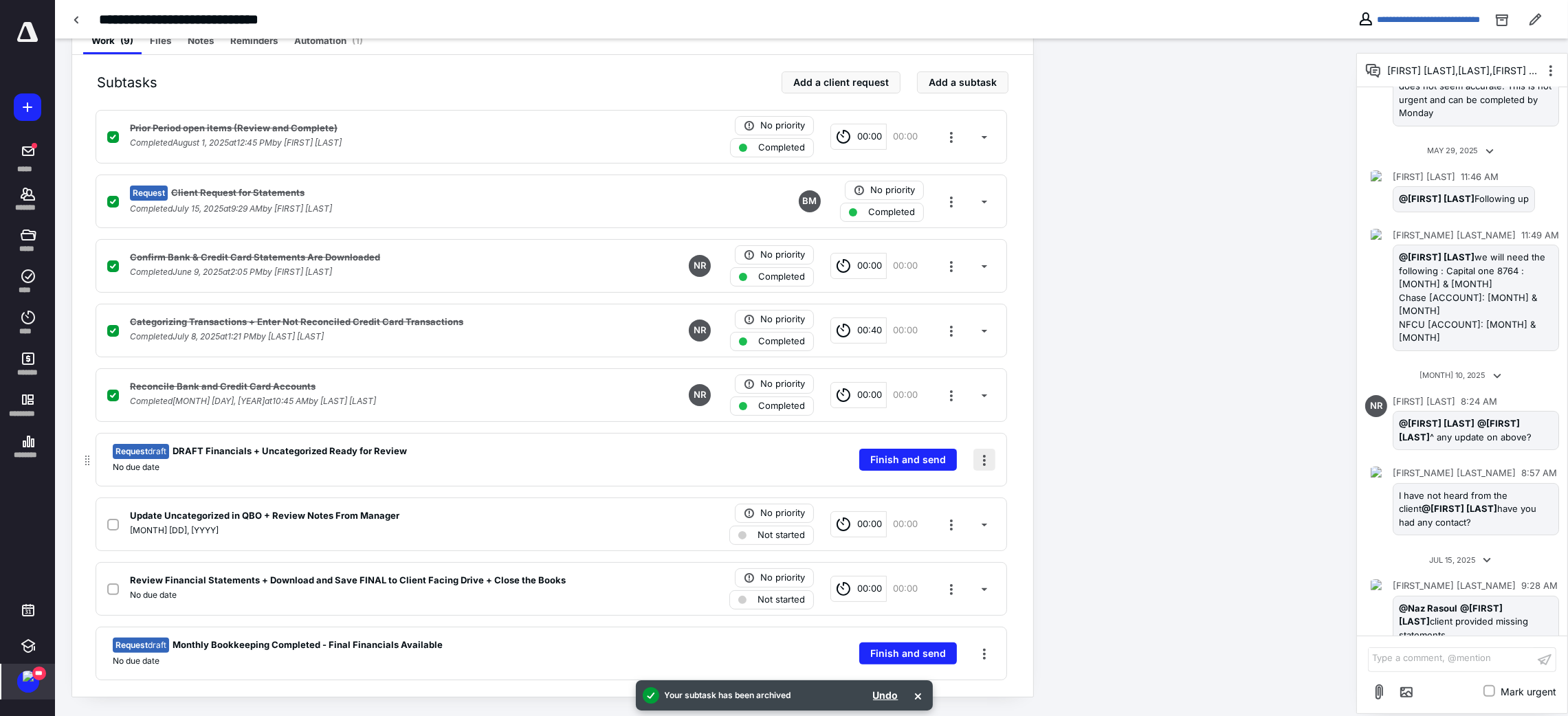 click at bounding box center (984, 460) 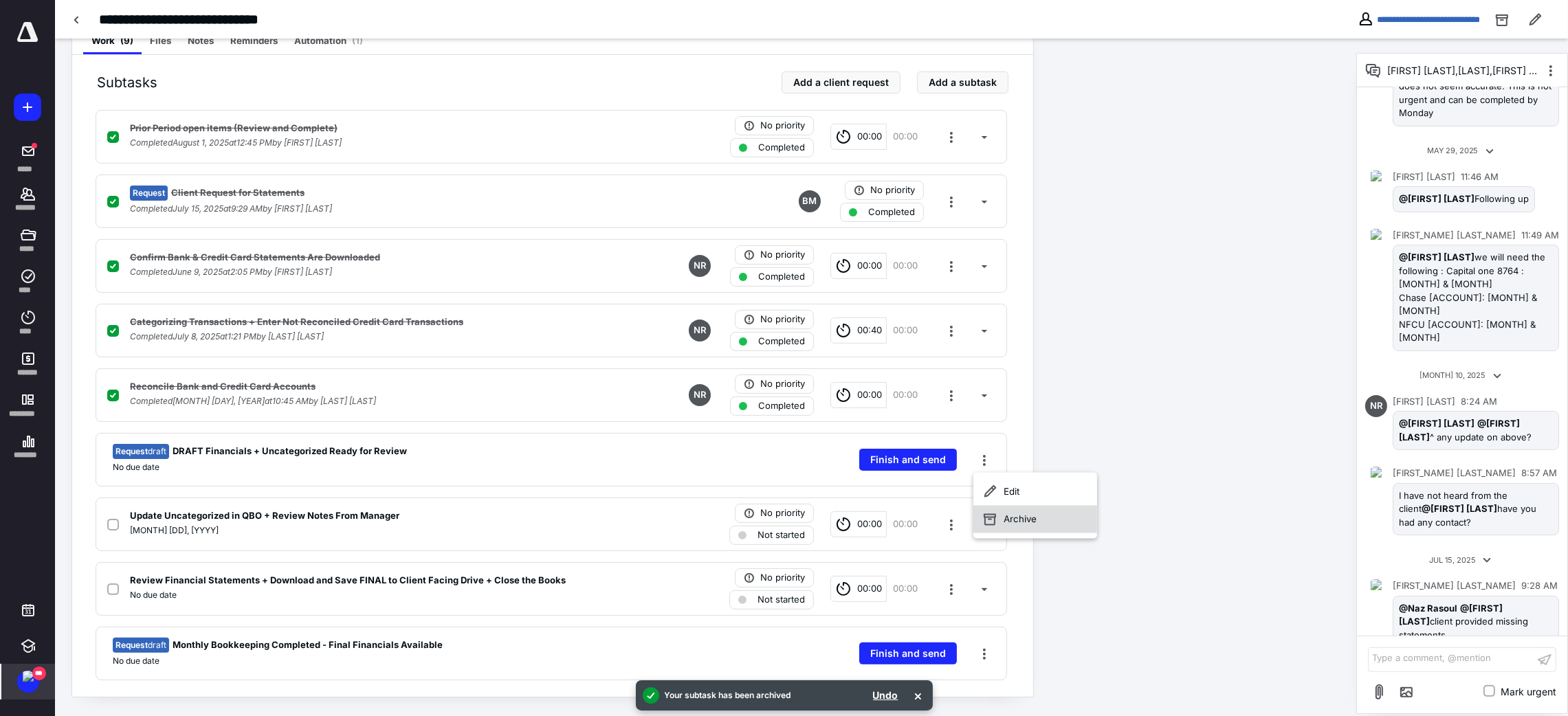 click 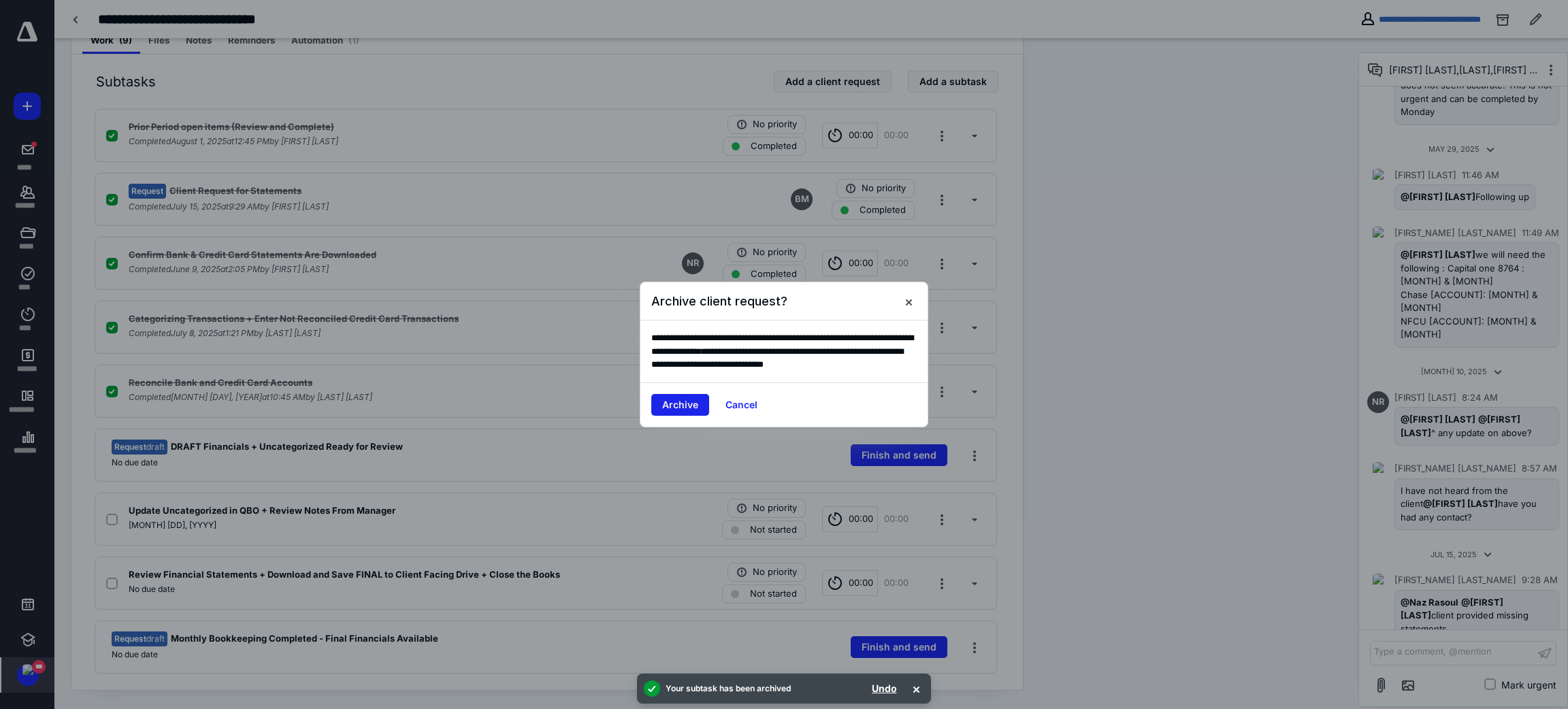 click on "Archive" at bounding box center [680, 405] 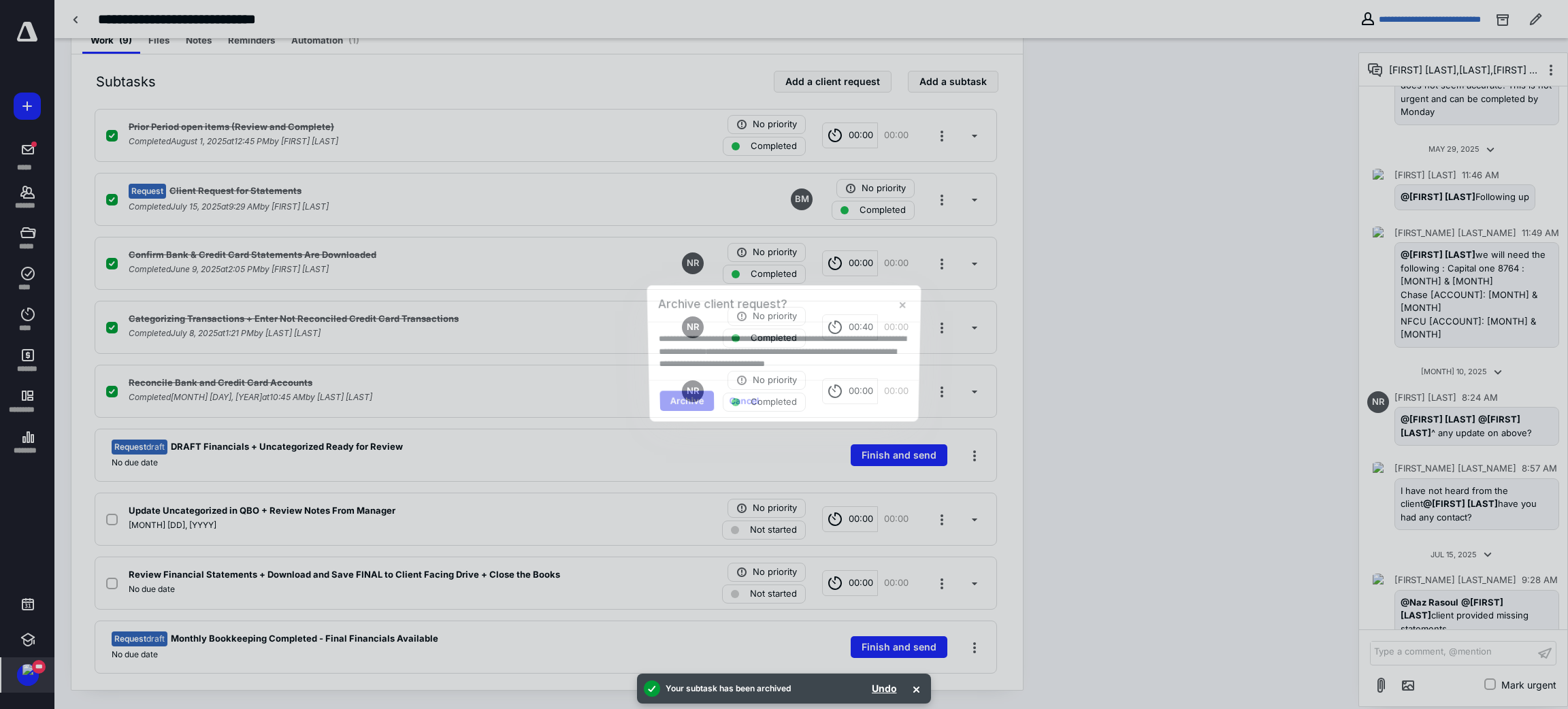 scroll, scrollTop: 323, scrollLeft: 0, axis: vertical 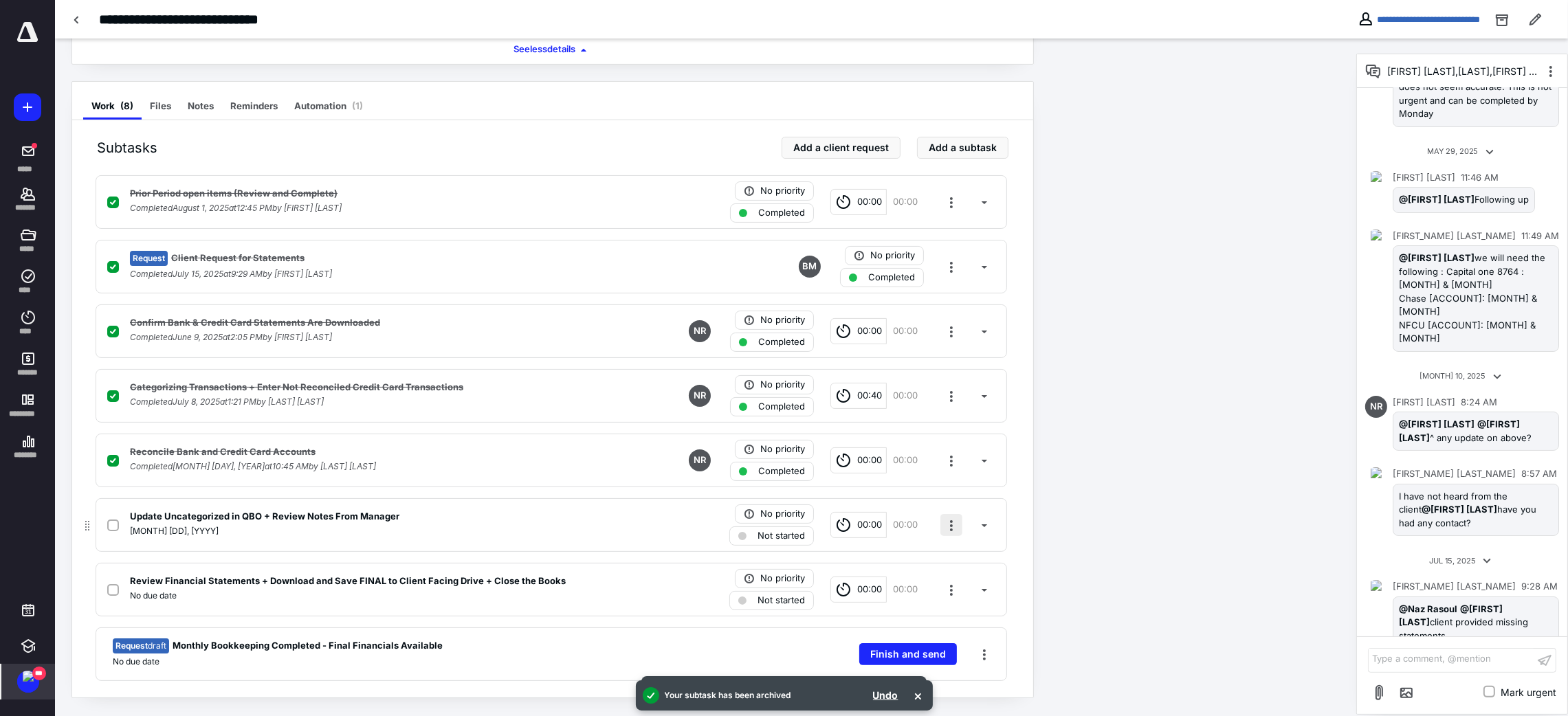 click at bounding box center (951, 525) 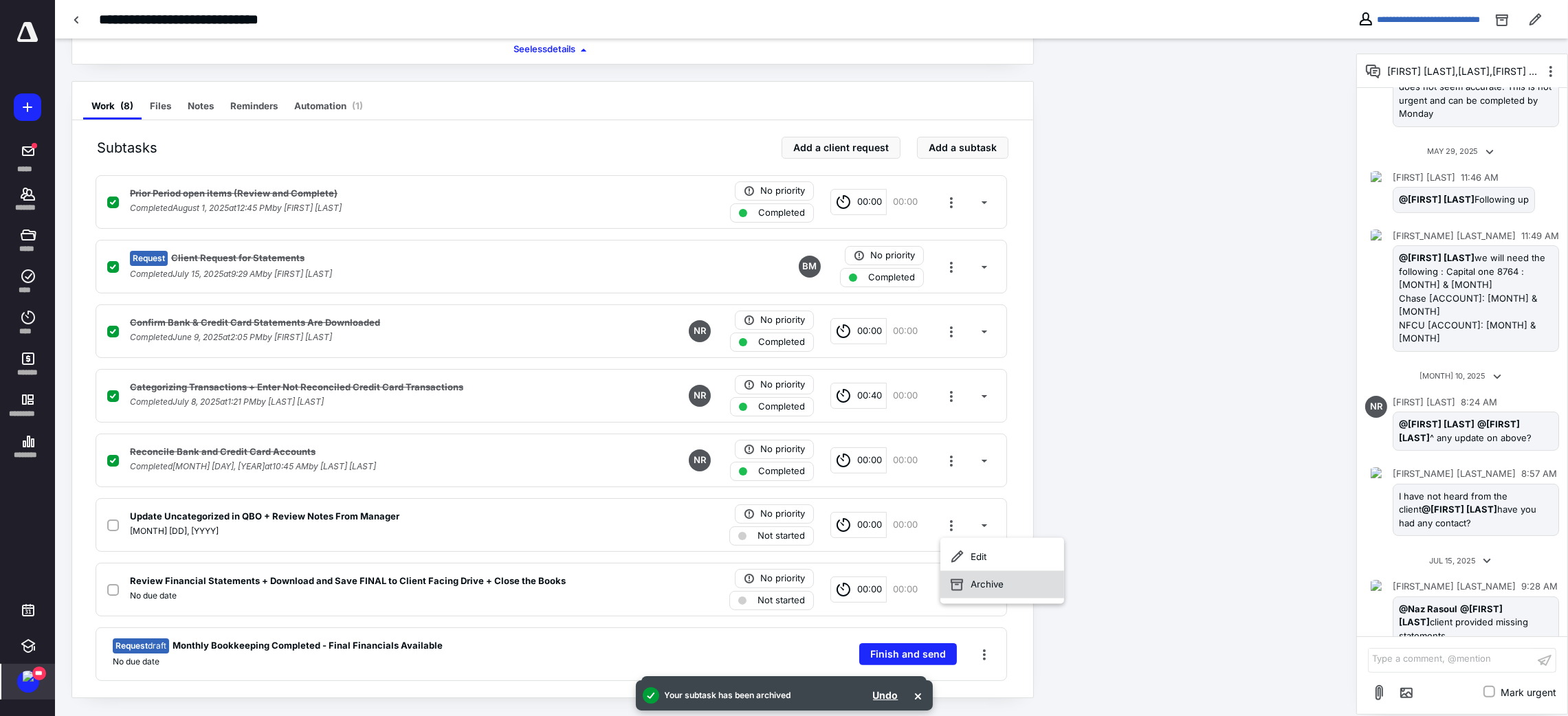 click on "Archive" at bounding box center [1002, 585] 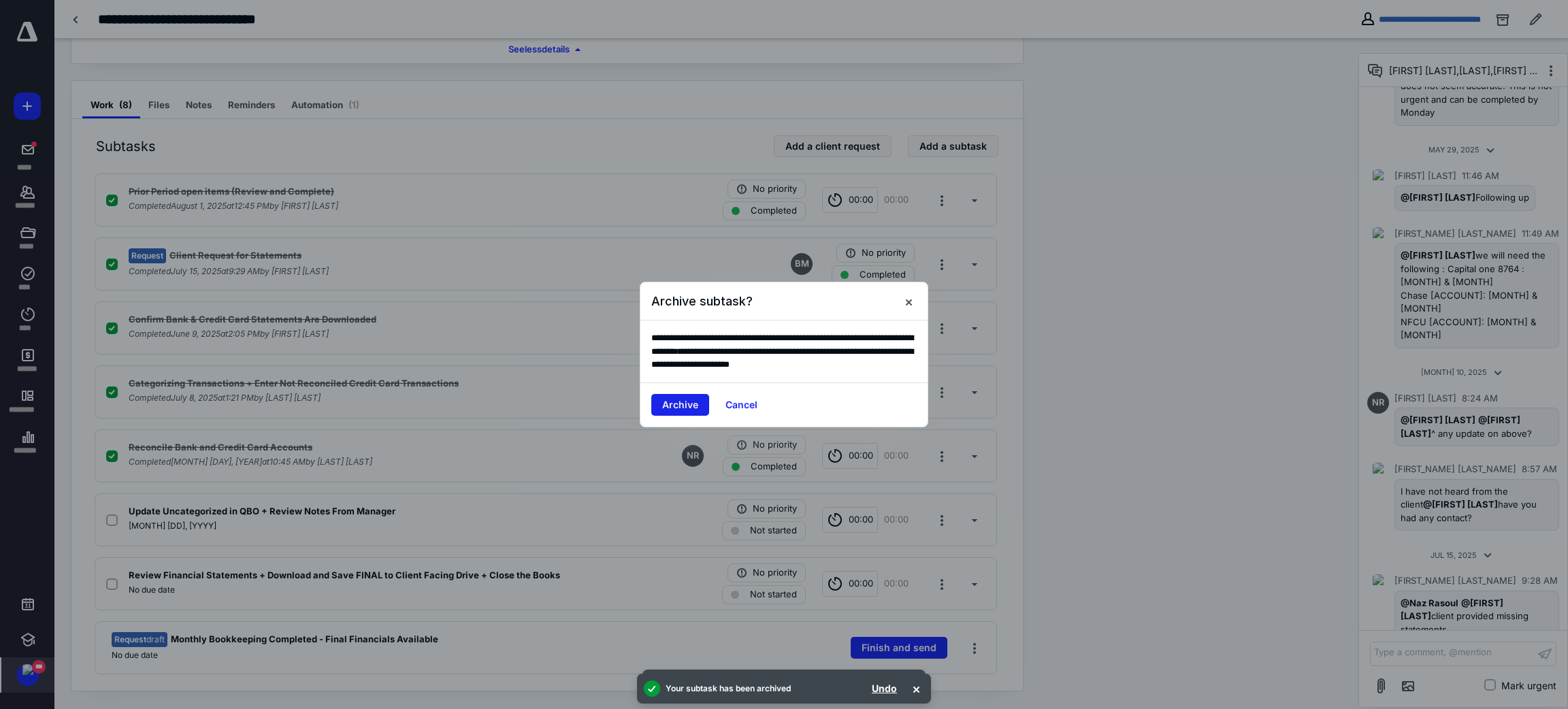 click on "Archive" at bounding box center [680, 405] 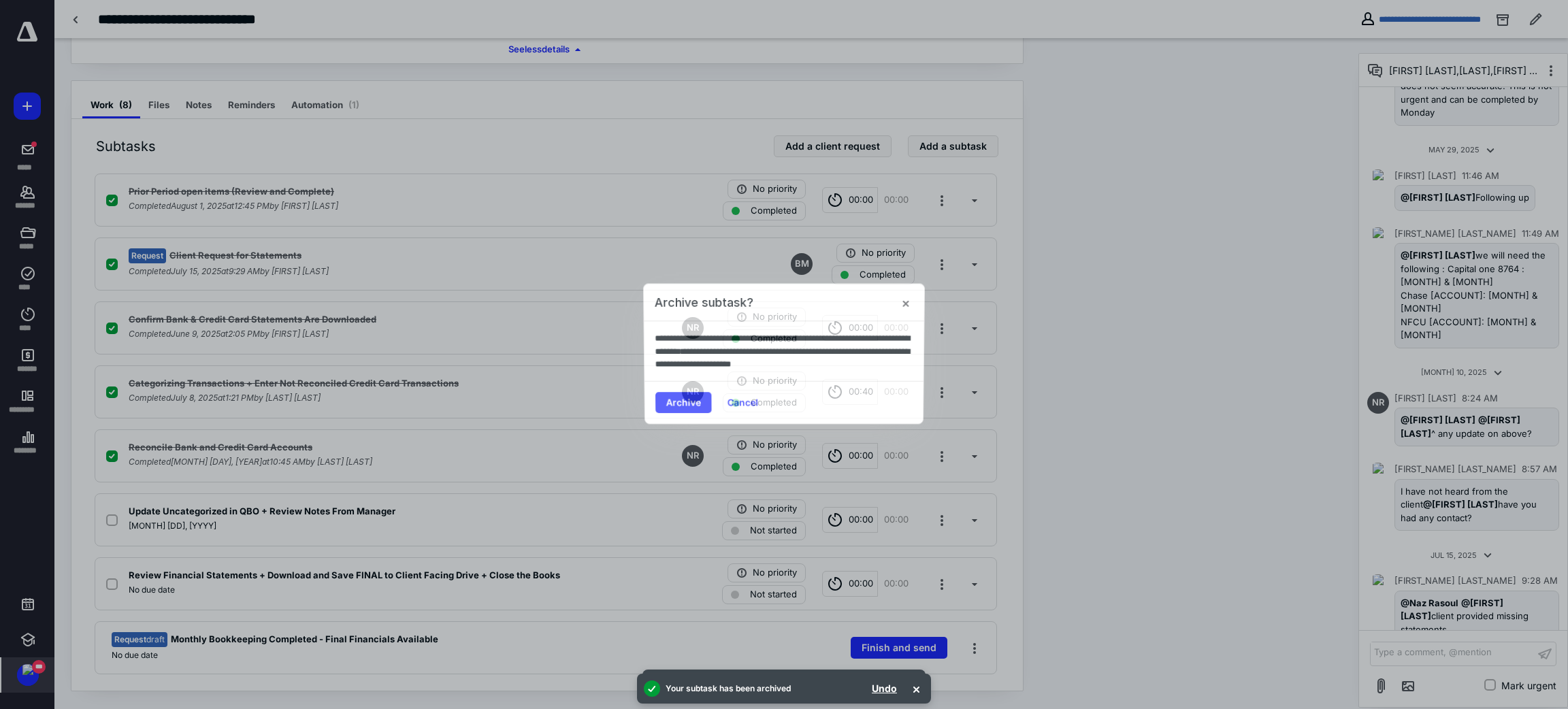 scroll, scrollTop: 259, scrollLeft: 0, axis: vertical 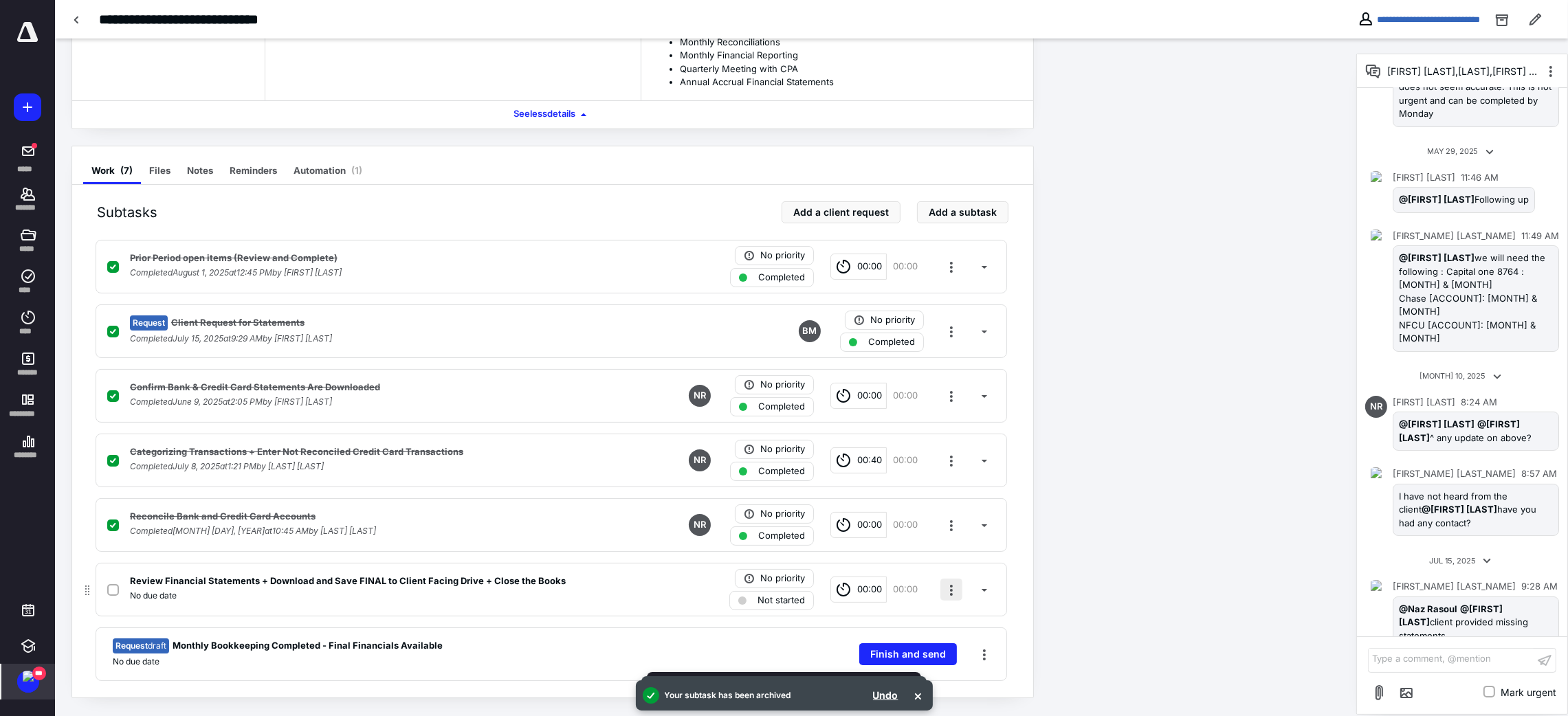 click at bounding box center (951, 590) 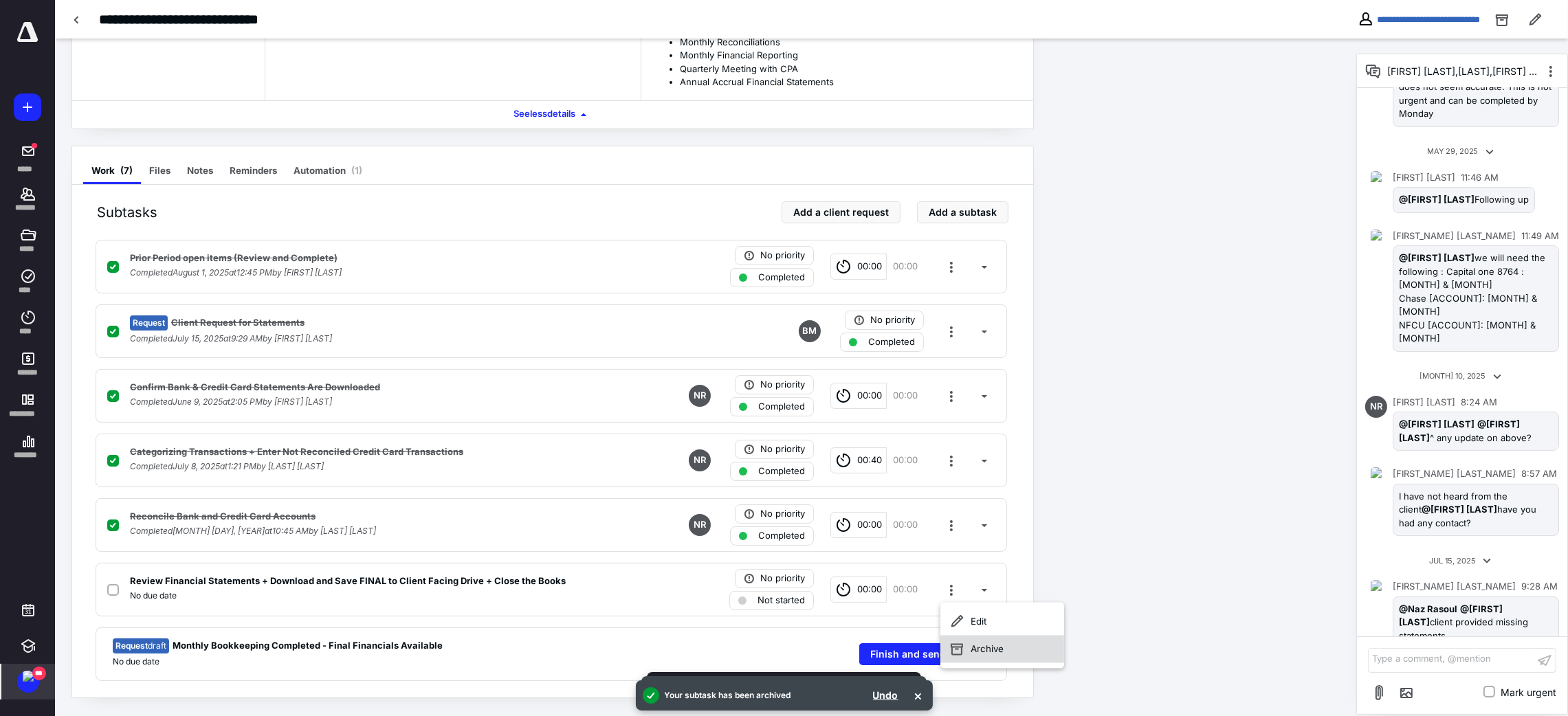 click on "Archive" at bounding box center (1002, 649) 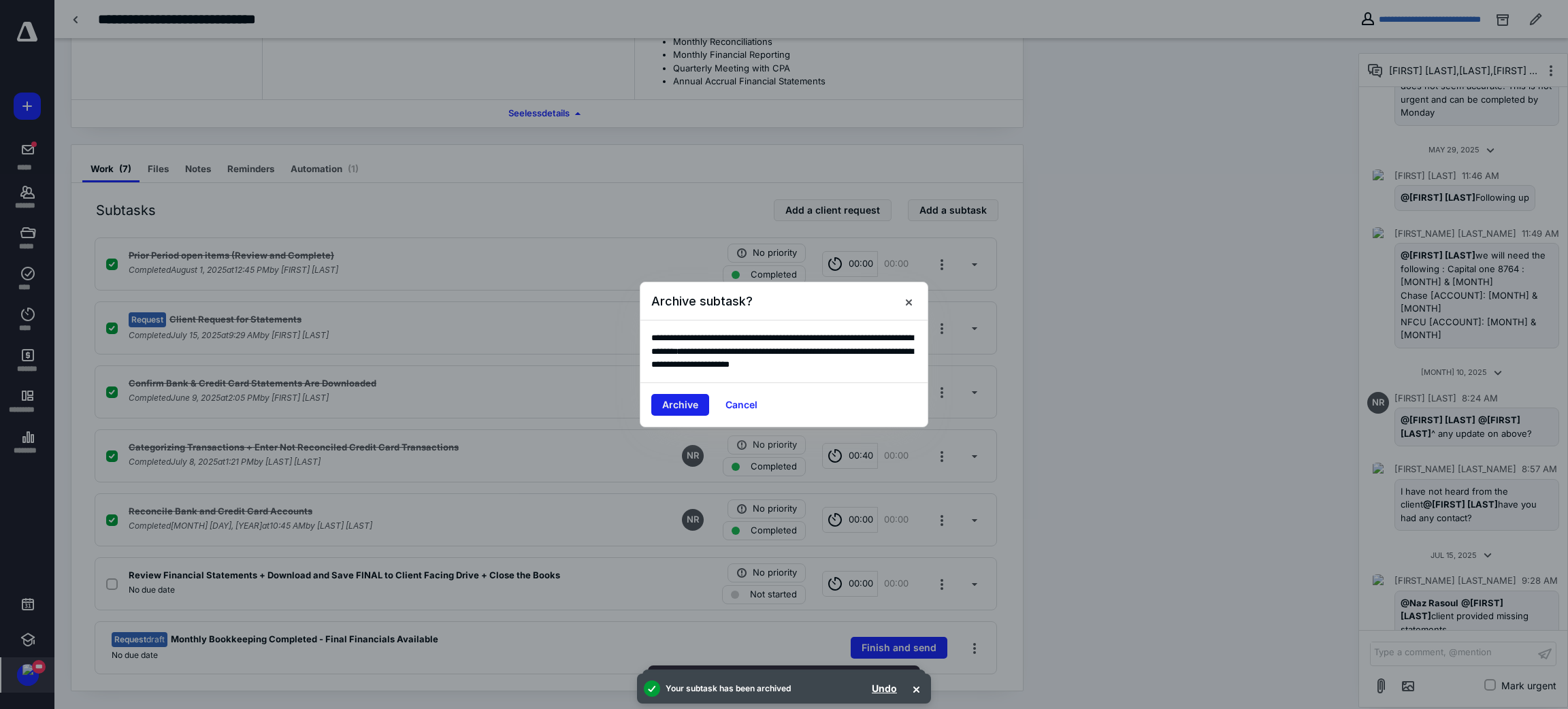 click on "Archive" at bounding box center [680, 405] 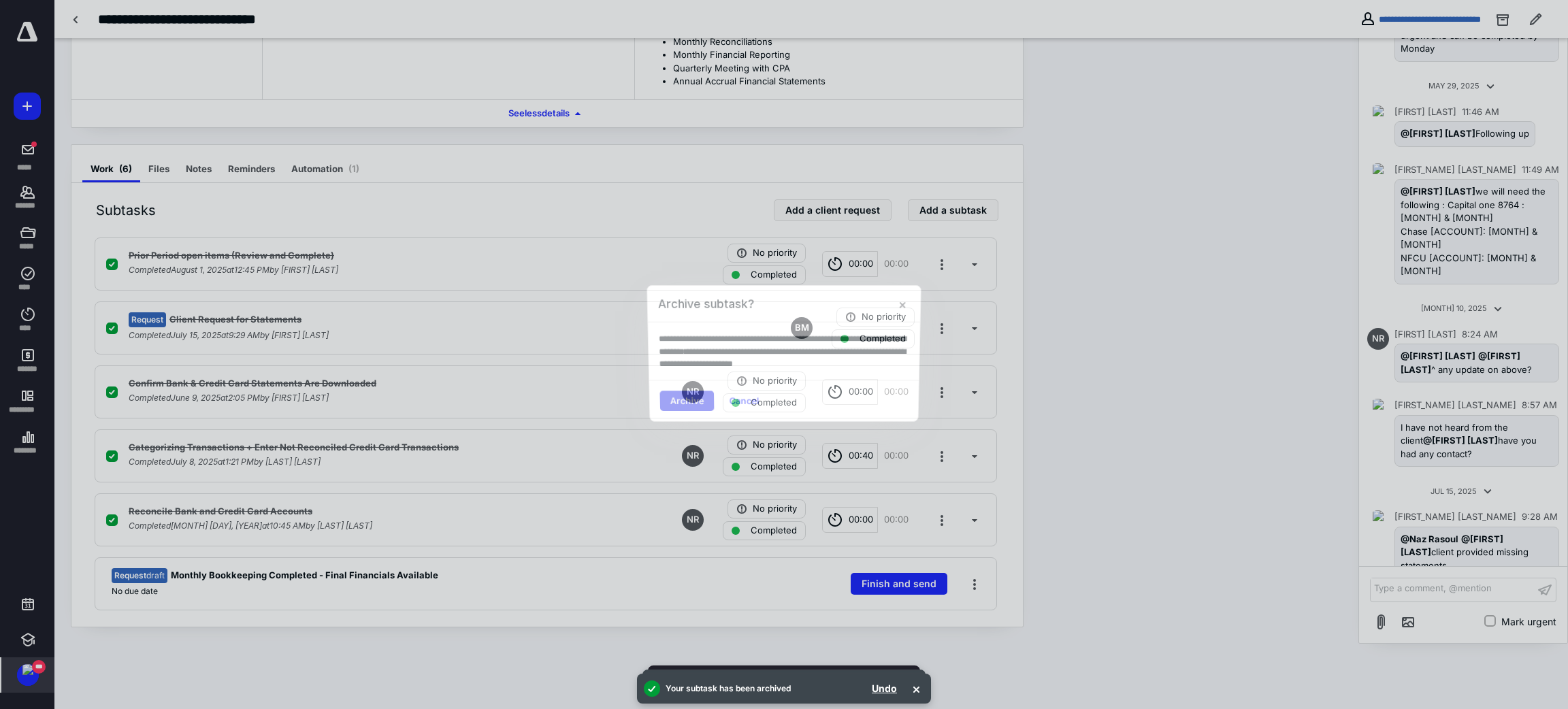 scroll, scrollTop: 195, scrollLeft: 0, axis: vertical 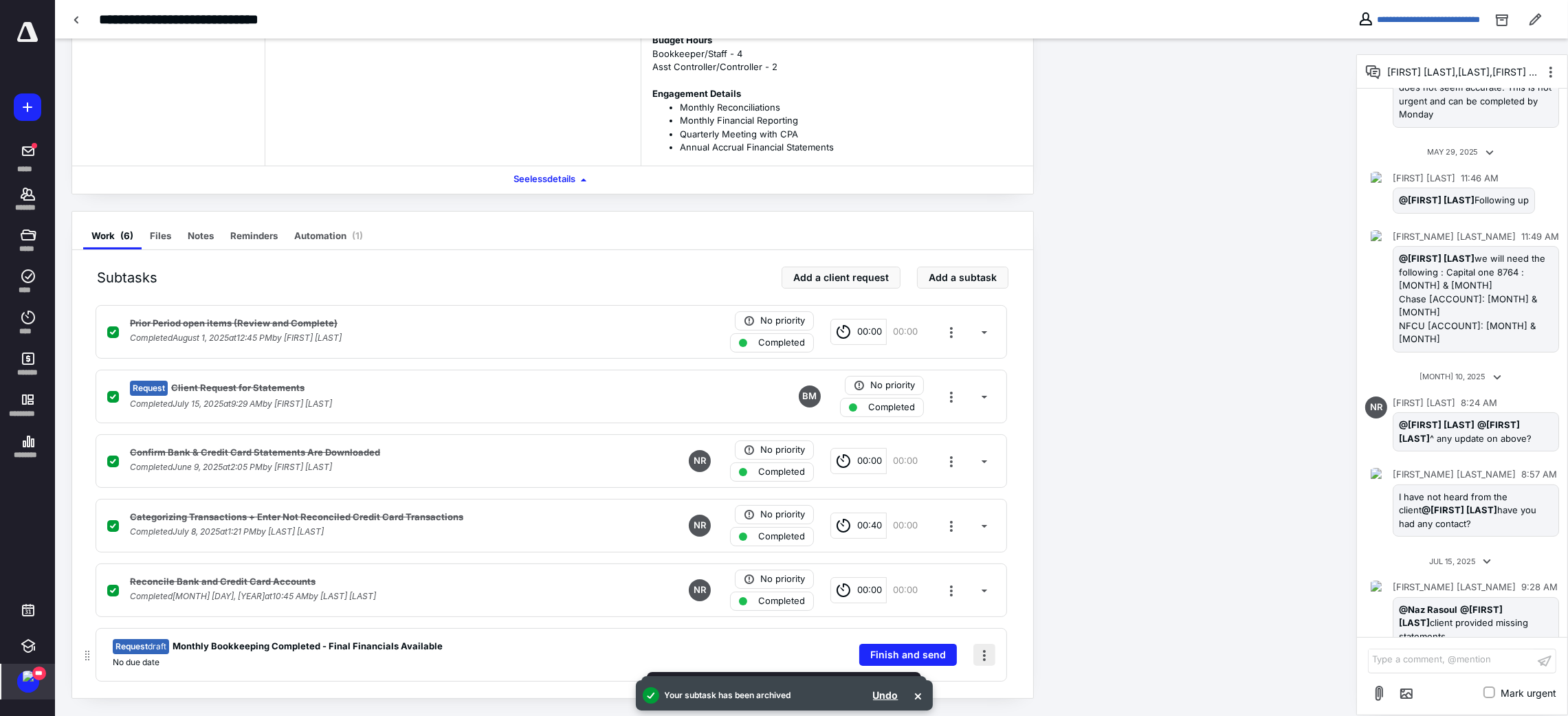 click at bounding box center (984, 655) 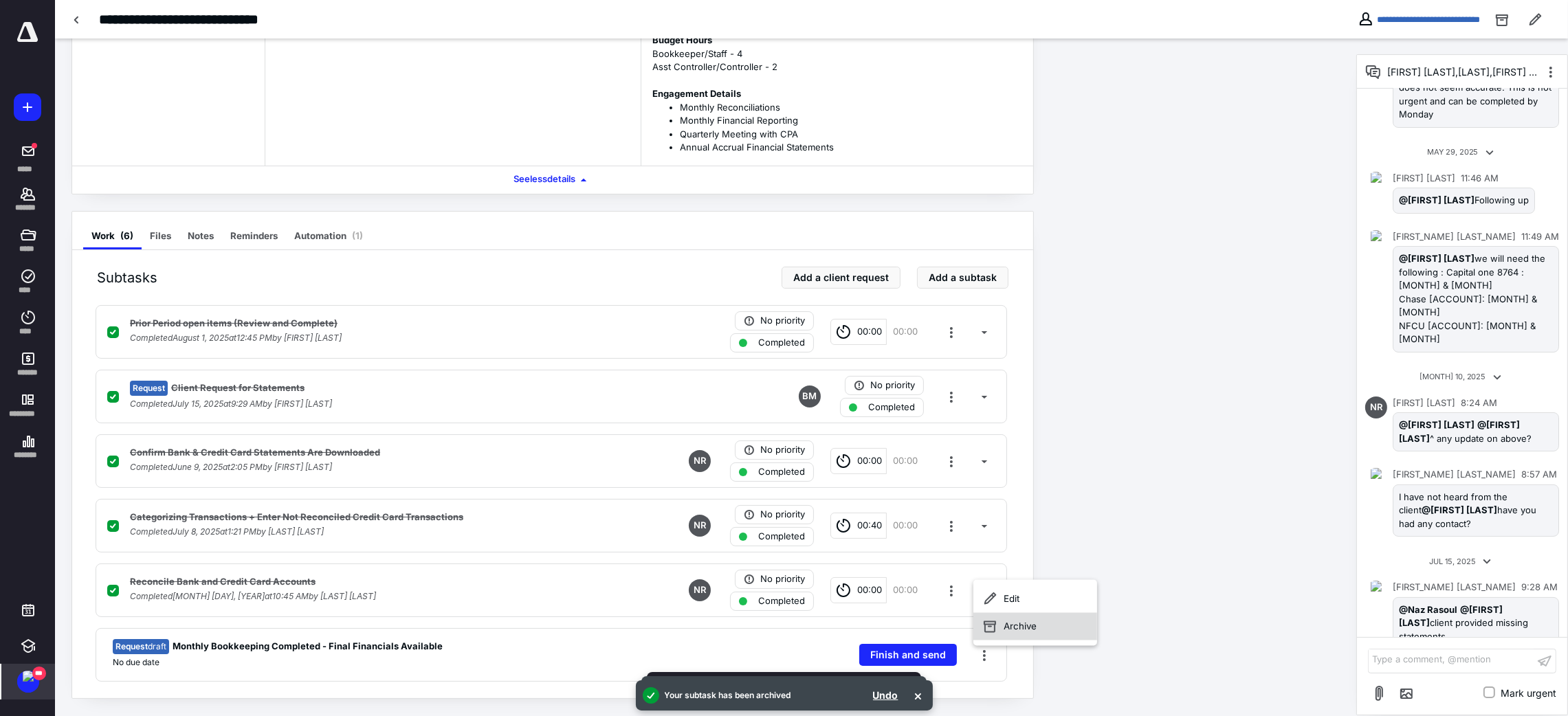 click 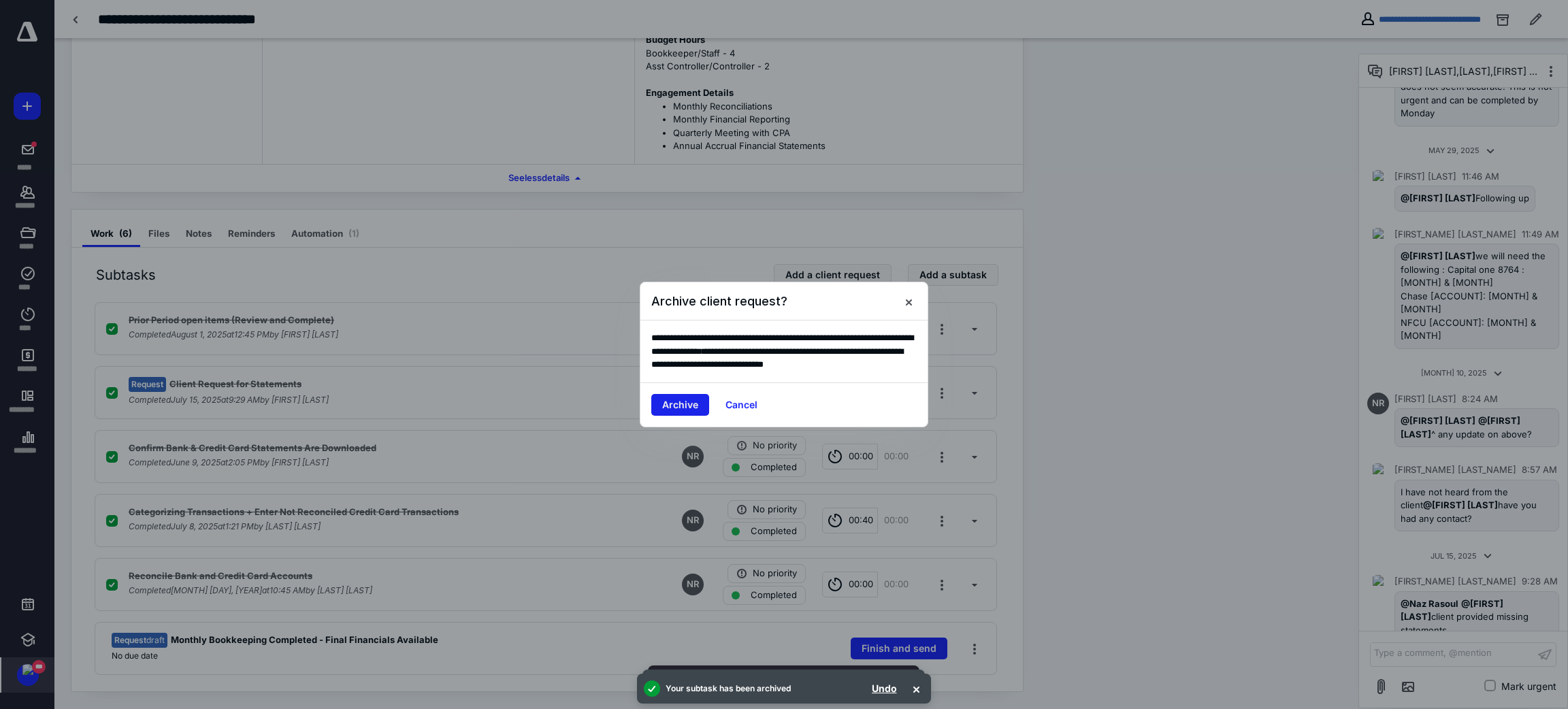 click on "Archive" at bounding box center (680, 405) 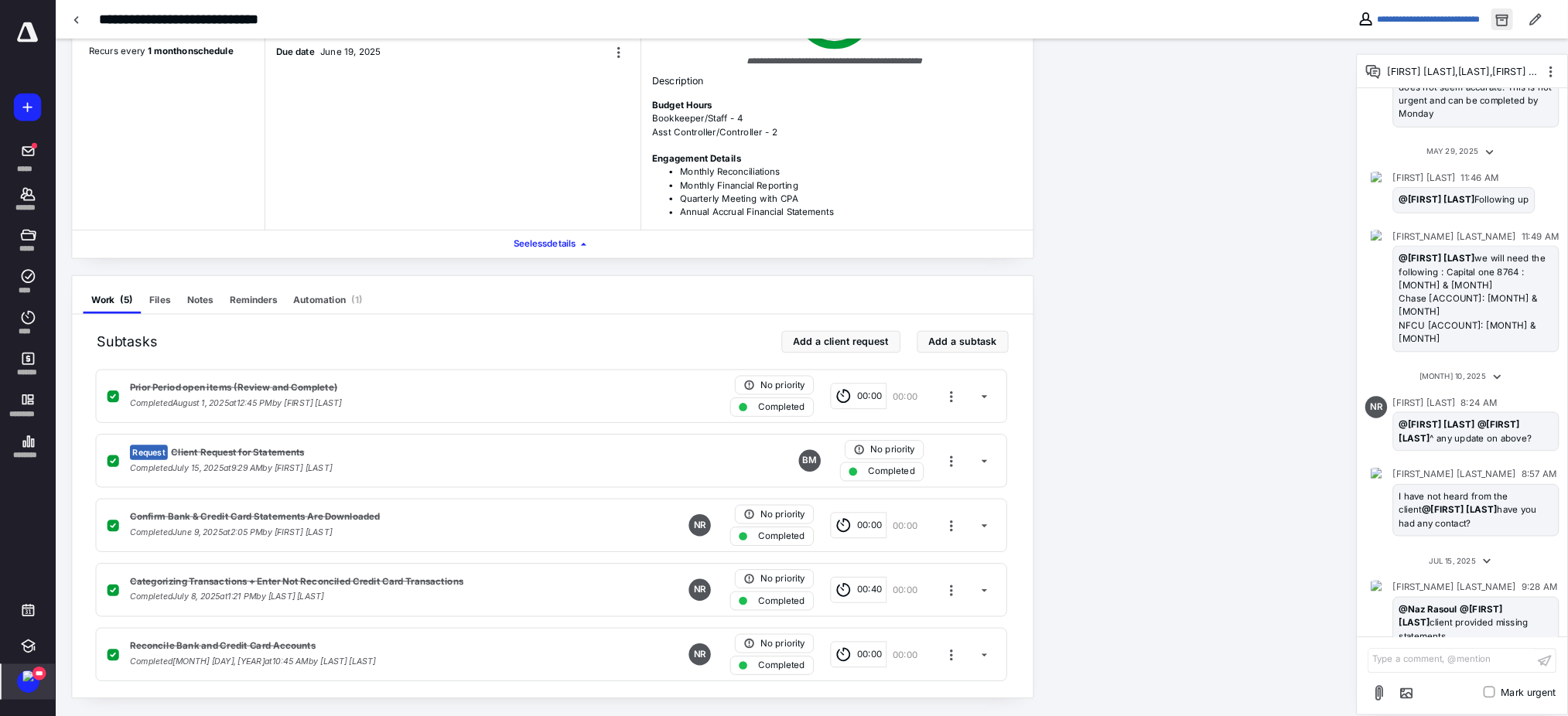 scroll, scrollTop: 164, scrollLeft: 0, axis: vertical 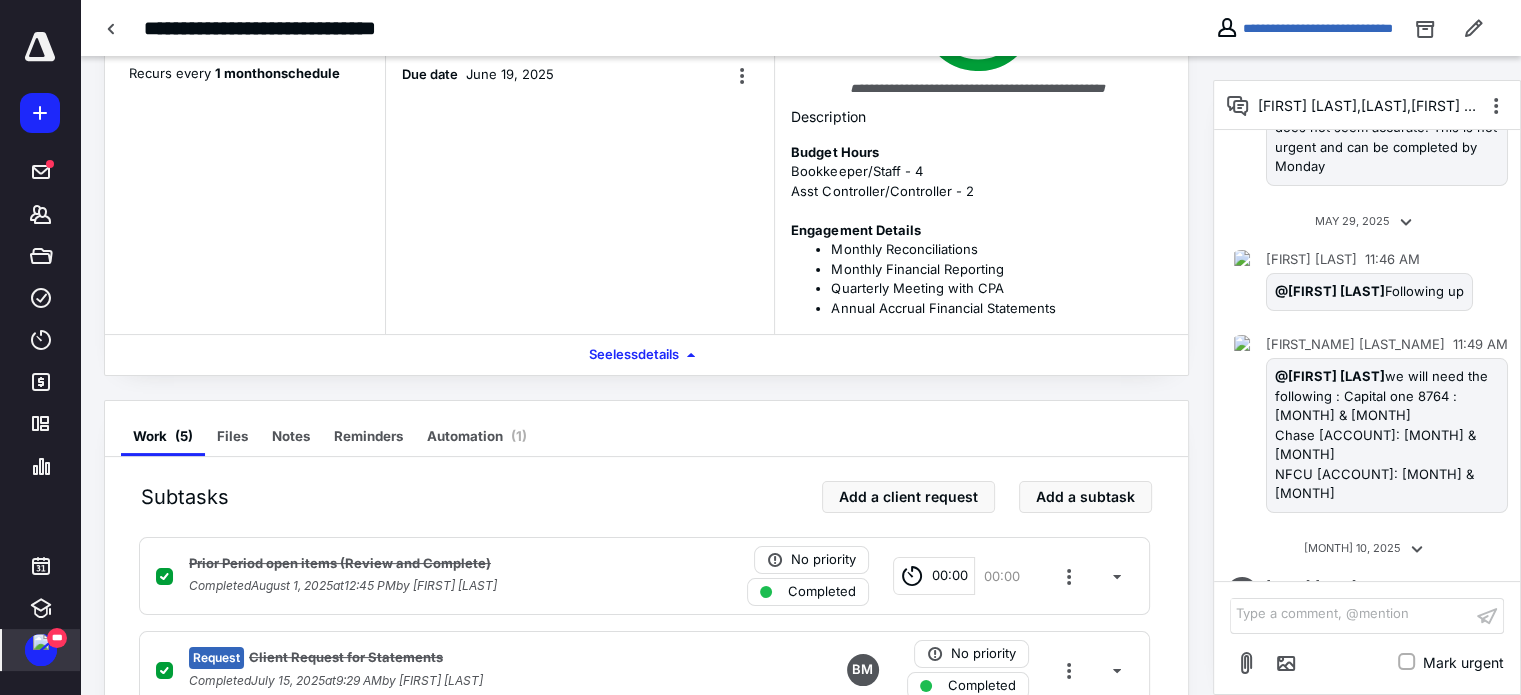 drag, startPoint x: 2183, startPoint y: 11, endPoint x: 121, endPoint y: 45, distance: 2062.2803 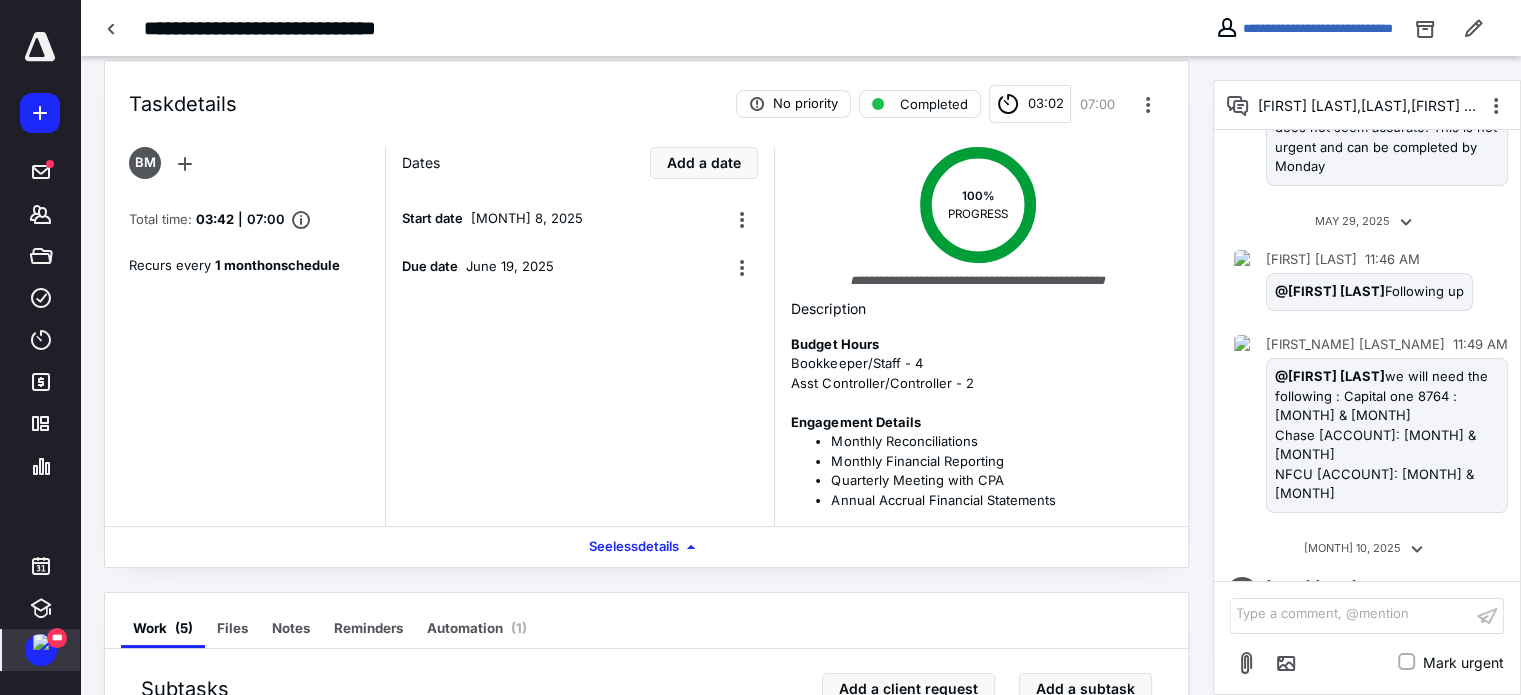 scroll, scrollTop: 0, scrollLeft: 0, axis: both 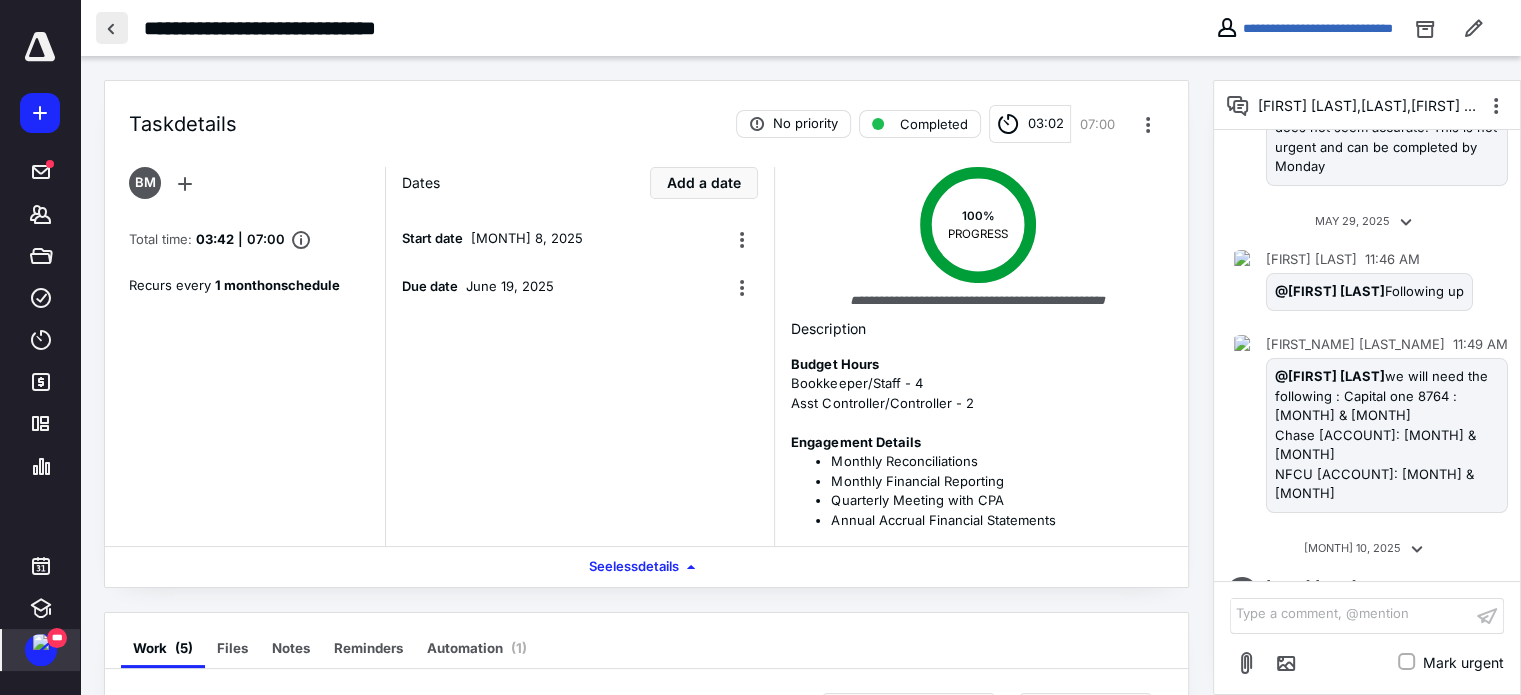 click at bounding box center [112, 28] 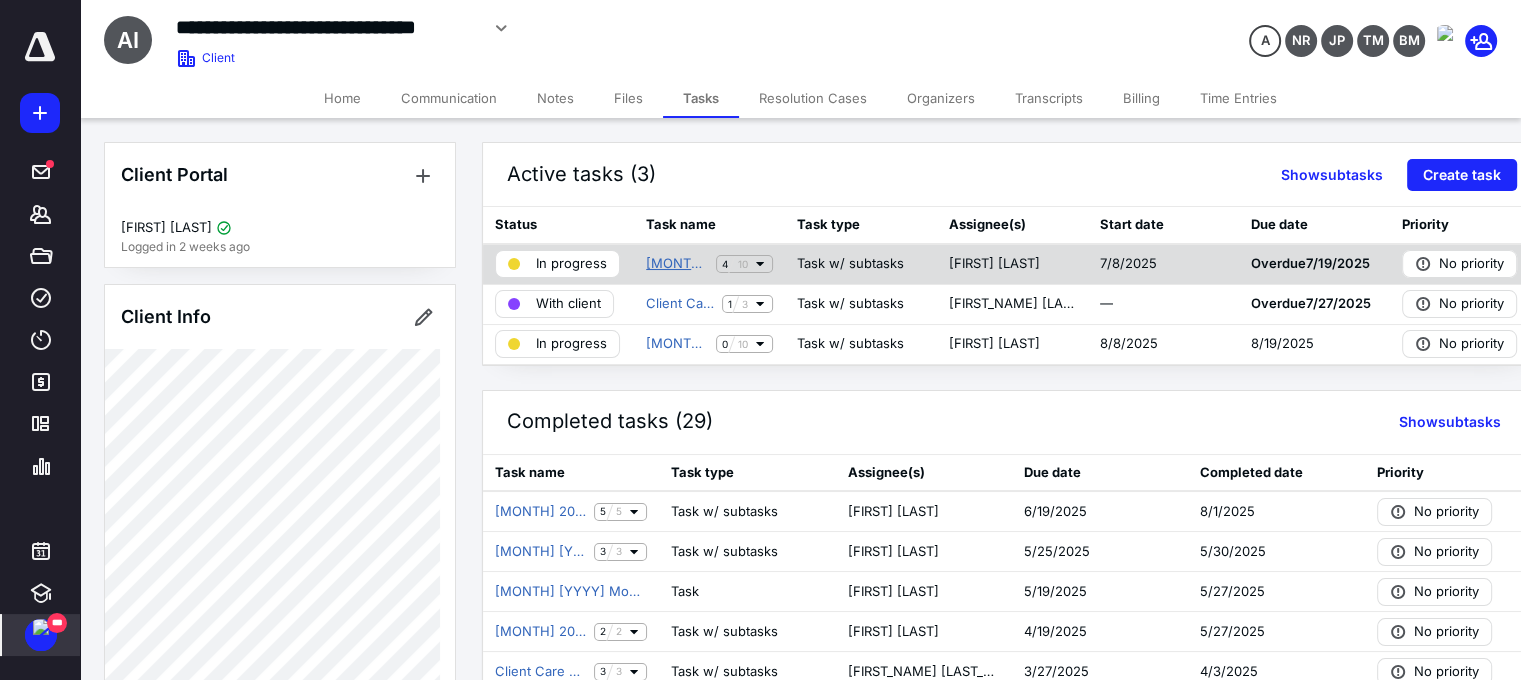 click on "[MONTH] 2025  Monthly Bookkeeping" at bounding box center [677, 264] 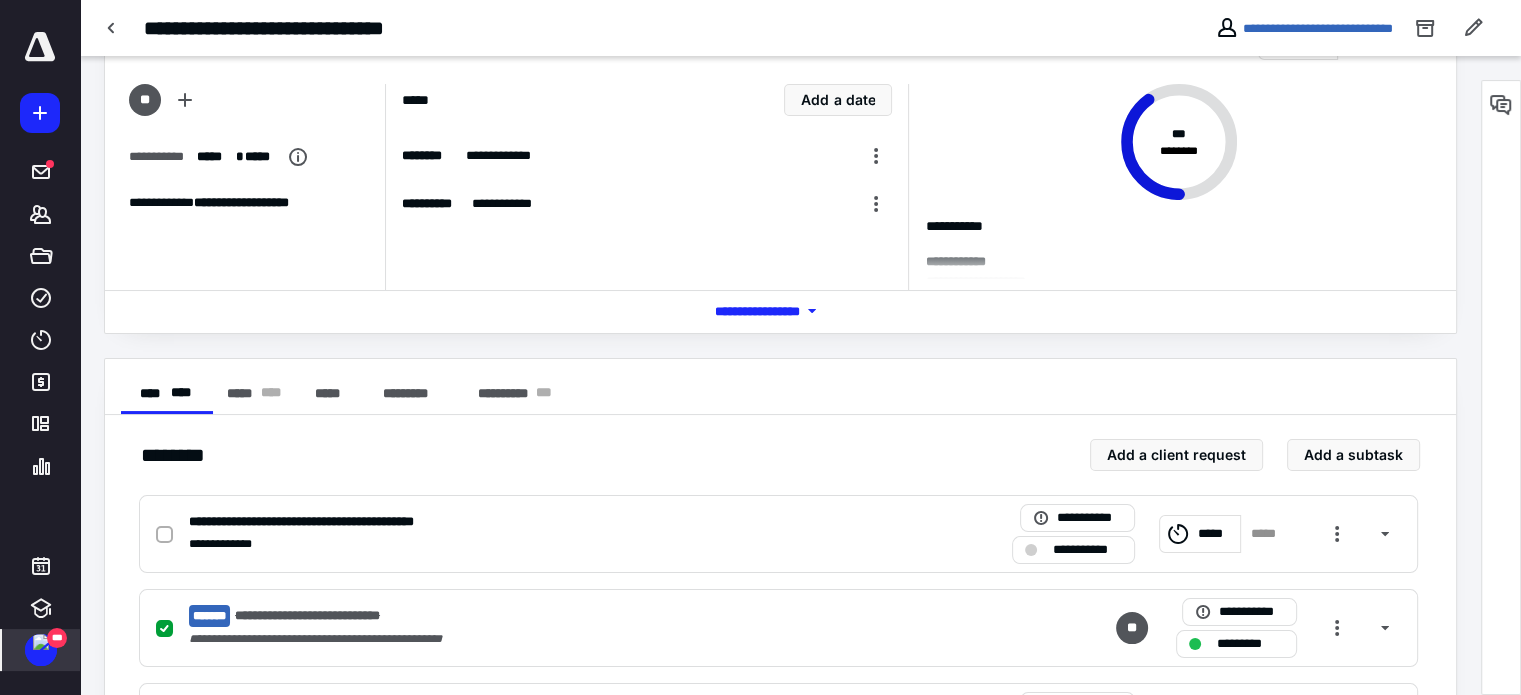 scroll, scrollTop: 0, scrollLeft: 0, axis: both 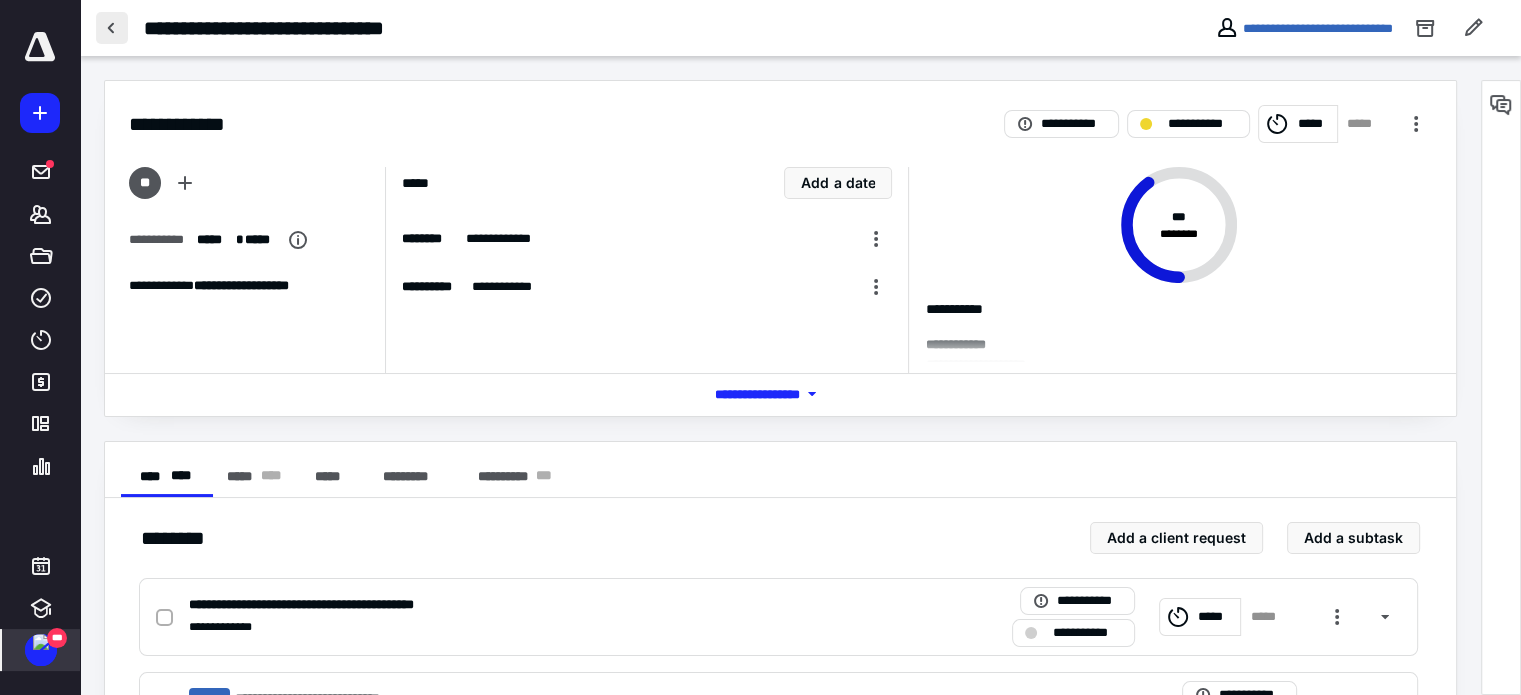 click at bounding box center (112, 28) 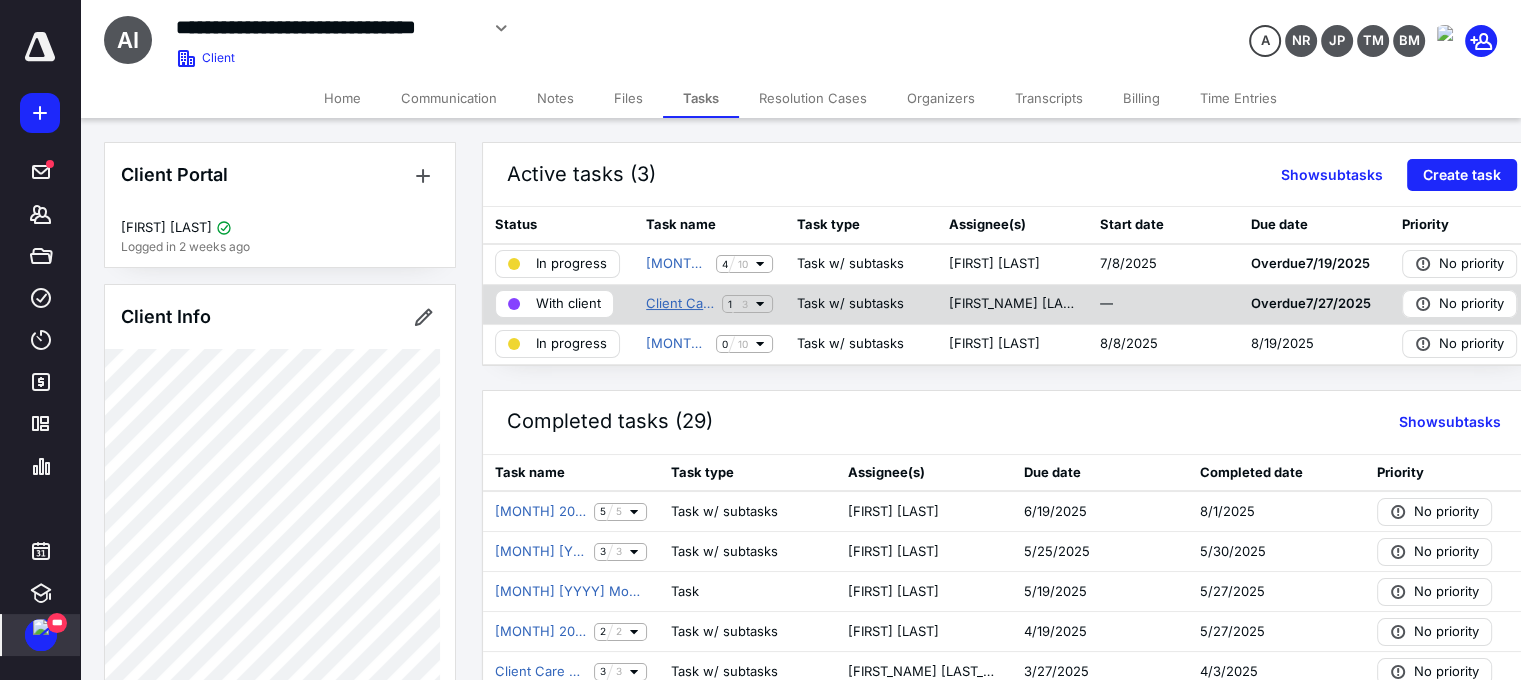 click on "Client Care Check-in" at bounding box center [680, 304] 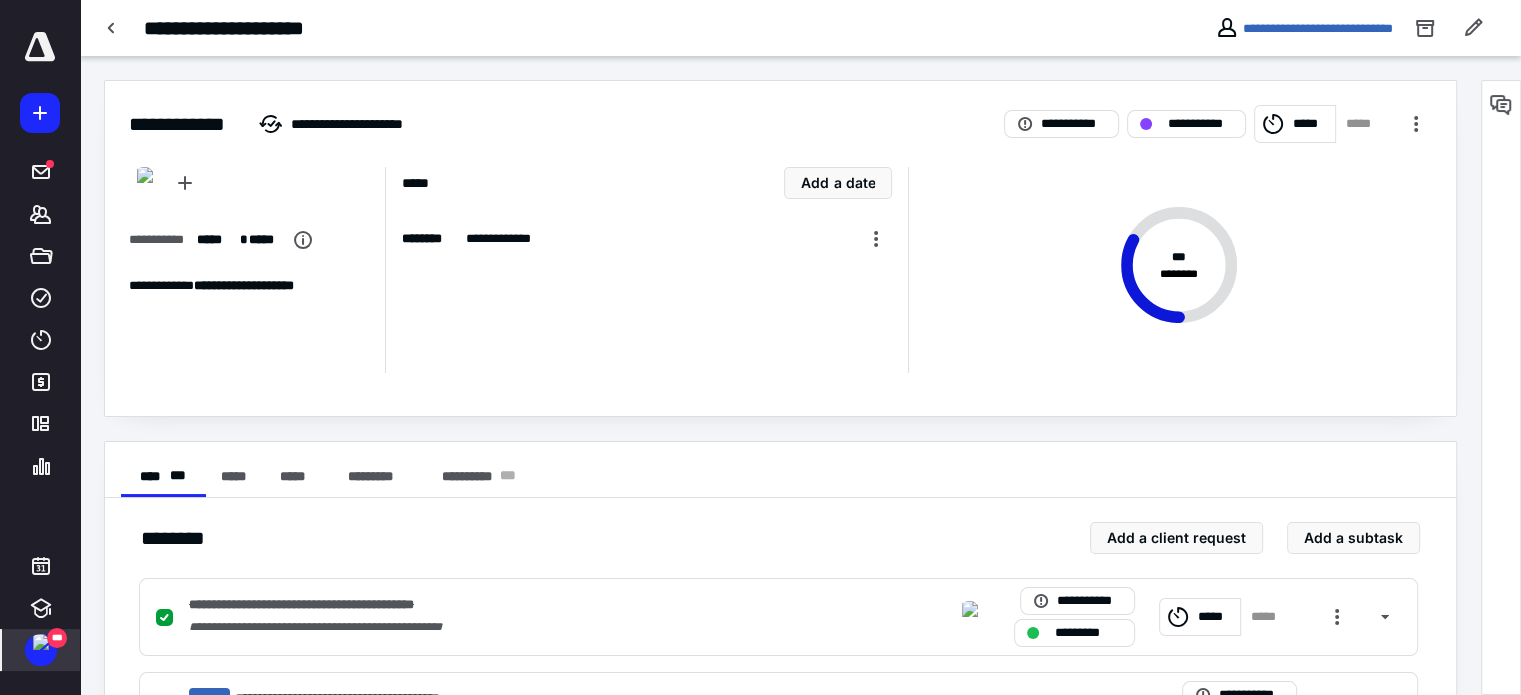 click at bounding box center [1501, 105] 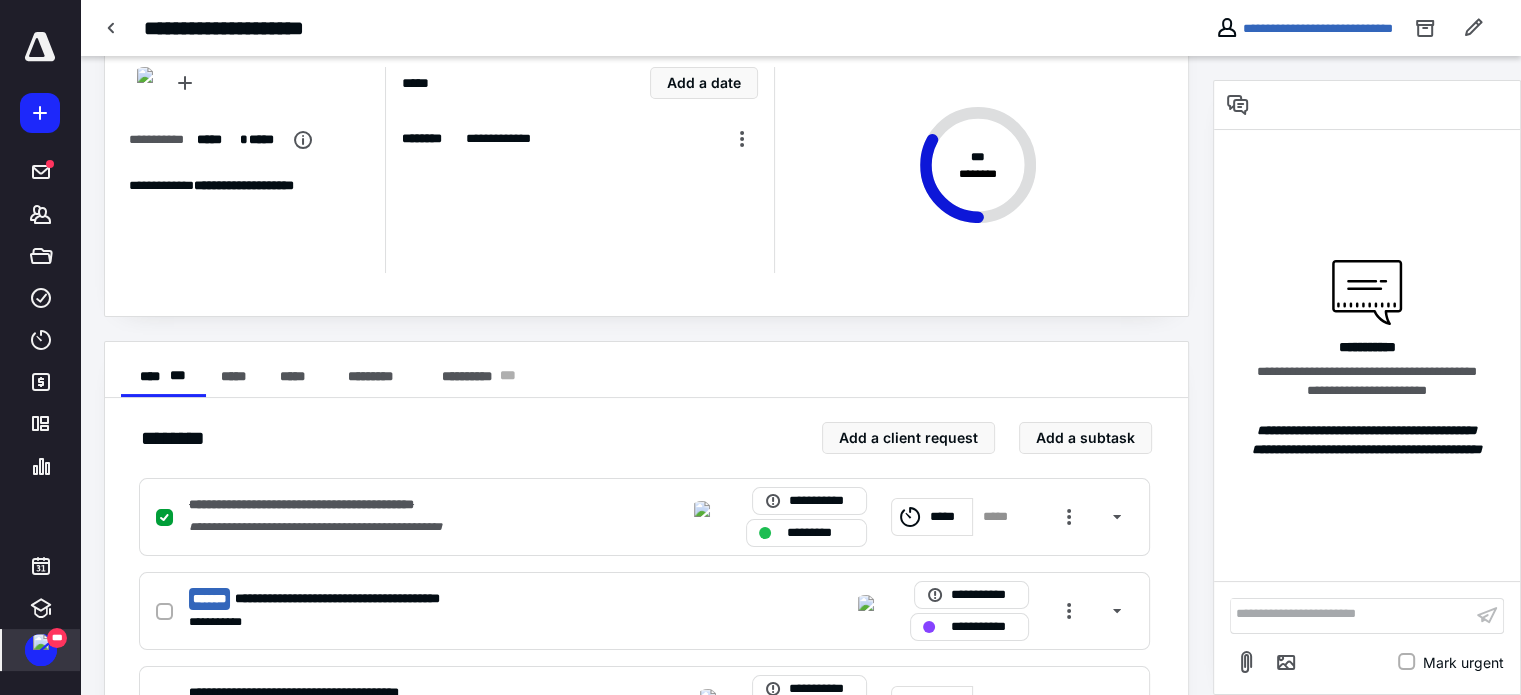 scroll, scrollTop: 197, scrollLeft: 0, axis: vertical 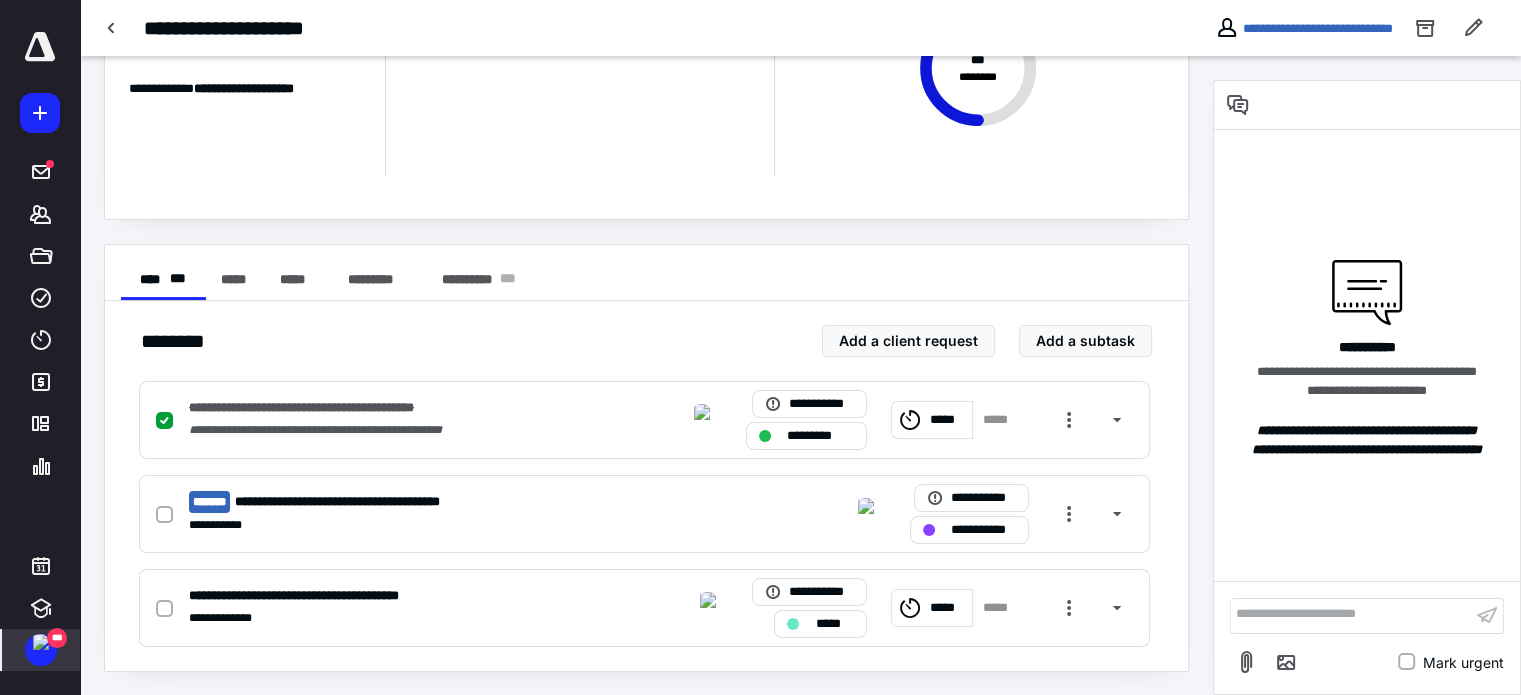 click at bounding box center (1351, 615) 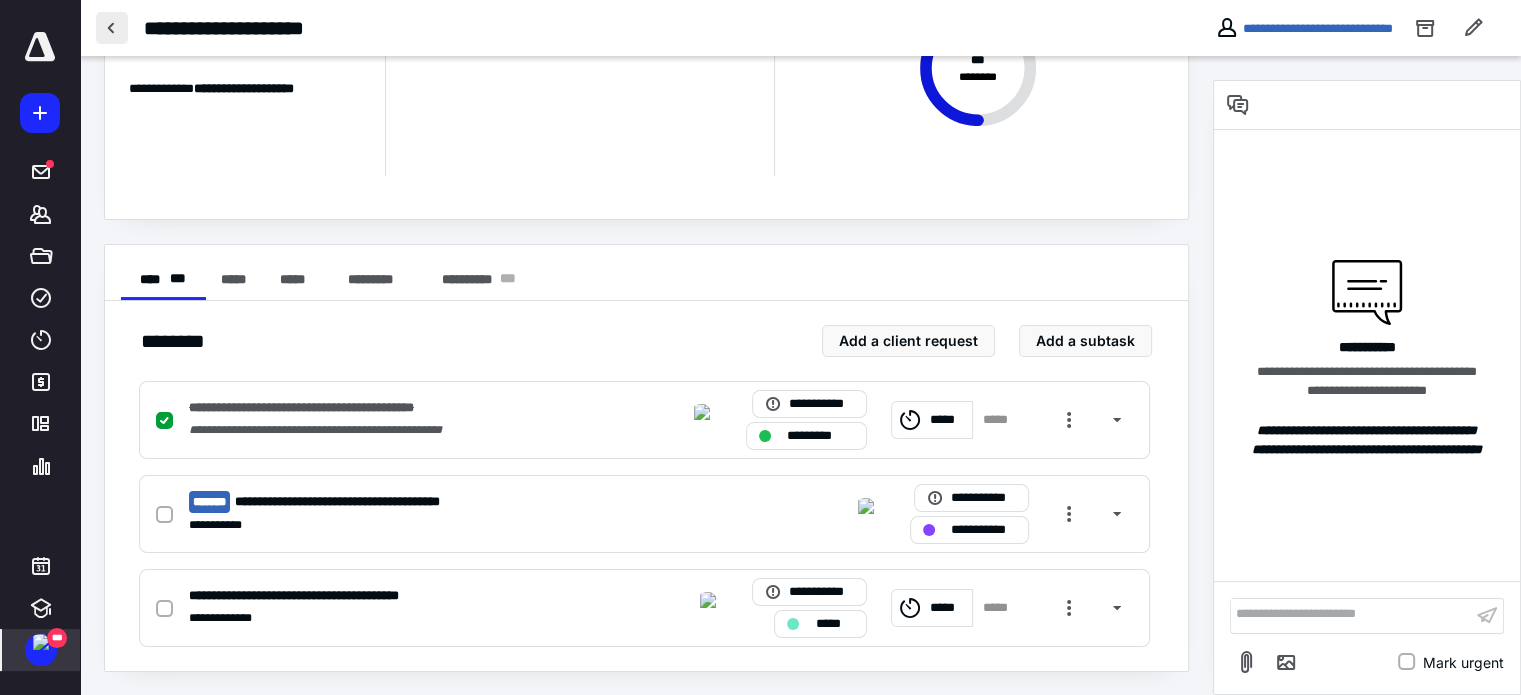 click at bounding box center [112, 28] 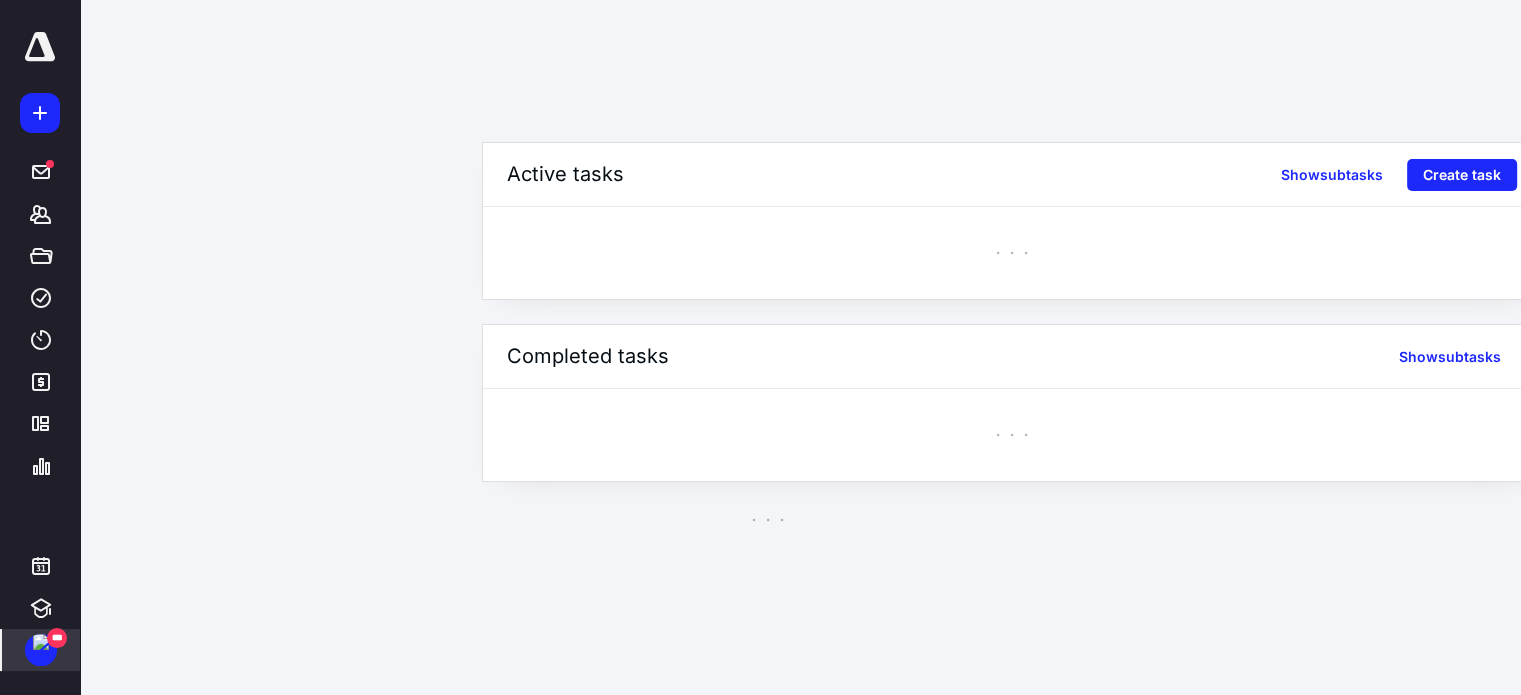 scroll, scrollTop: 0, scrollLeft: 0, axis: both 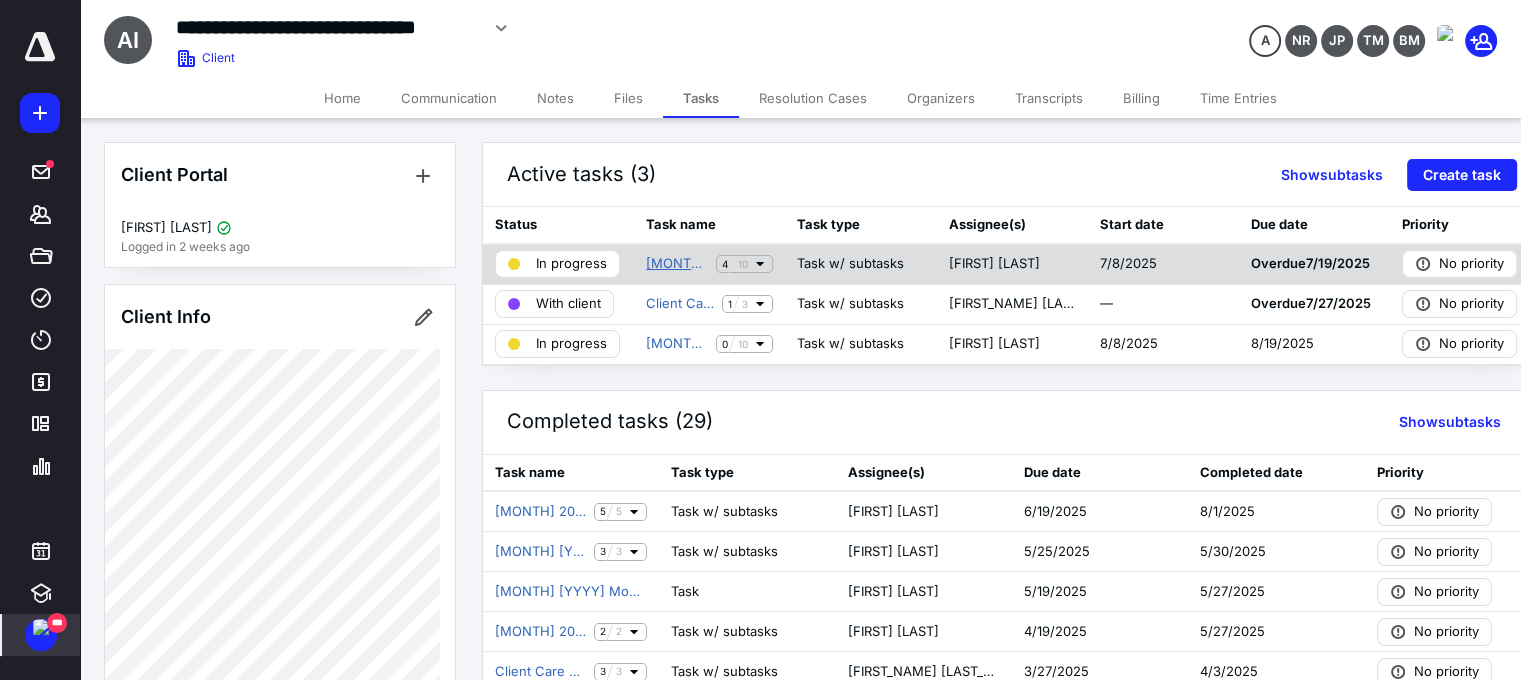 click on "[MONTH] 2025  Monthly Bookkeeping" at bounding box center [677, 264] 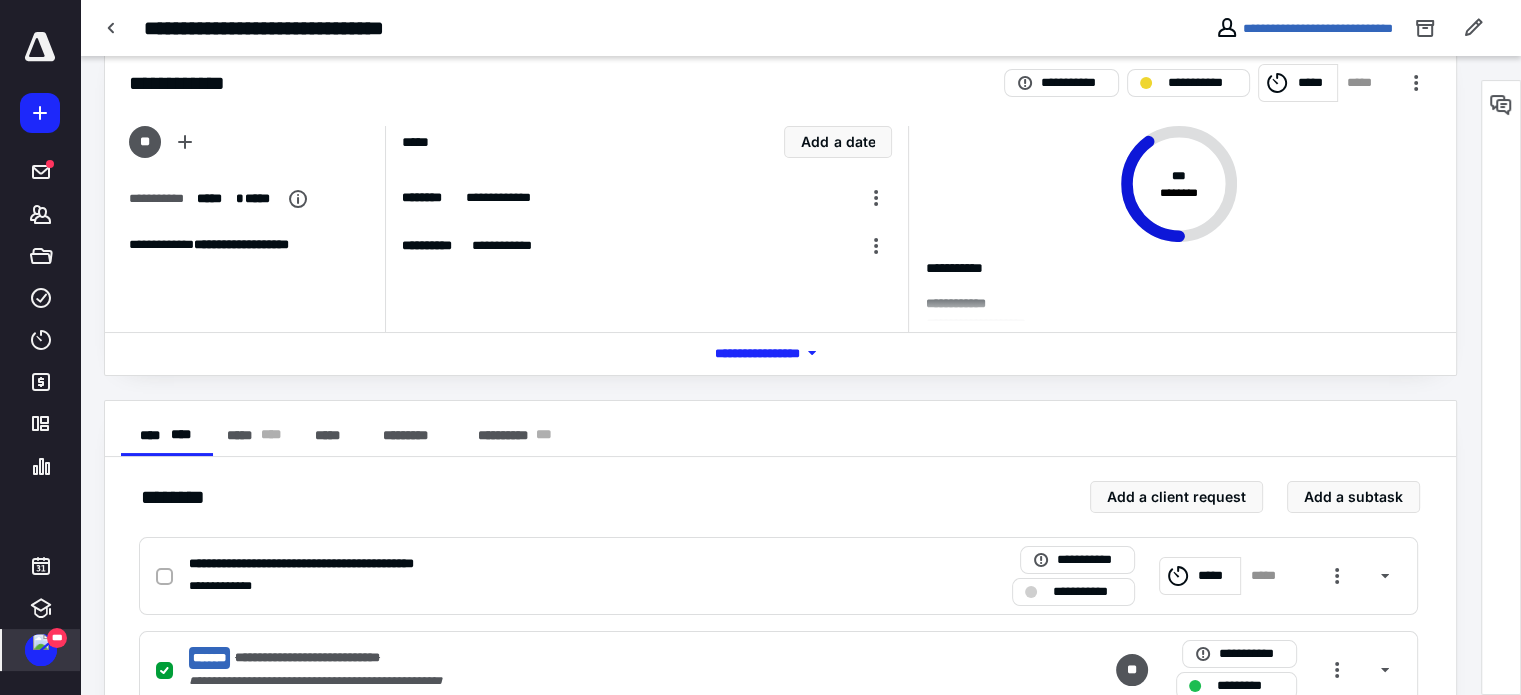 scroll, scrollTop: 0, scrollLeft: 0, axis: both 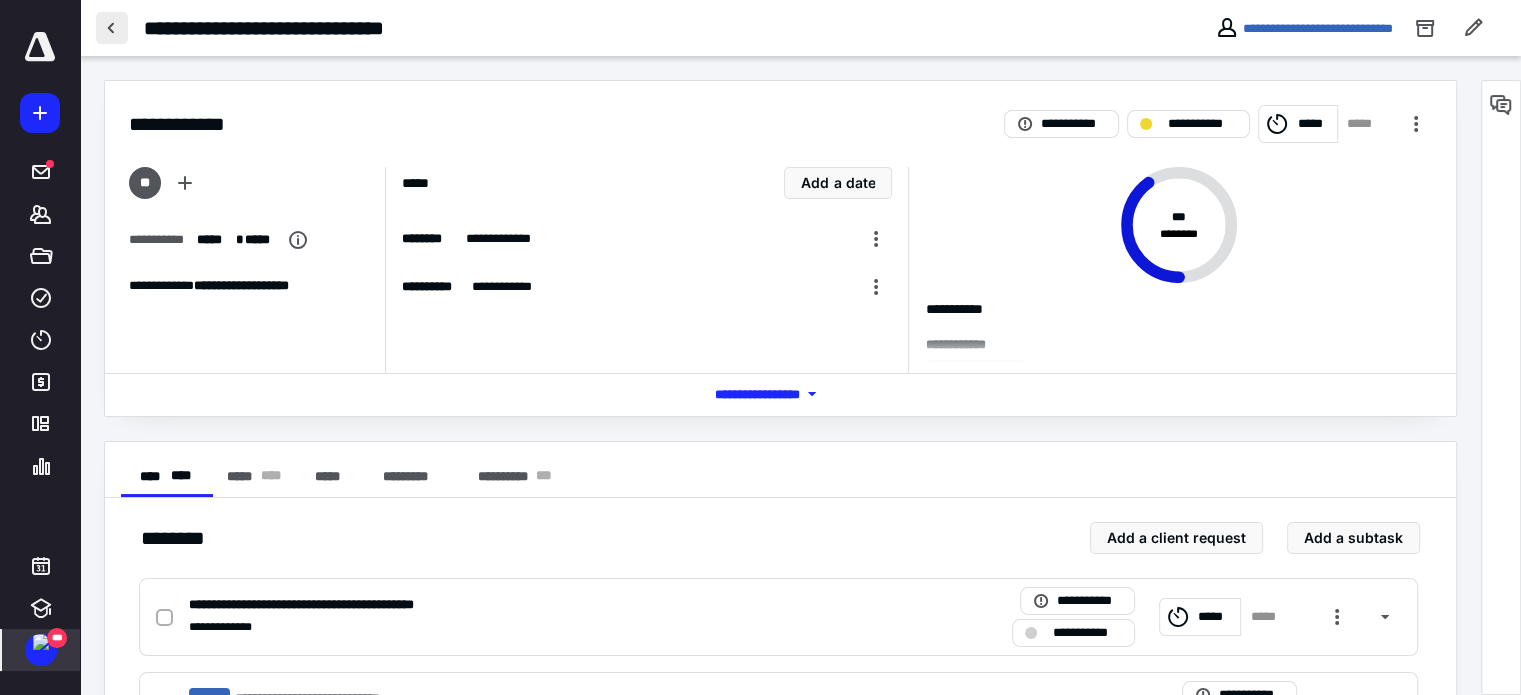 click at bounding box center [112, 28] 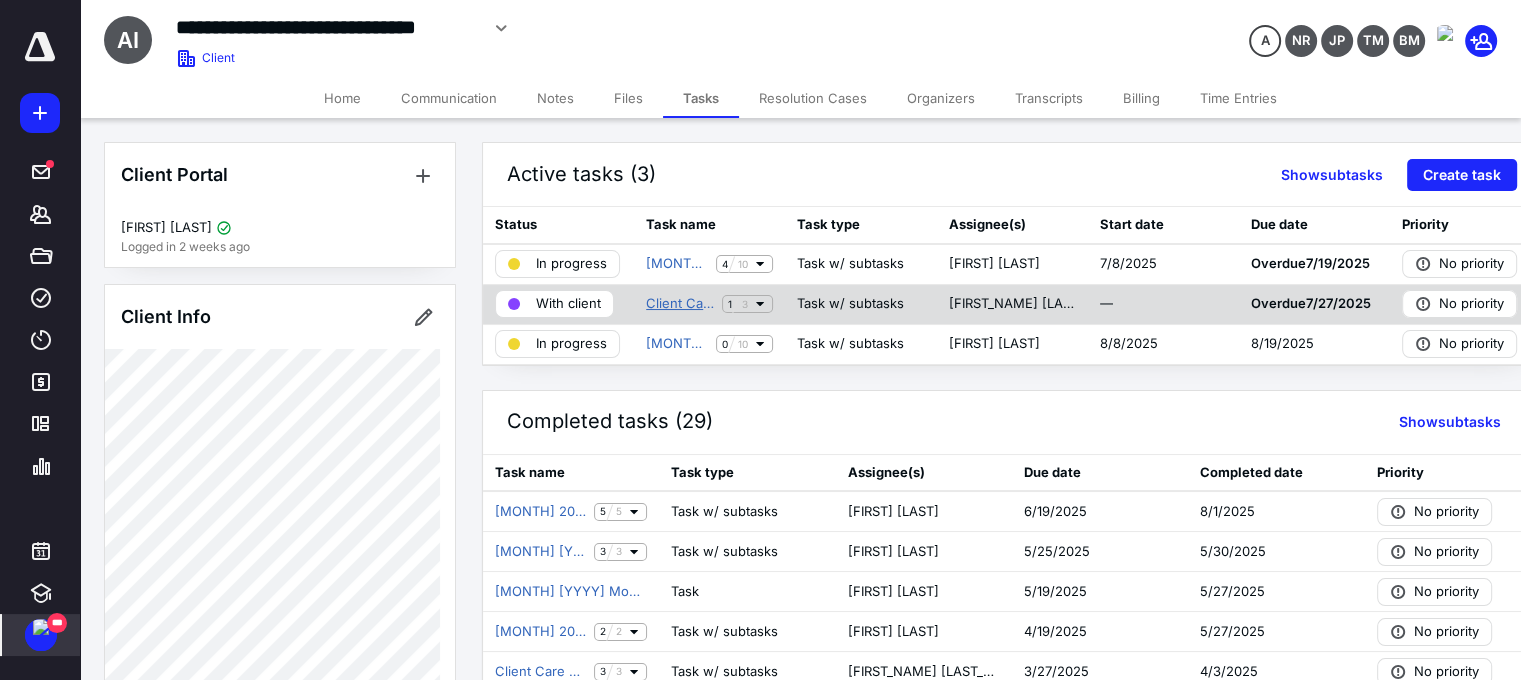 click on "Client Care Check-in" at bounding box center (680, 304) 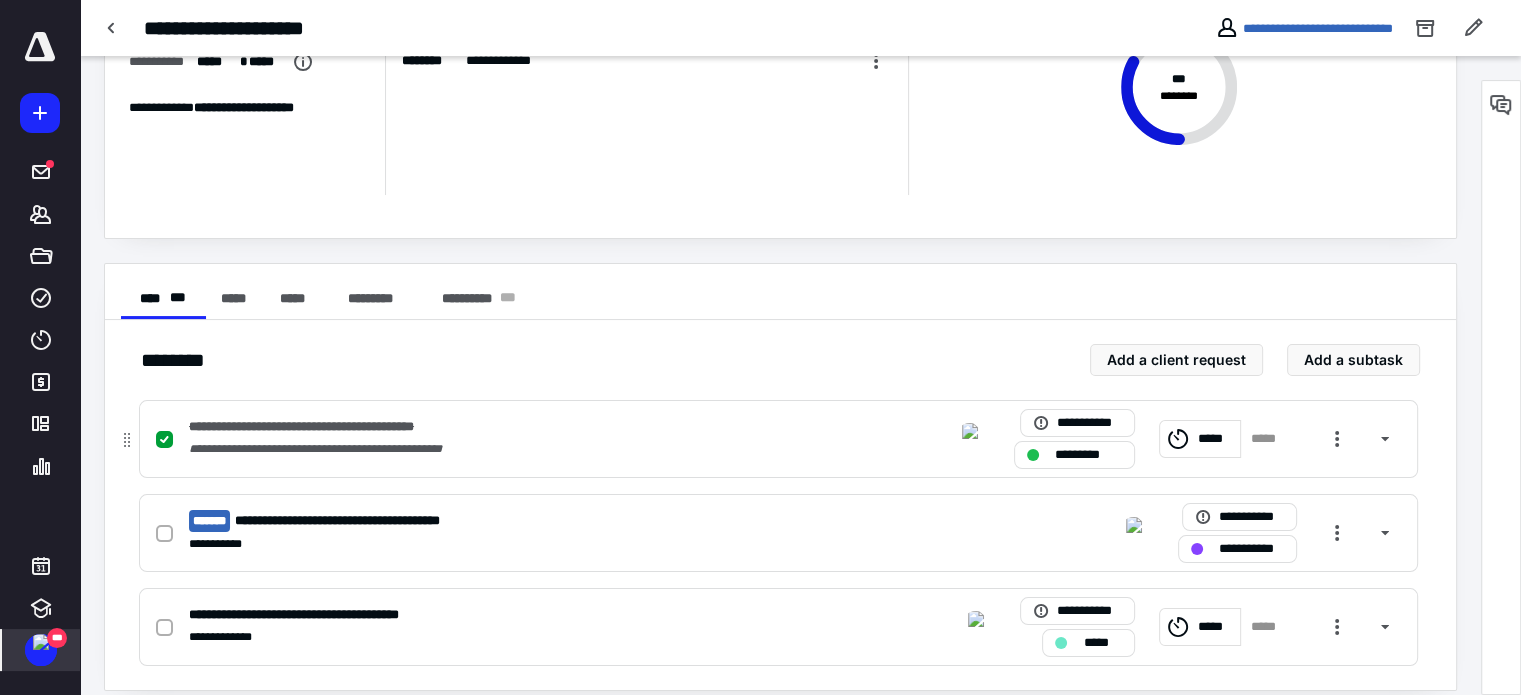 scroll, scrollTop: 197, scrollLeft: 0, axis: vertical 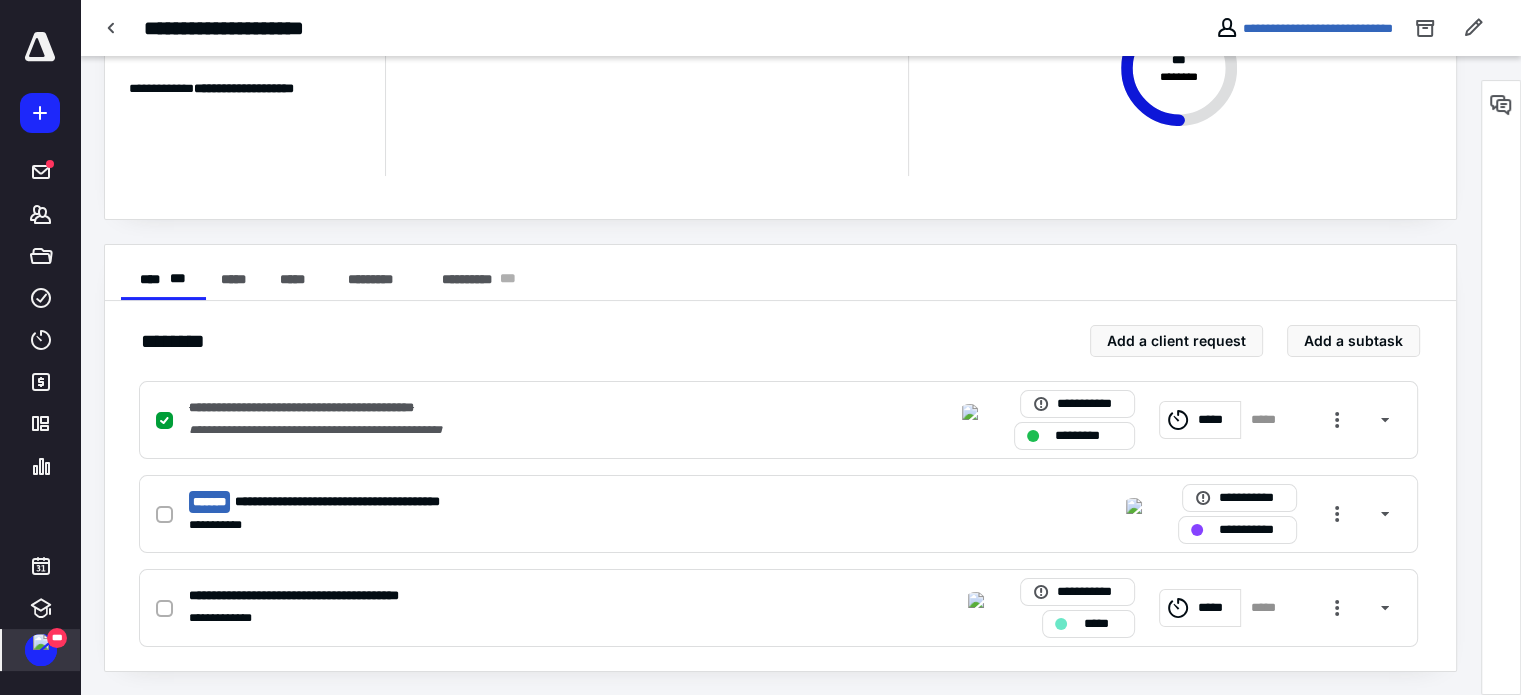 click at bounding box center (1501, 105) 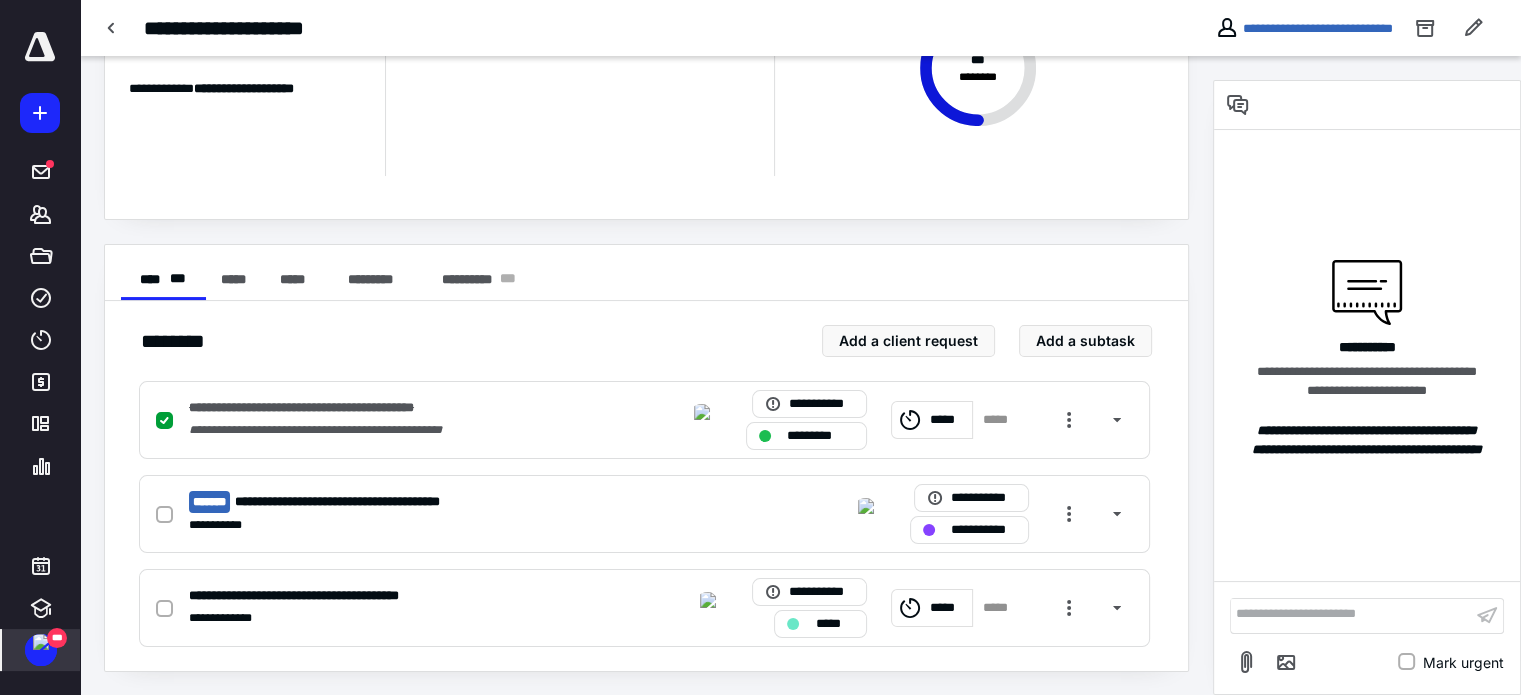 click at bounding box center [1351, 615] 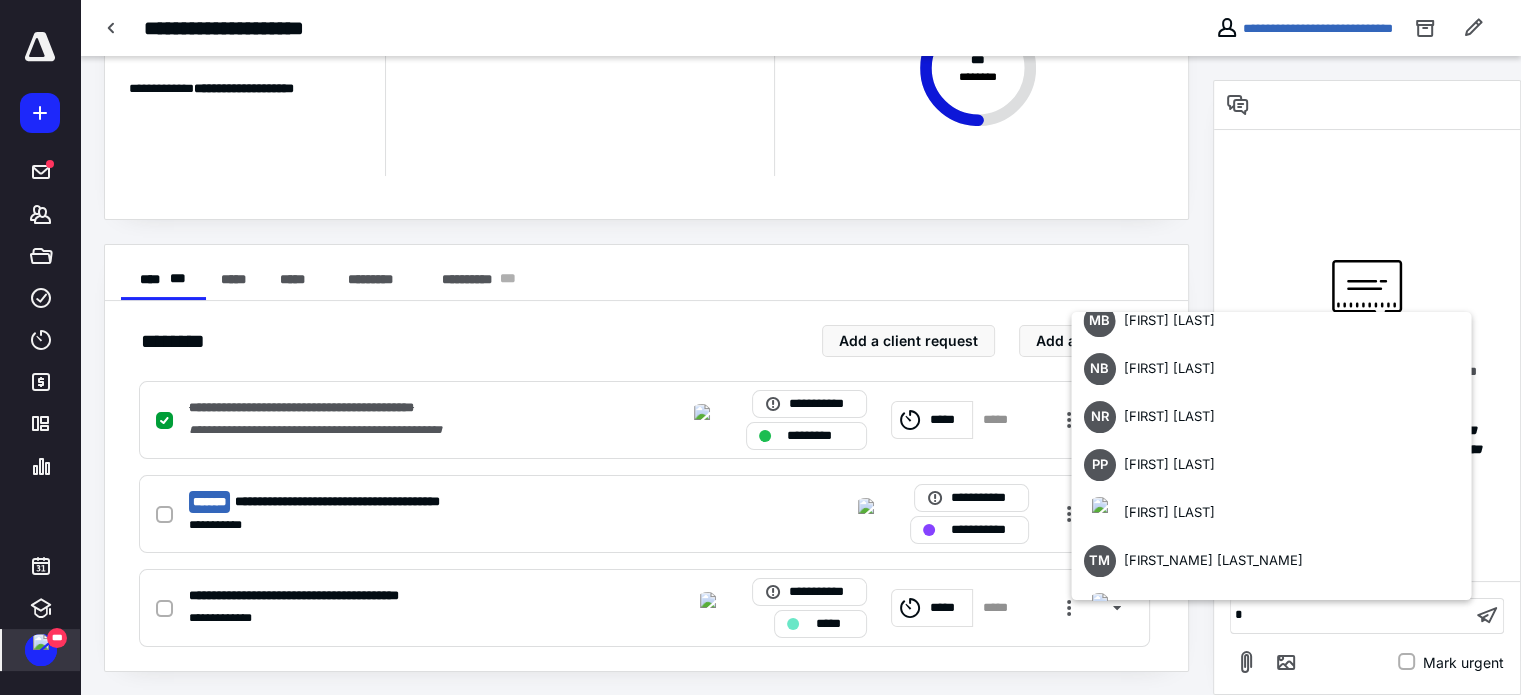 scroll, scrollTop: 500, scrollLeft: 0, axis: vertical 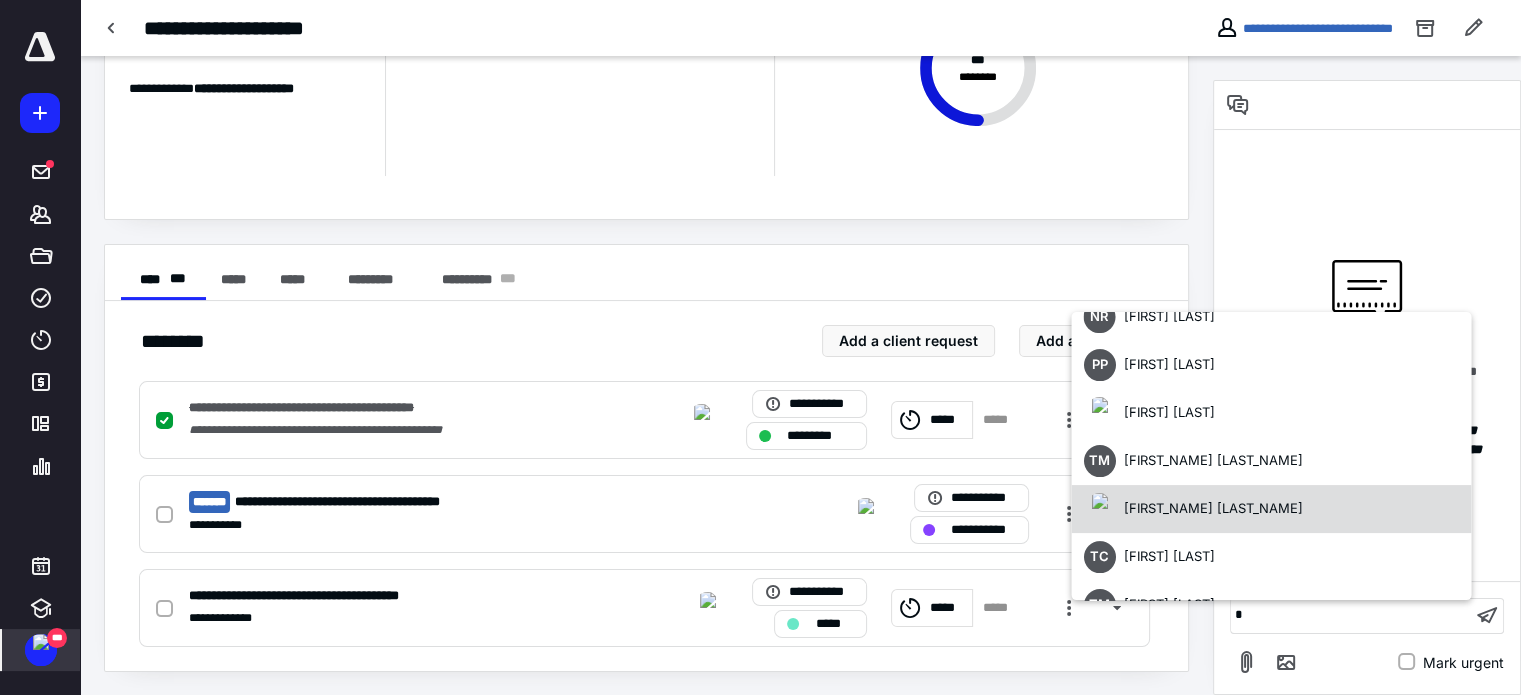 click on "[FIRST_NAME] [LAST_NAME]" at bounding box center [1192, 509] 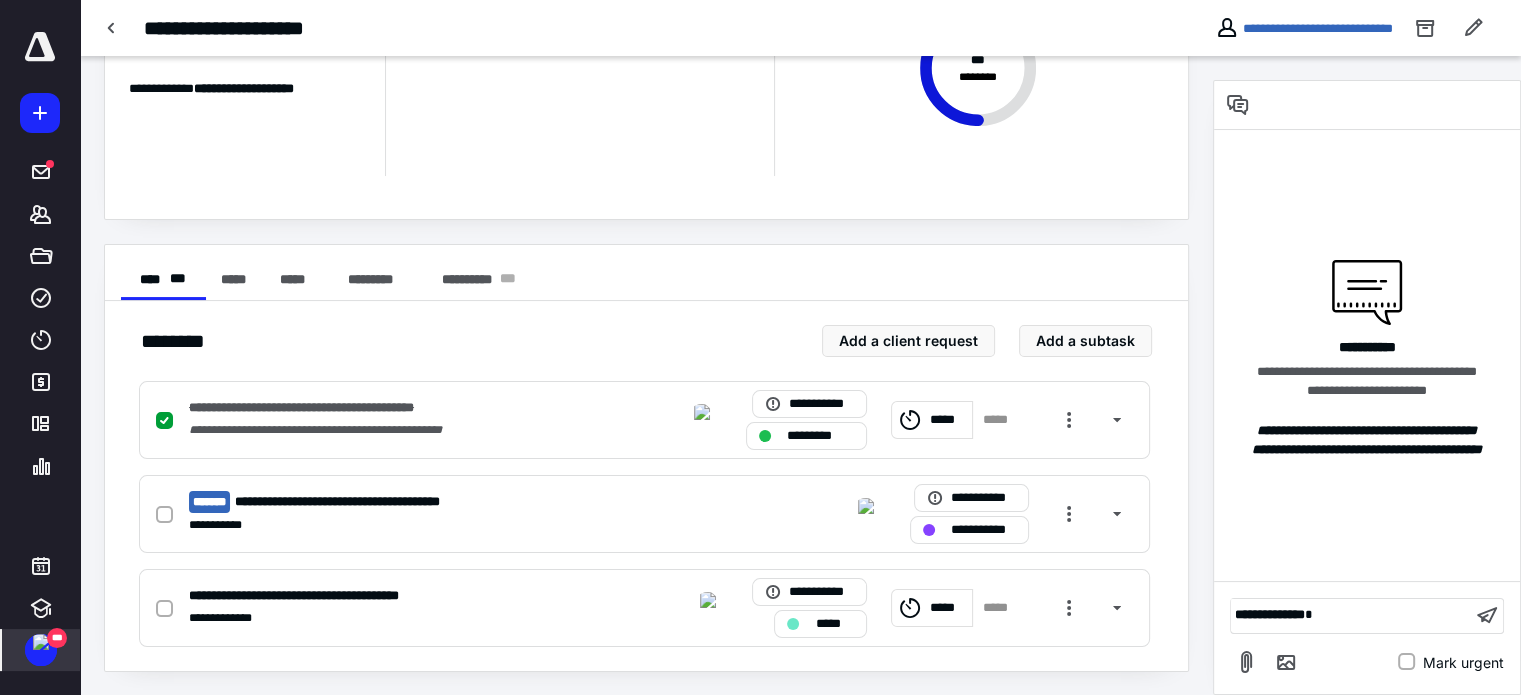 scroll, scrollTop: 44, scrollLeft: 0, axis: vertical 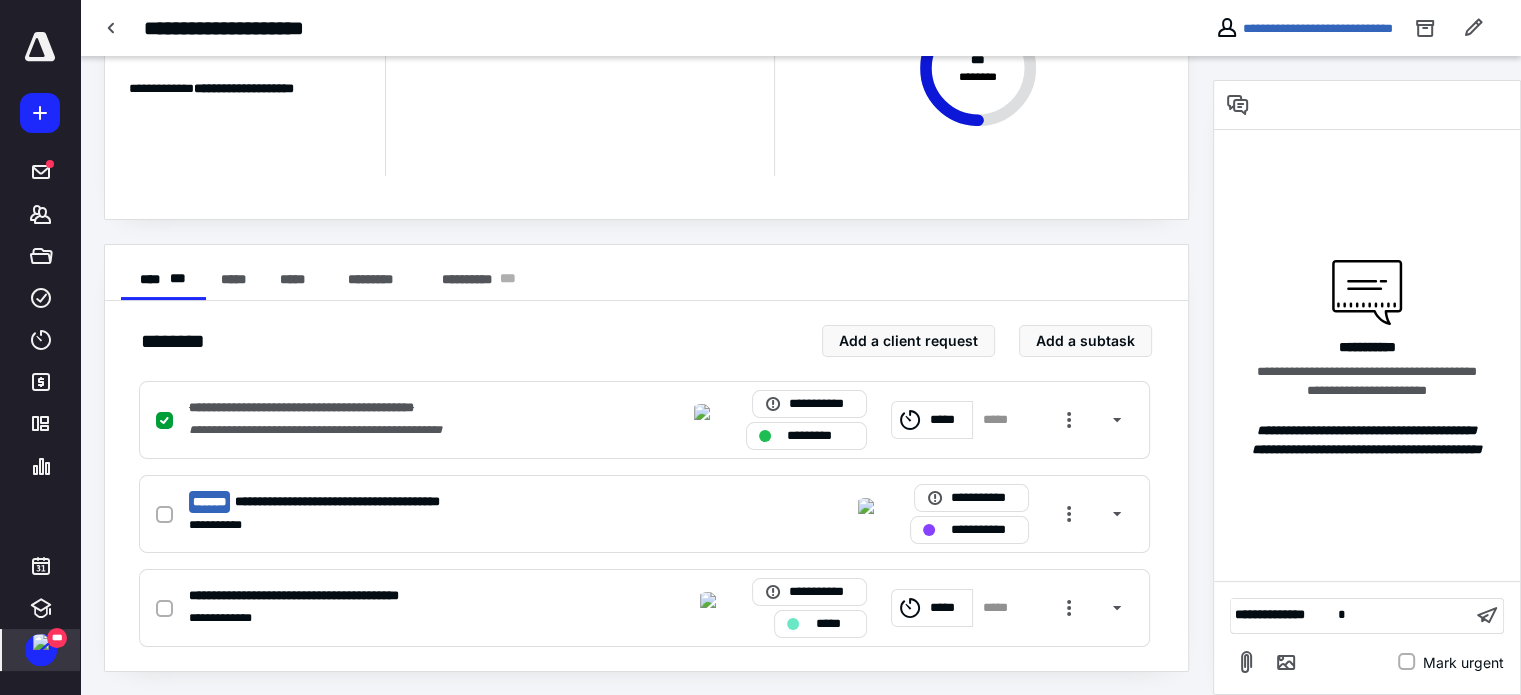 type 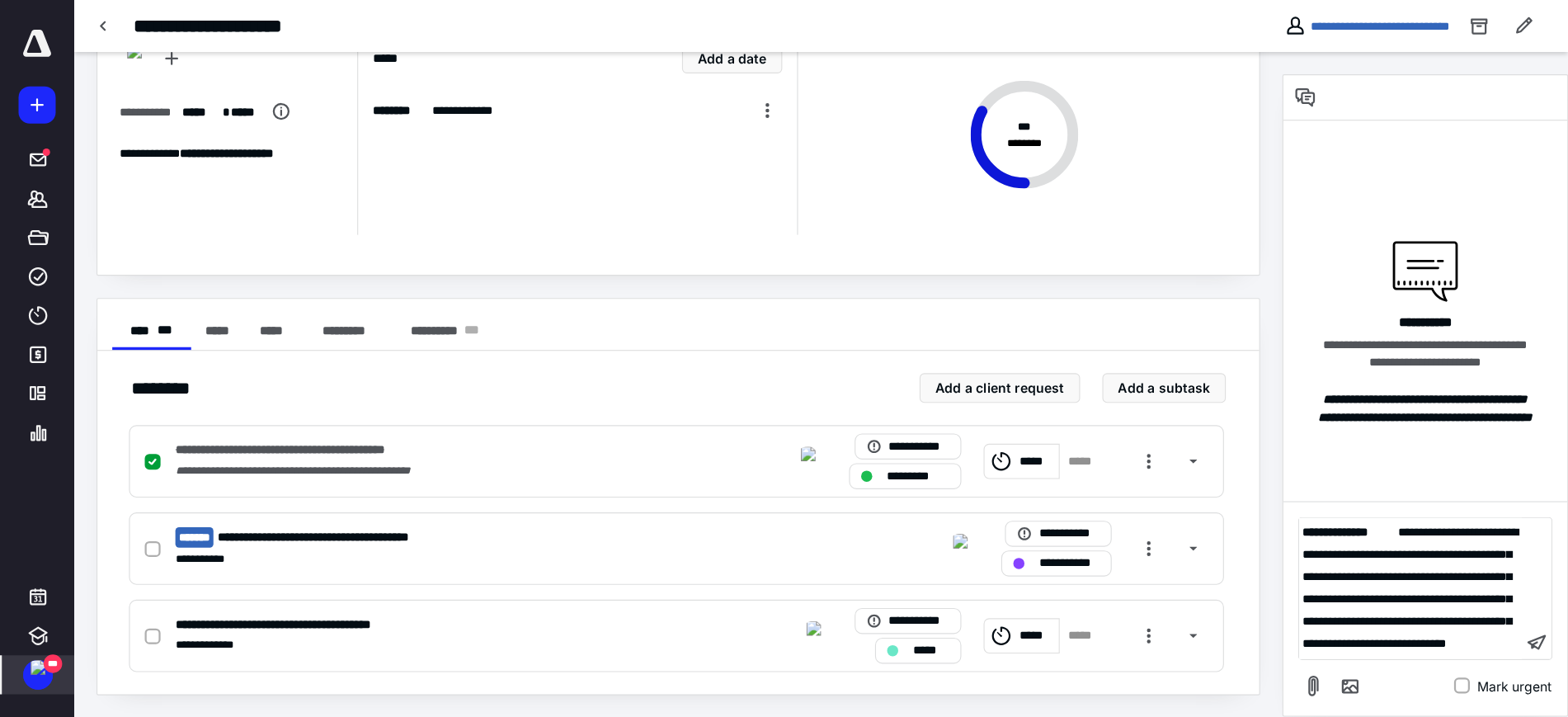 scroll, scrollTop: 20, scrollLeft: 0, axis: vertical 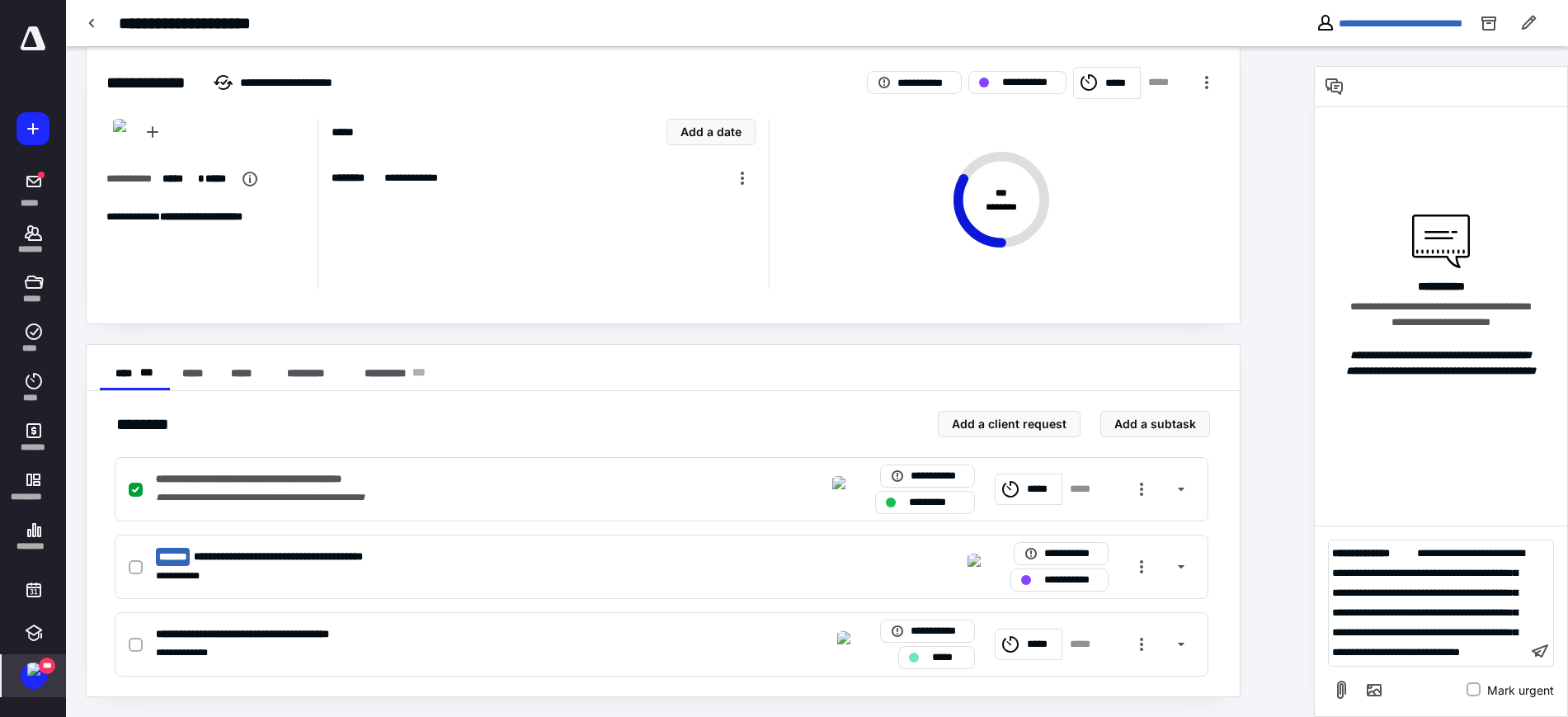 drag, startPoint x: 1234, startPoint y: 37, endPoint x: 1134, endPoint y: 400, distance: 376.52224 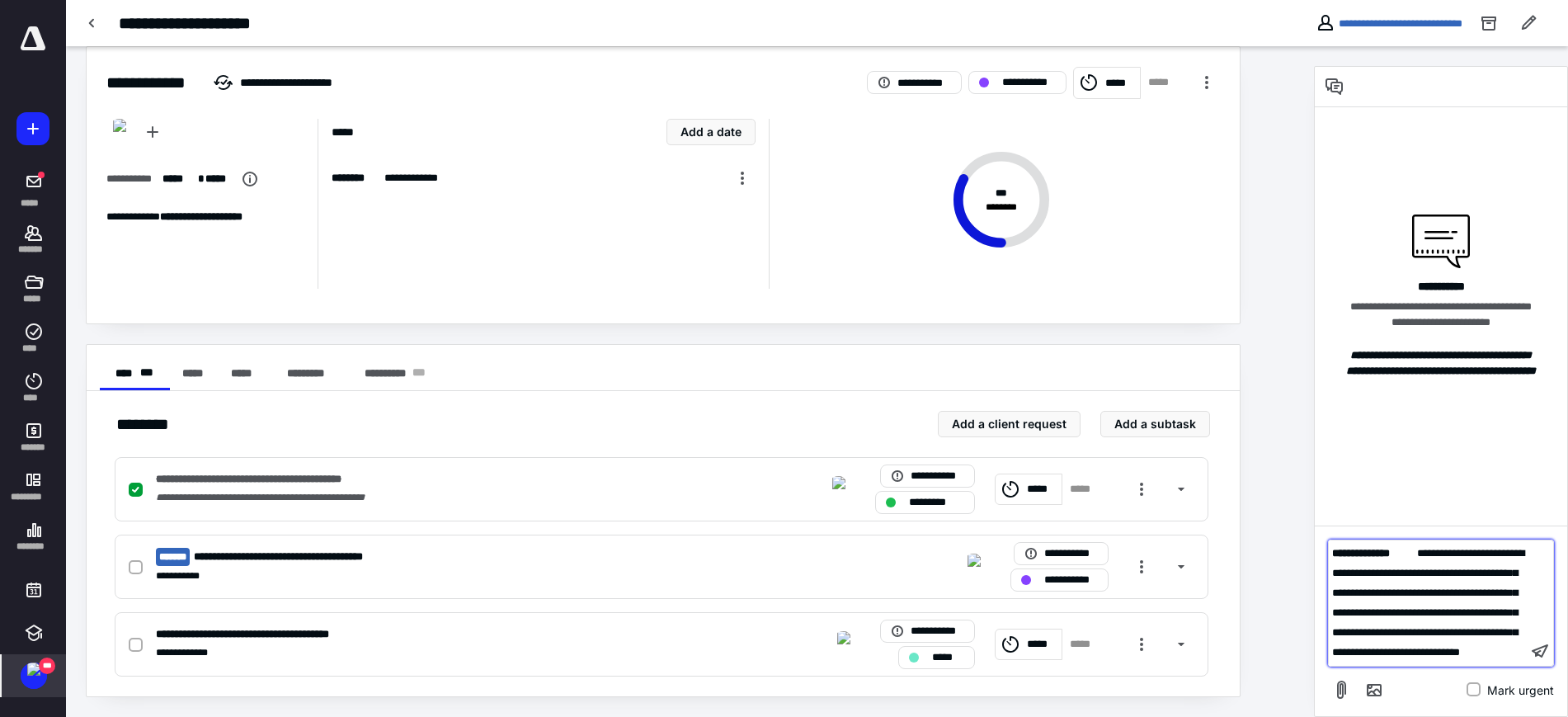 click on "**********" at bounding box center [1428, 603] 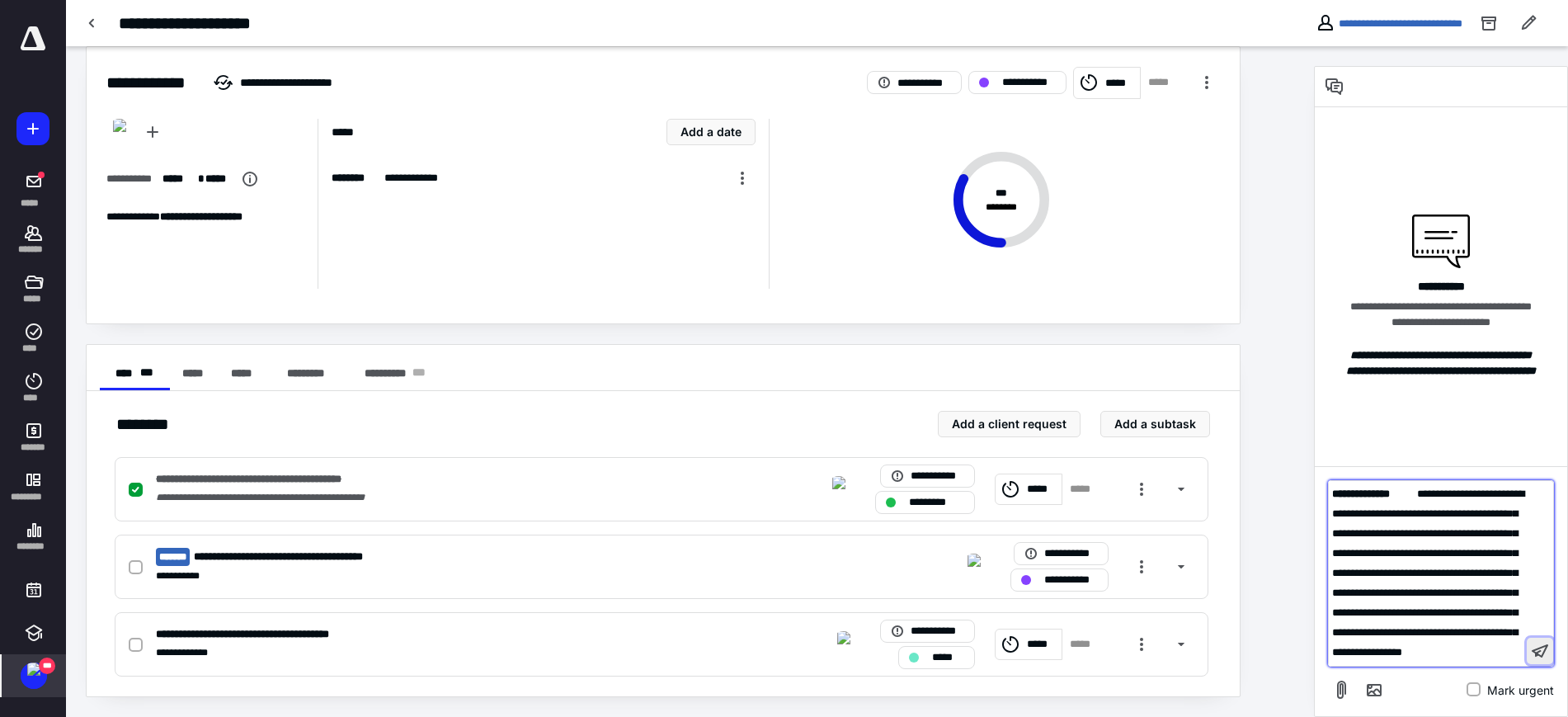 click at bounding box center (1540, 651) 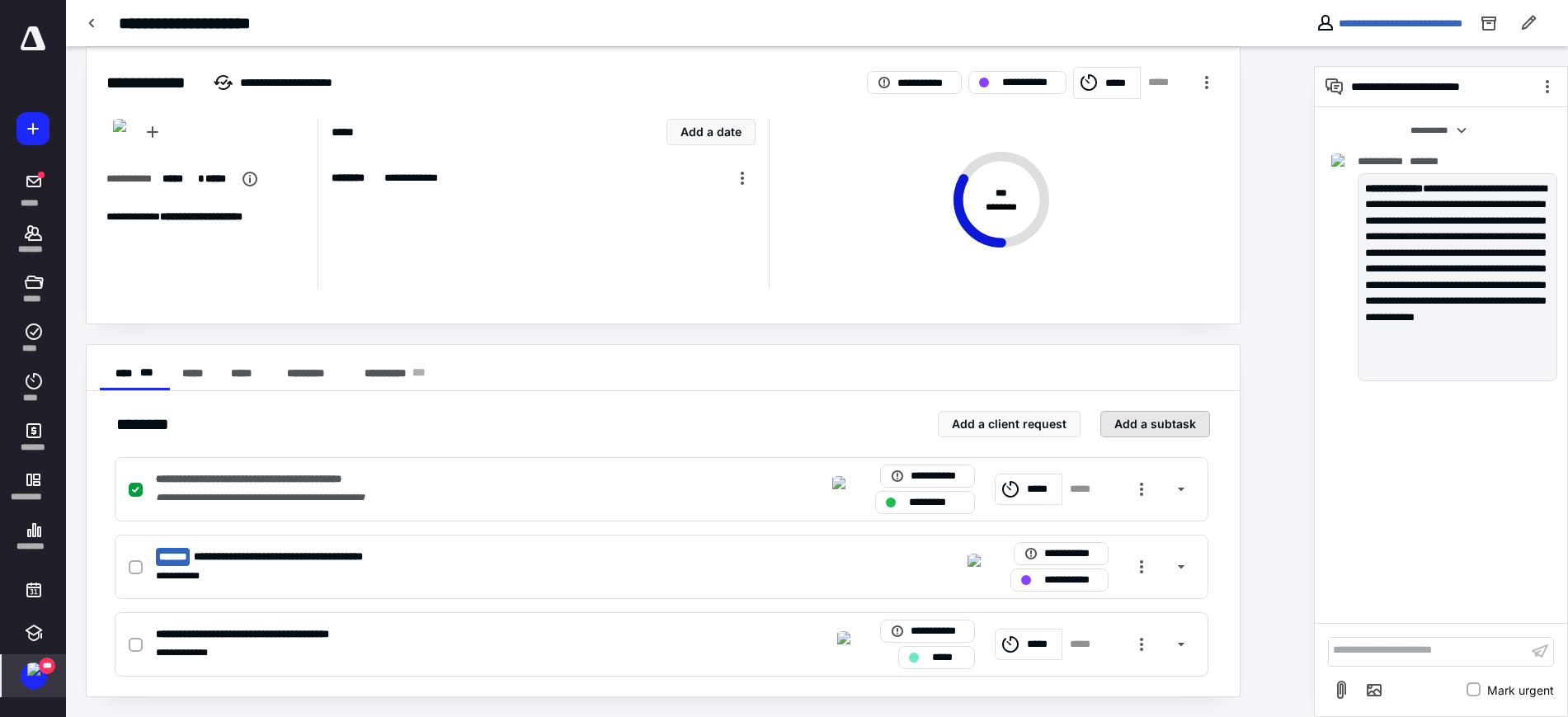 click on "Add a subtask" at bounding box center [1155, 424] 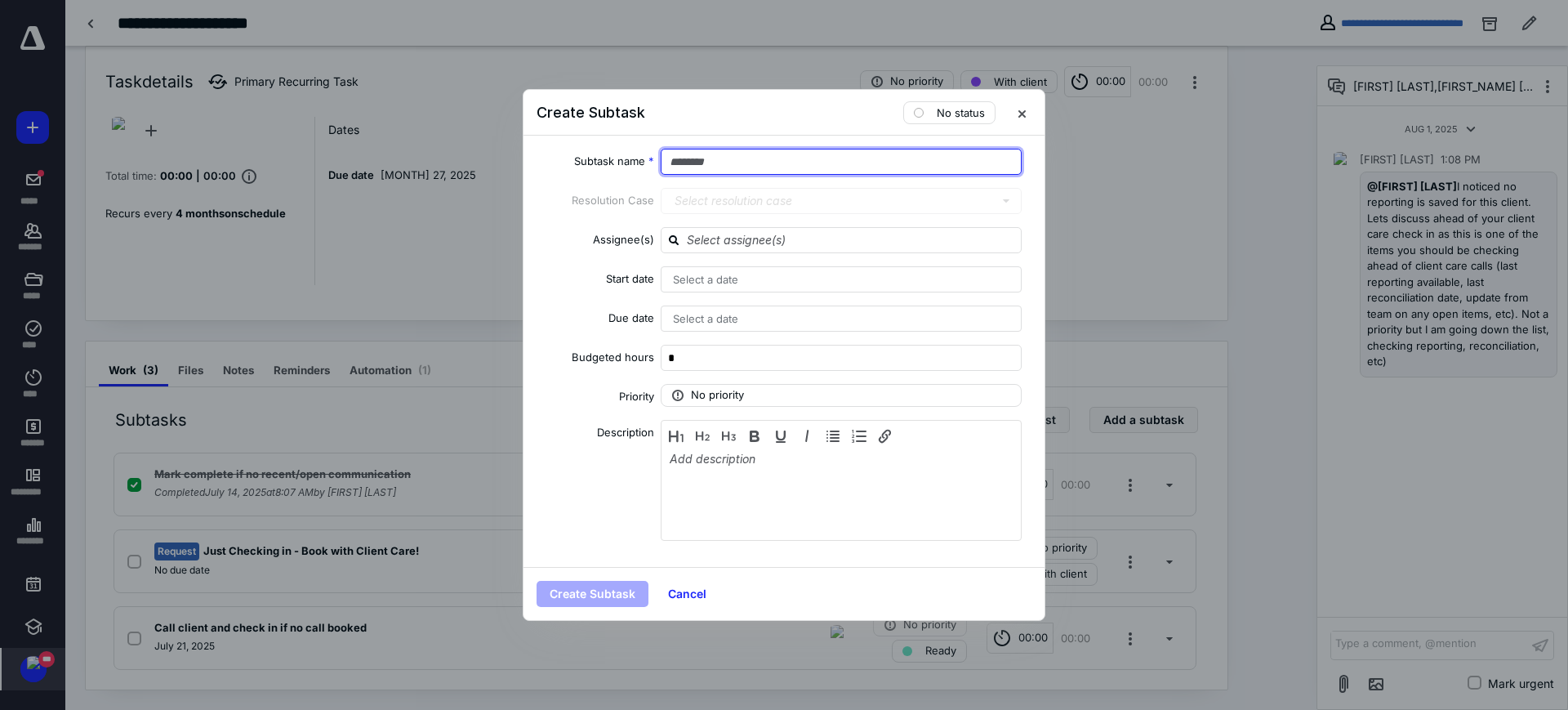 click at bounding box center [841, 162] 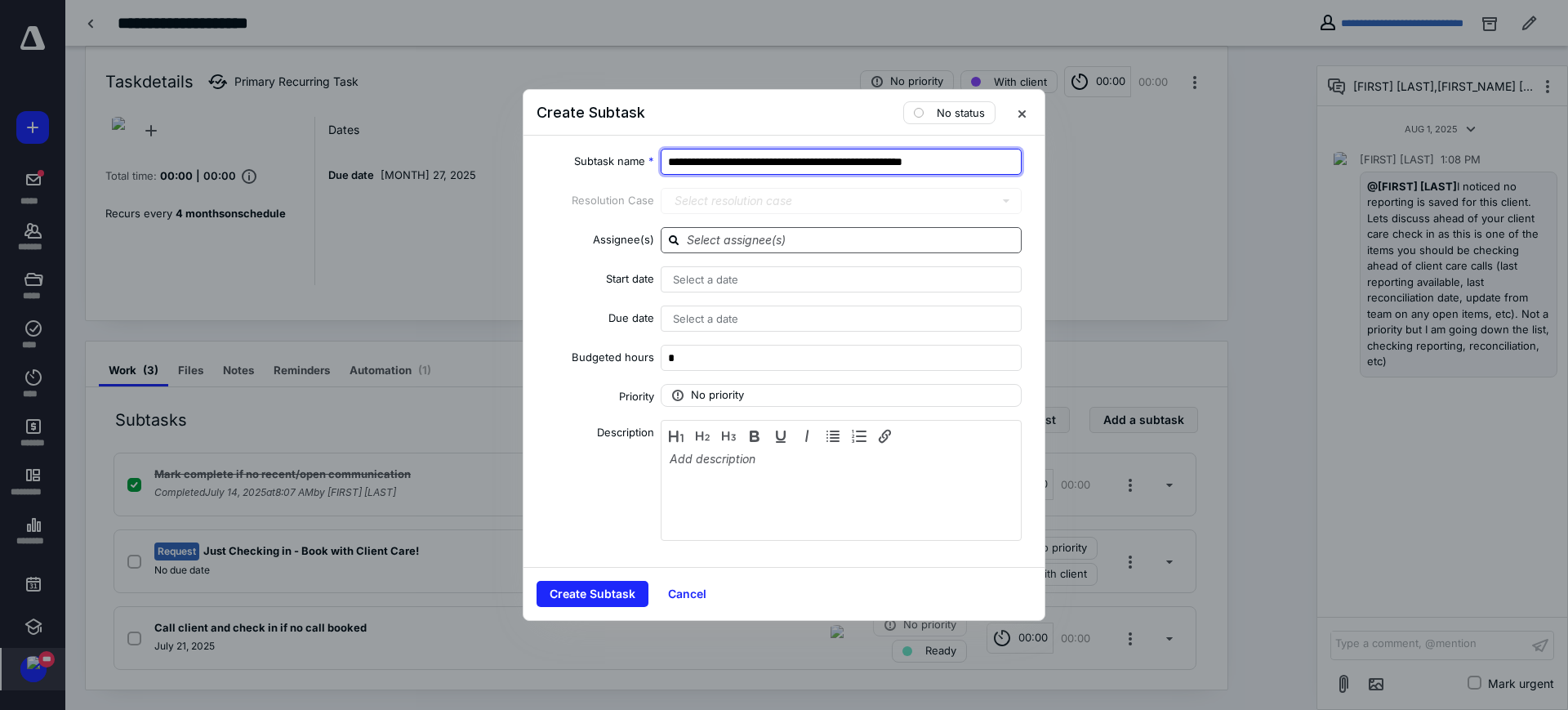 type on "**********" 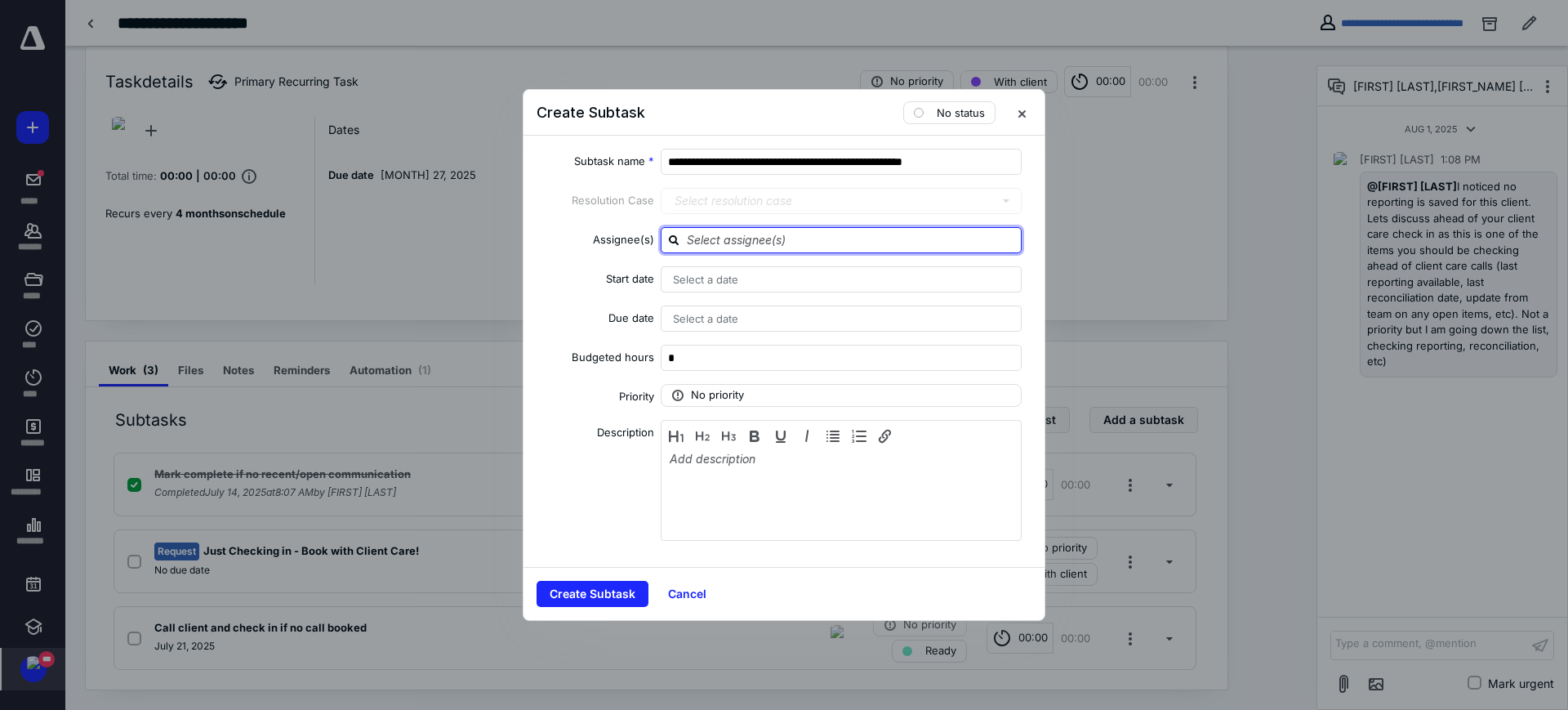 click at bounding box center (851, 239) 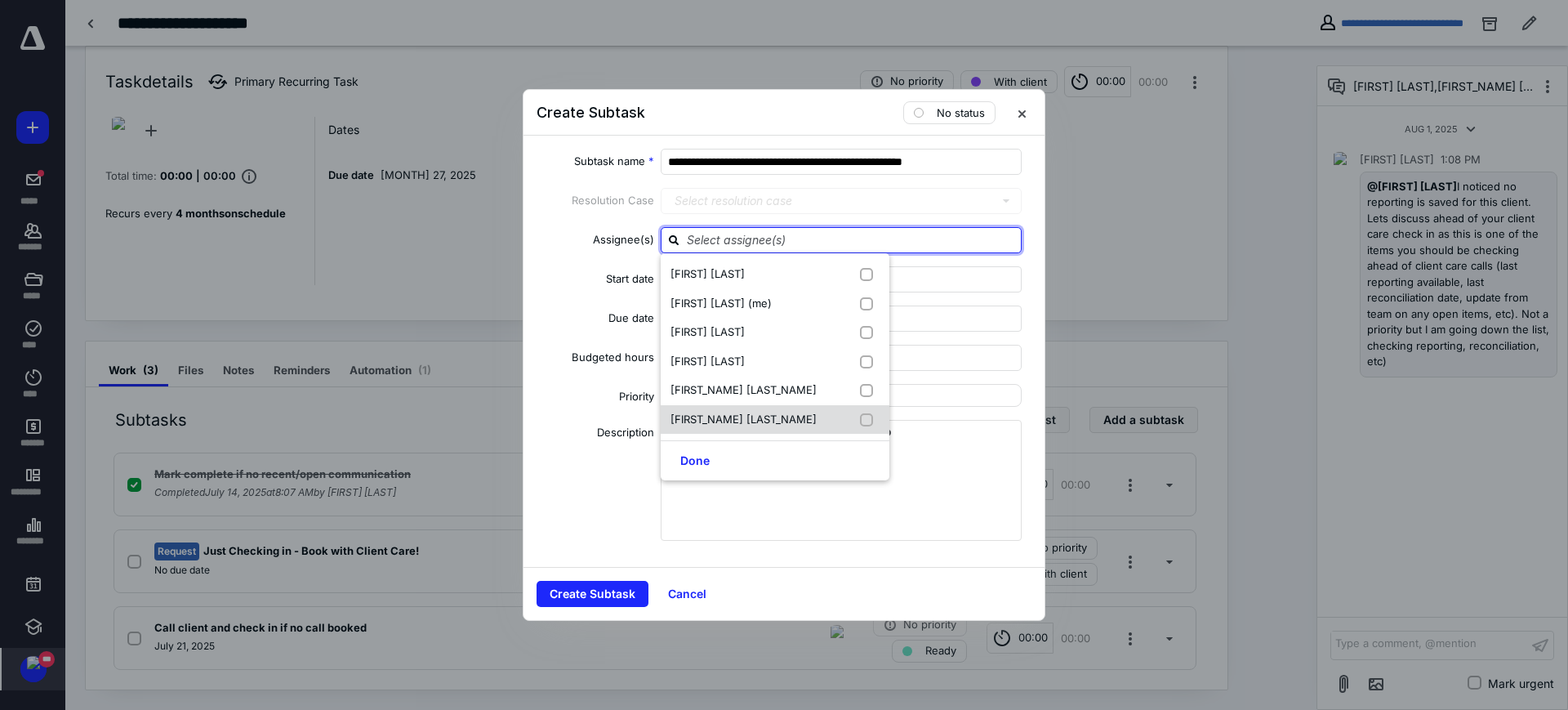 click on "[FIRST_NAME] [LAST_NAME]" at bounding box center (743, 419) 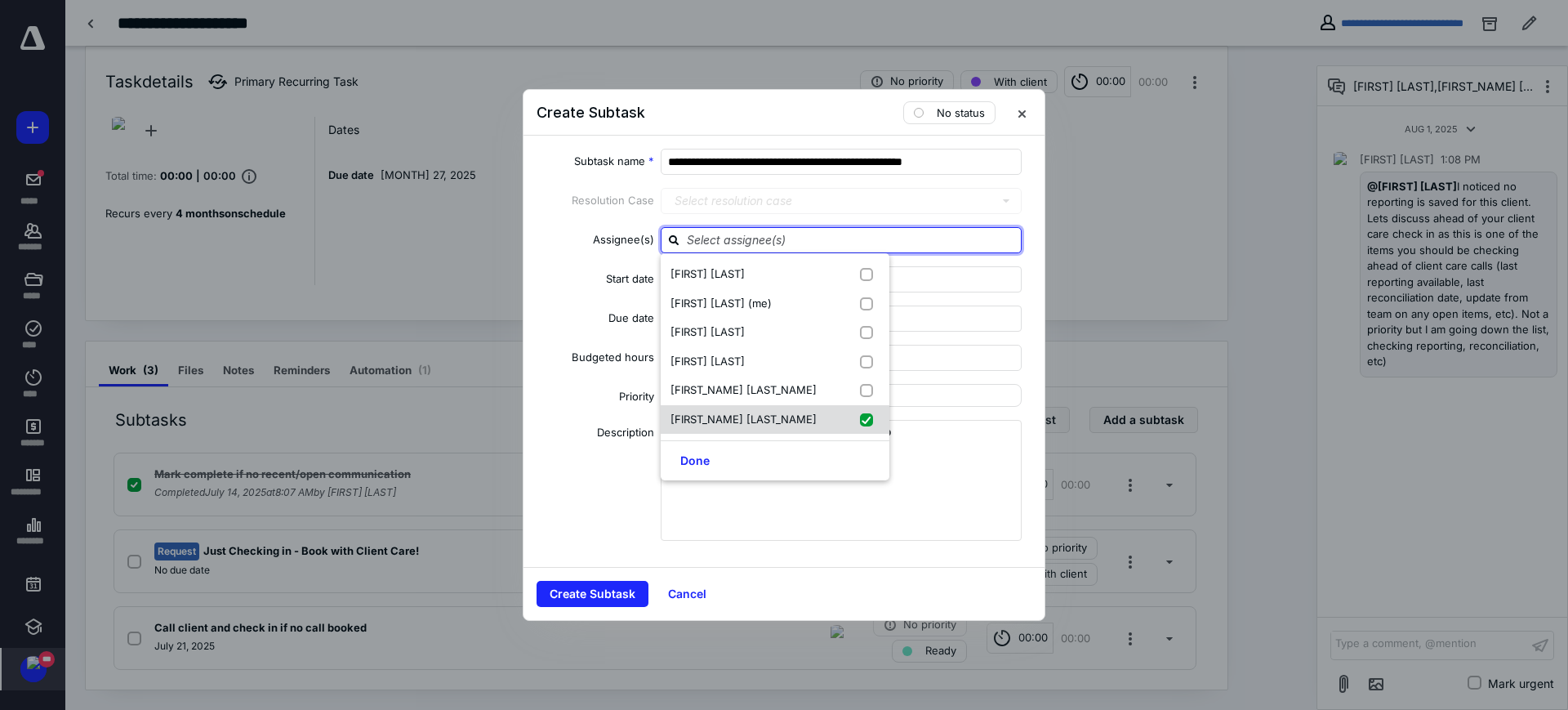 checkbox on "true" 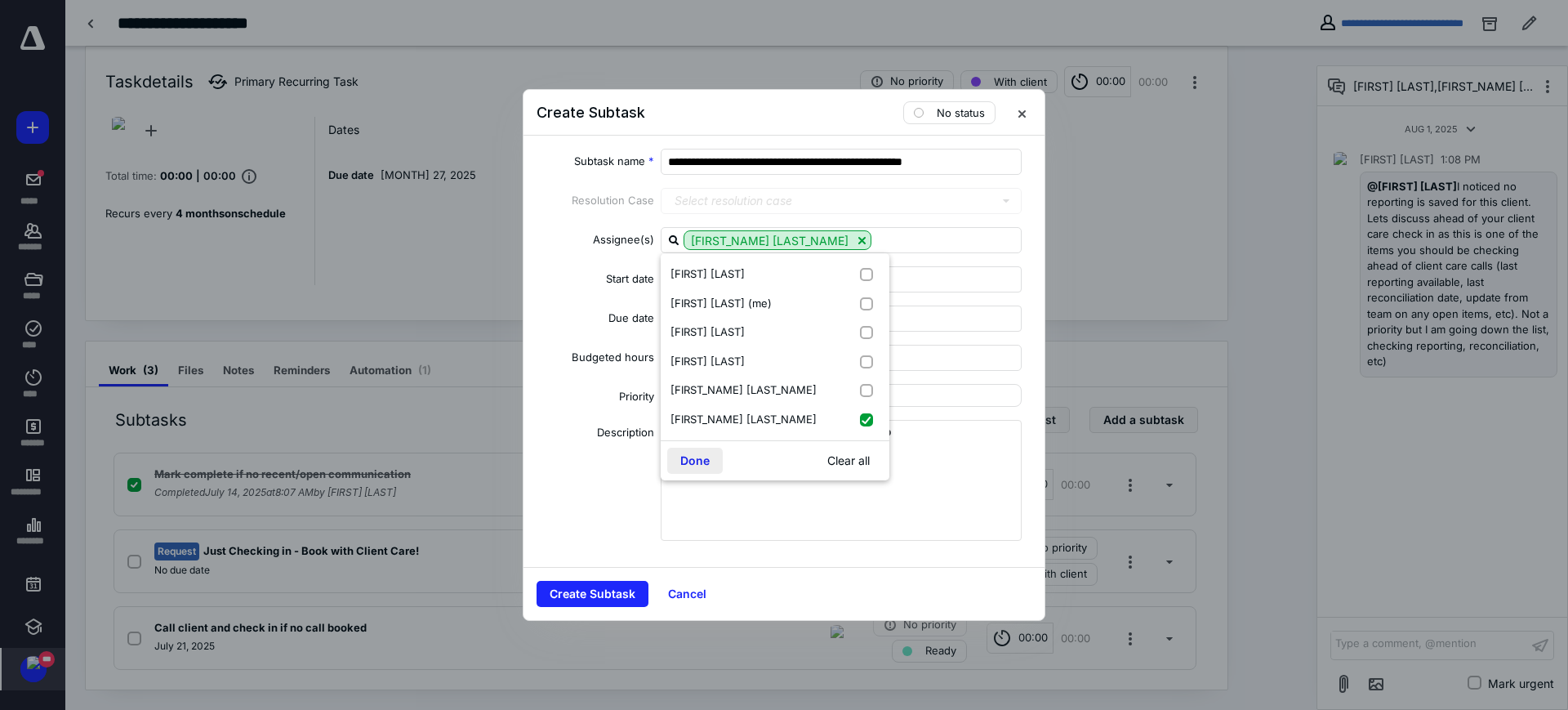 click on "Done" at bounding box center (695, 461) 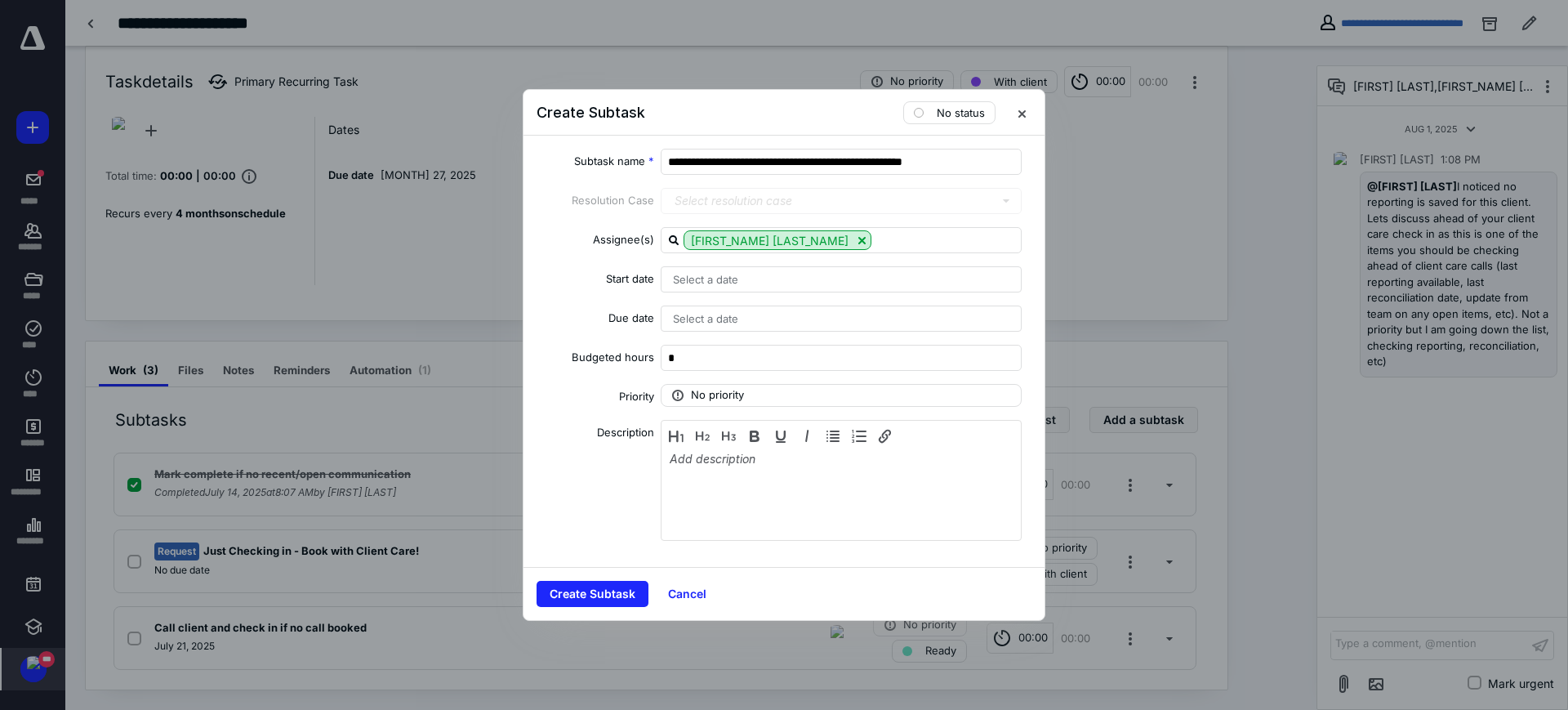 click on "Select a date" at bounding box center (706, 319) 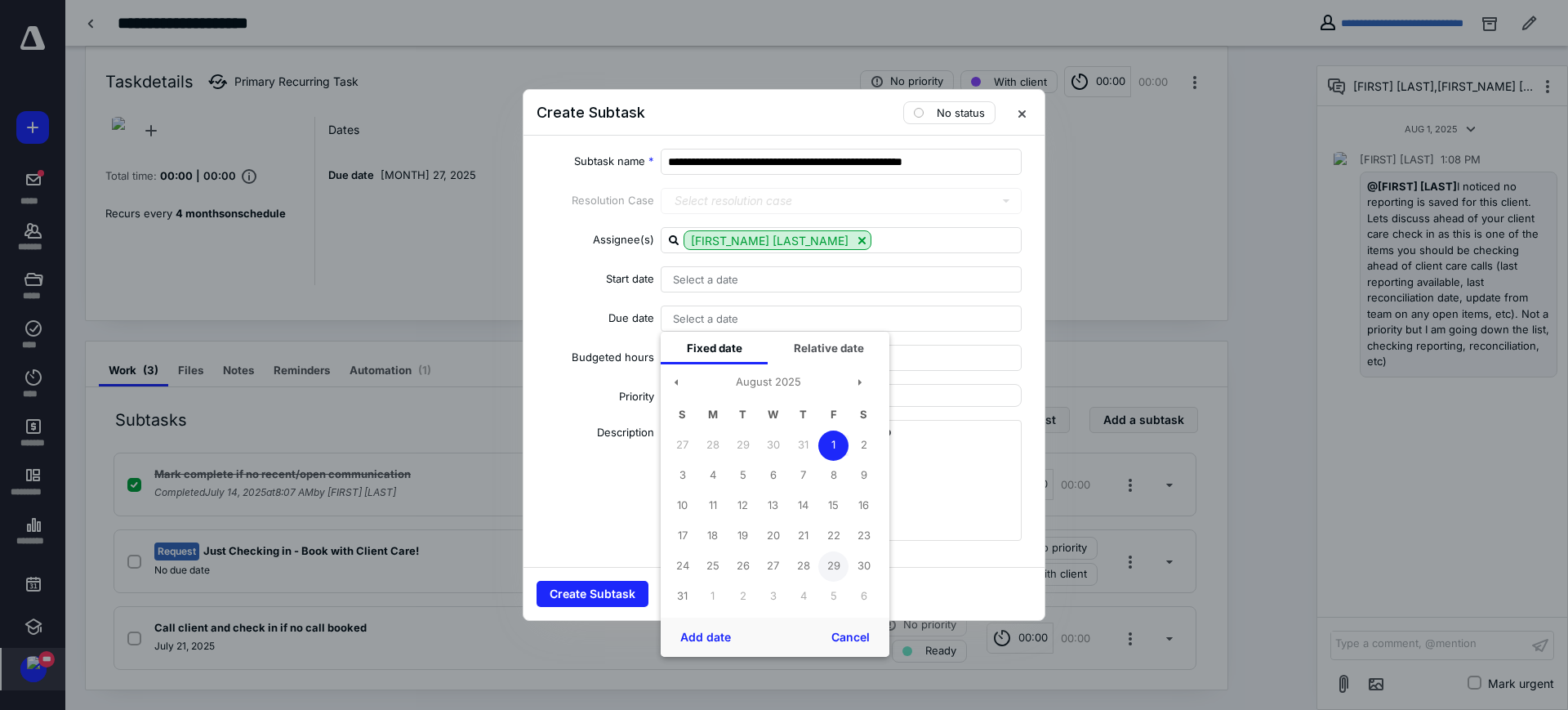 click on "29" at bounding box center (833, 566) 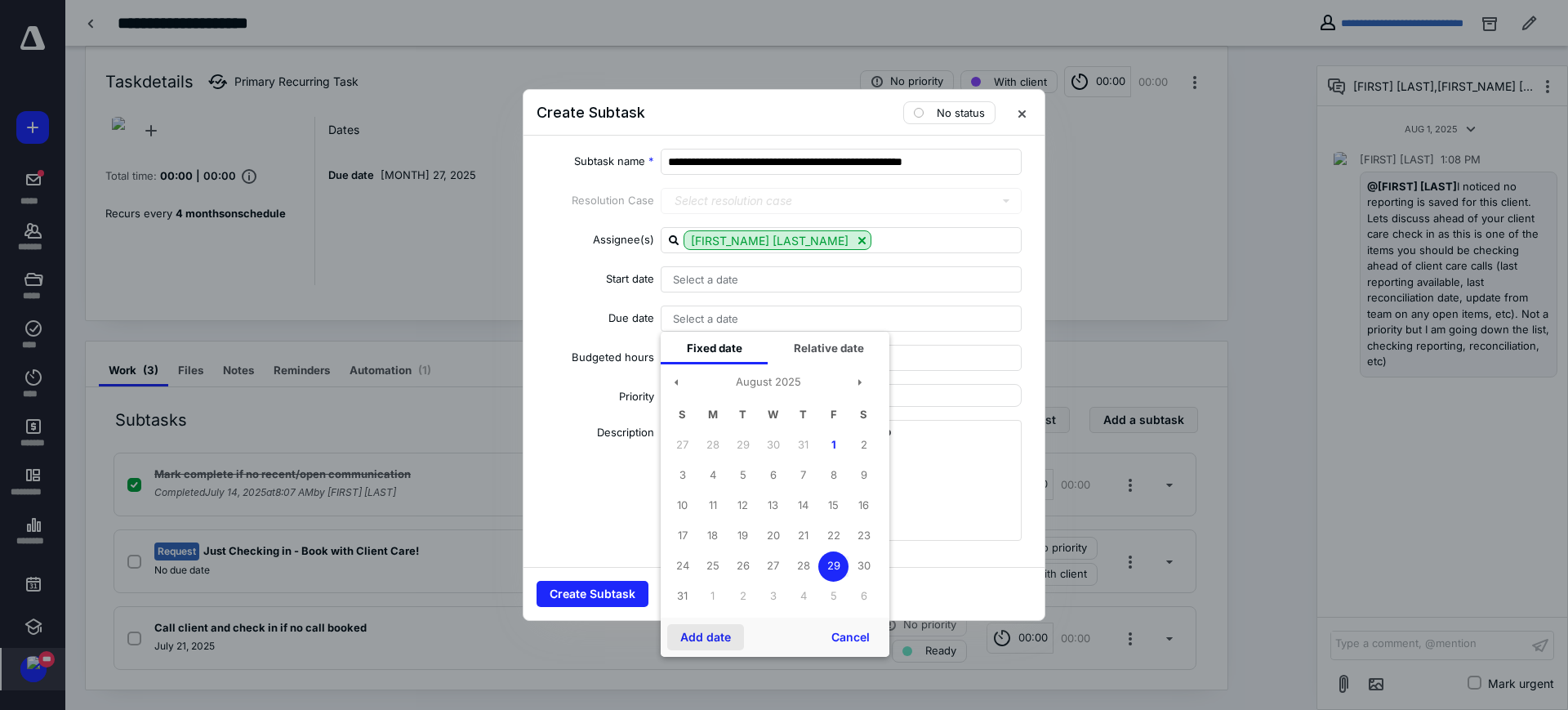 click on "Add date" at bounding box center (706, 637) 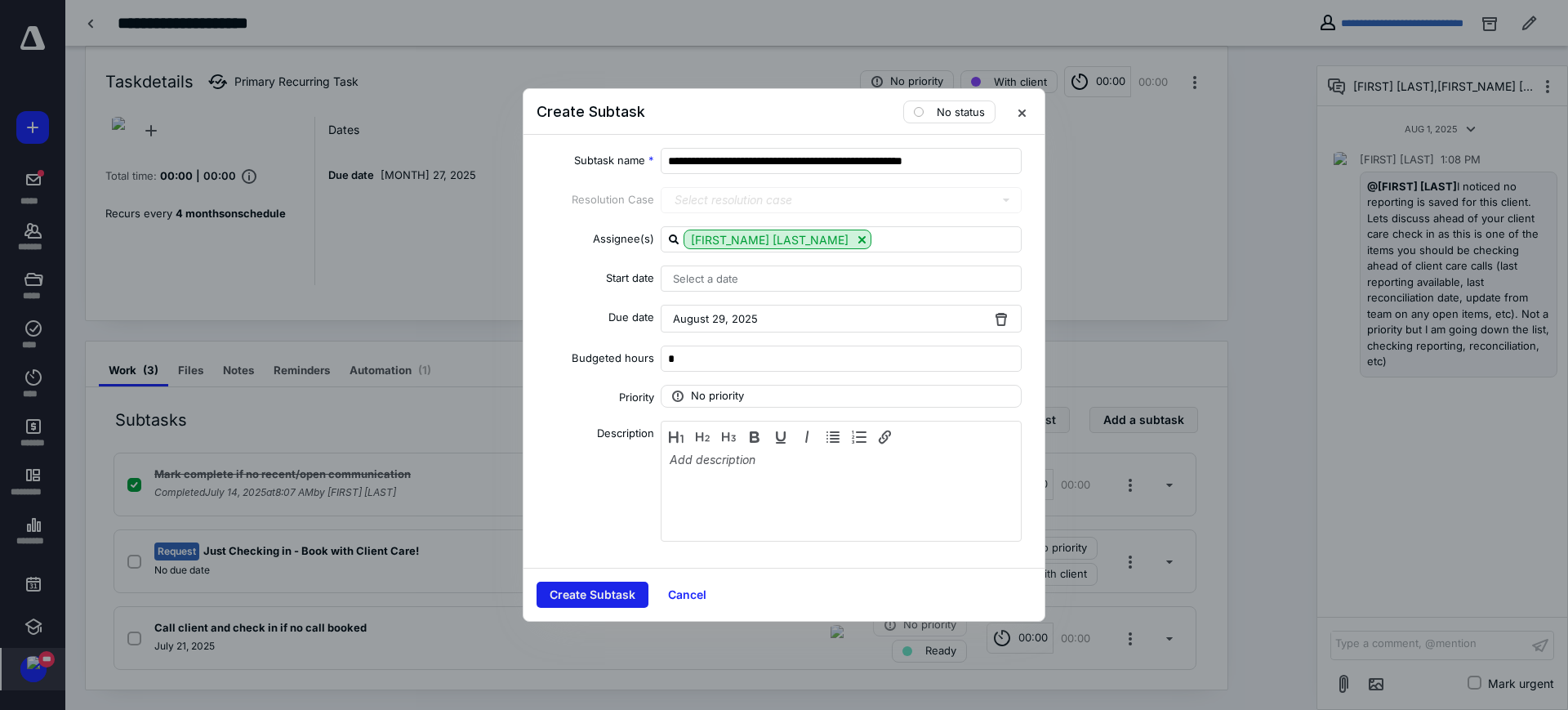 click on "Create Subtask" at bounding box center (592, 595) 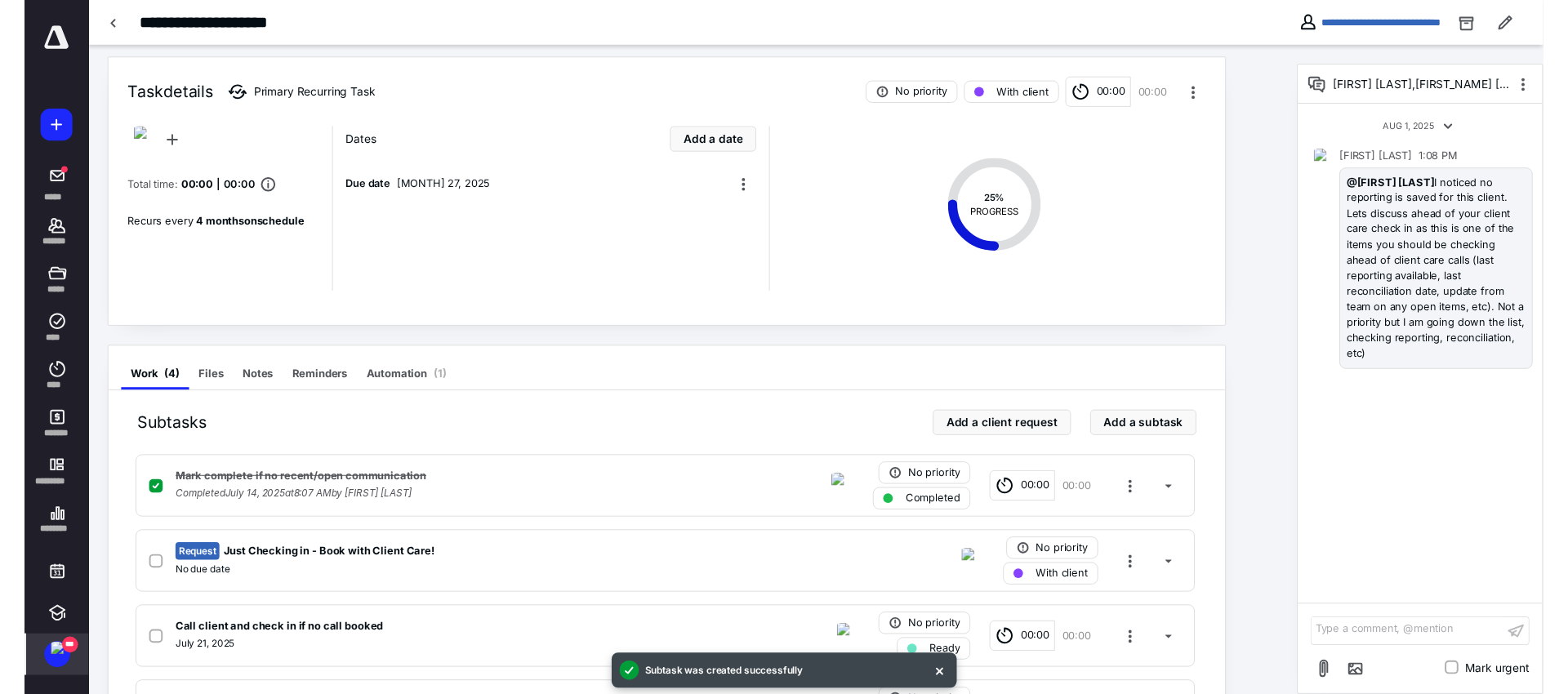 scroll, scrollTop: 0, scrollLeft: 0, axis: both 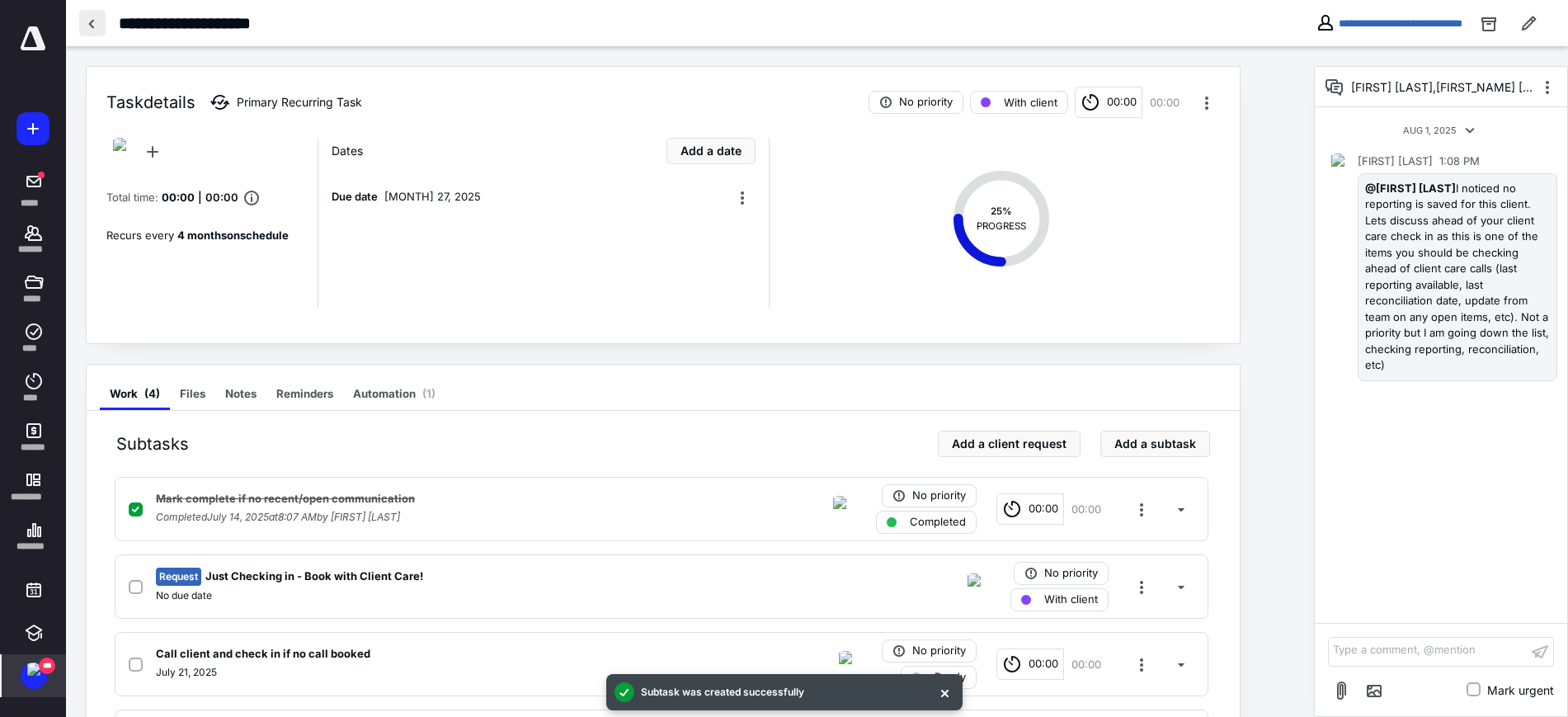 click at bounding box center (92, 23) 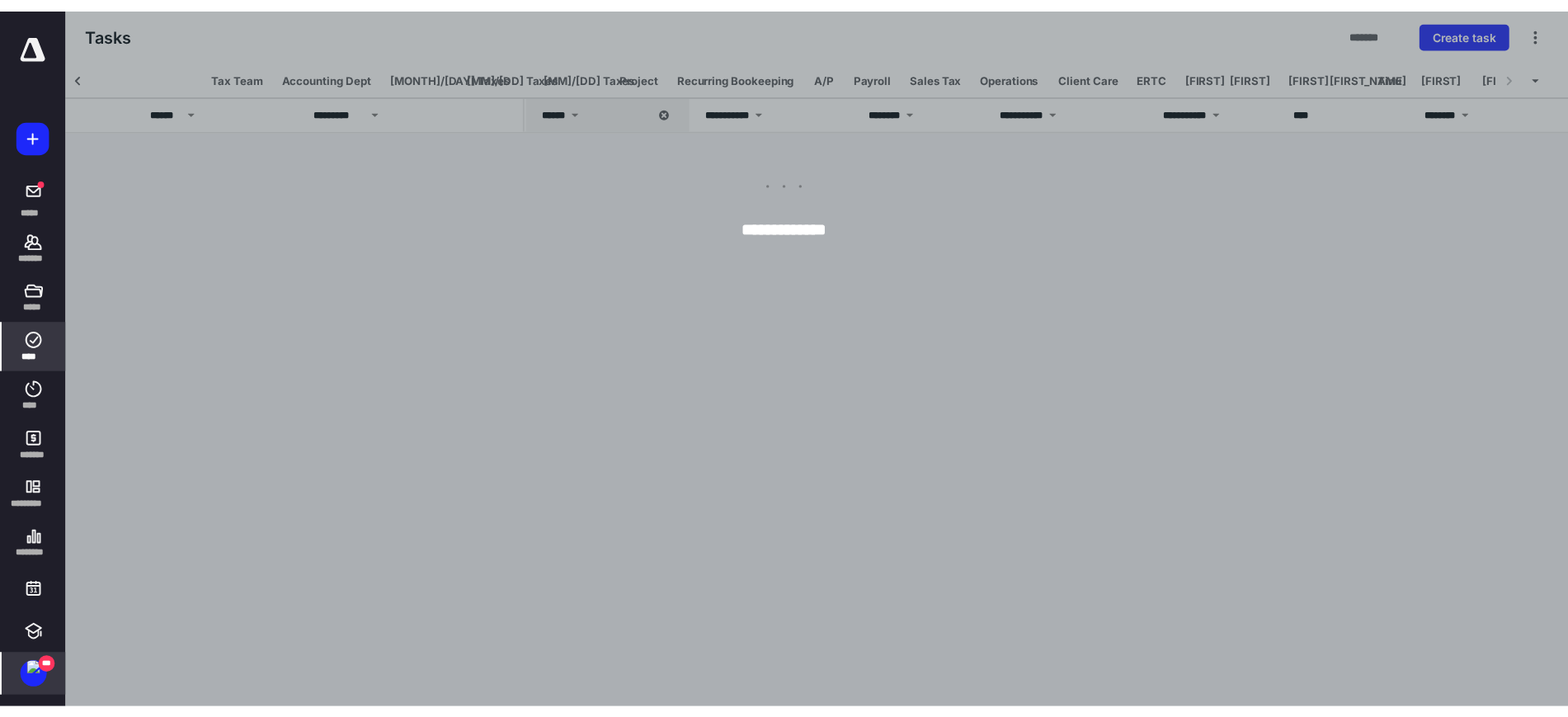scroll, scrollTop: 0, scrollLeft: 555, axis: horizontal 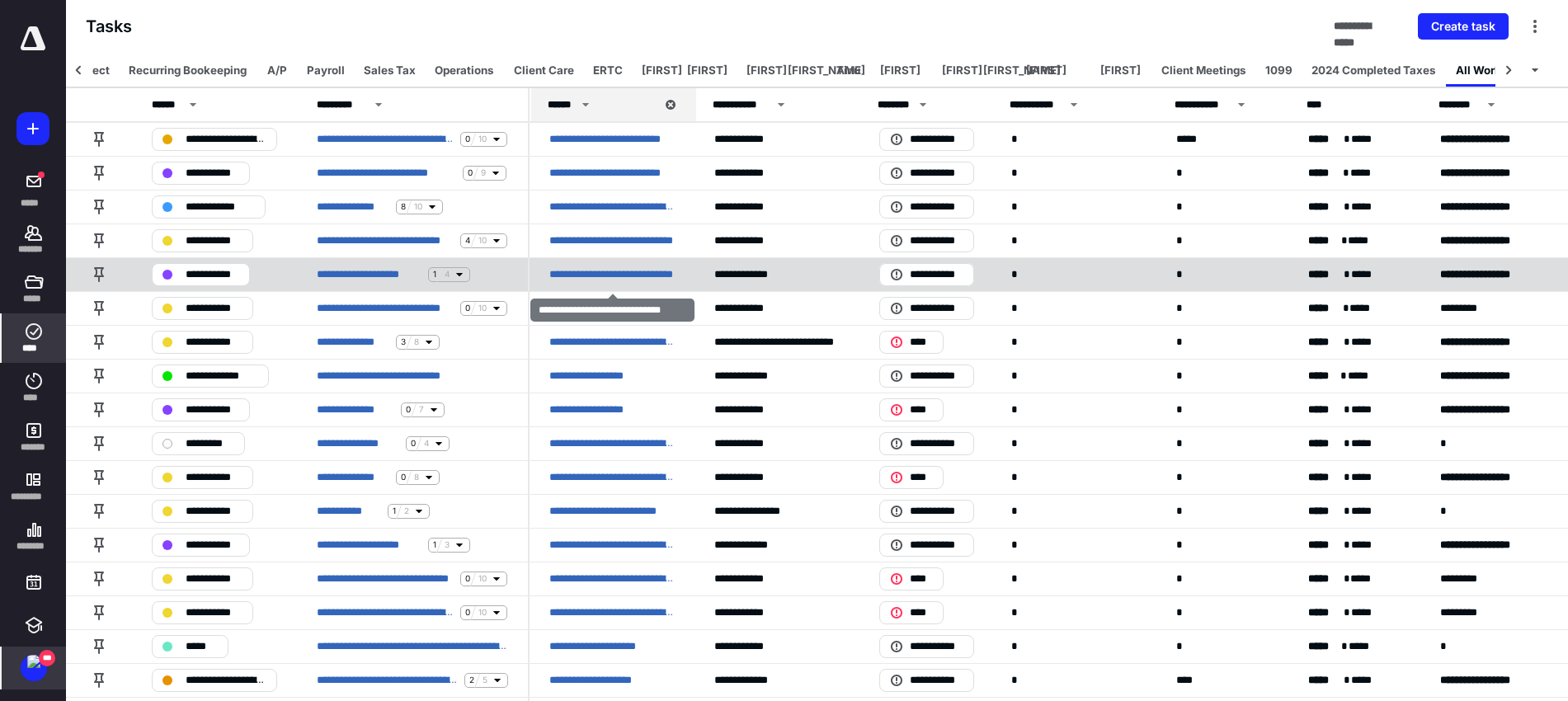 click on "**********" at bounding box center [612, 275] 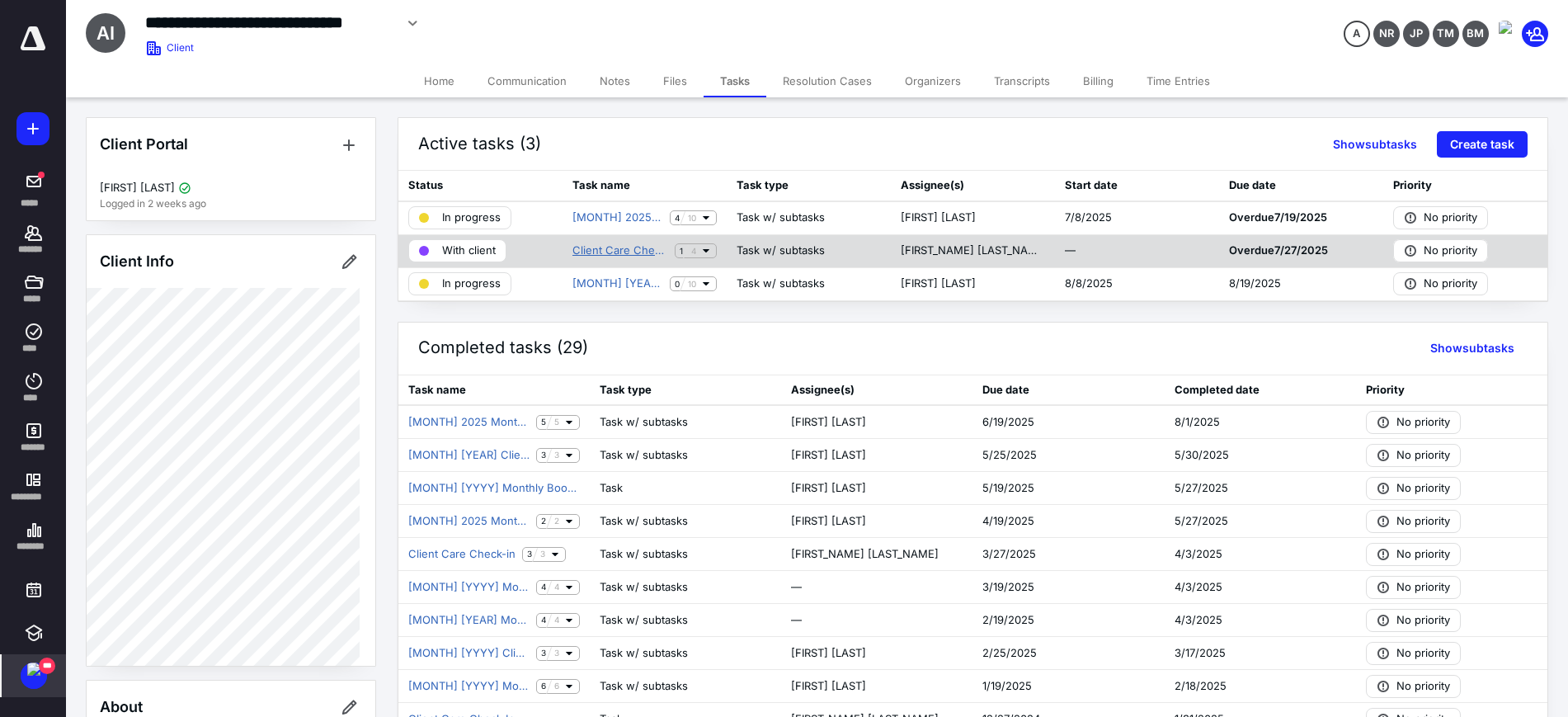 click on "Client Care Check-in" at bounding box center [620, 251] 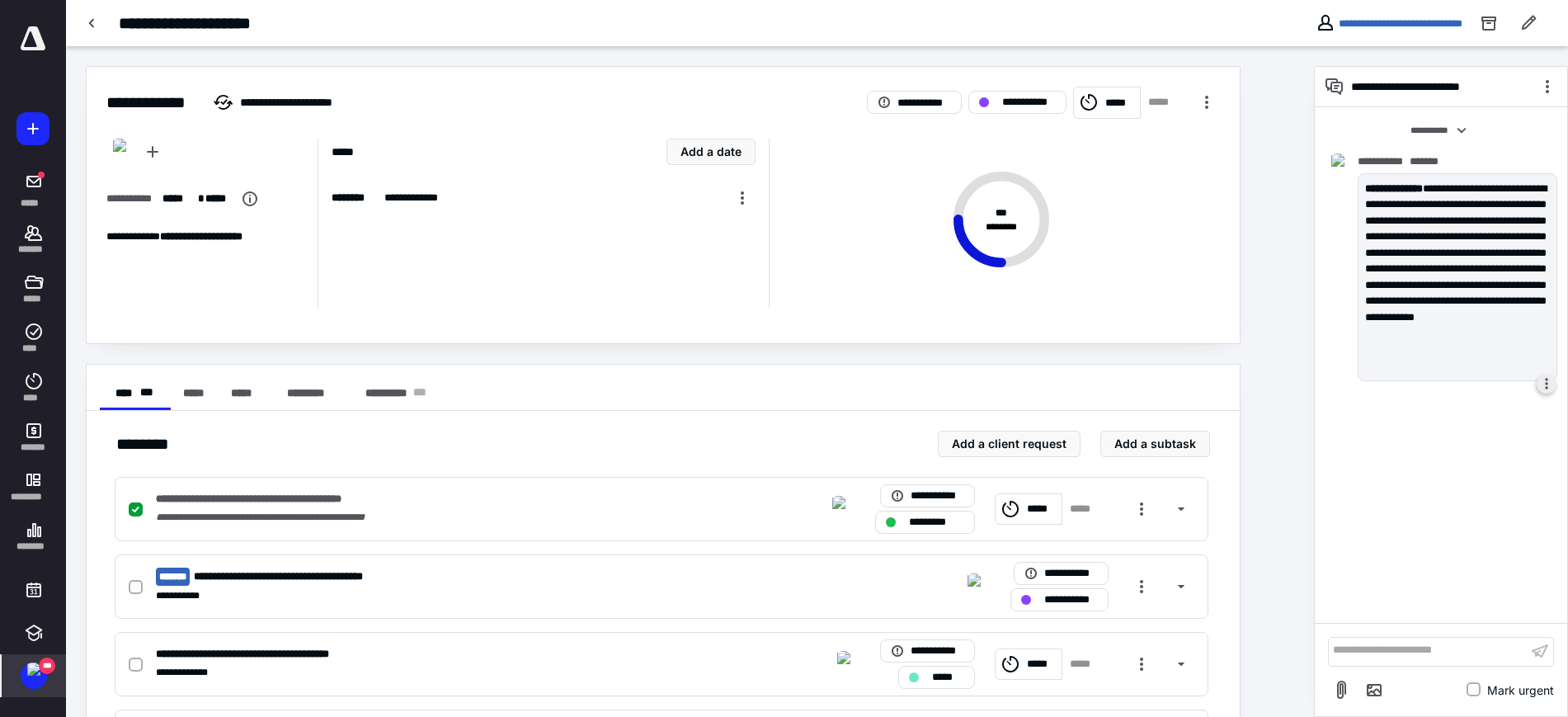 click at bounding box center [1547, 384] 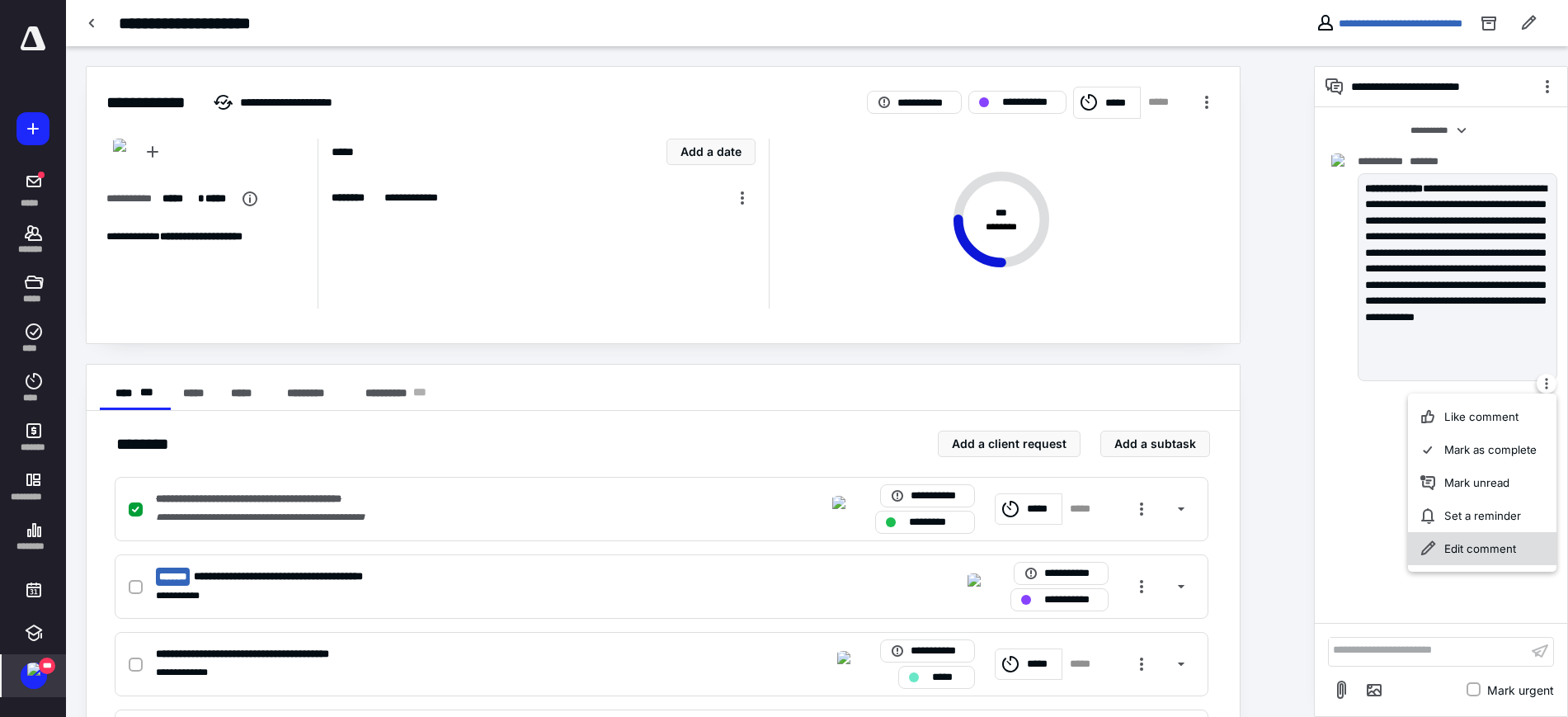 click on "Edit comment" at bounding box center (1482, 549) 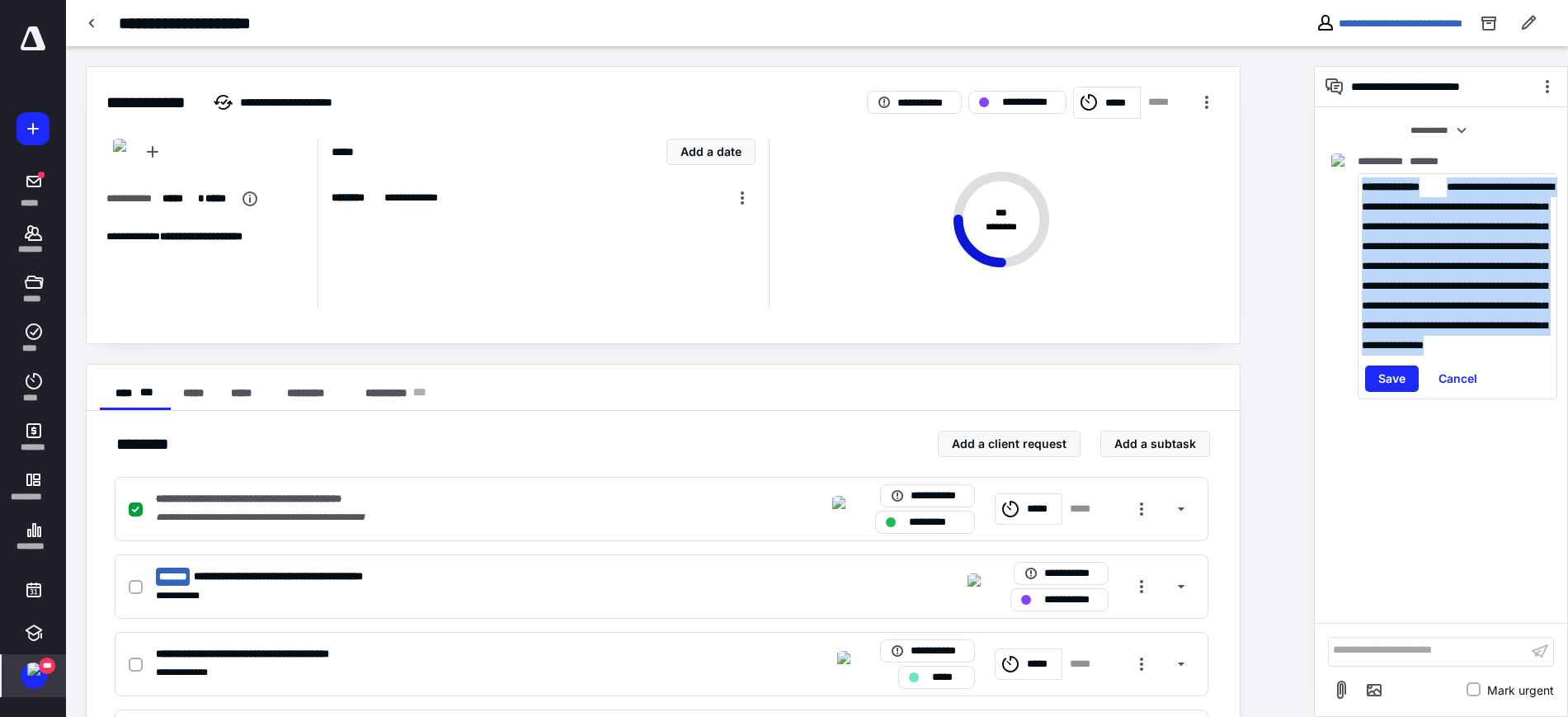 drag, startPoint x: 1477, startPoint y: 391, endPoint x: 1340, endPoint y: 177, distance: 254.09644 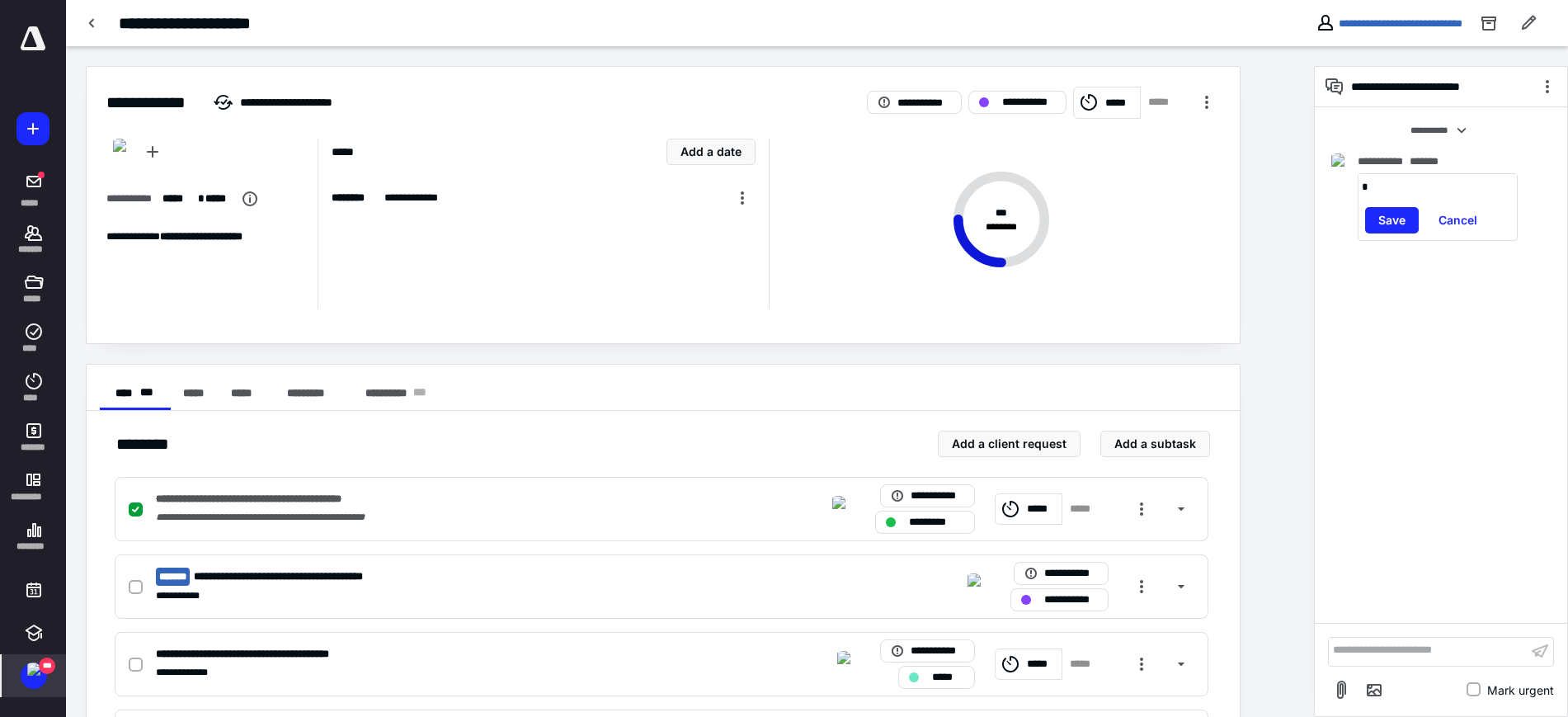 type 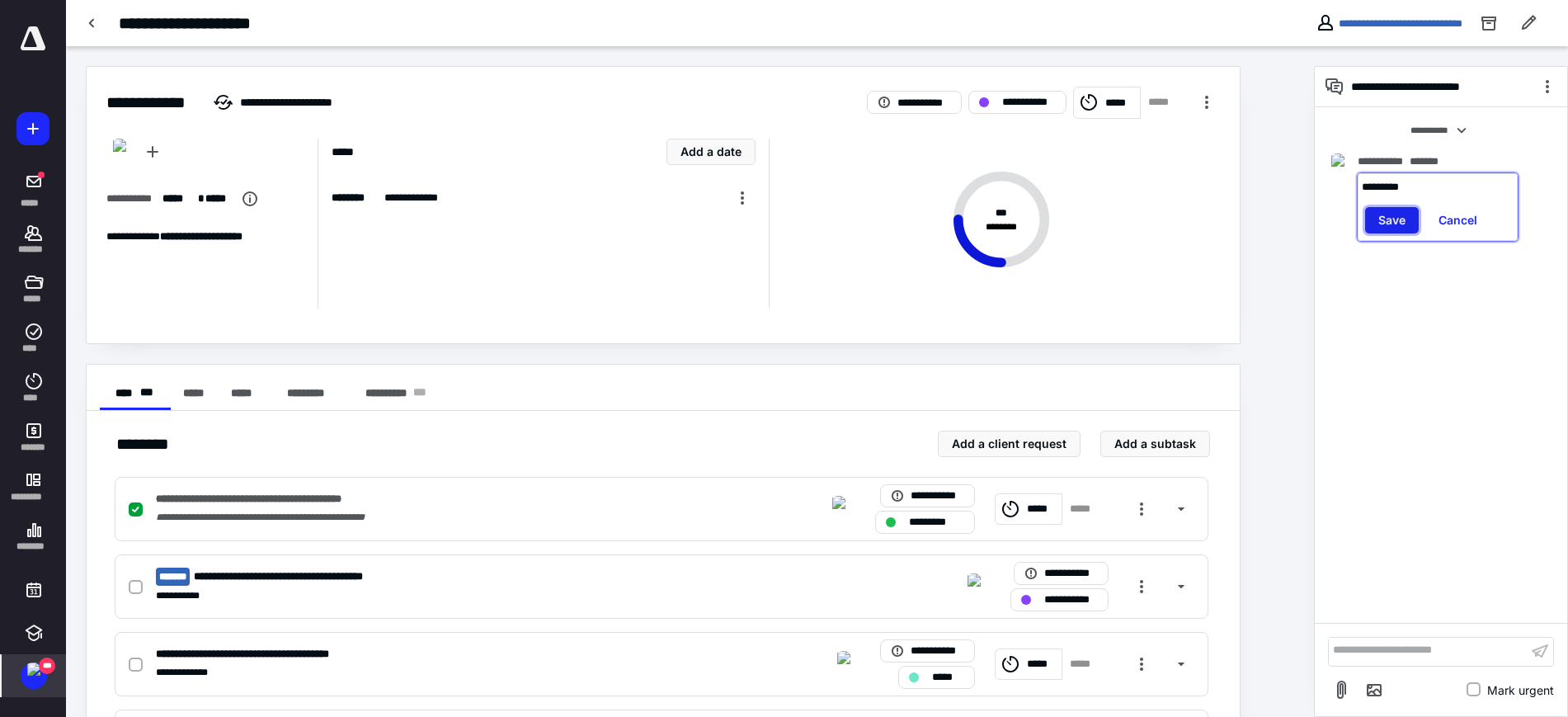 click on "Save" at bounding box center (1391, 220) 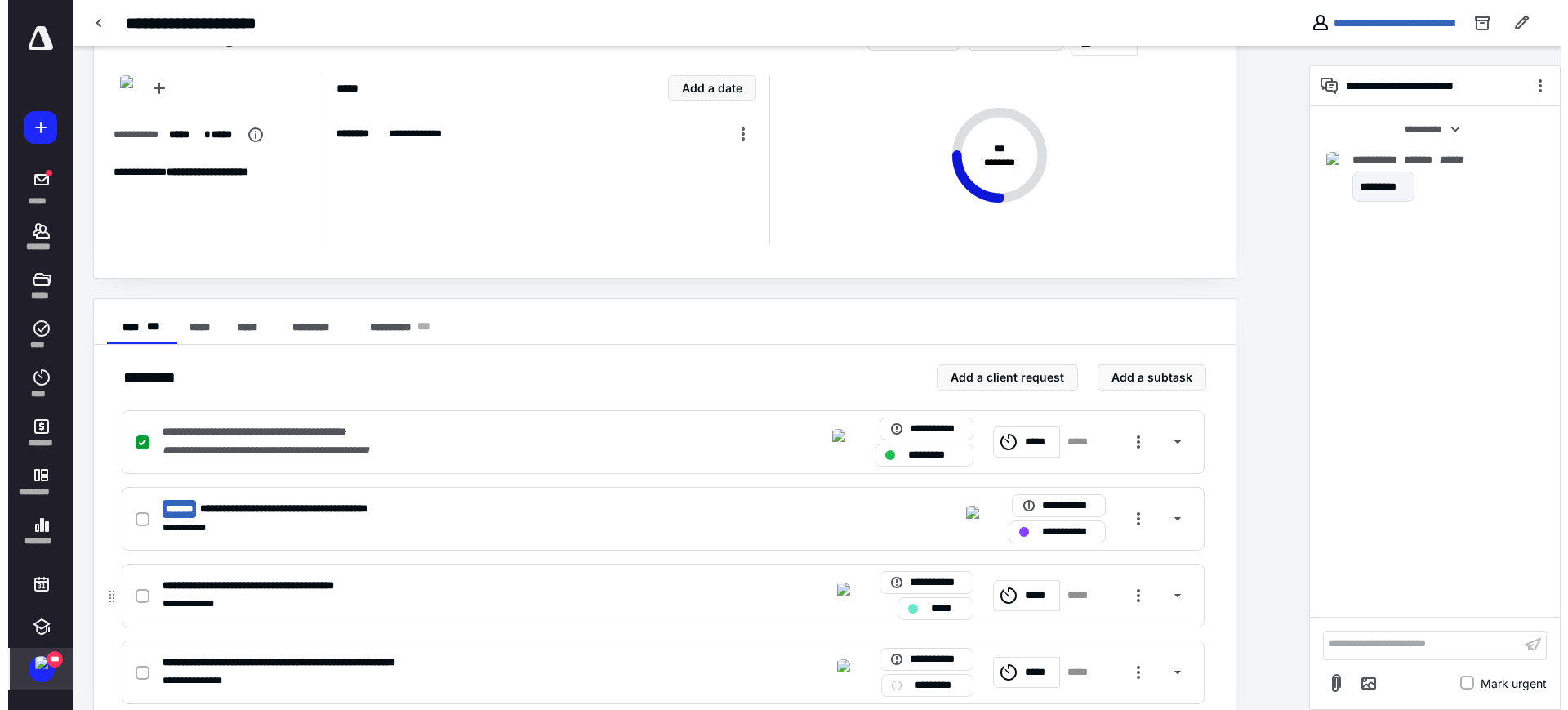 scroll, scrollTop: 96, scrollLeft: 0, axis: vertical 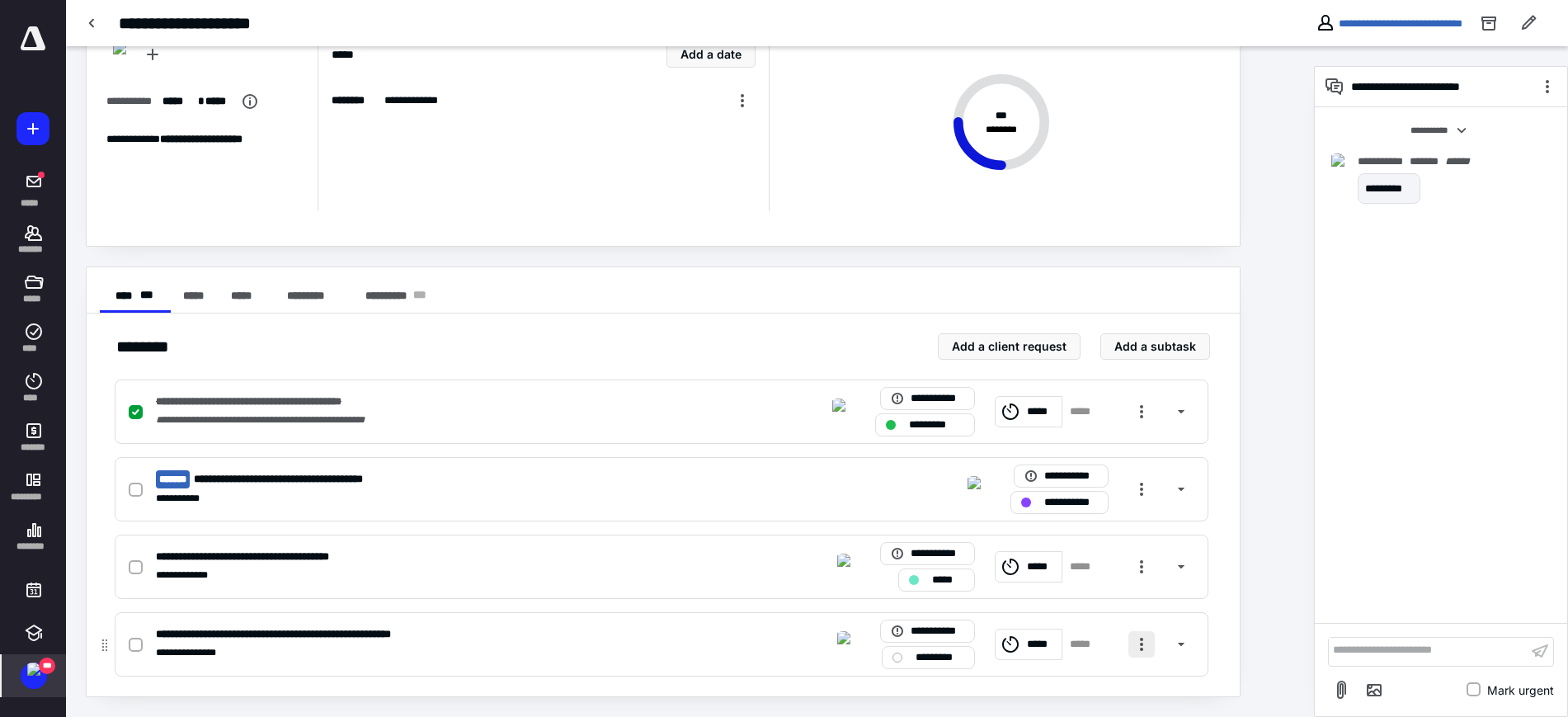 click at bounding box center [1142, 644] 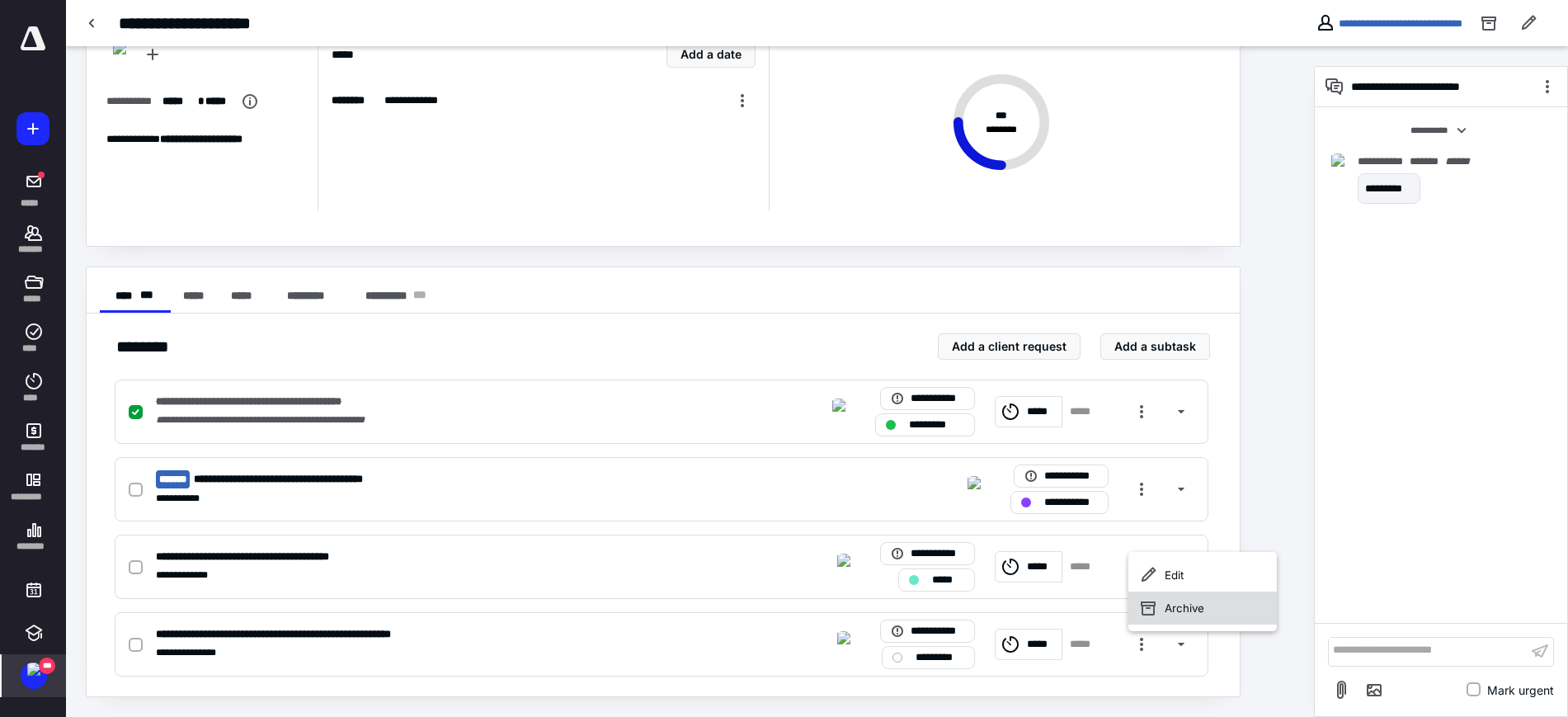 click 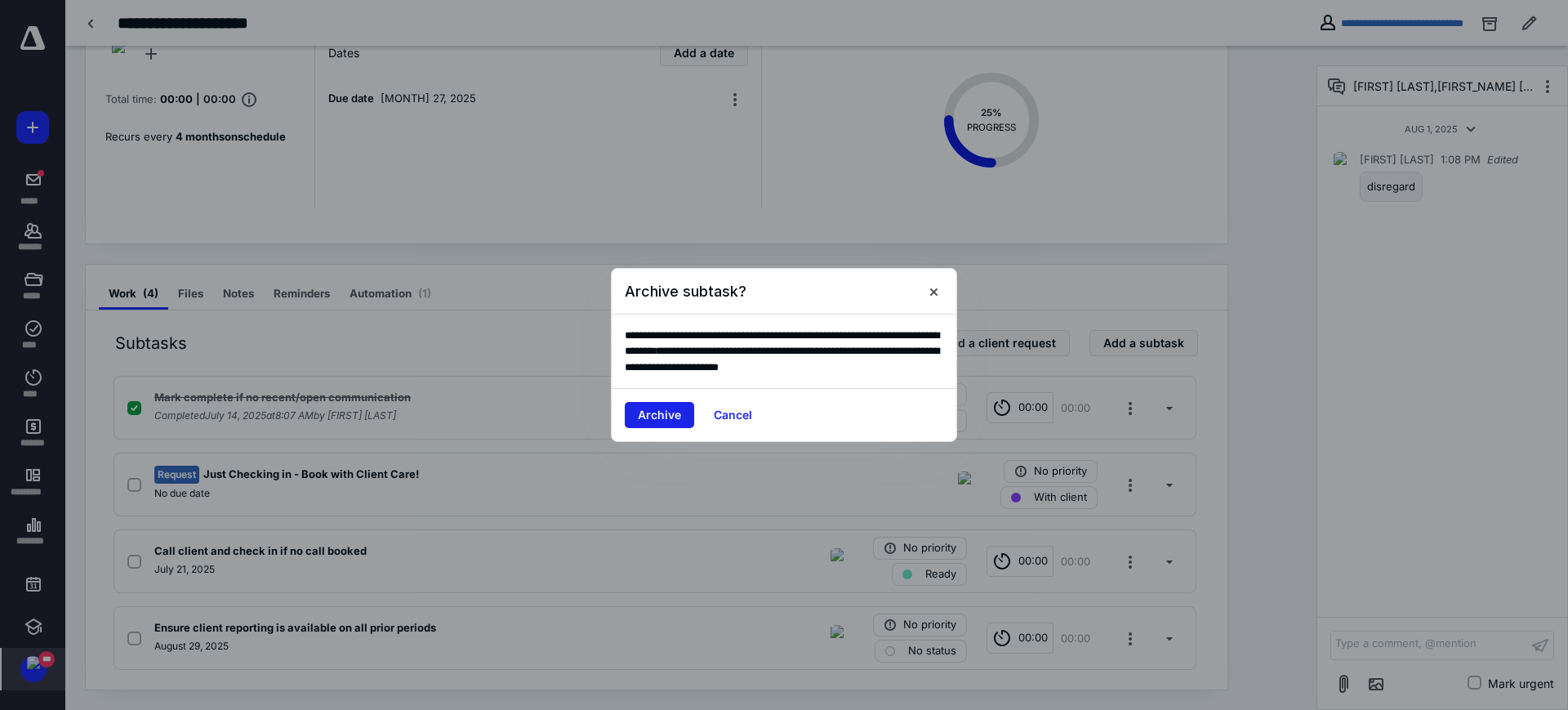 click on "Archive" at bounding box center (659, 415) 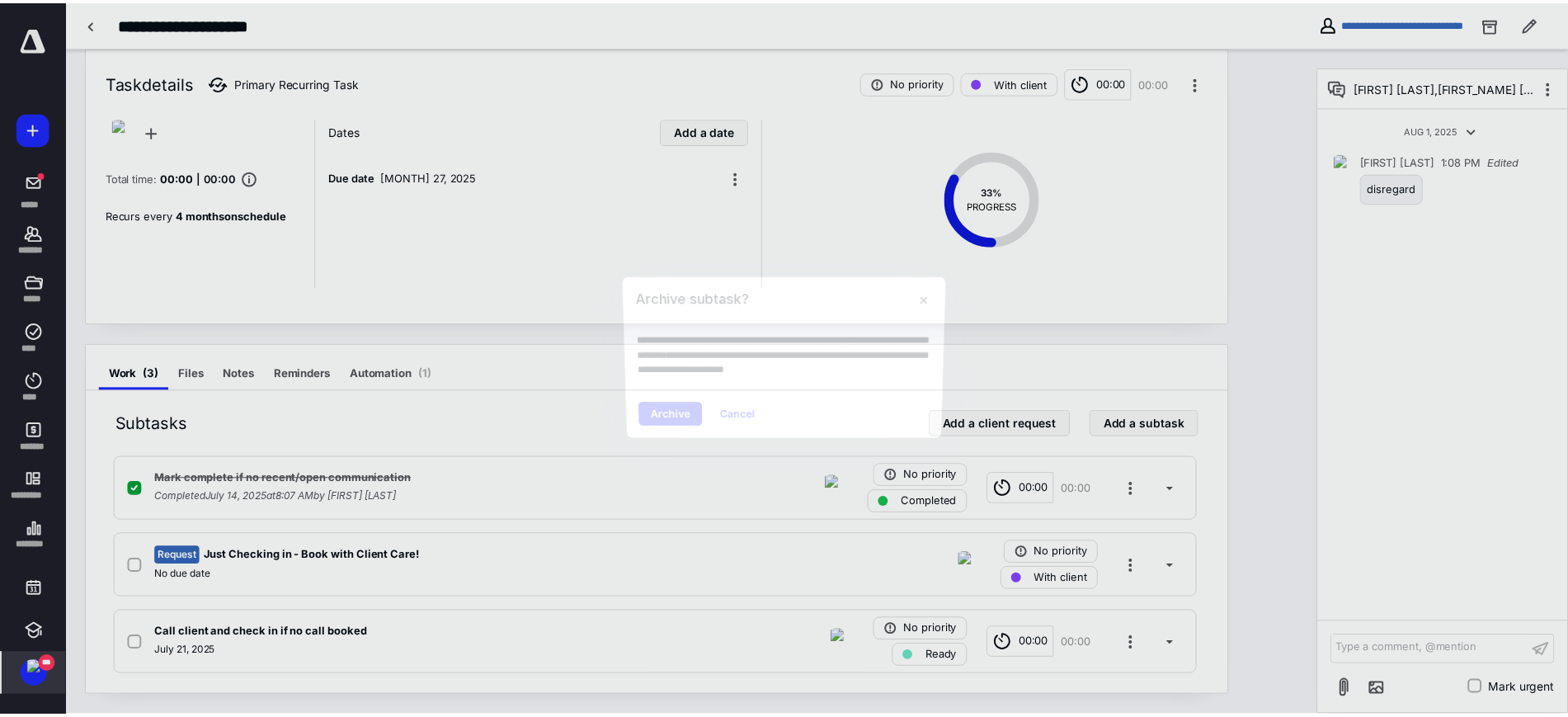 scroll, scrollTop: 20, scrollLeft: 0, axis: vertical 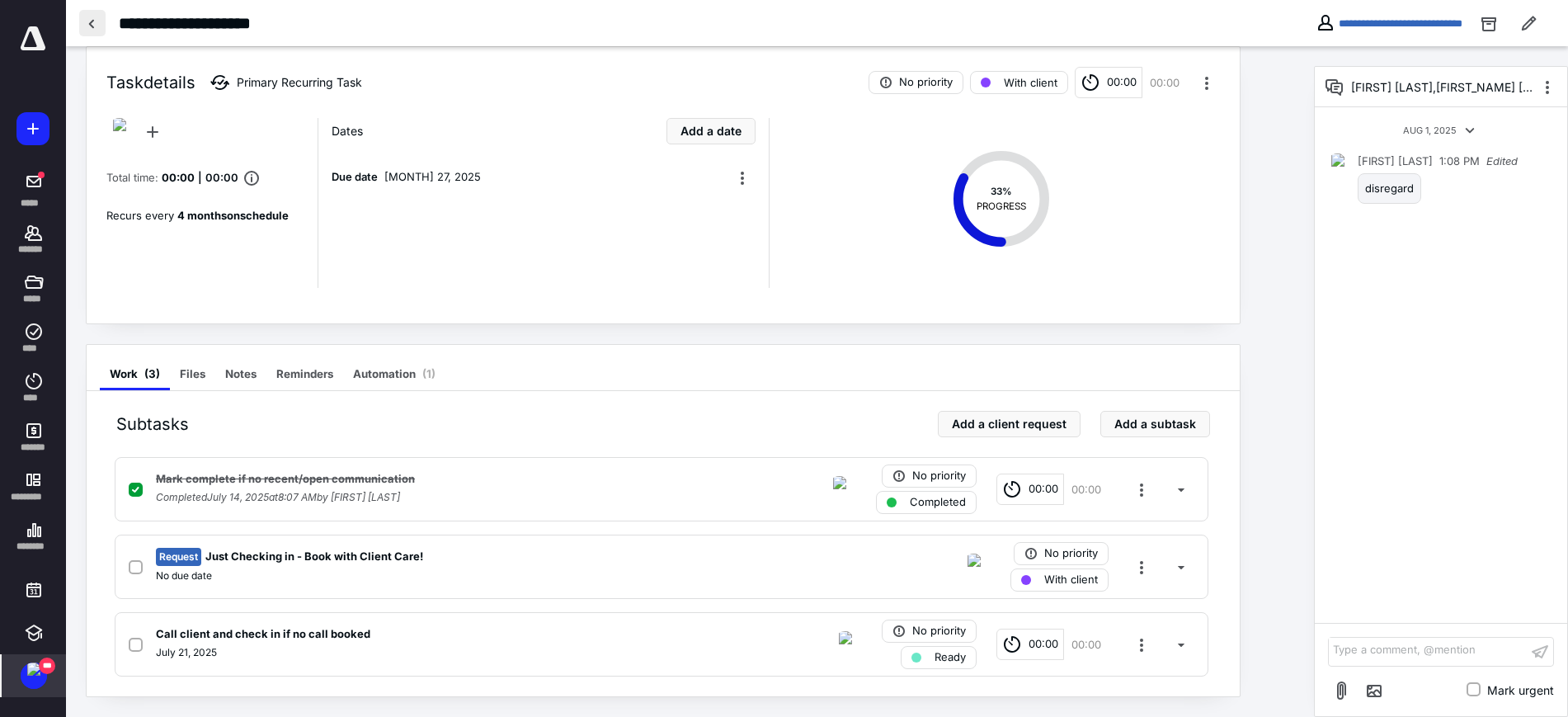 click at bounding box center [92, 23] 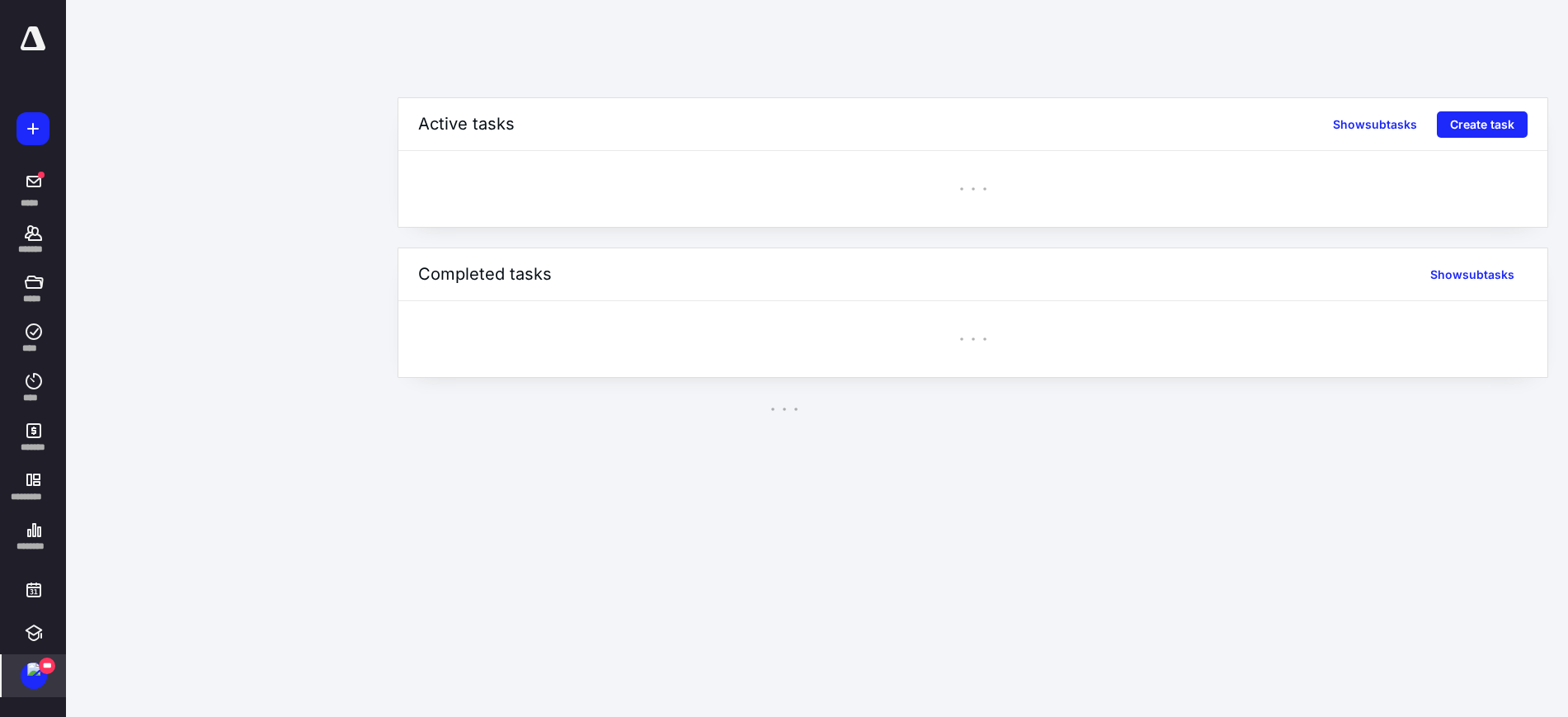 scroll, scrollTop: 0, scrollLeft: 0, axis: both 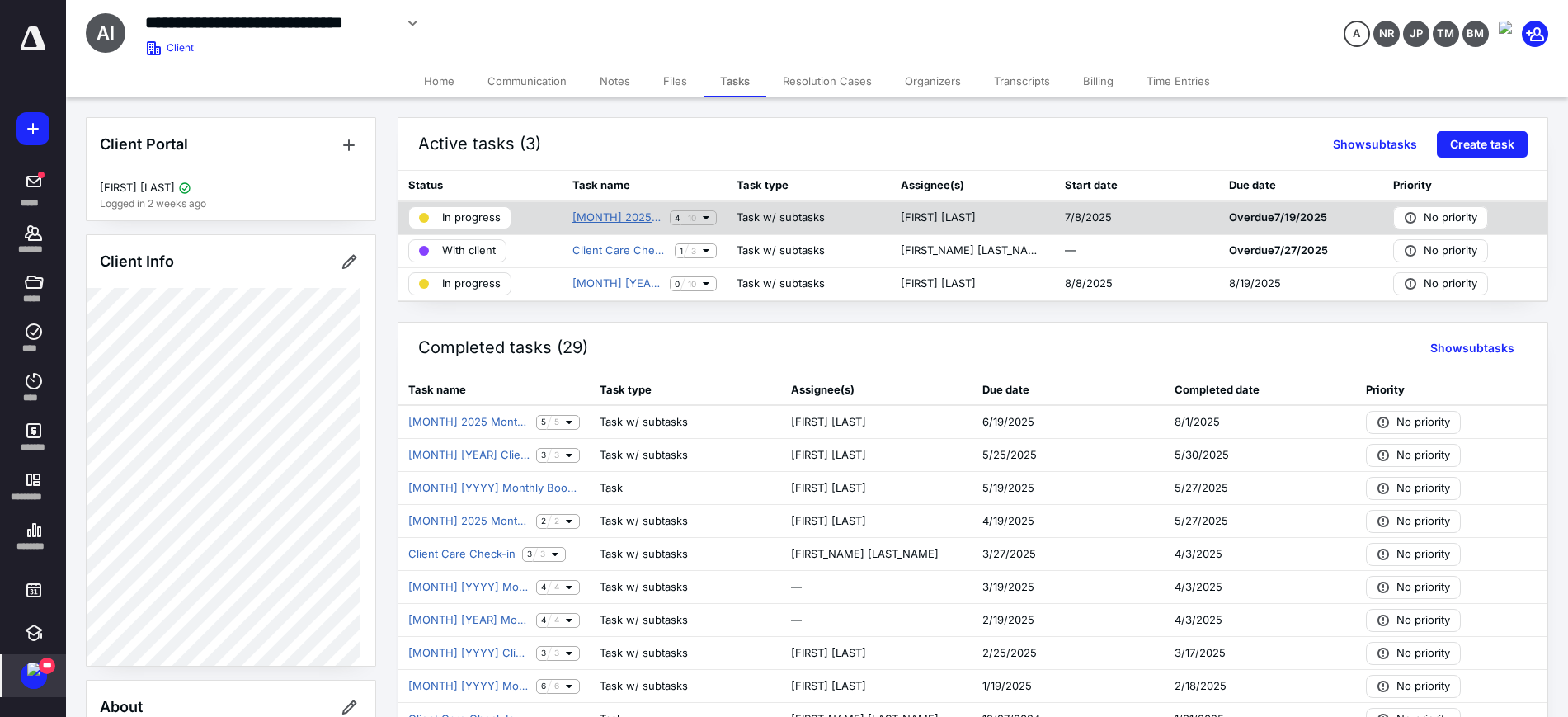 click on "[MONTH] 2025  Monthly Bookkeeping" at bounding box center (618, 218) 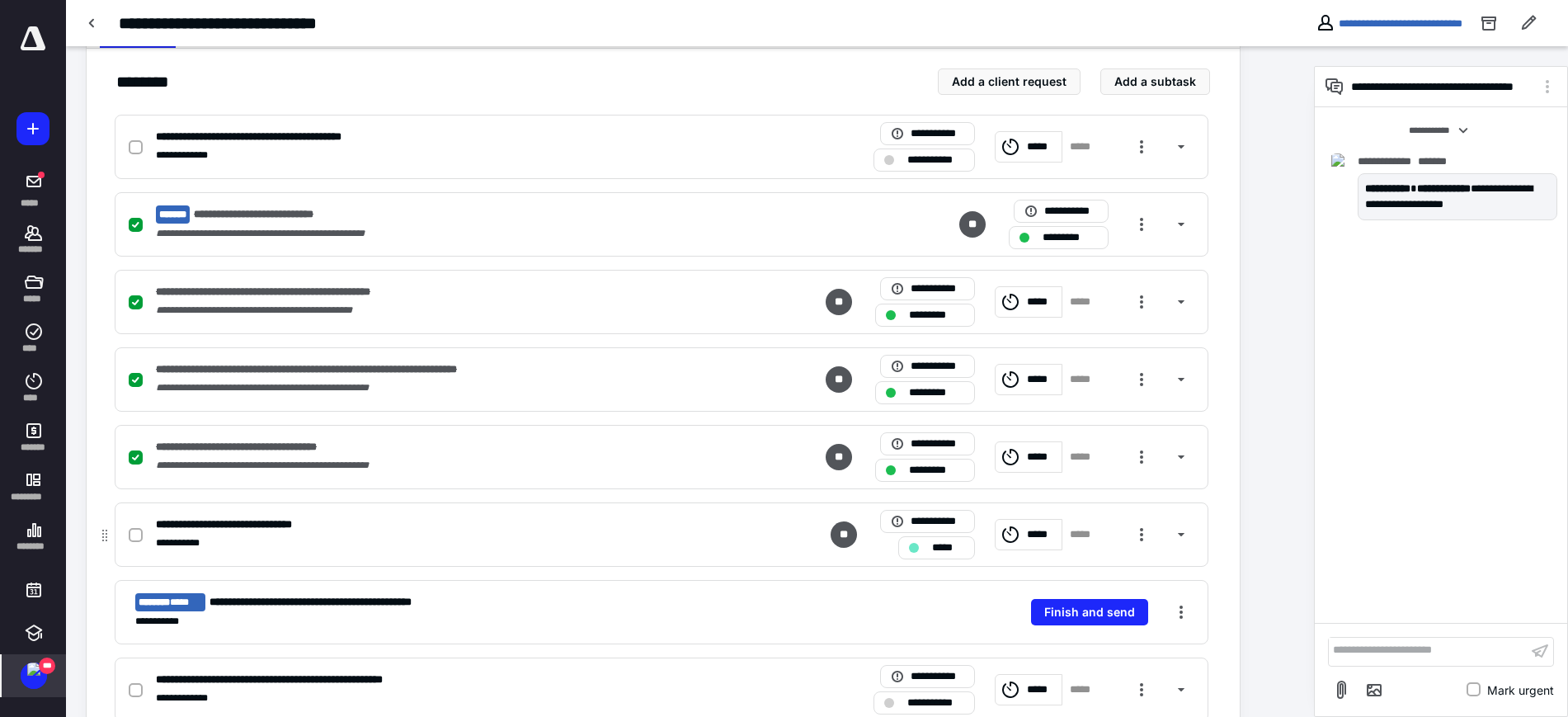 scroll, scrollTop: 103, scrollLeft: 0, axis: vertical 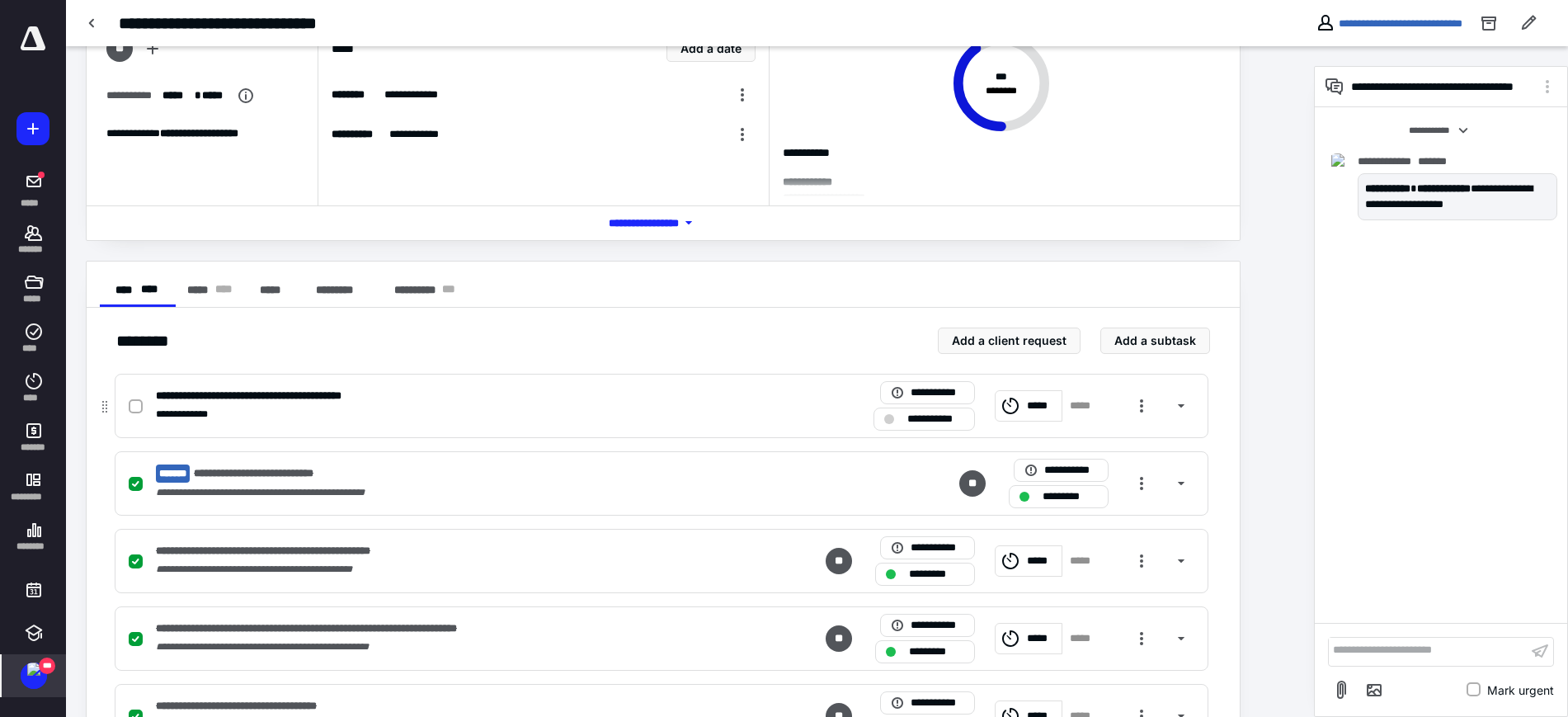 click at bounding box center (139, 406) 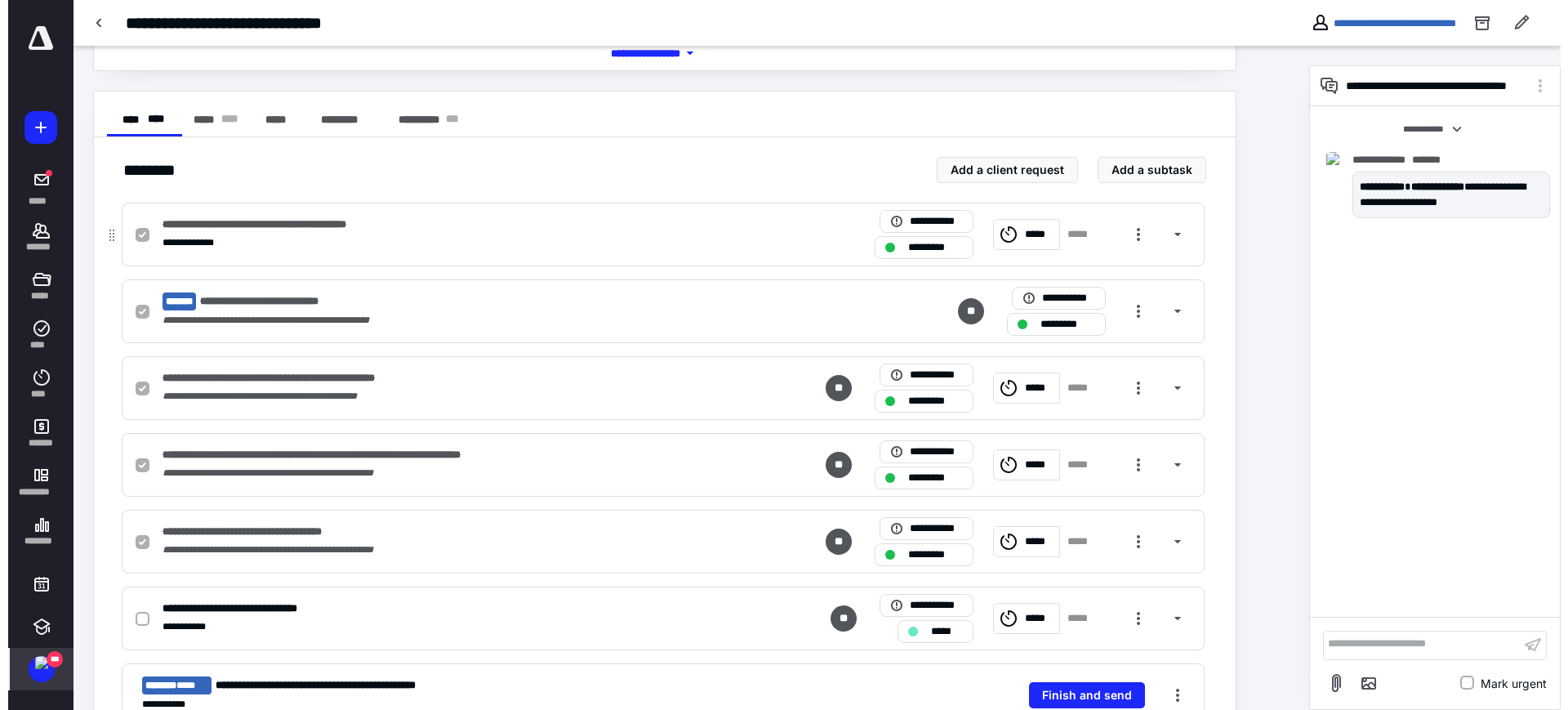 scroll, scrollTop: 511, scrollLeft: 0, axis: vertical 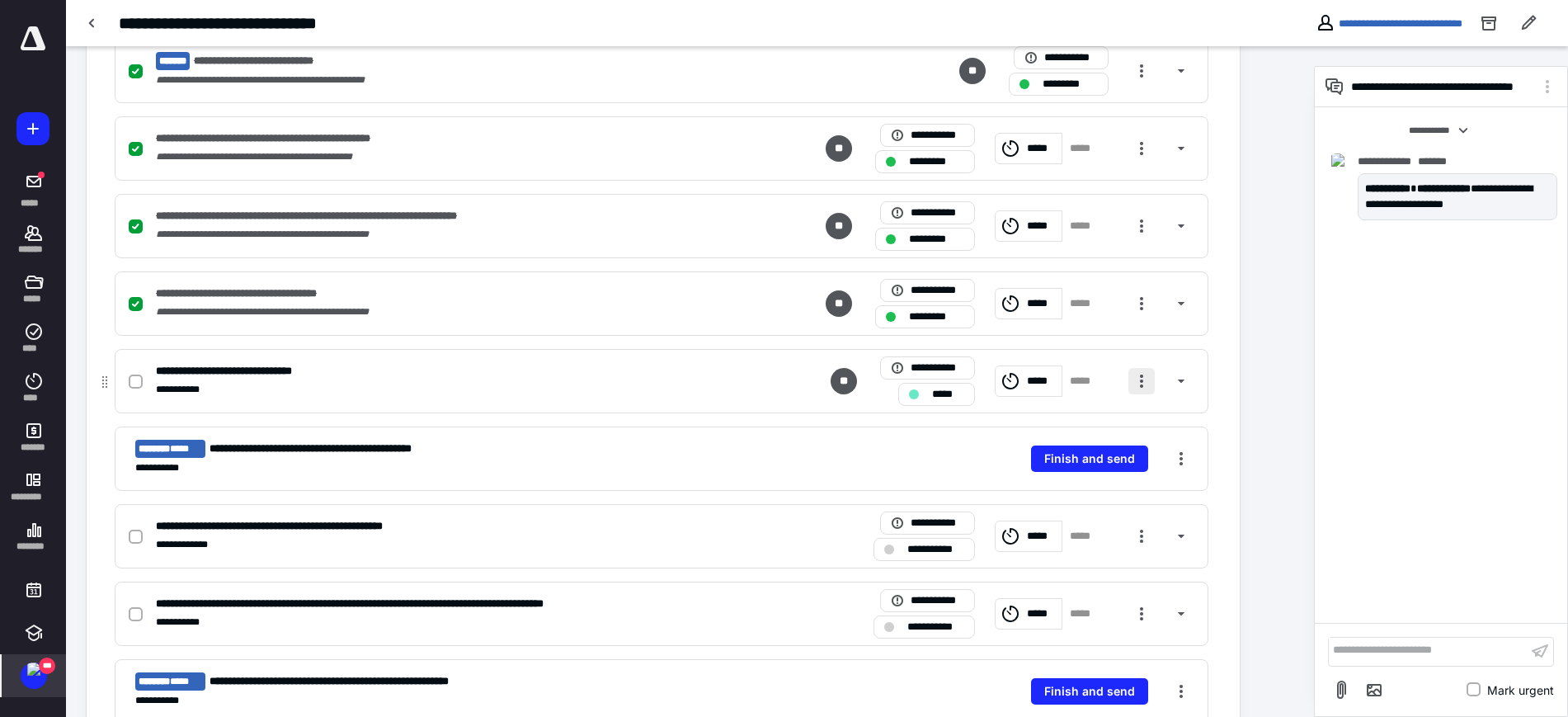 click at bounding box center (1142, 381) 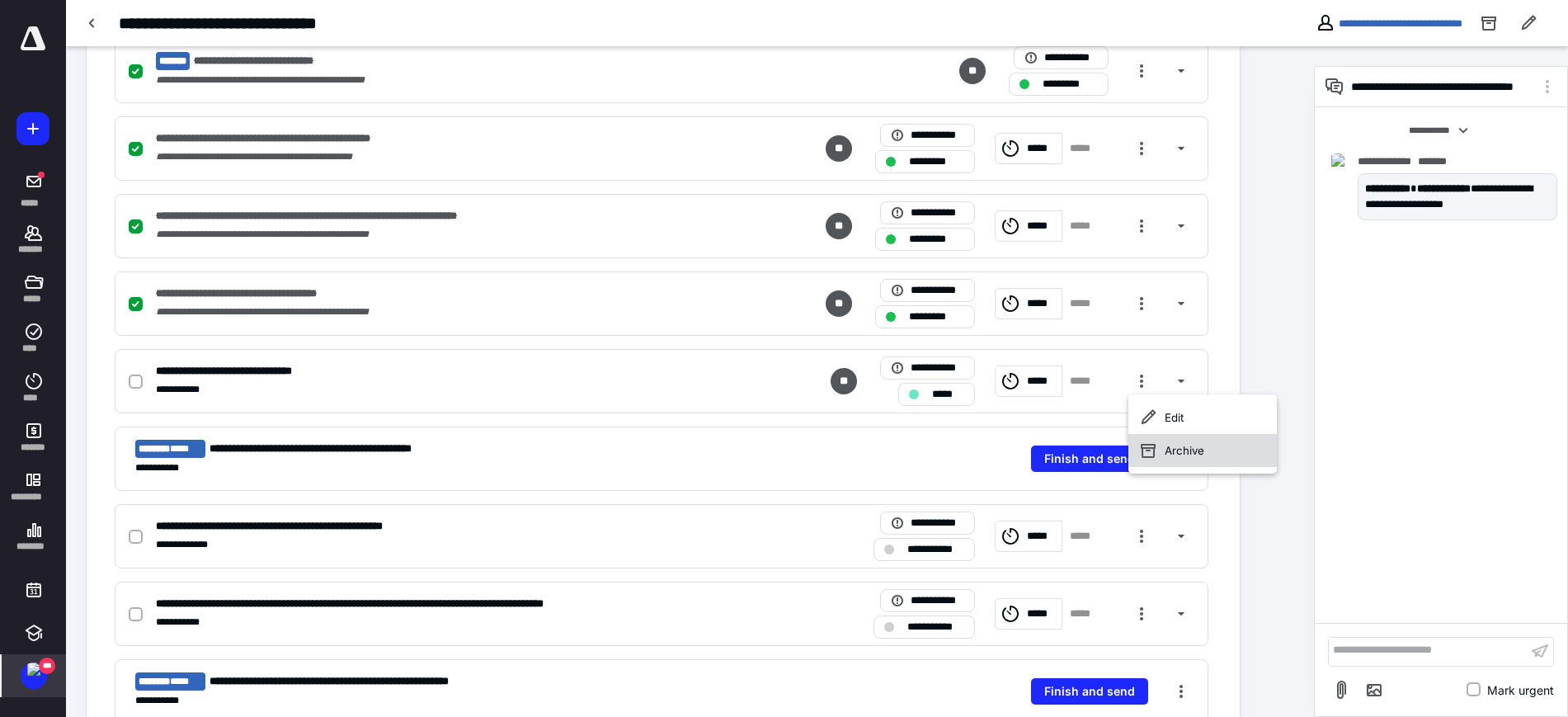 click on "Archive" at bounding box center [1203, 450] 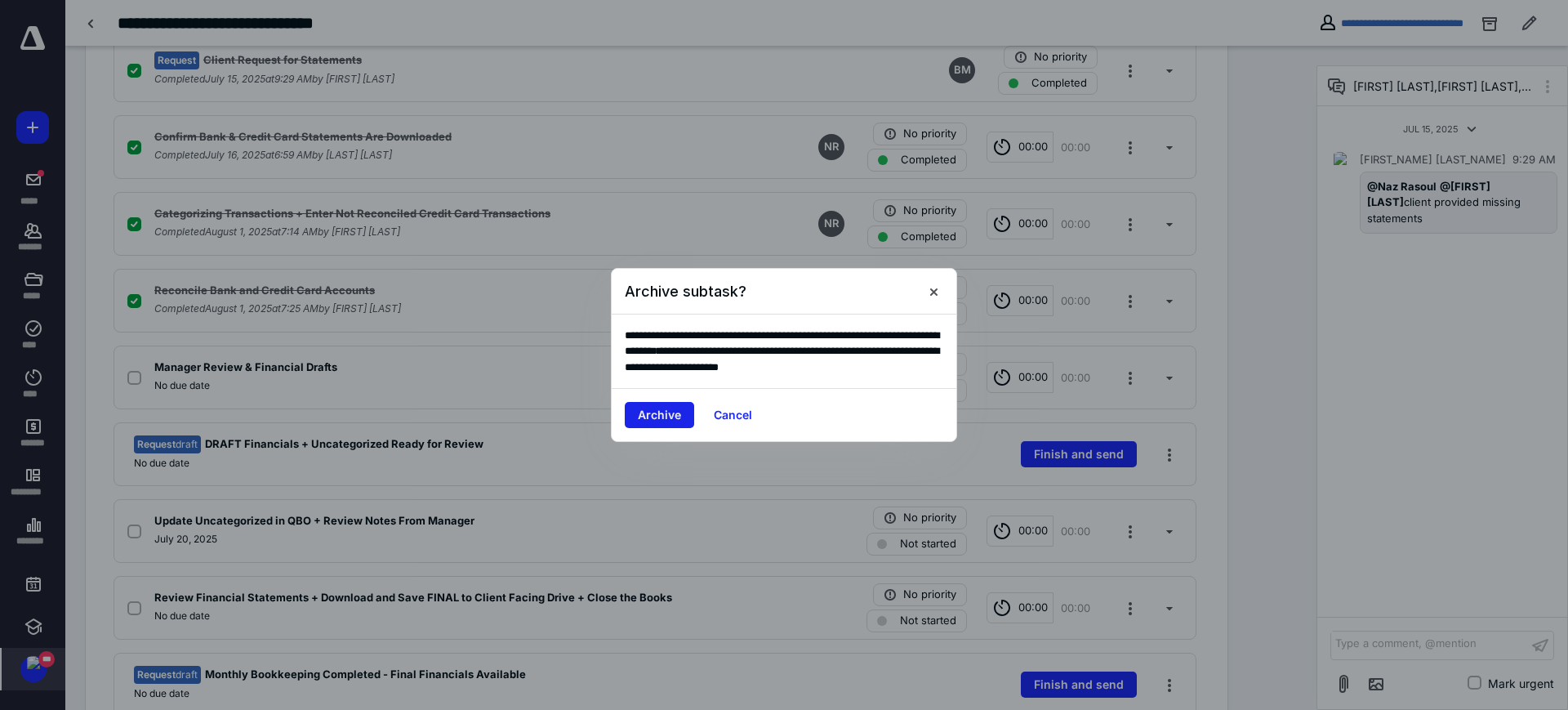 click on "Archive" at bounding box center (659, 415) 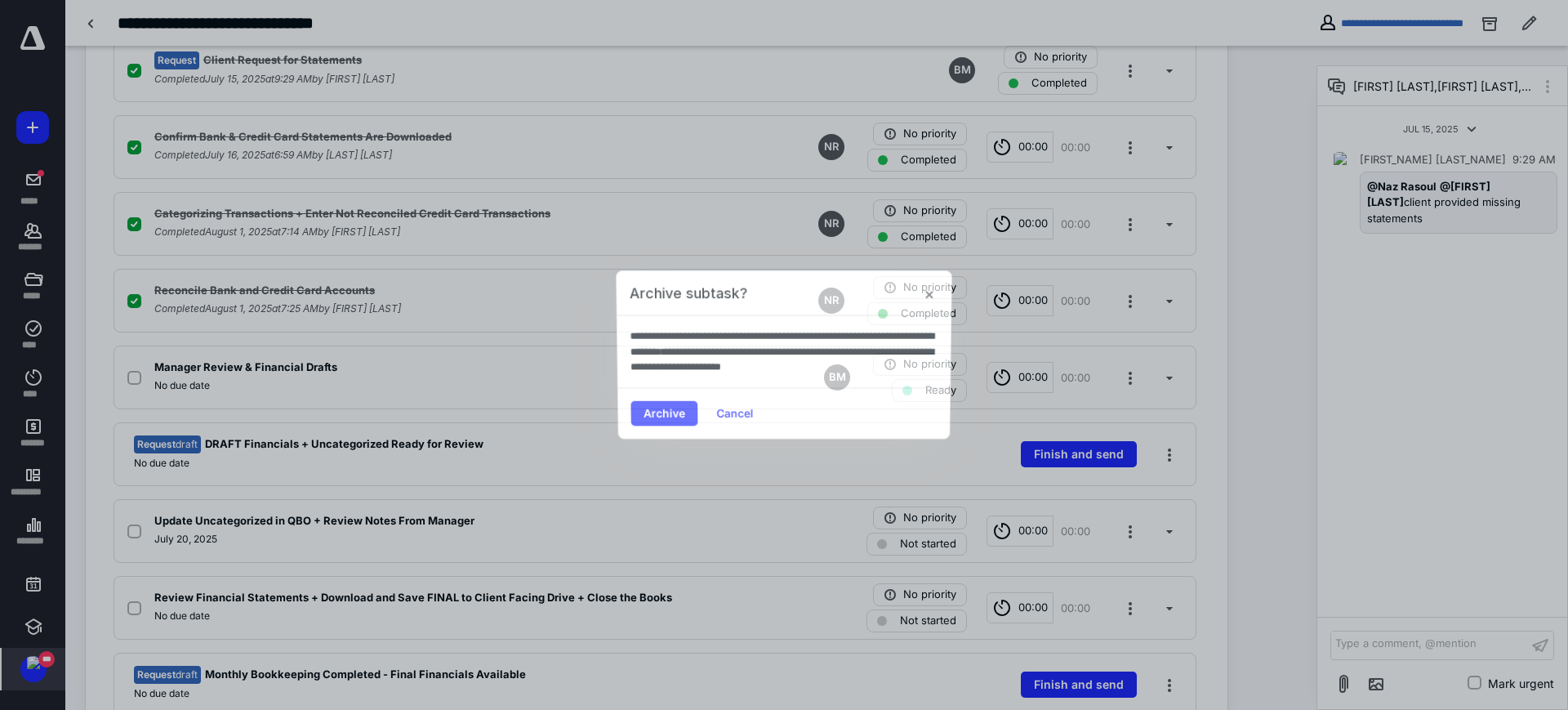 scroll, scrollTop: 480, scrollLeft: 0, axis: vertical 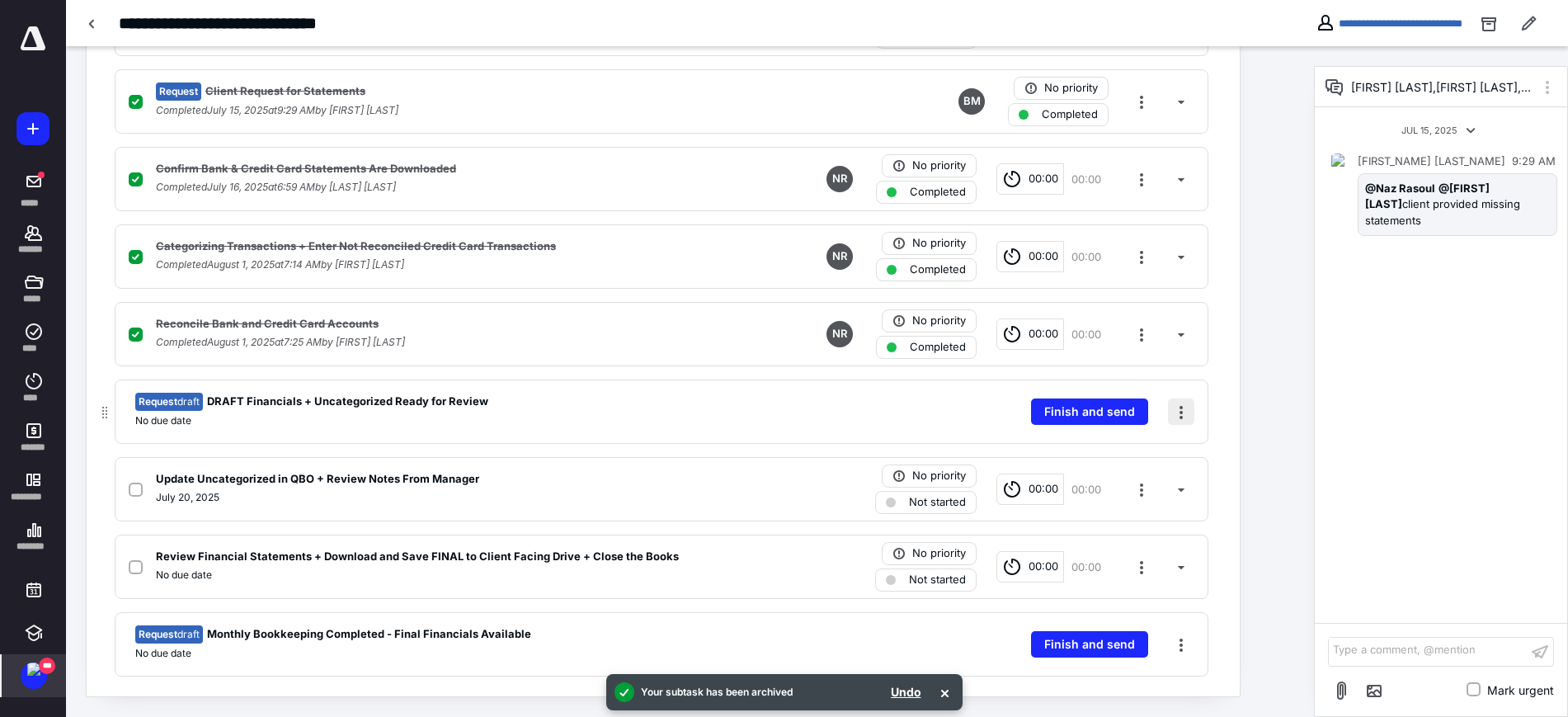 click at bounding box center [1181, 412] 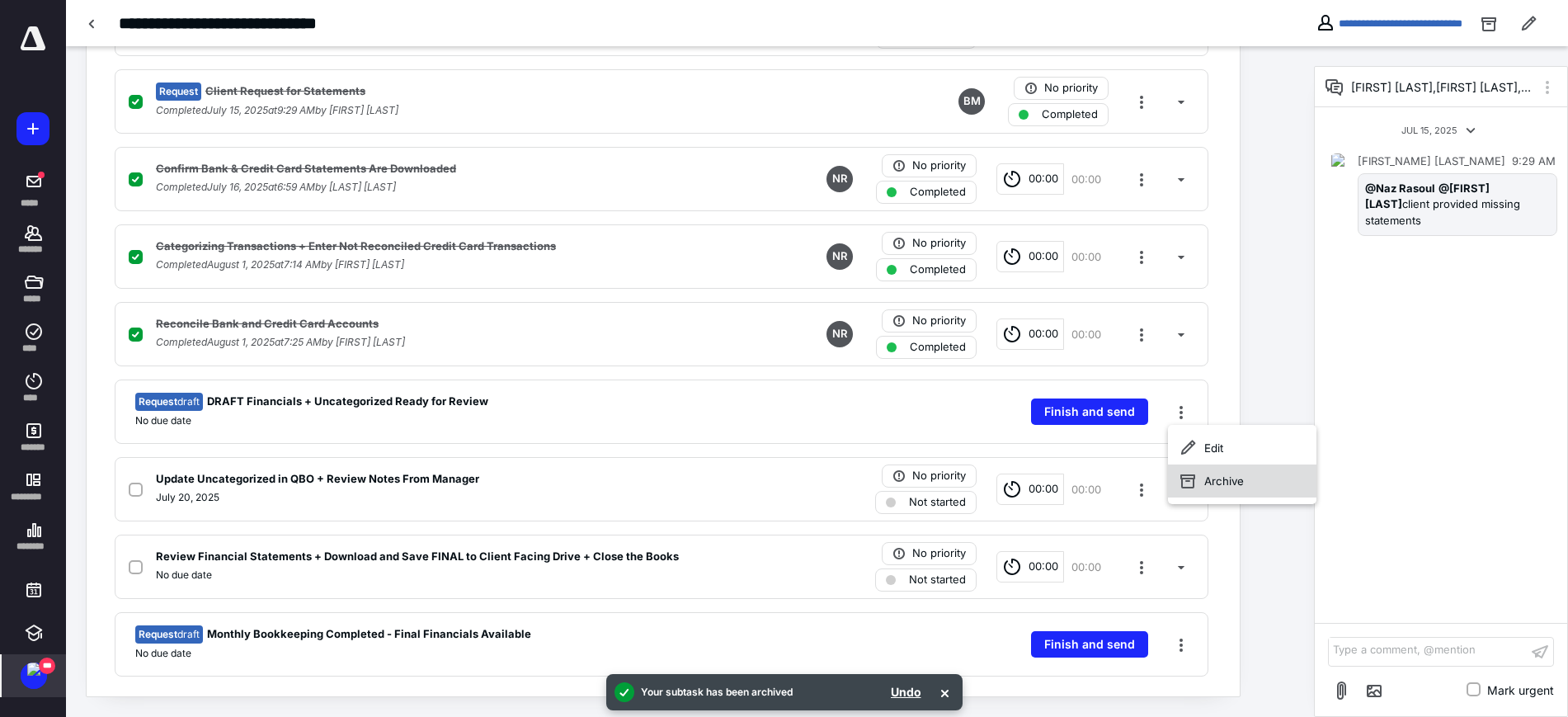 click 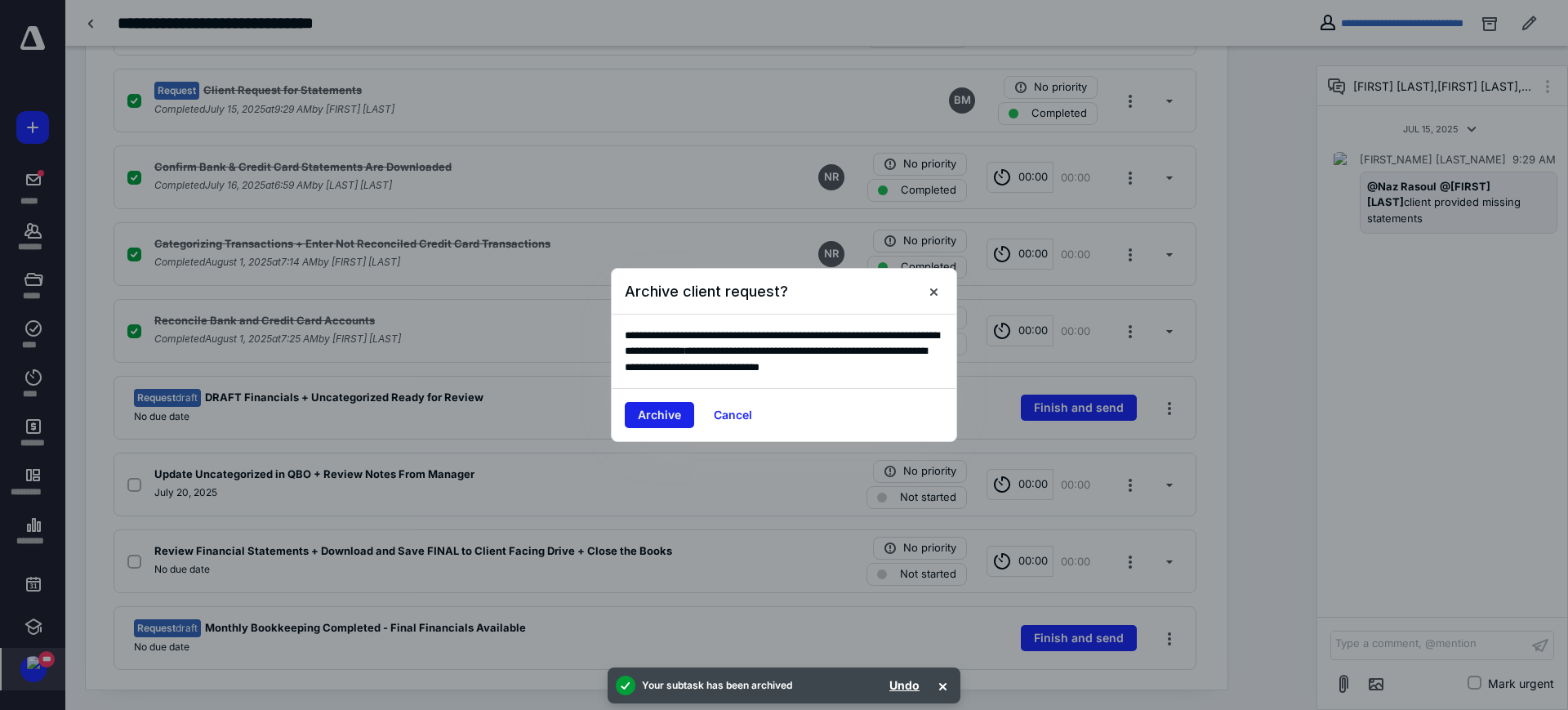 click on "Archive" at bounding box center (659, 415) 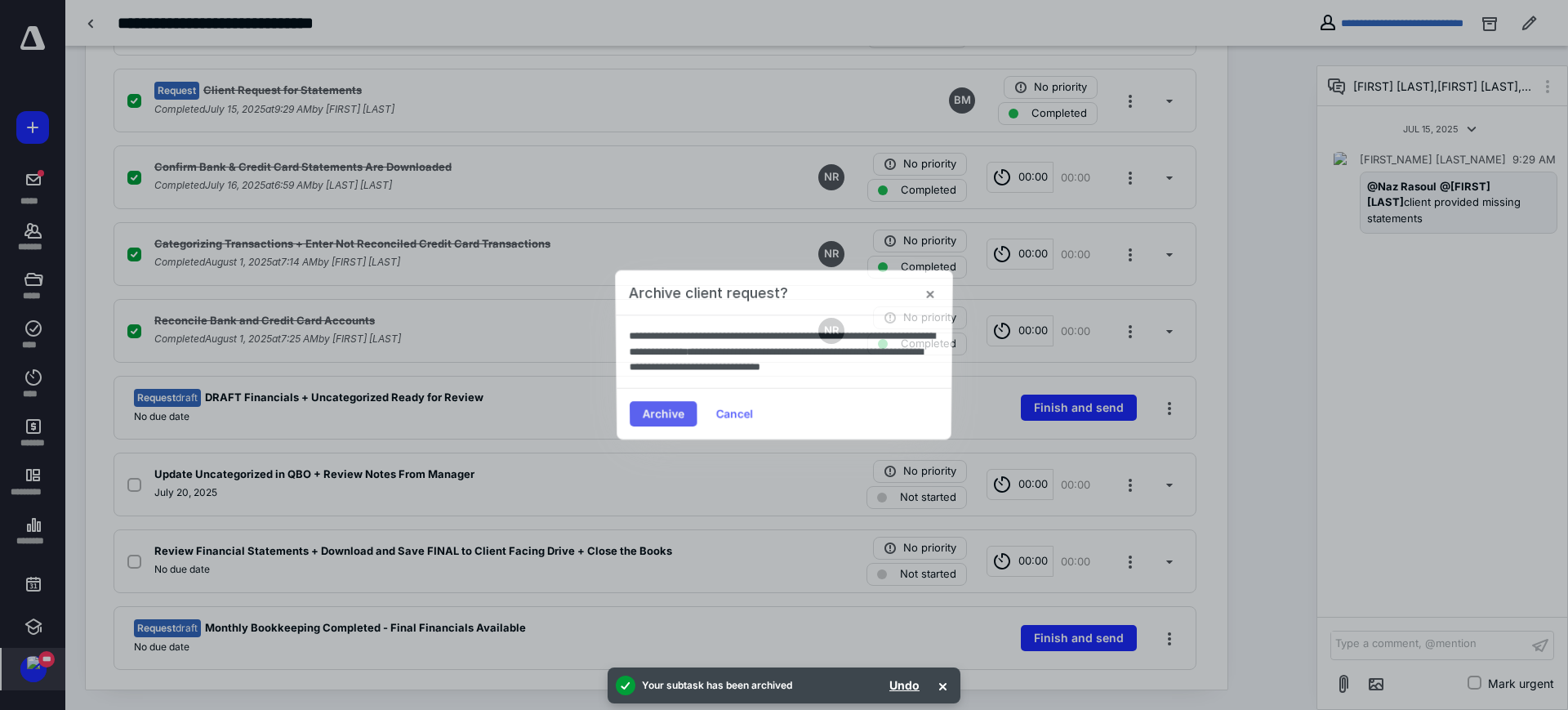 scroll, scrollTop: 404, scrollLeft: 0, axis: vertical 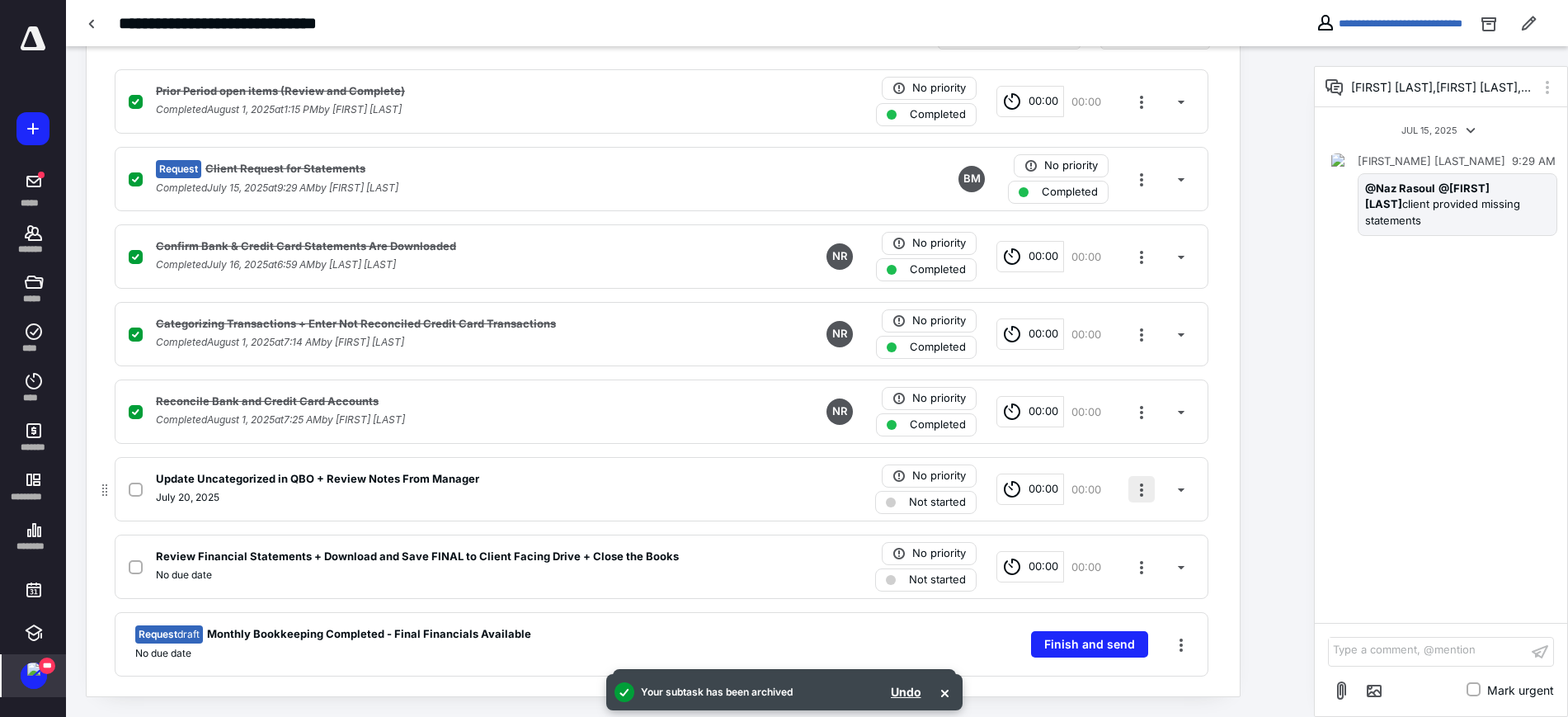 click at bounding box center [1142, 489] 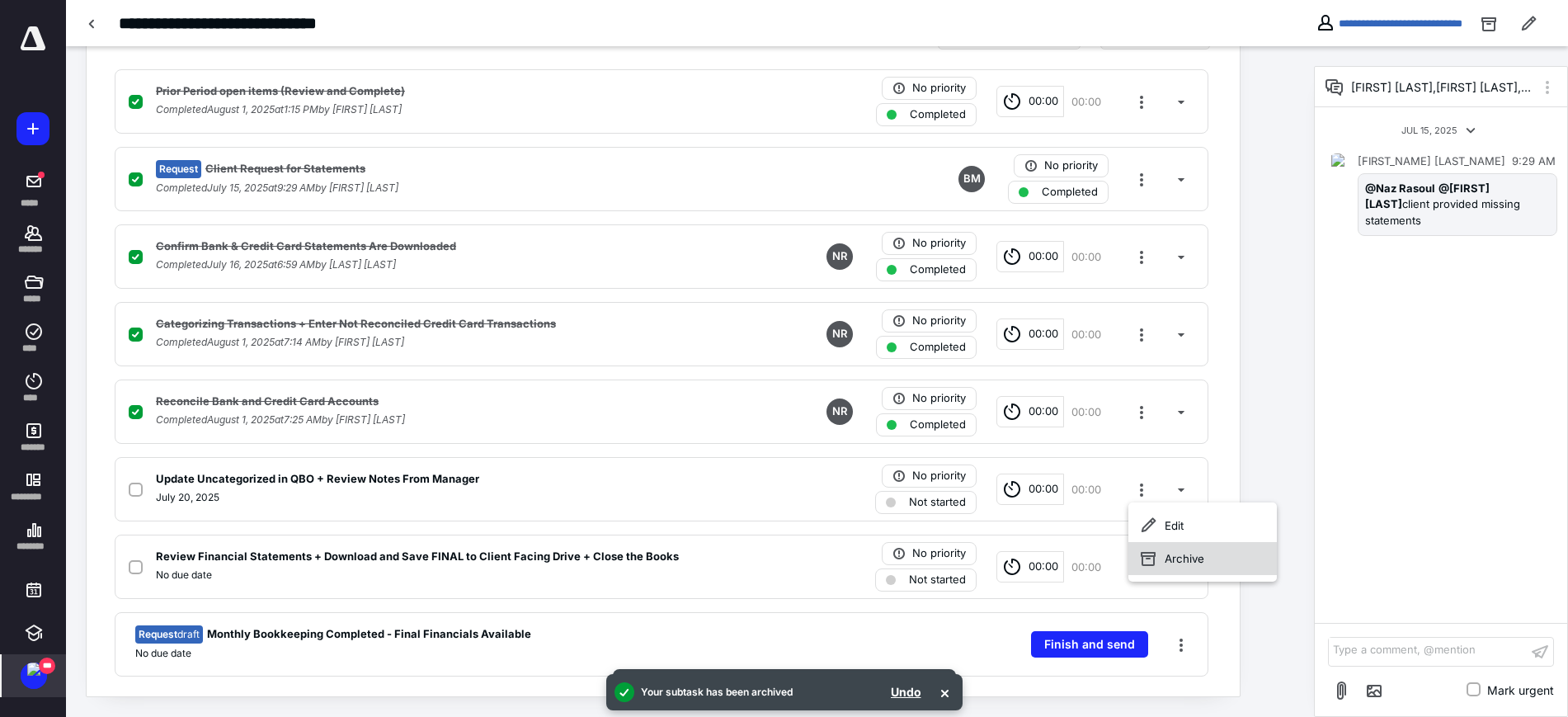 click on "Archive" at bounding box center [1203, 559] 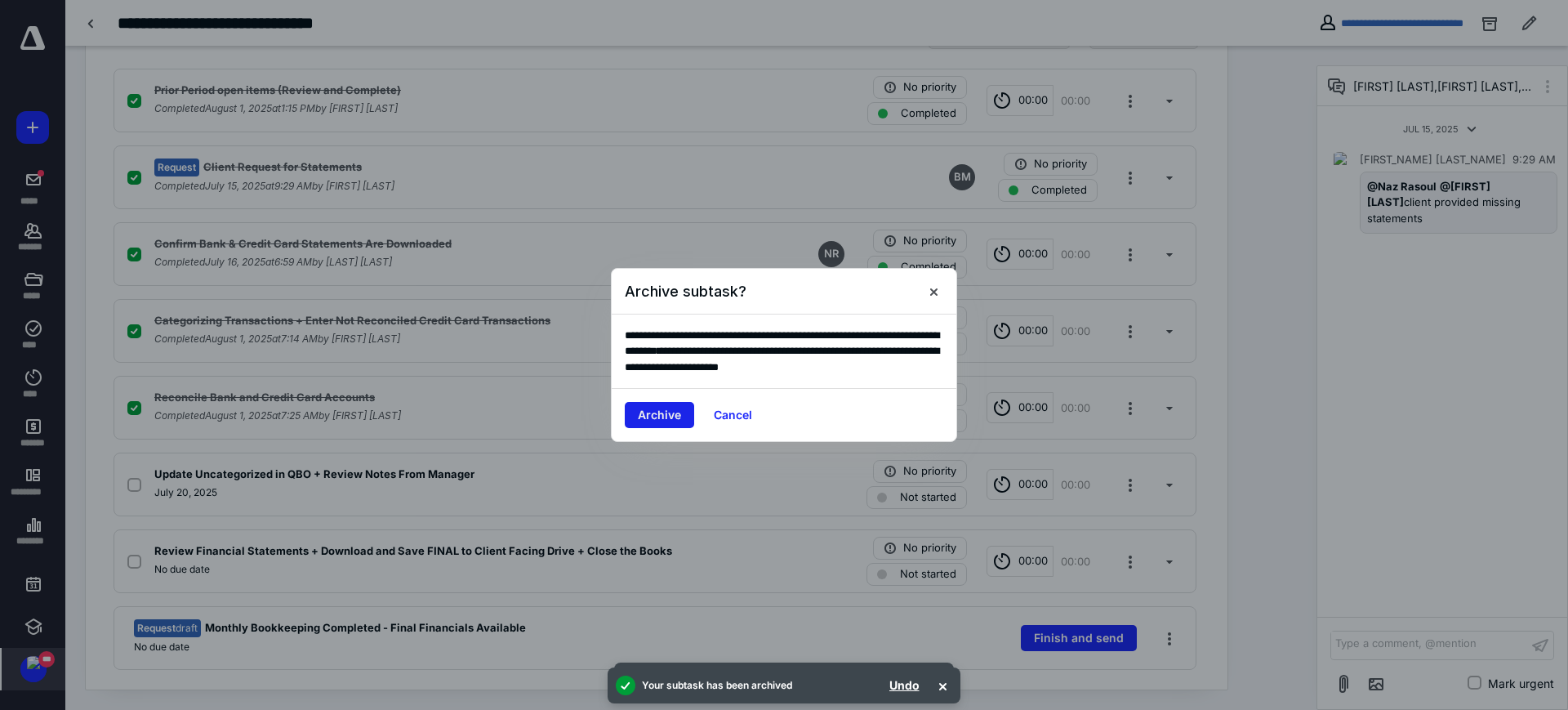 click on "Archive" at bounding box center [659, 415] 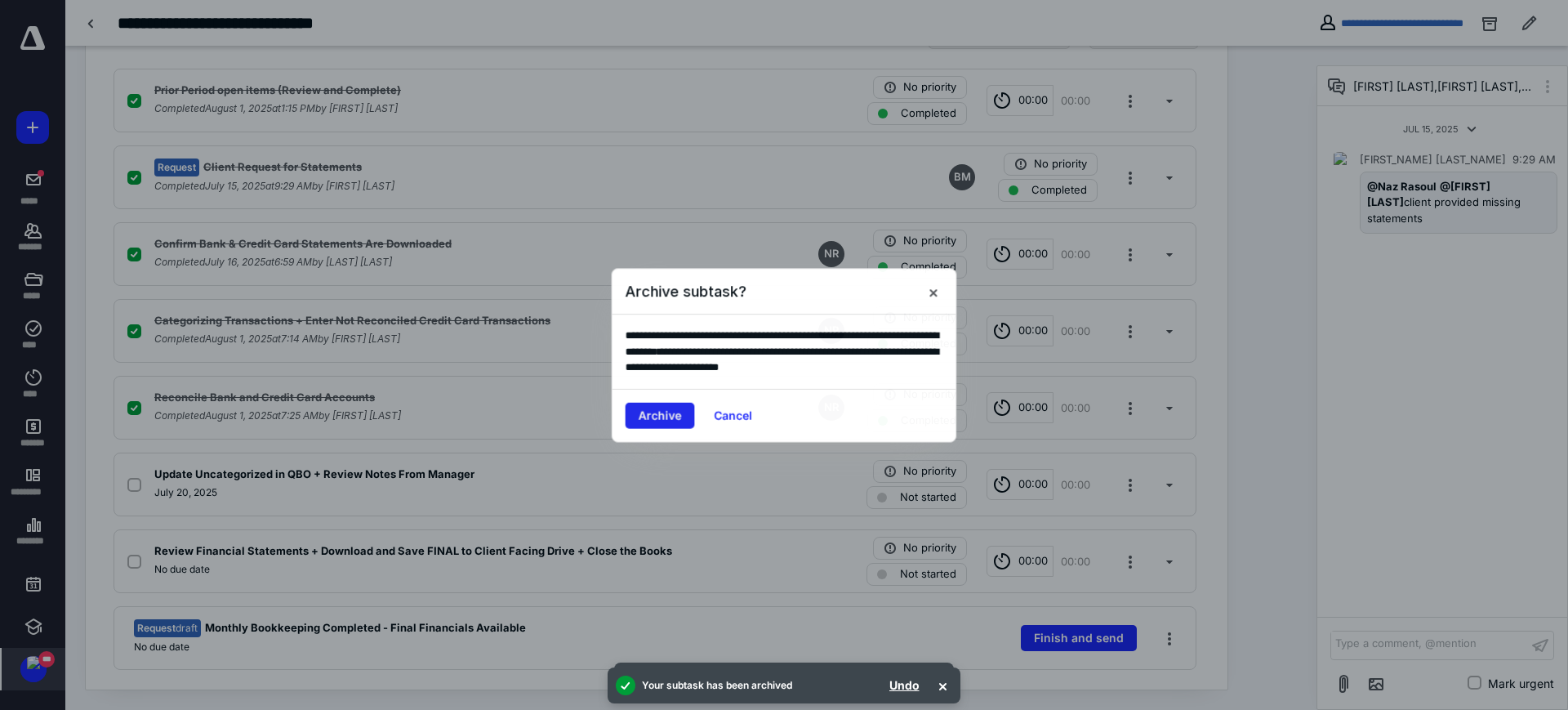 scroll, scrollTop: 327, scrollLeft: 0, axis: vertical 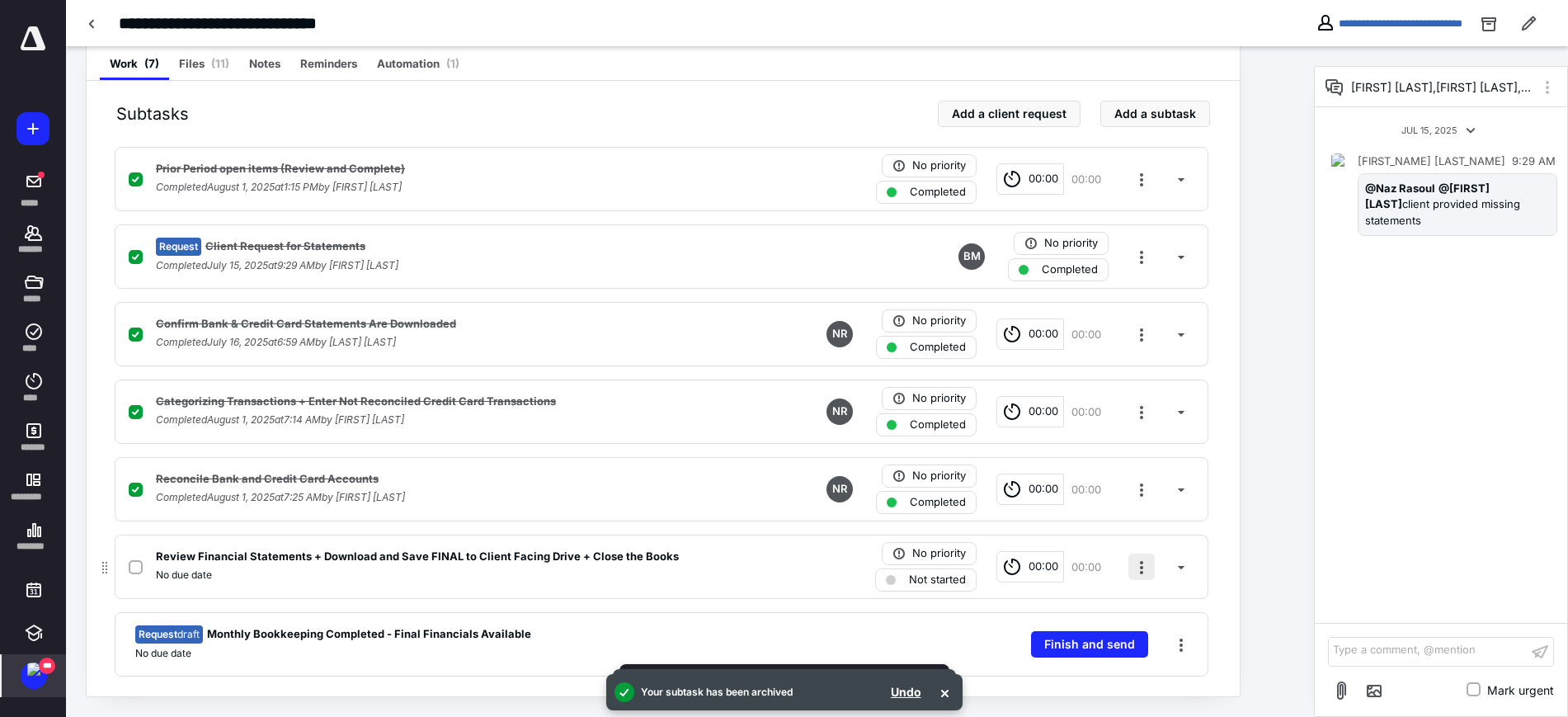 drag, startPoint x: 1132, startPoint y: 575, endPoint x: 1142, endPoint y: 565, distance: 14.142136 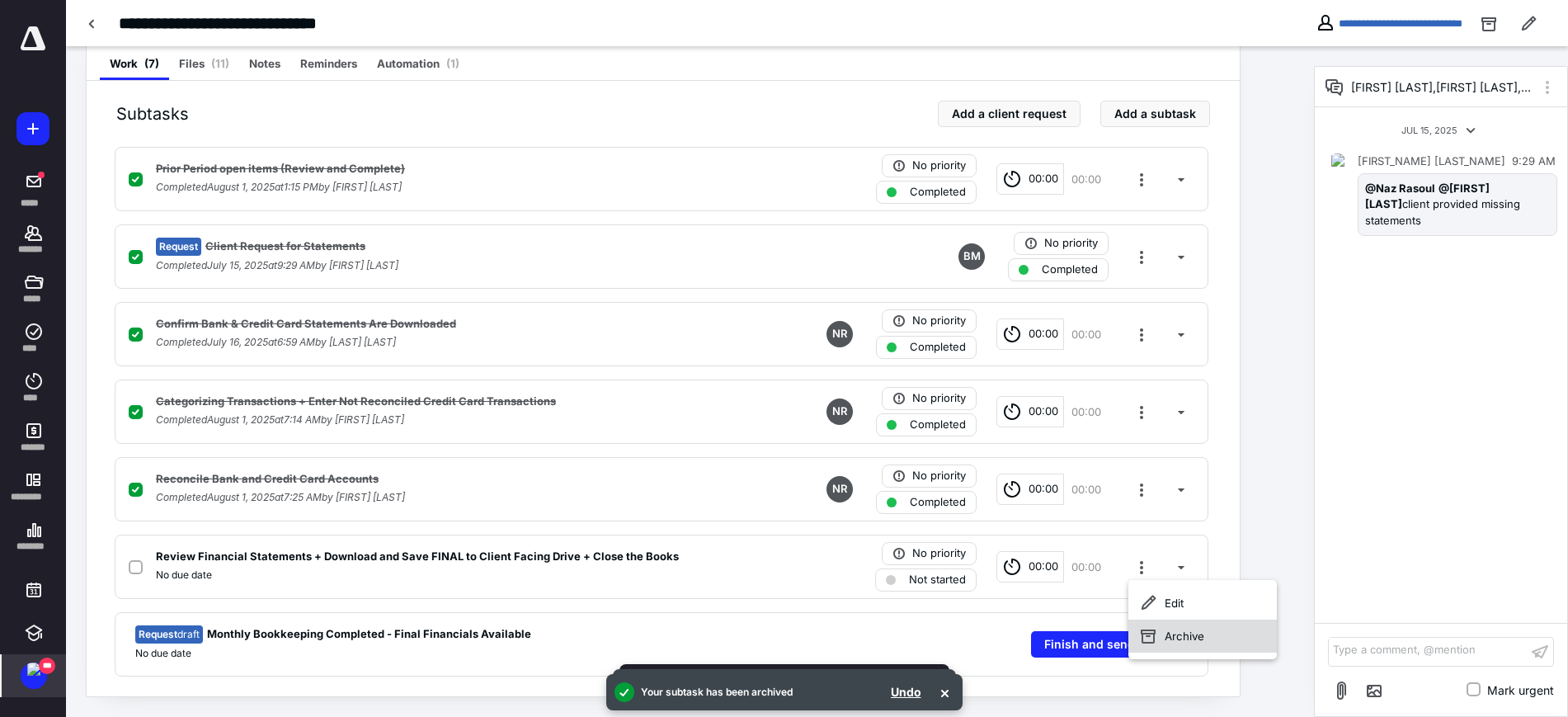 click on "Archive" at bounding box center [1203, 636] 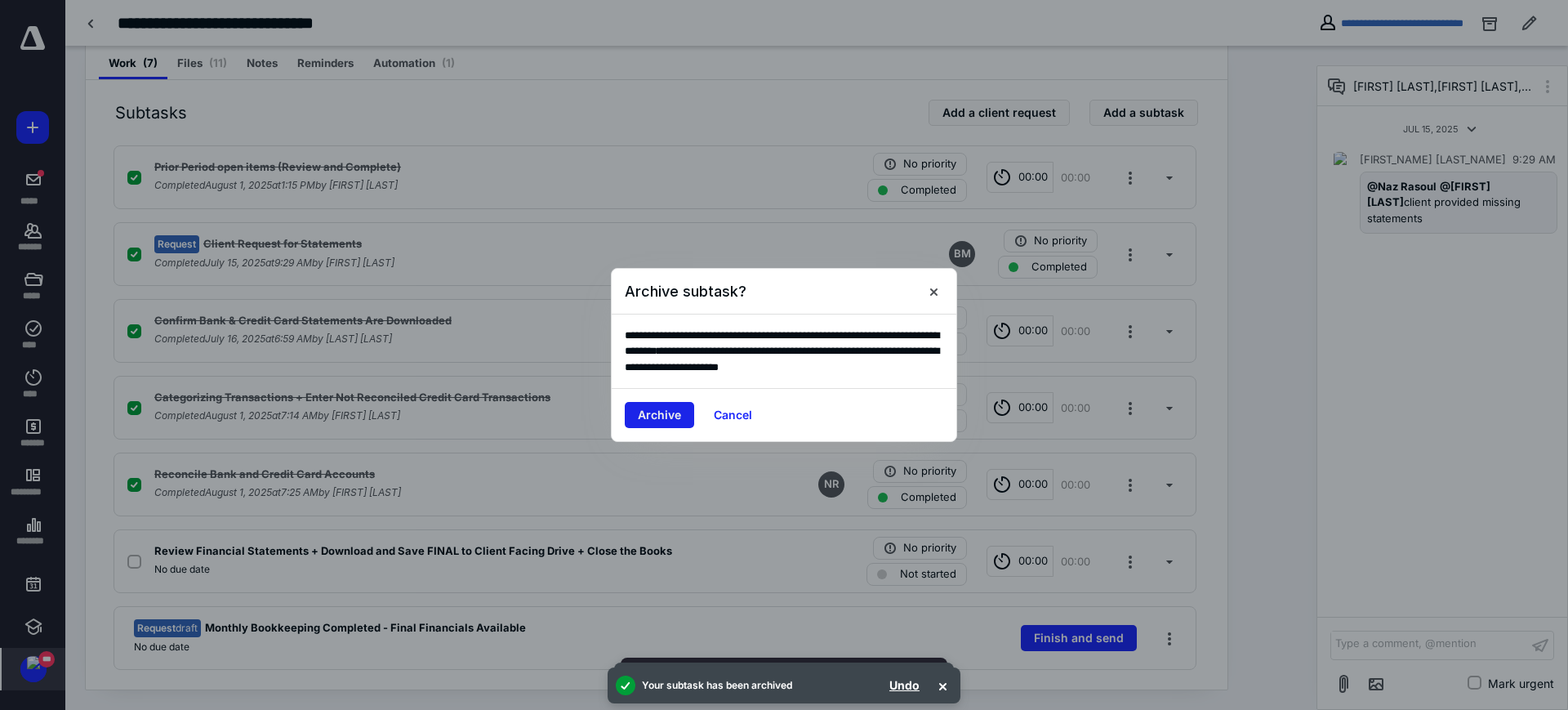 click on "Archive" at bounding box center [659, 415] 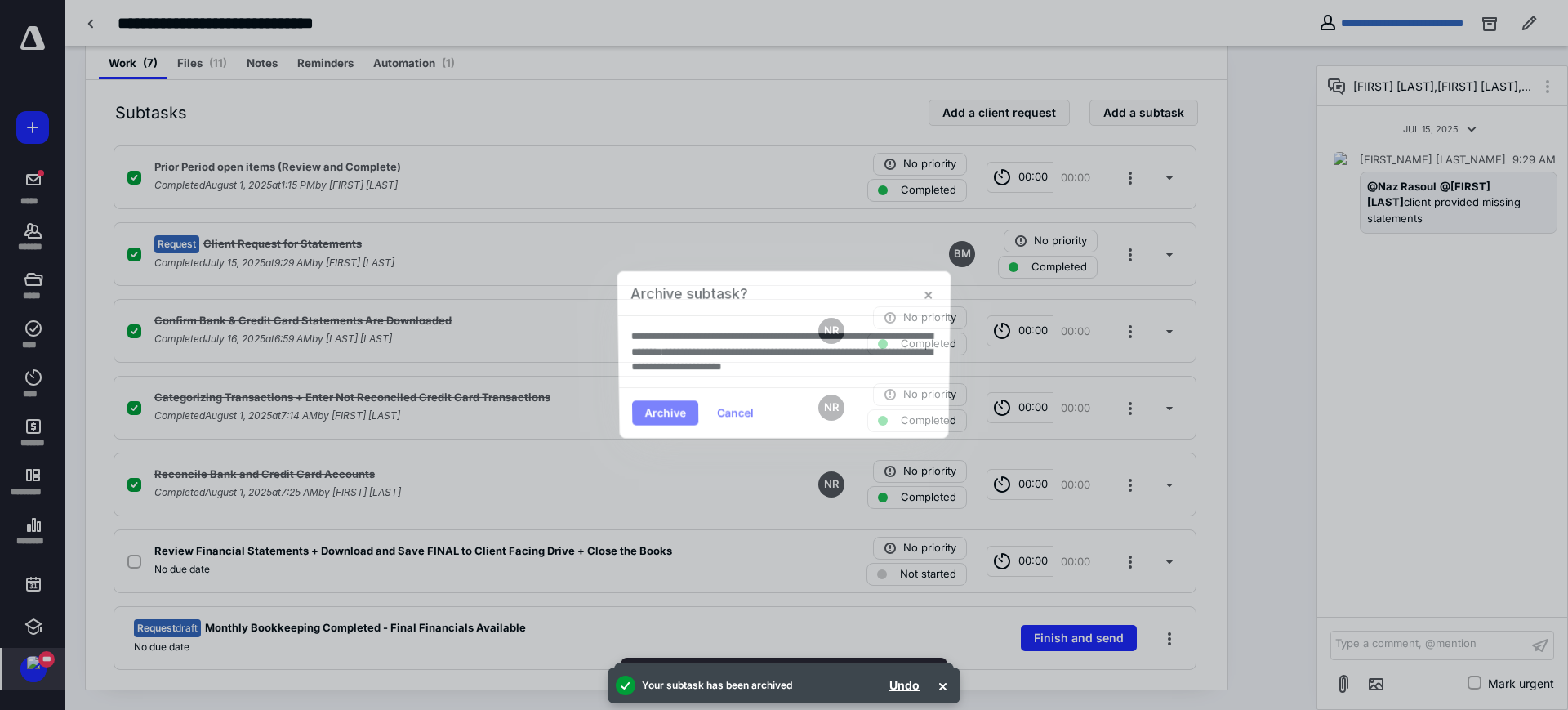 scroll, scrollTop: 250, scrollLeft: 0, axis: vertical 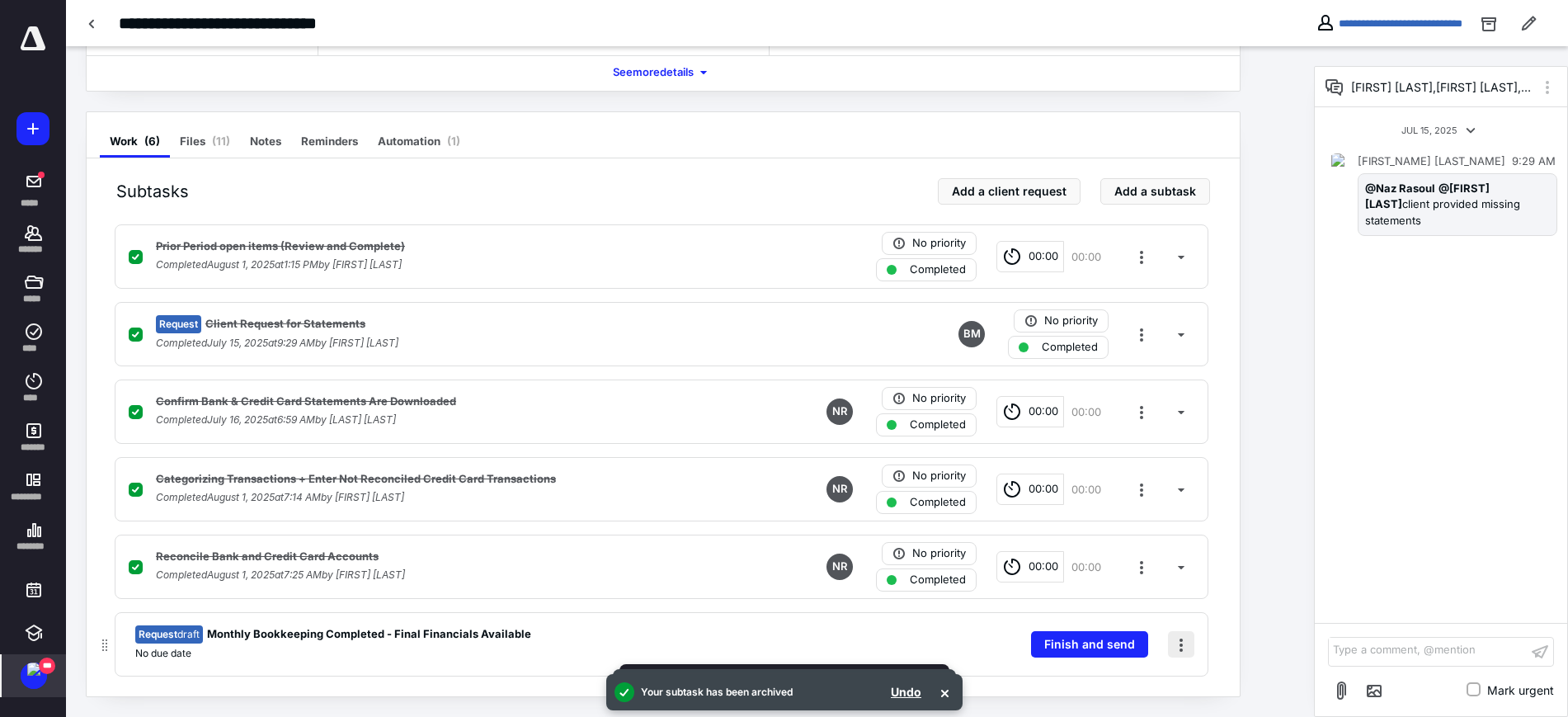 click at bounding box center (1181, 644) 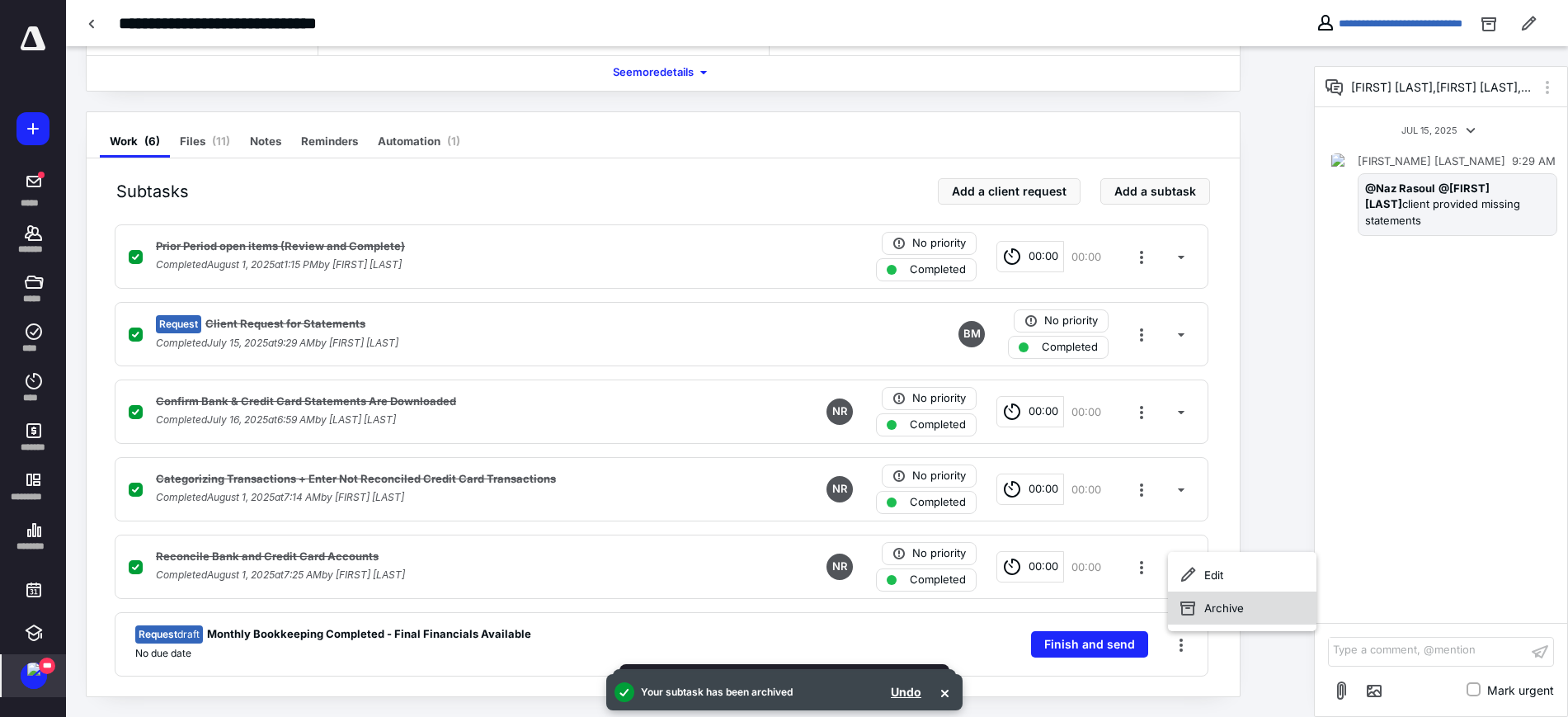 click on "Archive" at bounding box center [1242, 608] 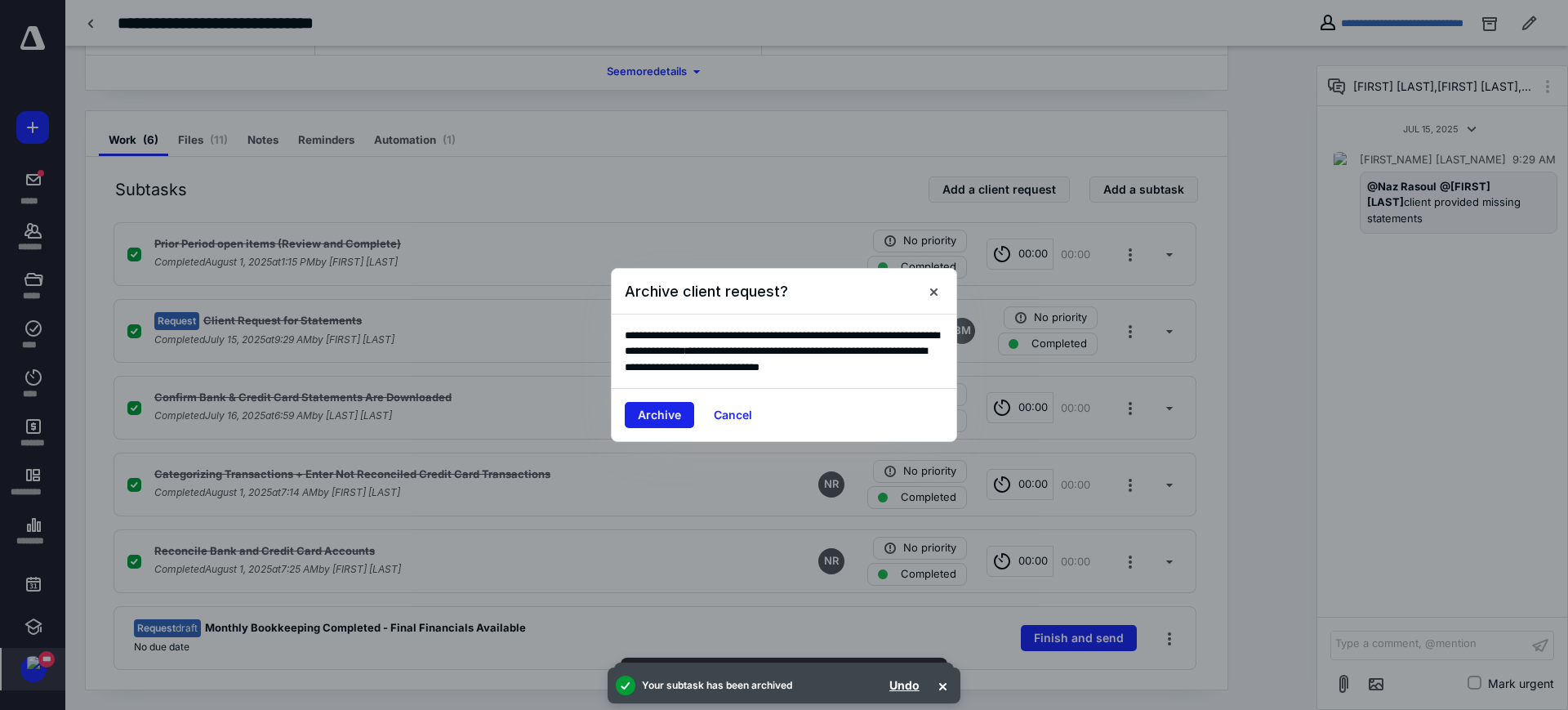 click on "Archive" at bounding box center [659, 415] 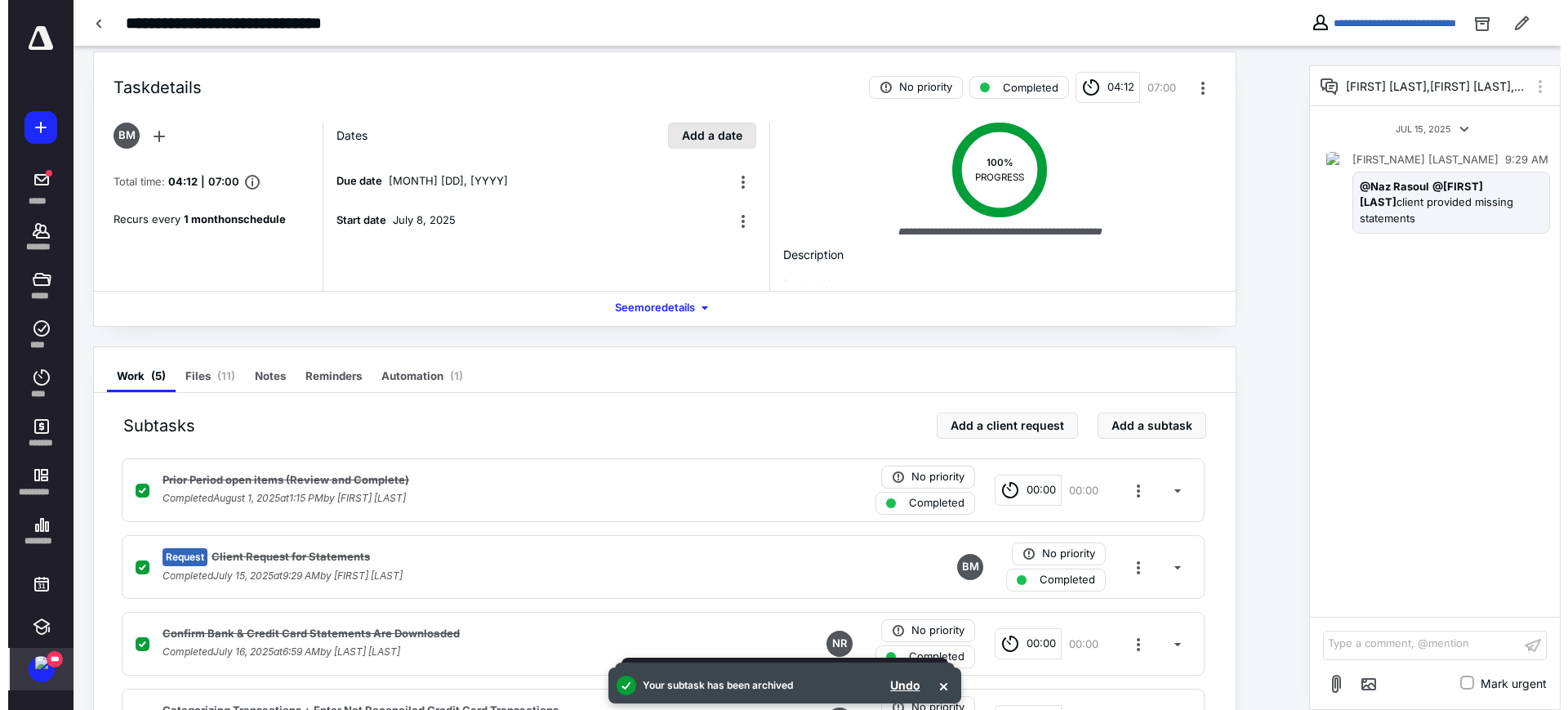 scroll, scrollTop: 0, scrollLeft: 0, axis: both 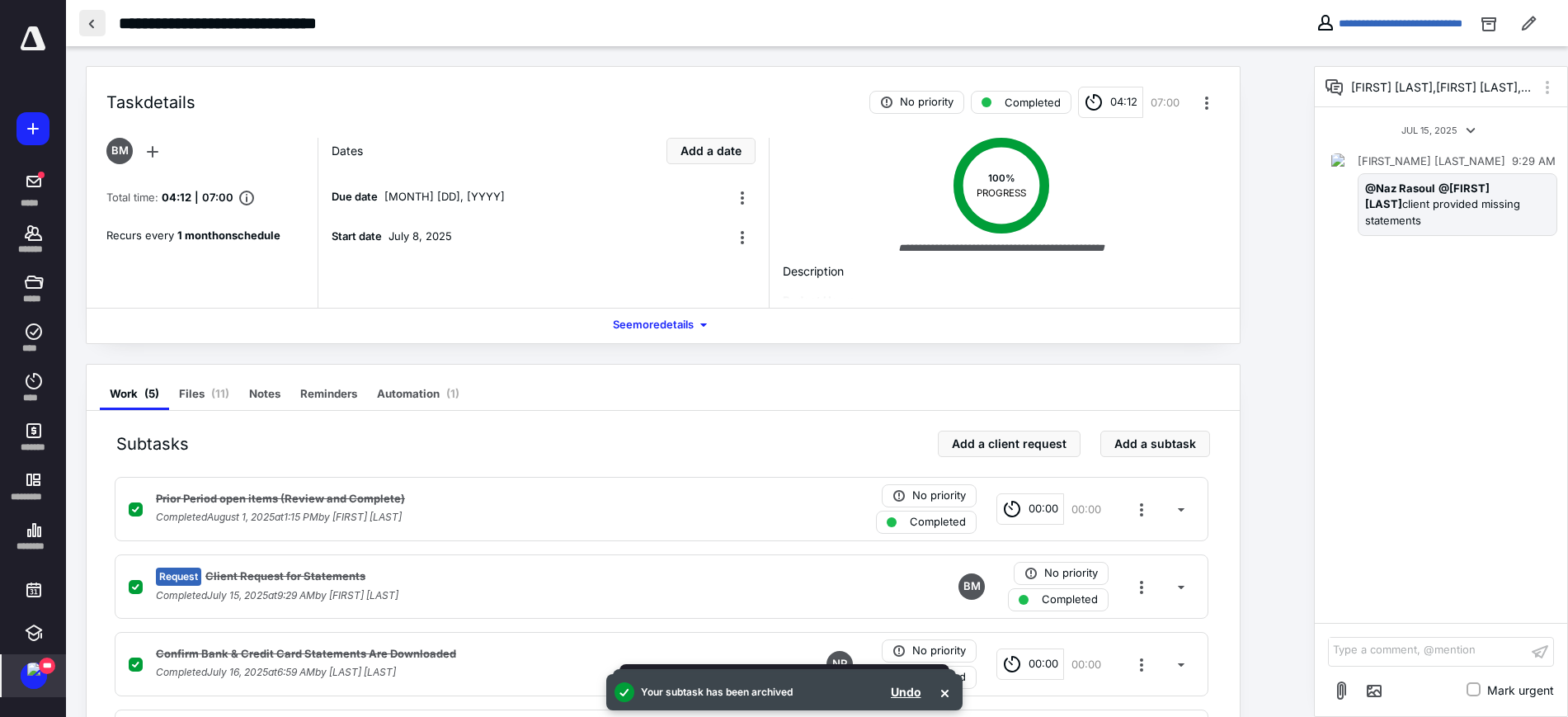 click at bounding box center [92, 23] 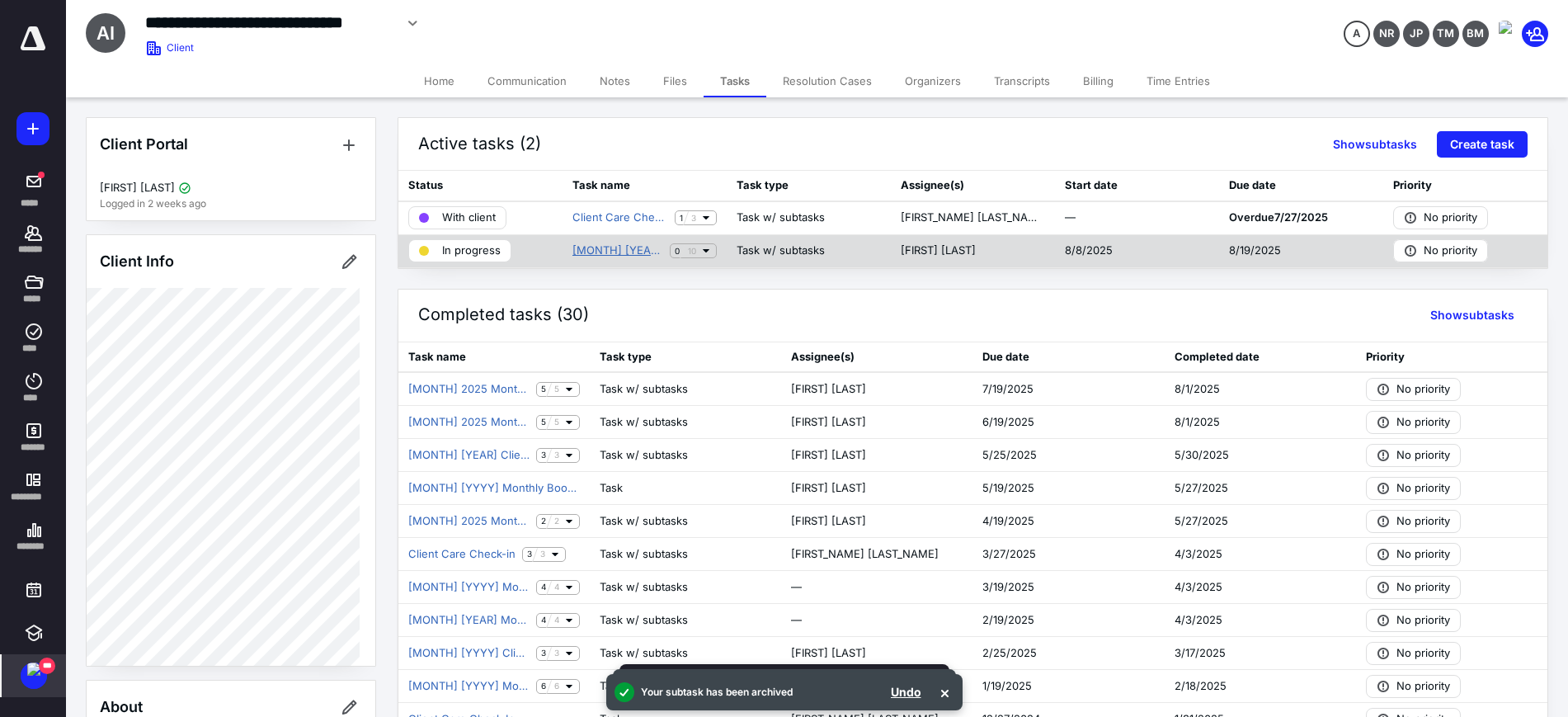 click on "[MONTH] [YEAR]  Monthly Bookkeeping" at bounding box center [618, 251] 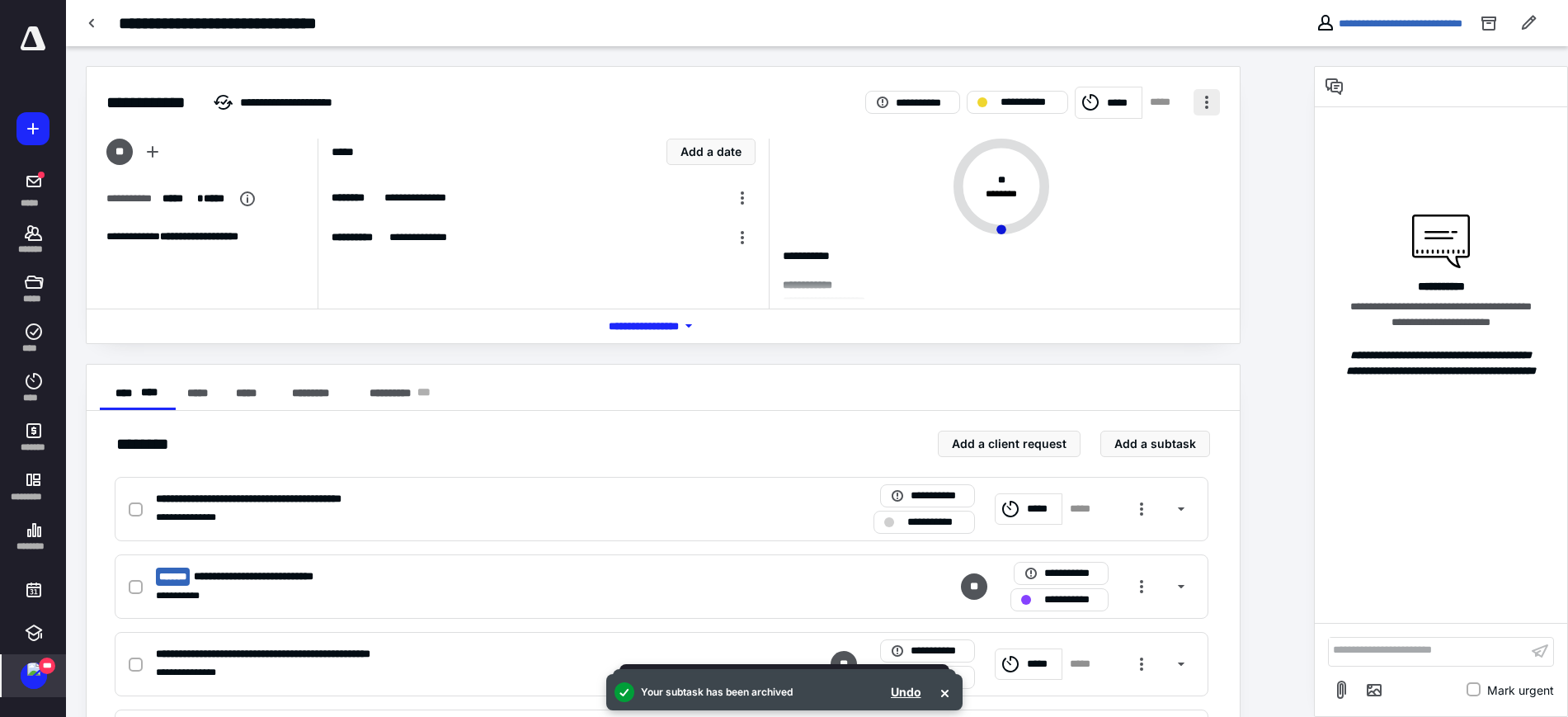 click at bounding box center [1207, 102] 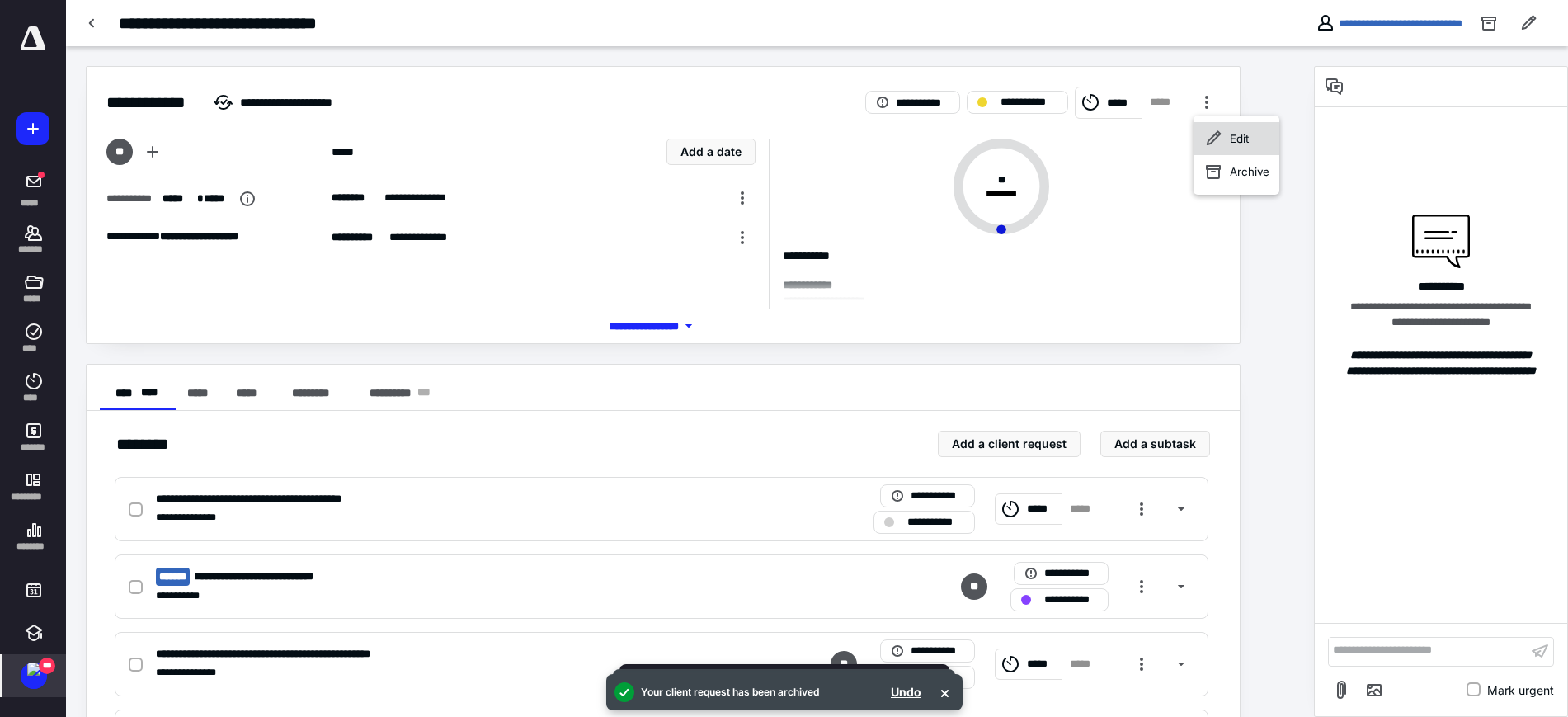 click on "Edit" at bounding box center (1236, 139) 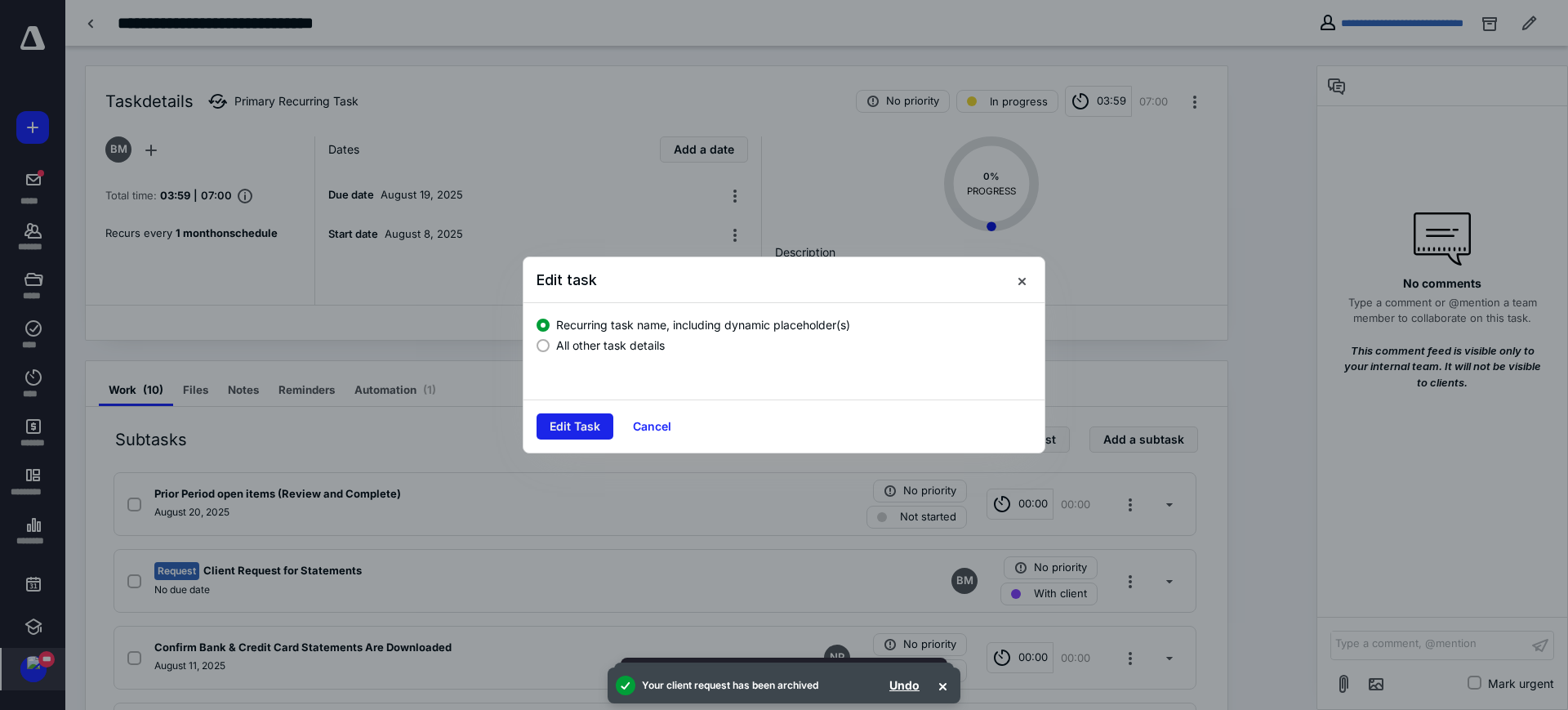 click on "Edit Task" at bounding box center (575, 426) 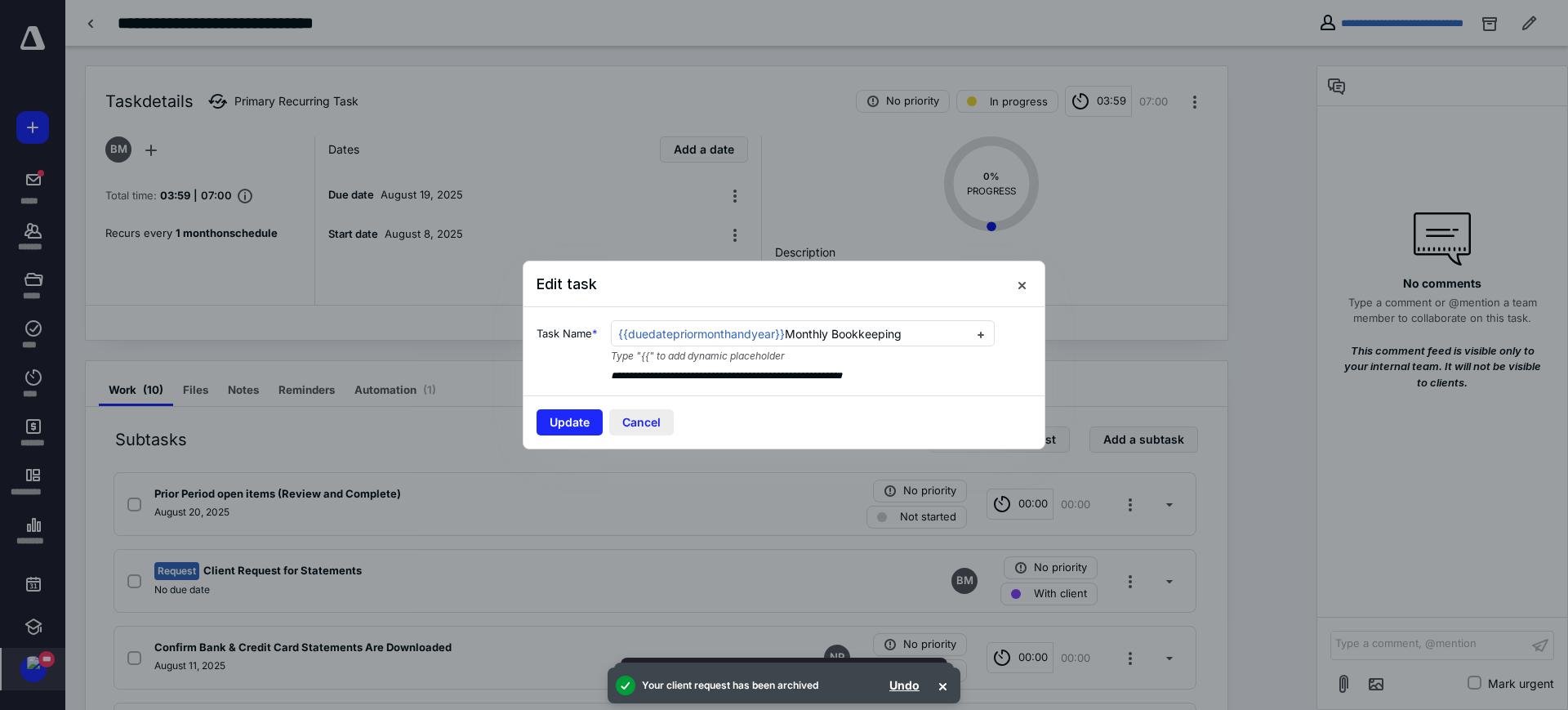 click on "Cancel" at bounding box center [641, 422] 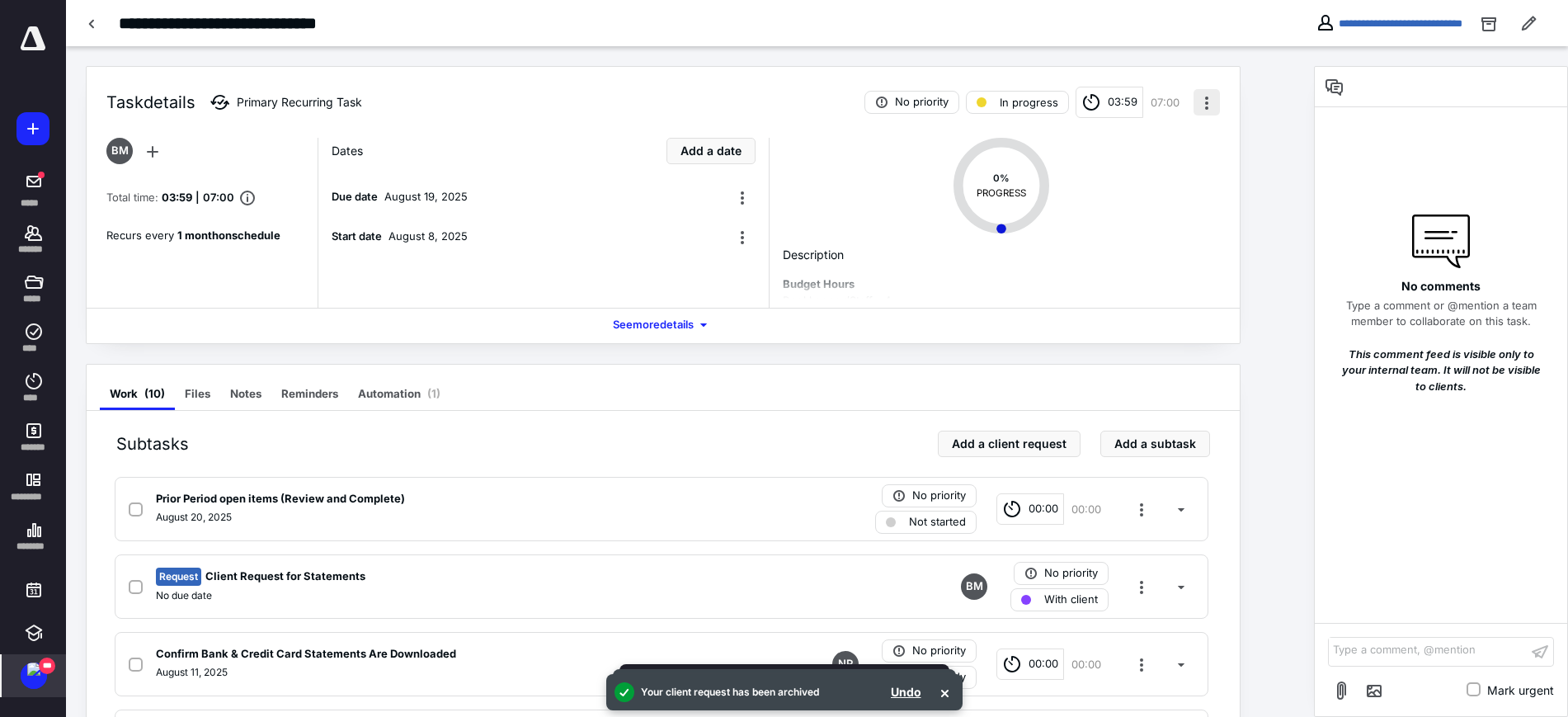 click at bounding box center (1207, 102) 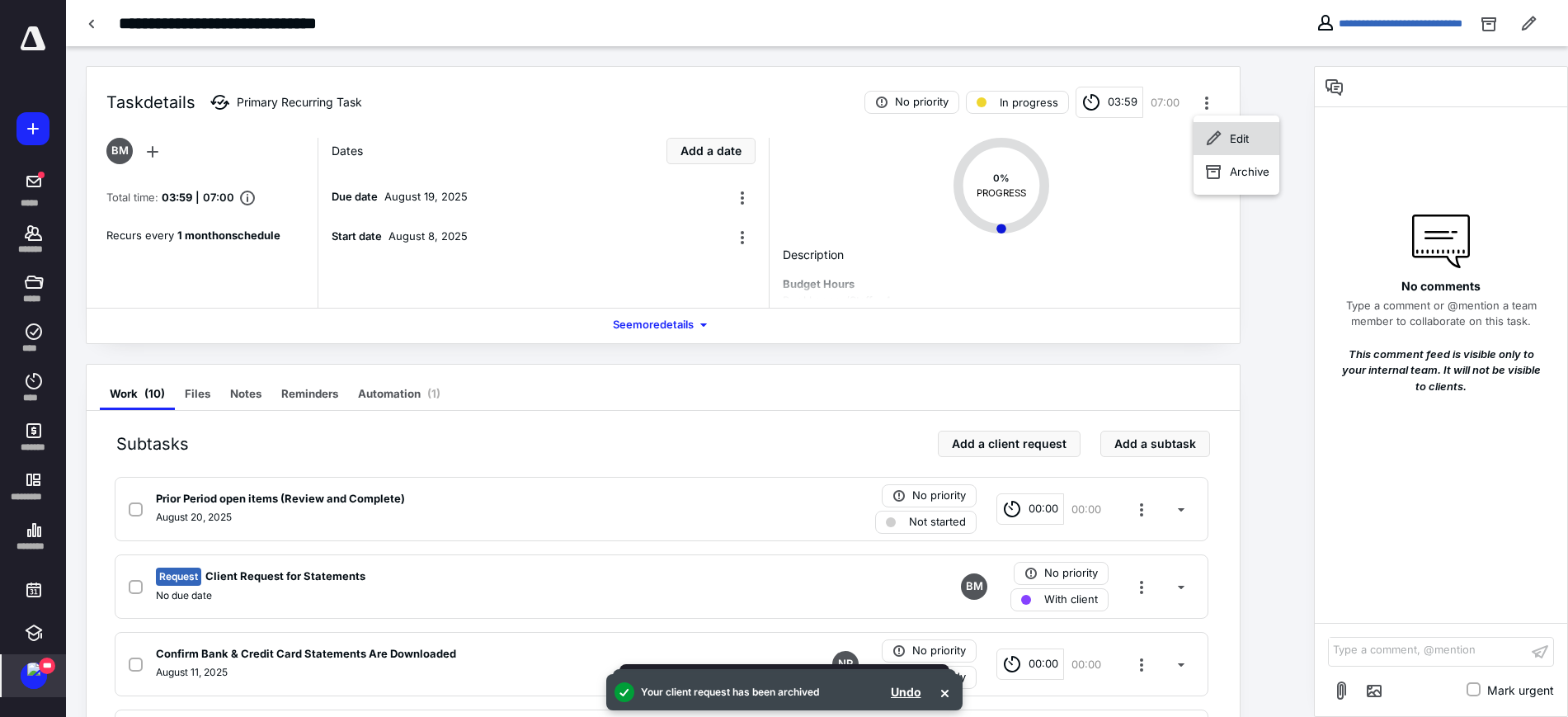 click 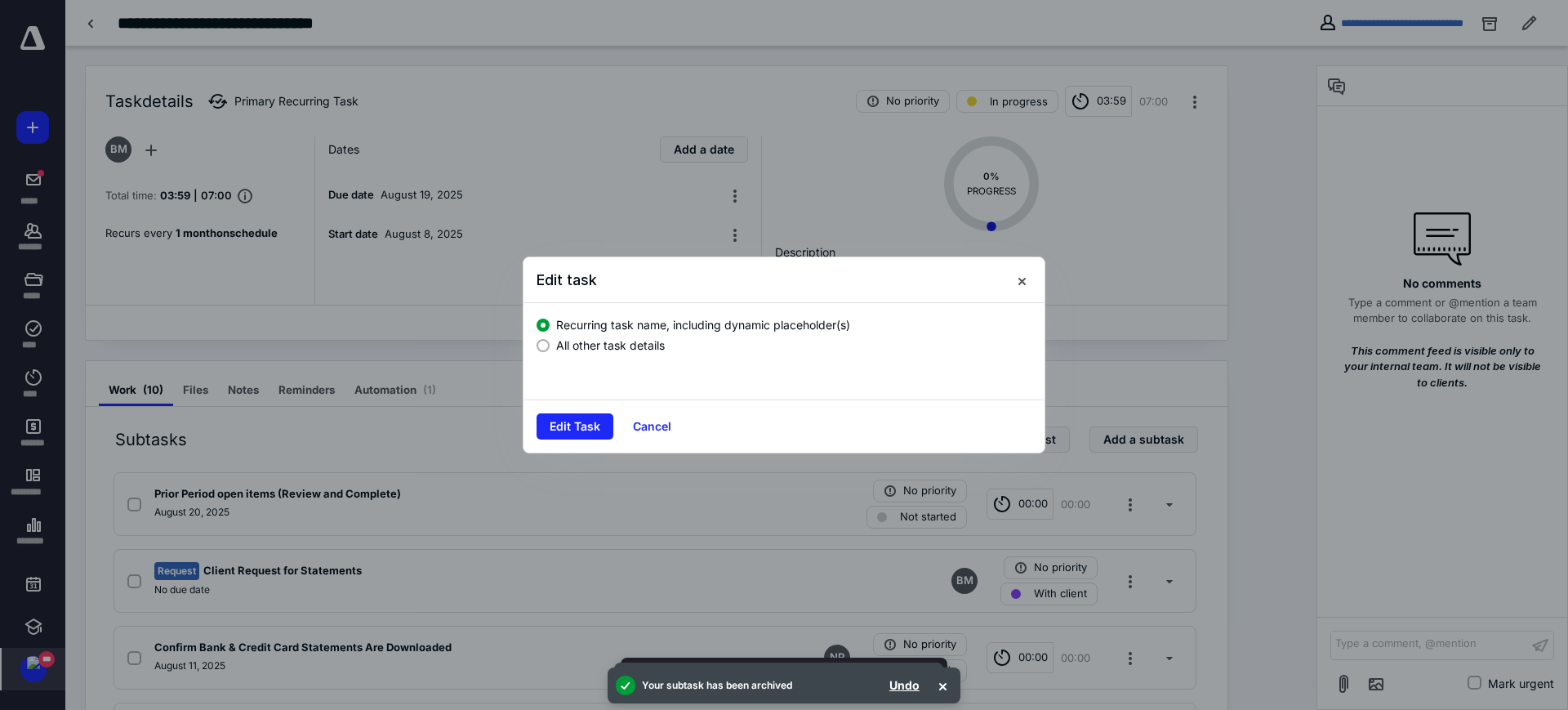 click at bounding box center [543, 346] 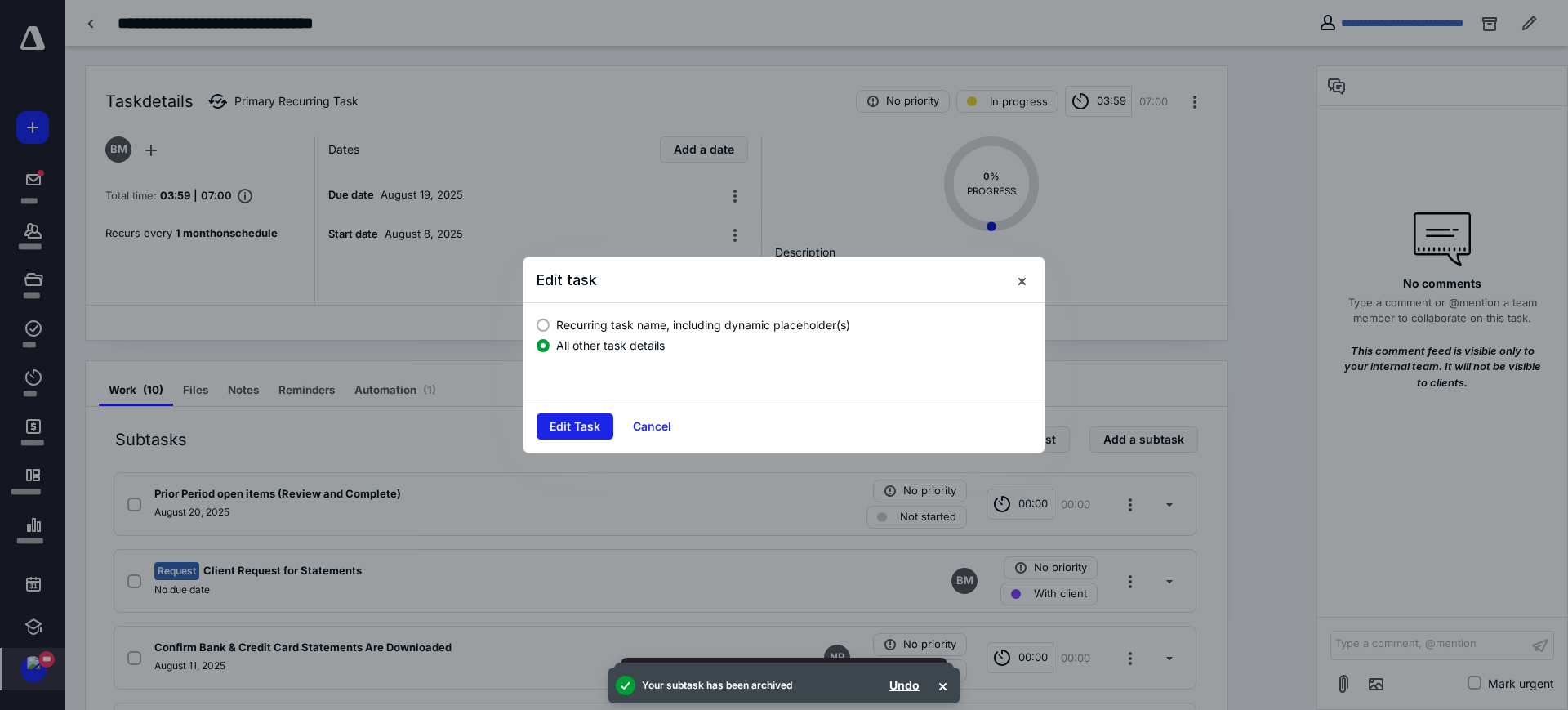 click on "Edit Task" at bounding box center [575, 426] 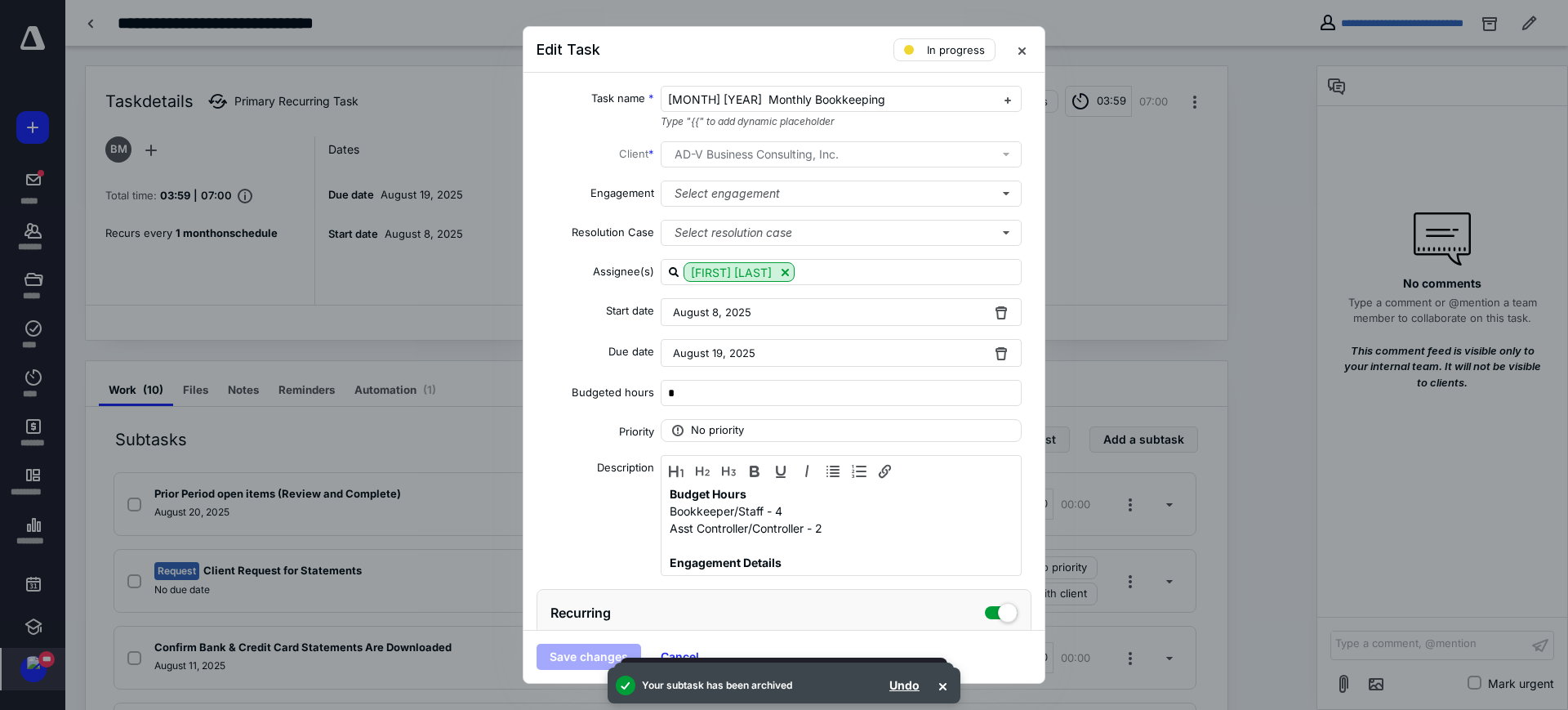 click on "August 8, 2025" at bounding box center (841, 312) 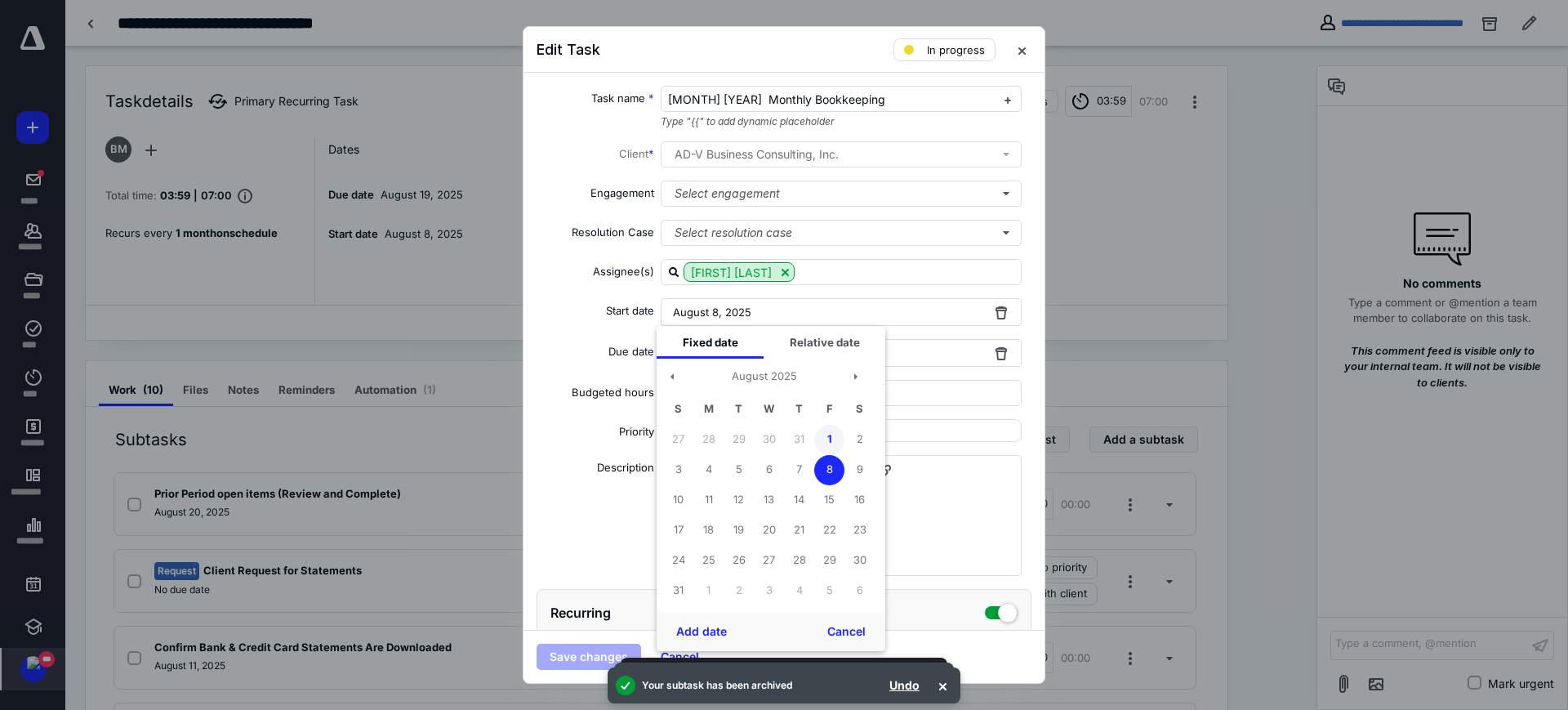 click on "1" at bounding box center (829, 440) 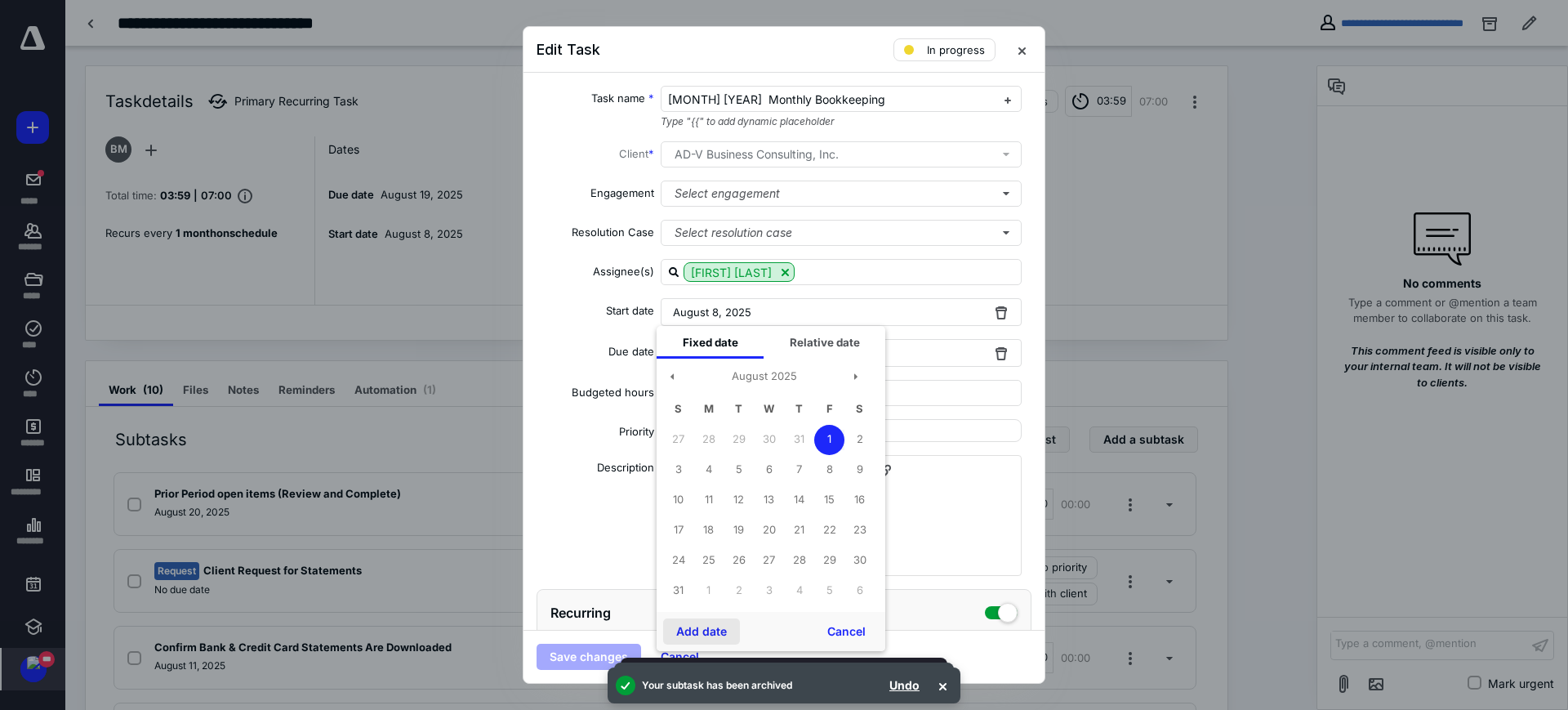 click on "Add date" at bounding box center (702, 632) 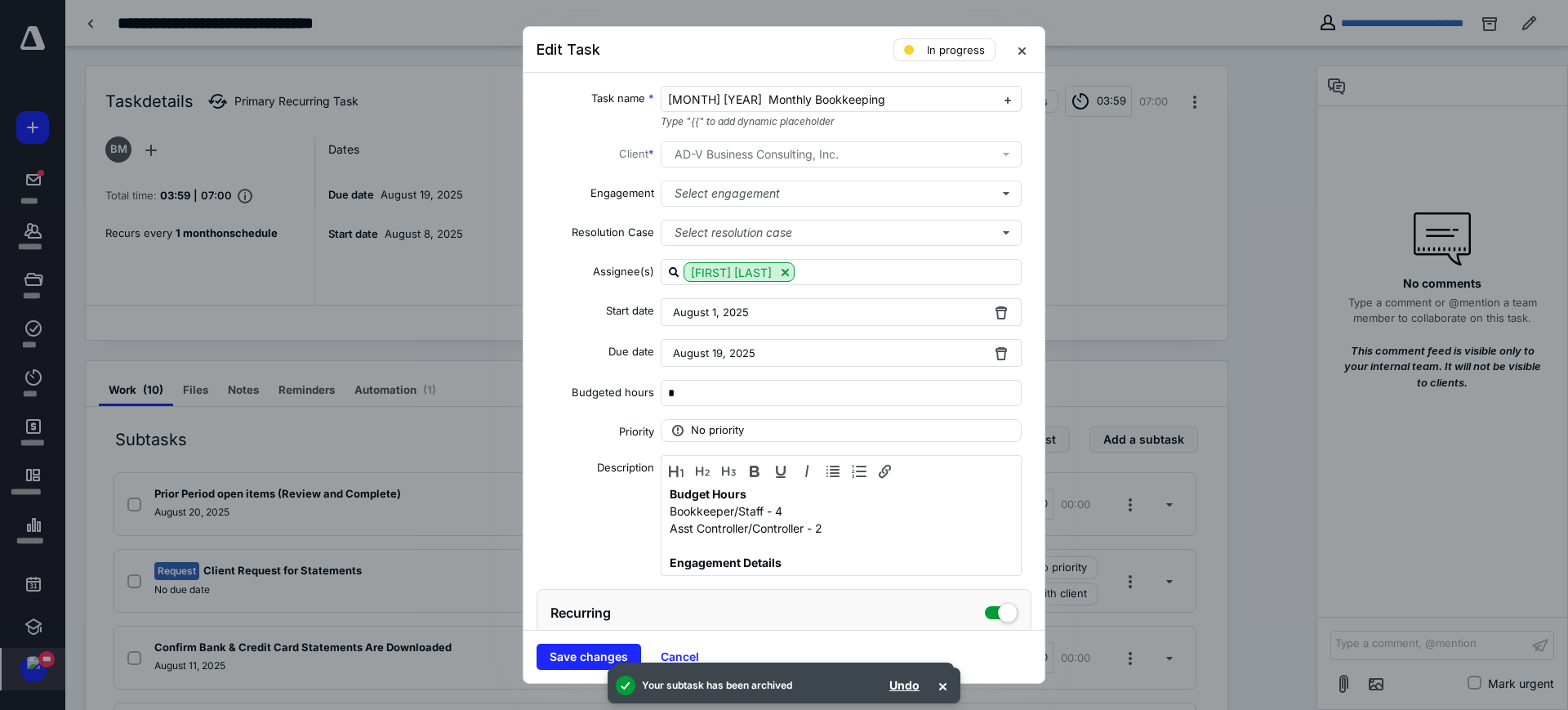 click on "August 19, 2025" at bounding box center (841, 353) 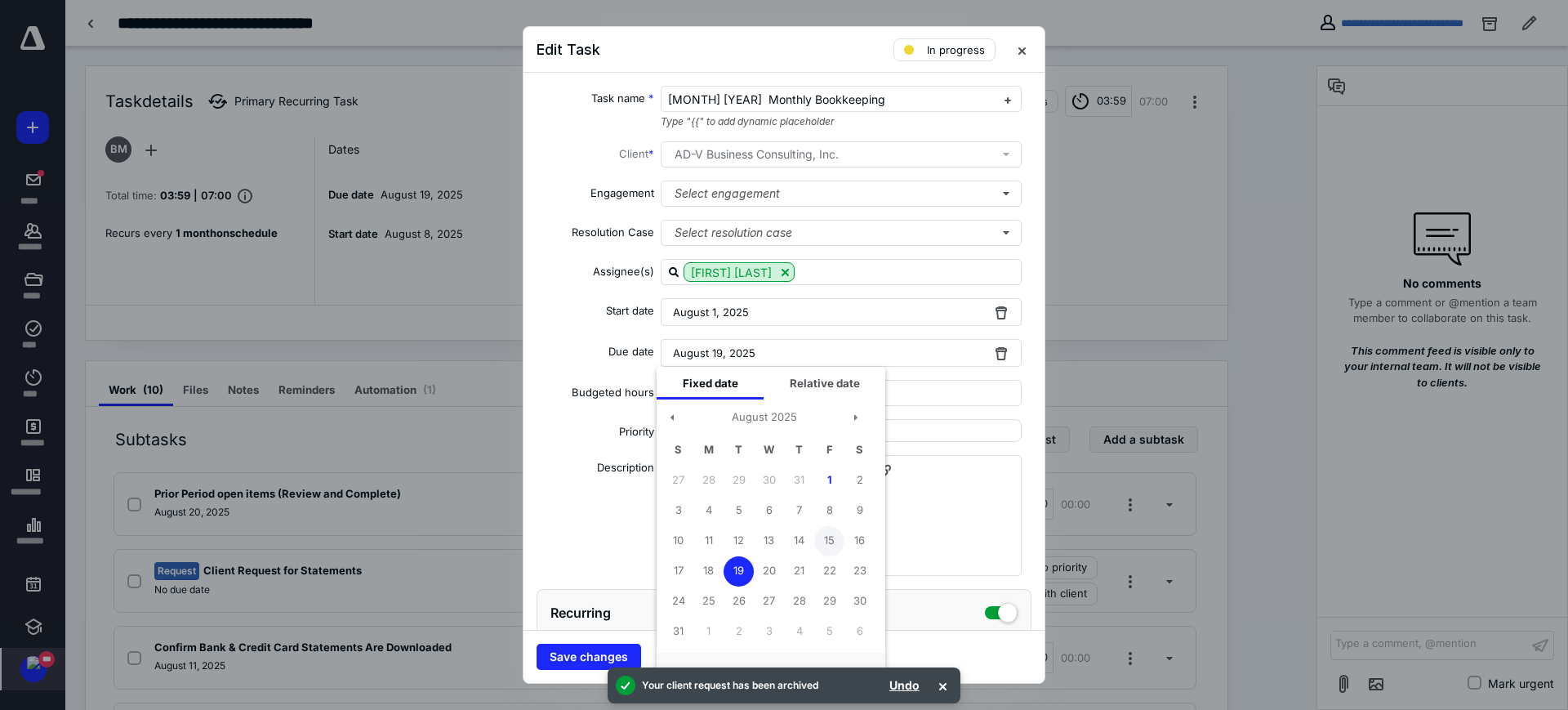 click on "15" at bounding box center (829, 541) 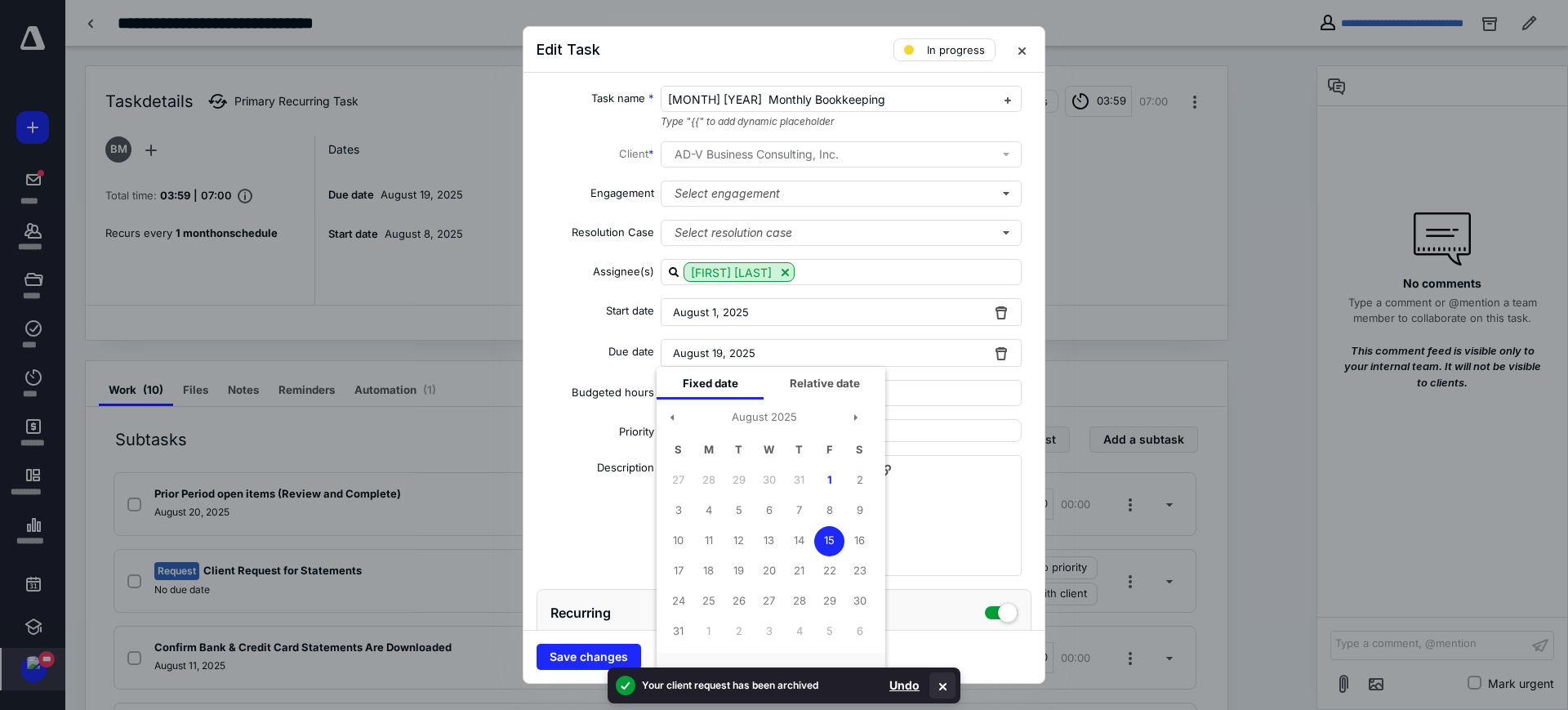 click at bounding box center (942, 685) 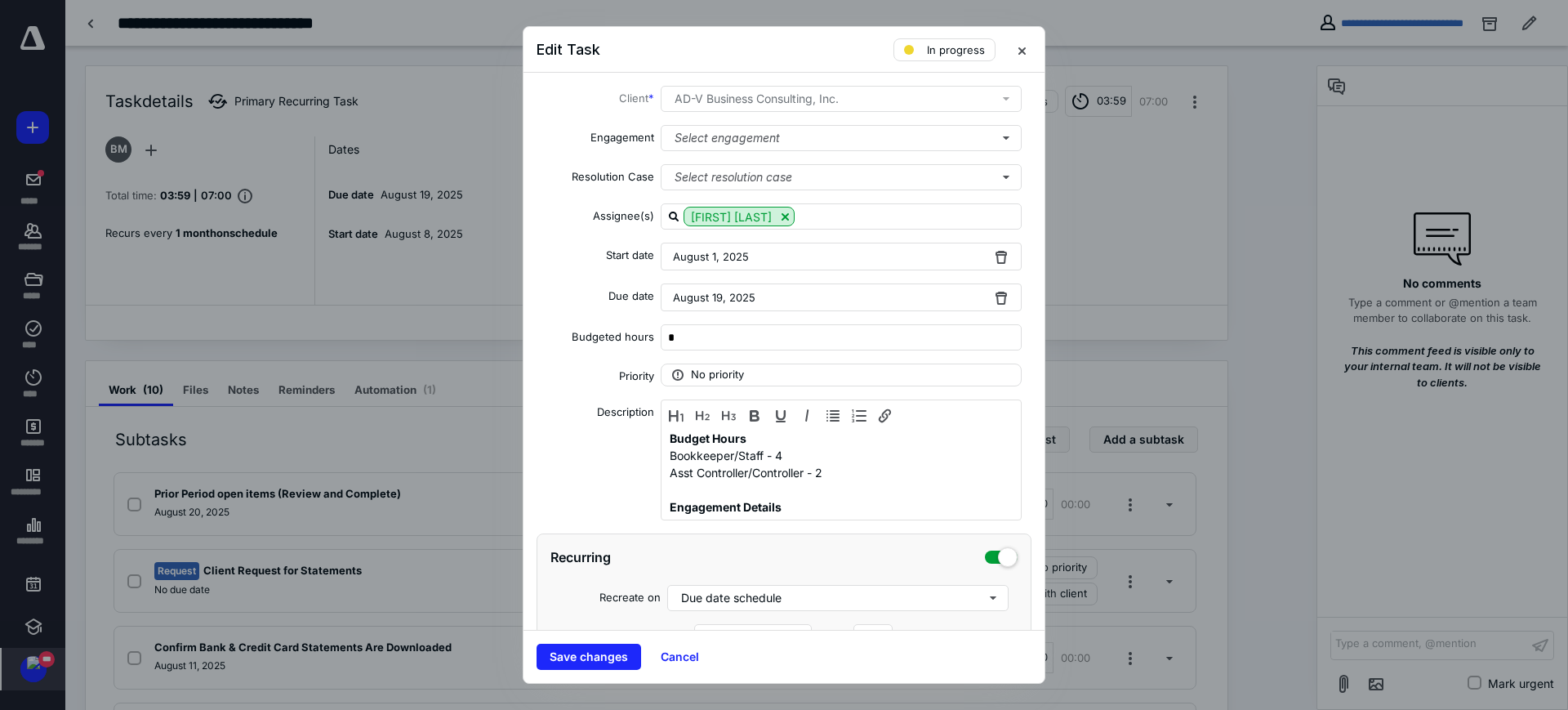scroll, scrollTop: 102, scrollLeft: 0, axis: vertical 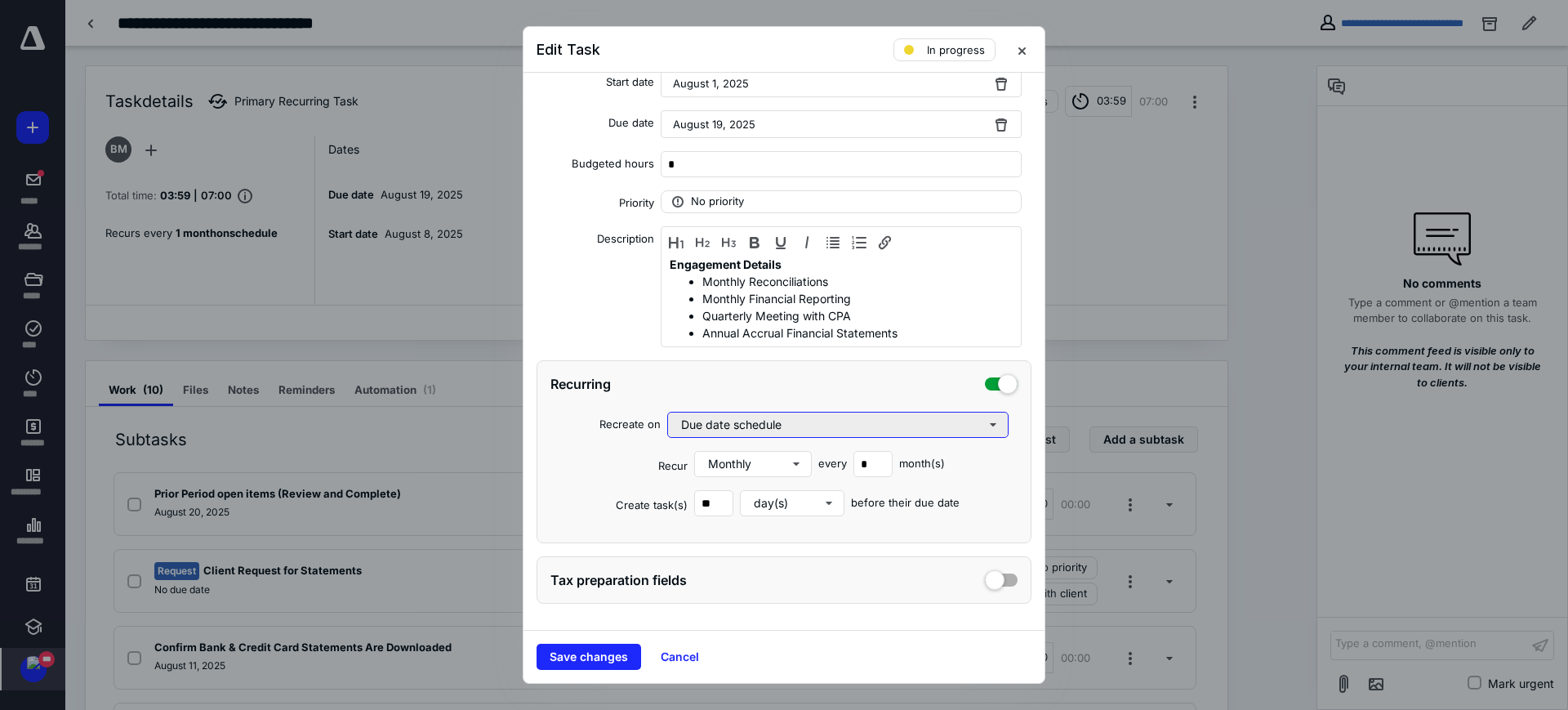 click on "Due date schedule" at bounding box center (838, 425) 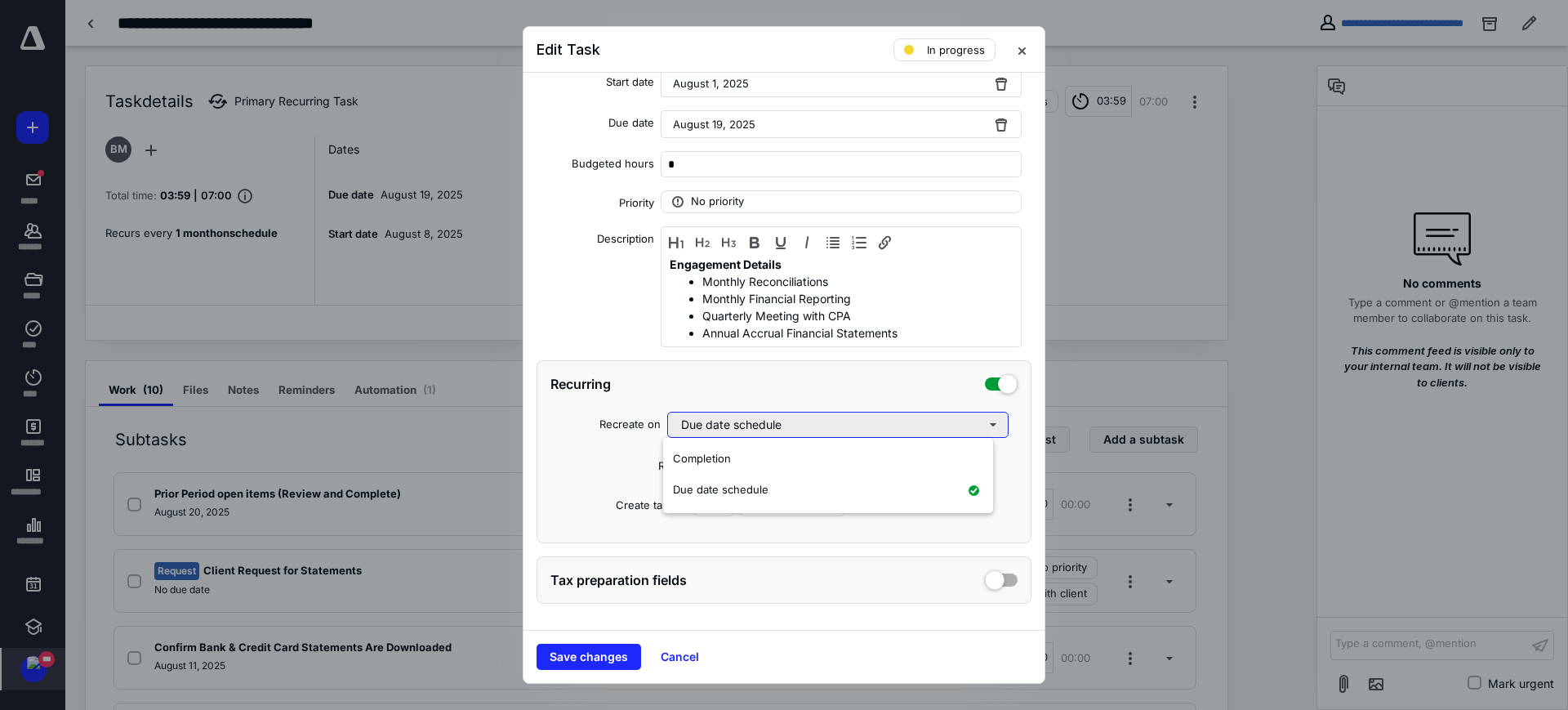 click on "Due date schedule" at bounding box center [838, 425] 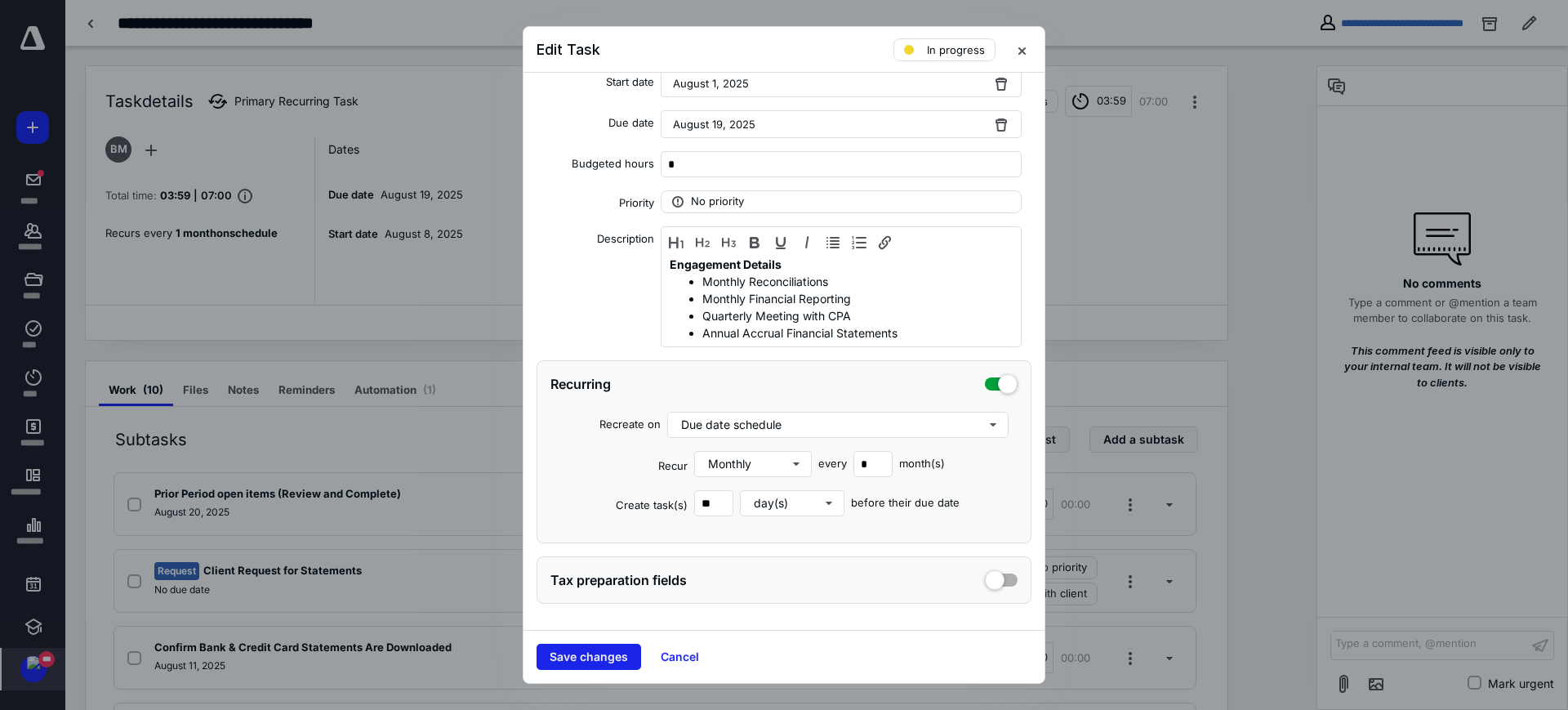 click on "Save changes" at bounding box center [589, 657] 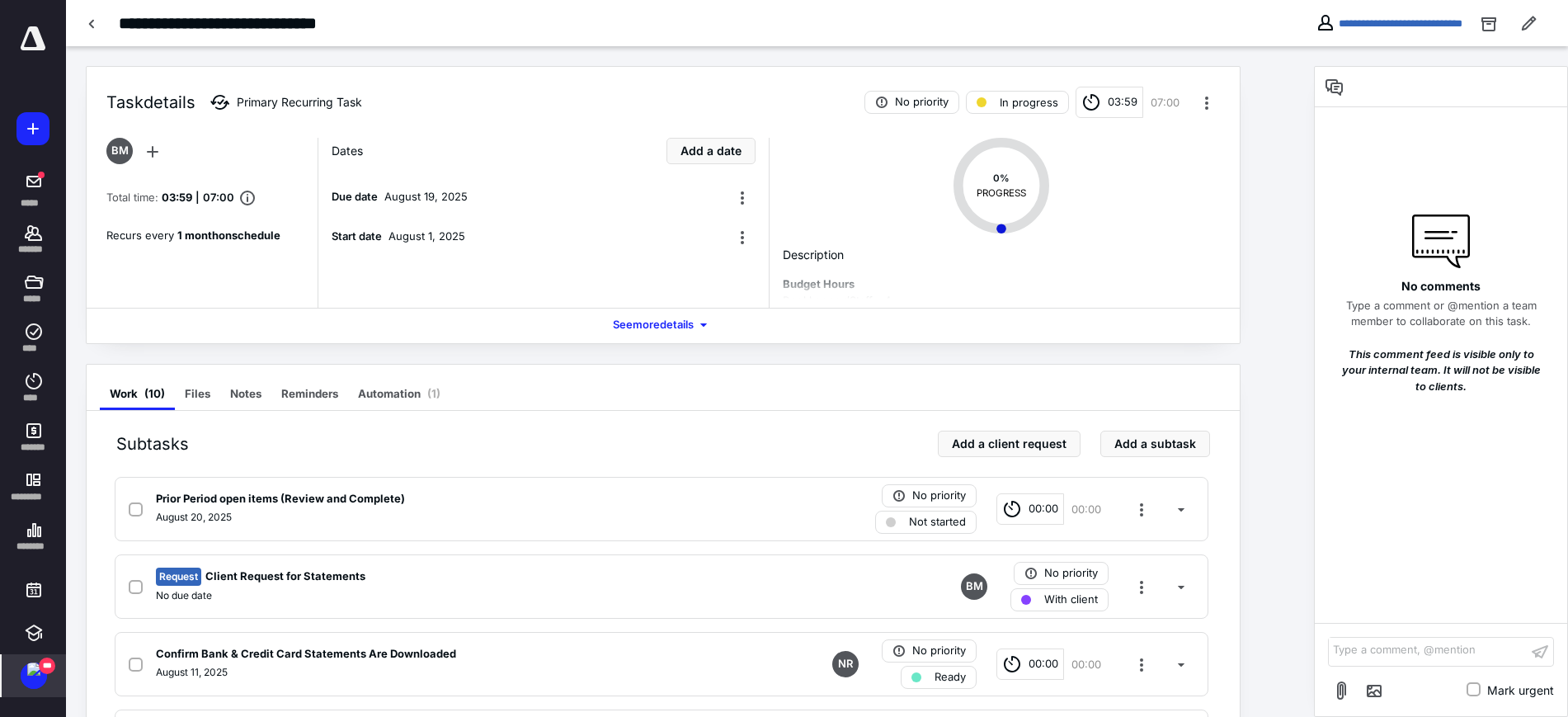 scroll, scrollTop: 206, scrollLeft: 0, axis: vertical 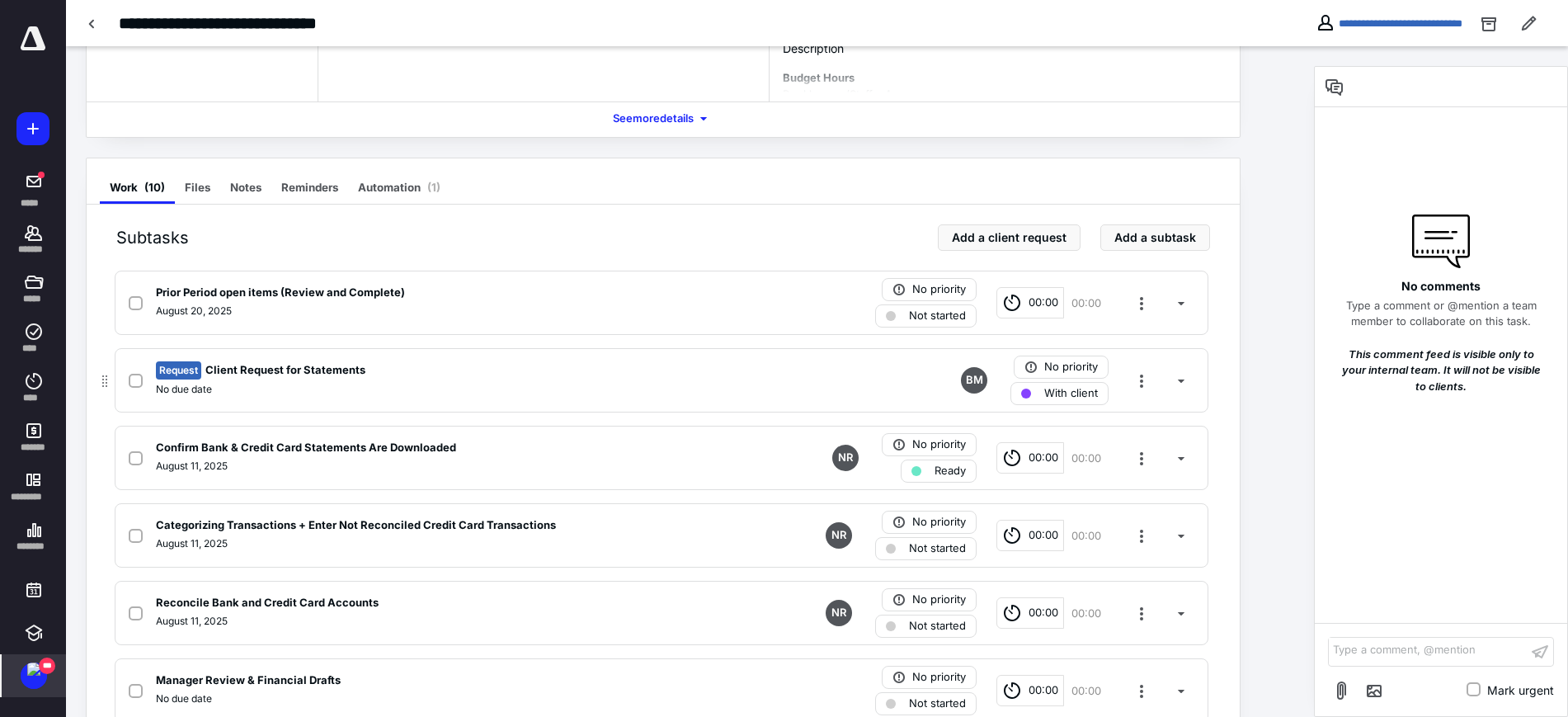 click on "Request Client Request for Statements" at bounding box center (445, 370) 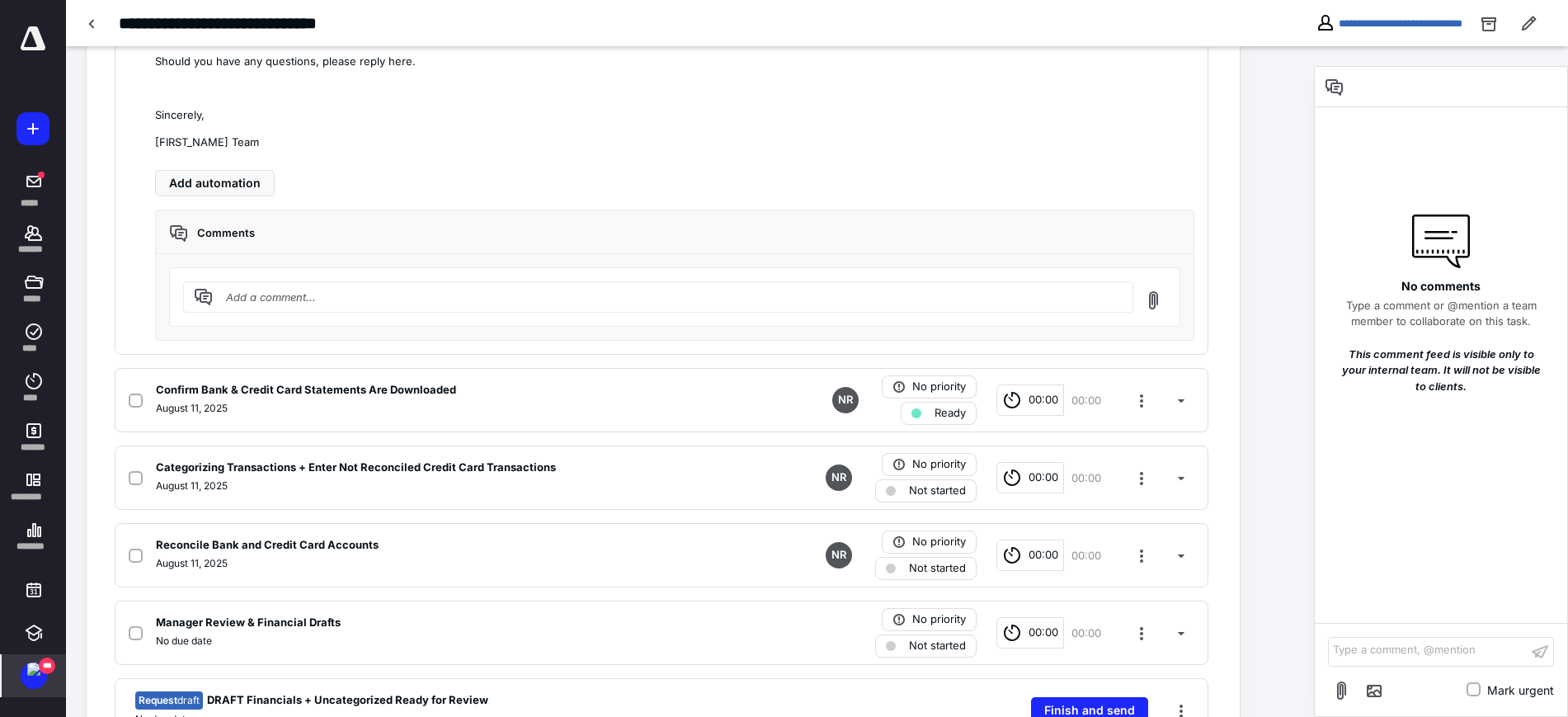 scroll, scrollTop: 928, scrollLeft: 0, axis: vertical 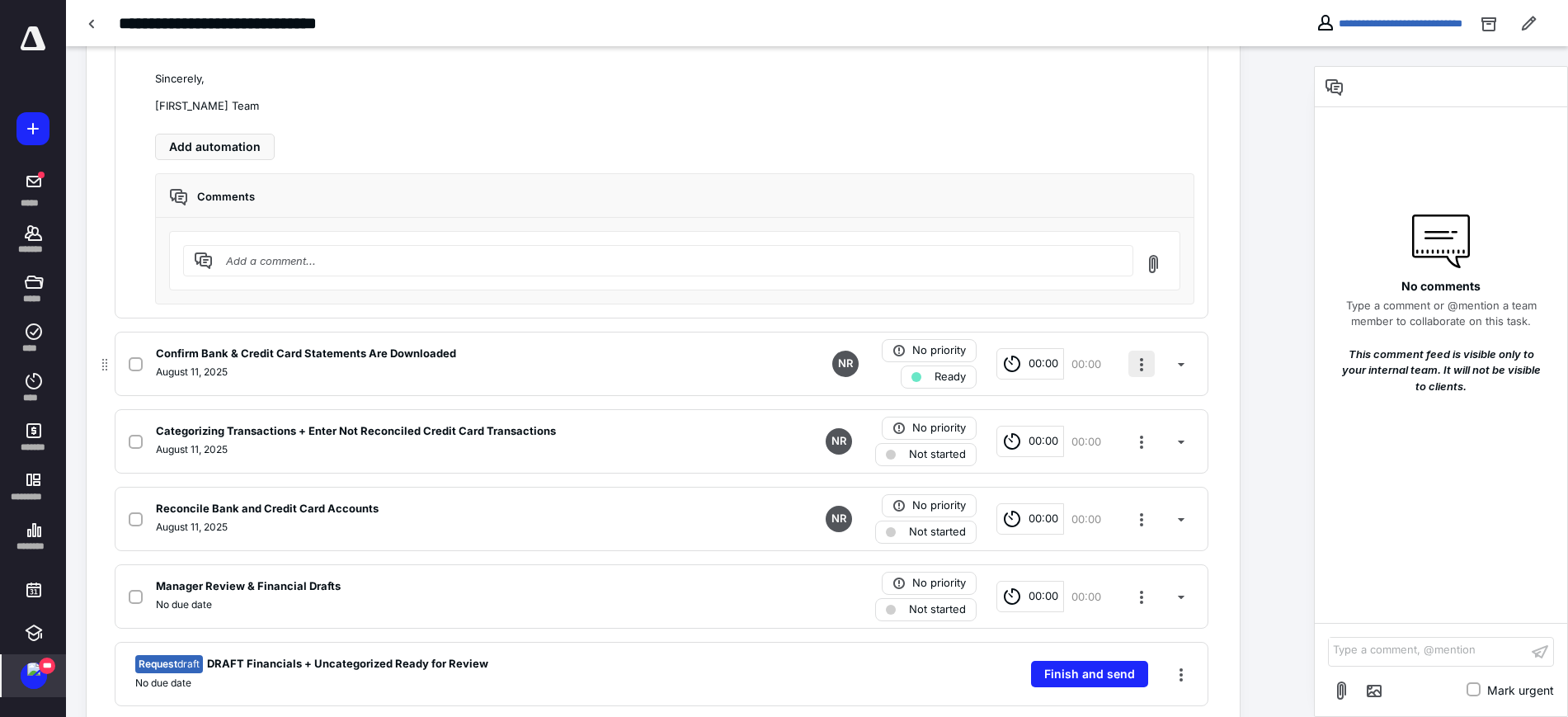 click at bounding box center [1142, 364] 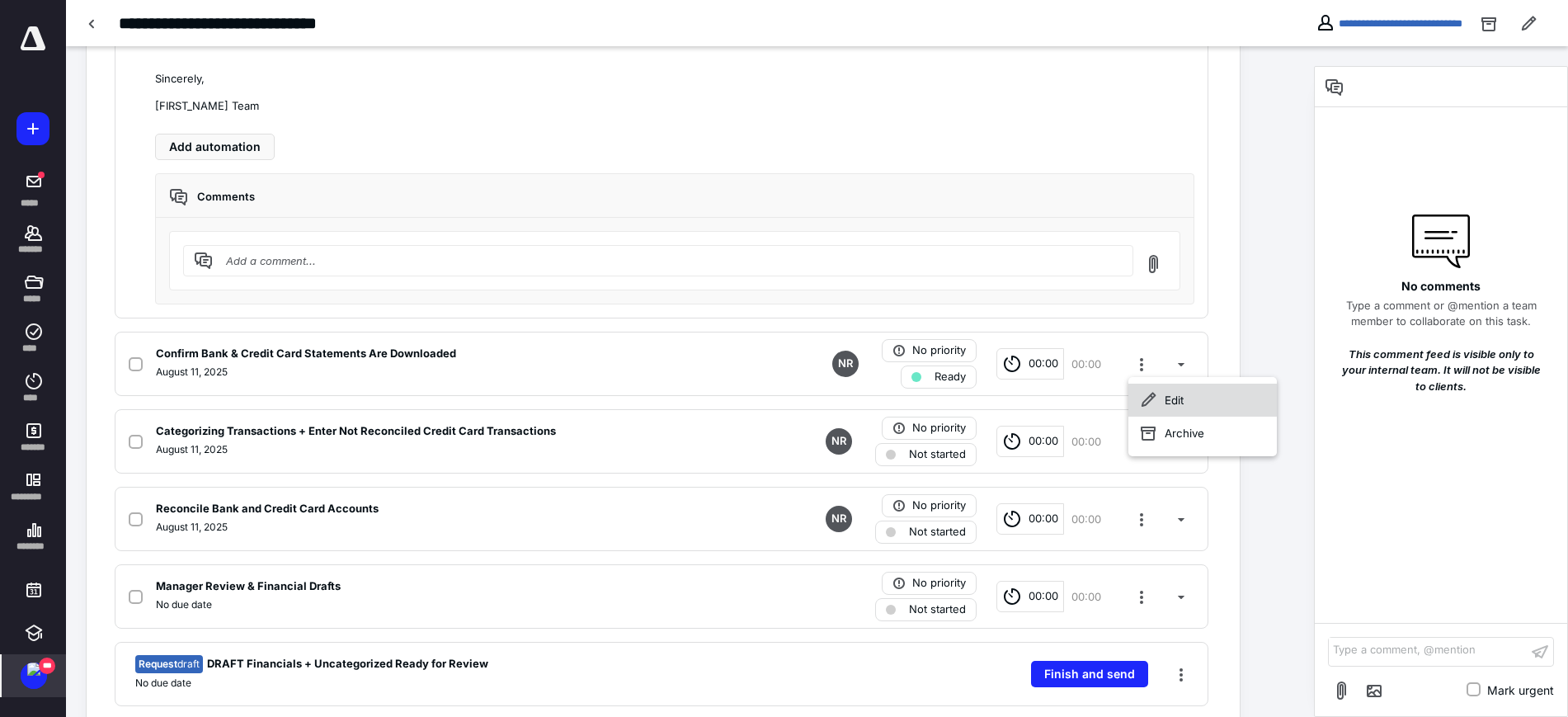 click on "Edit" at bounding box center (1203, 400) 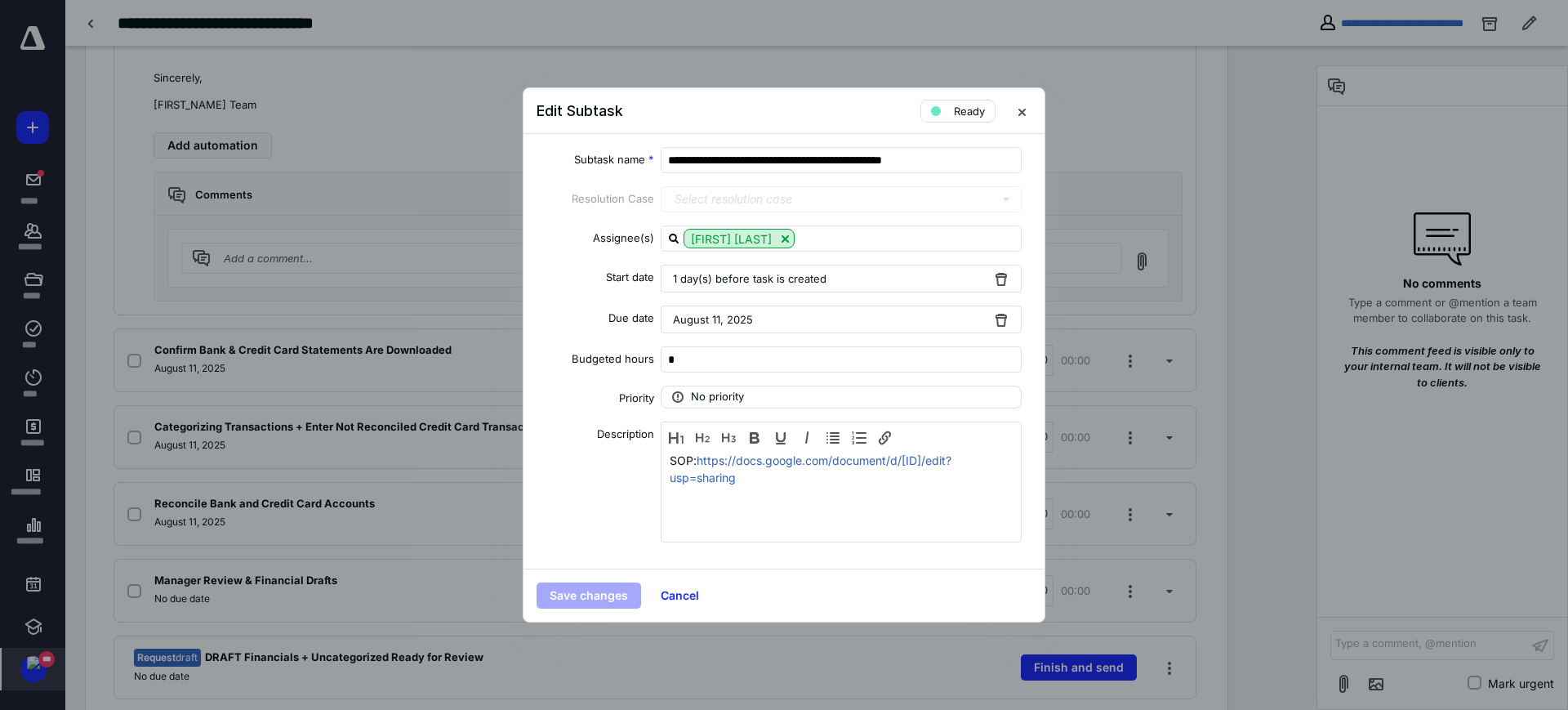 click on "August 11, 2025" at bounding box center (841, 319) 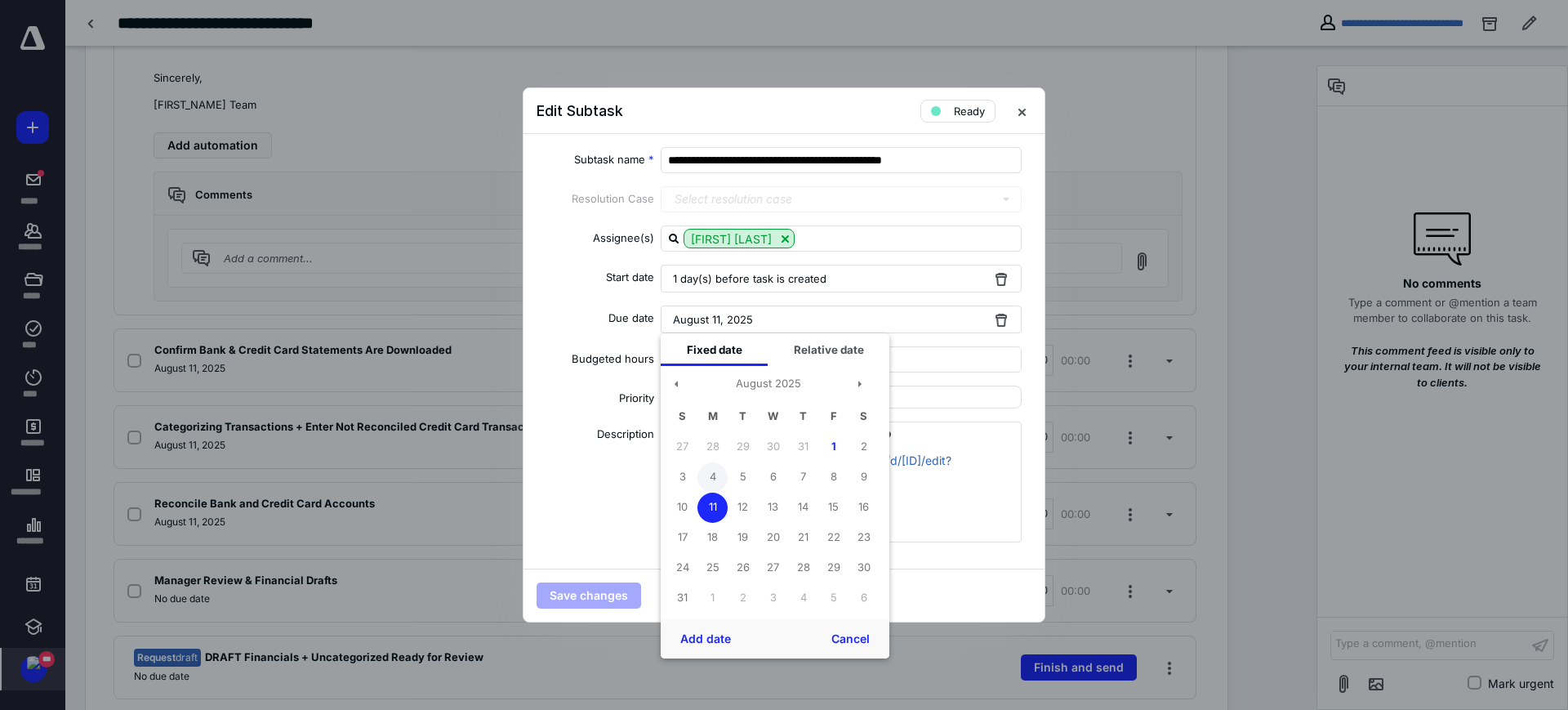 click on "4" at bounding box center [712, 477] 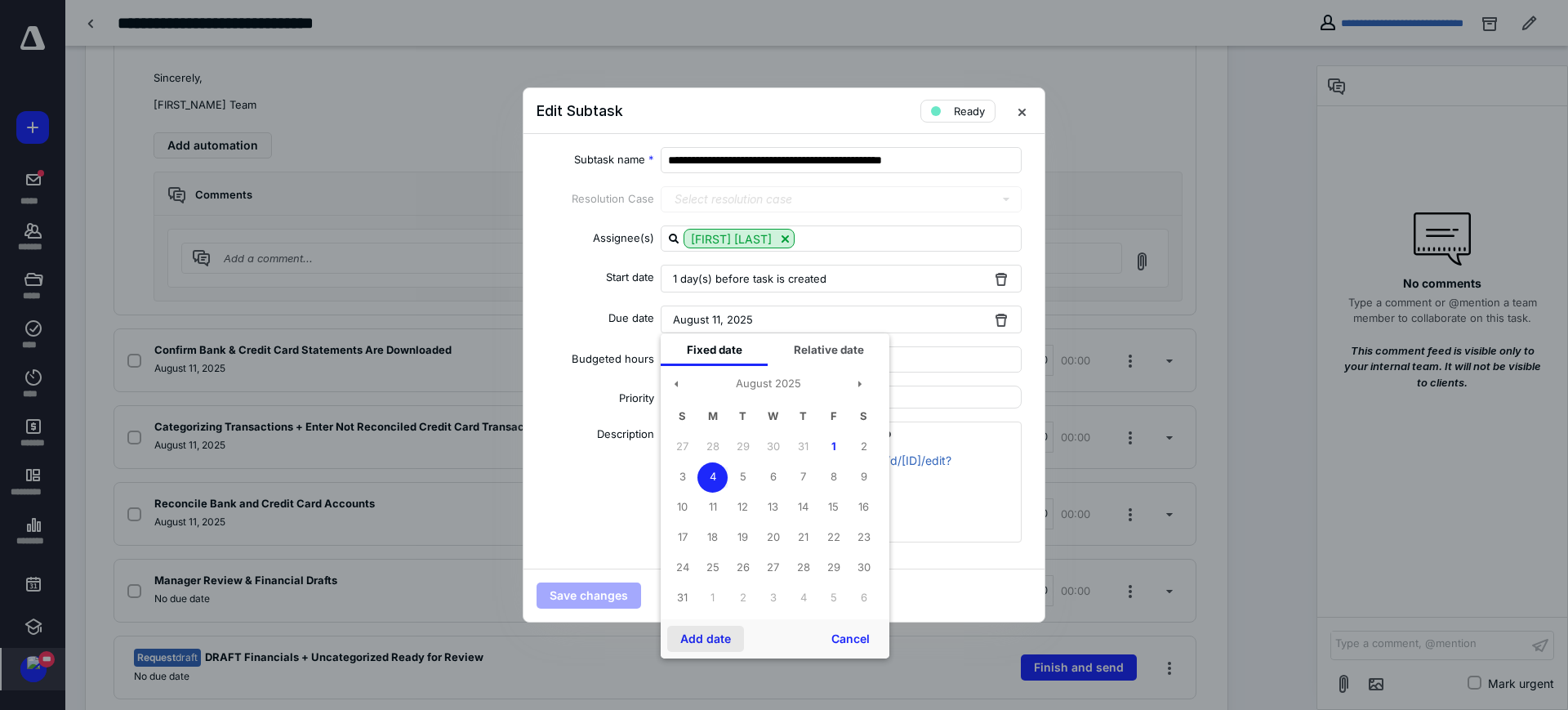 click on "Add date" at bounding box center [706, 639] 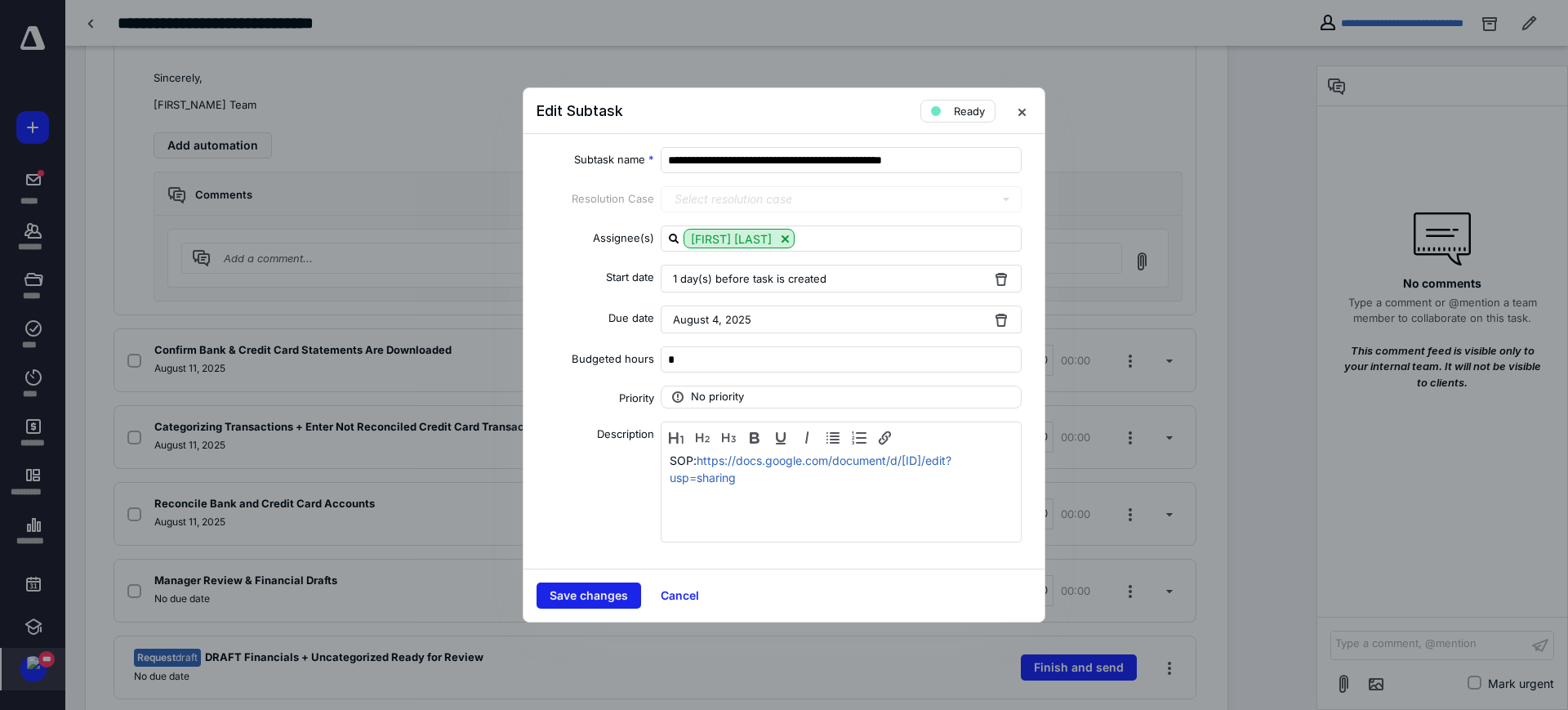 click on "Save changes" at bounding box center (589, 596) 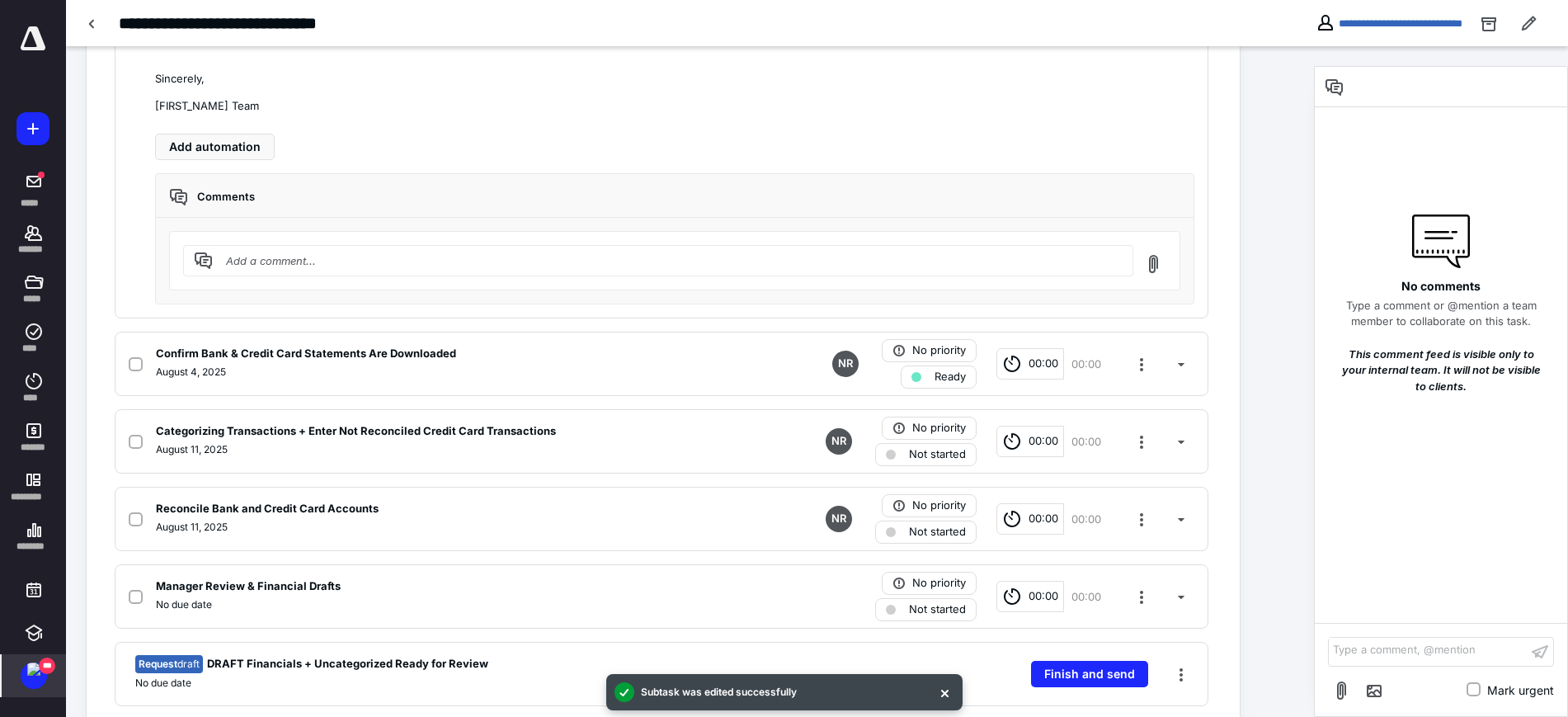 click on "August 11, 2025" at bounding box center (445, 450) 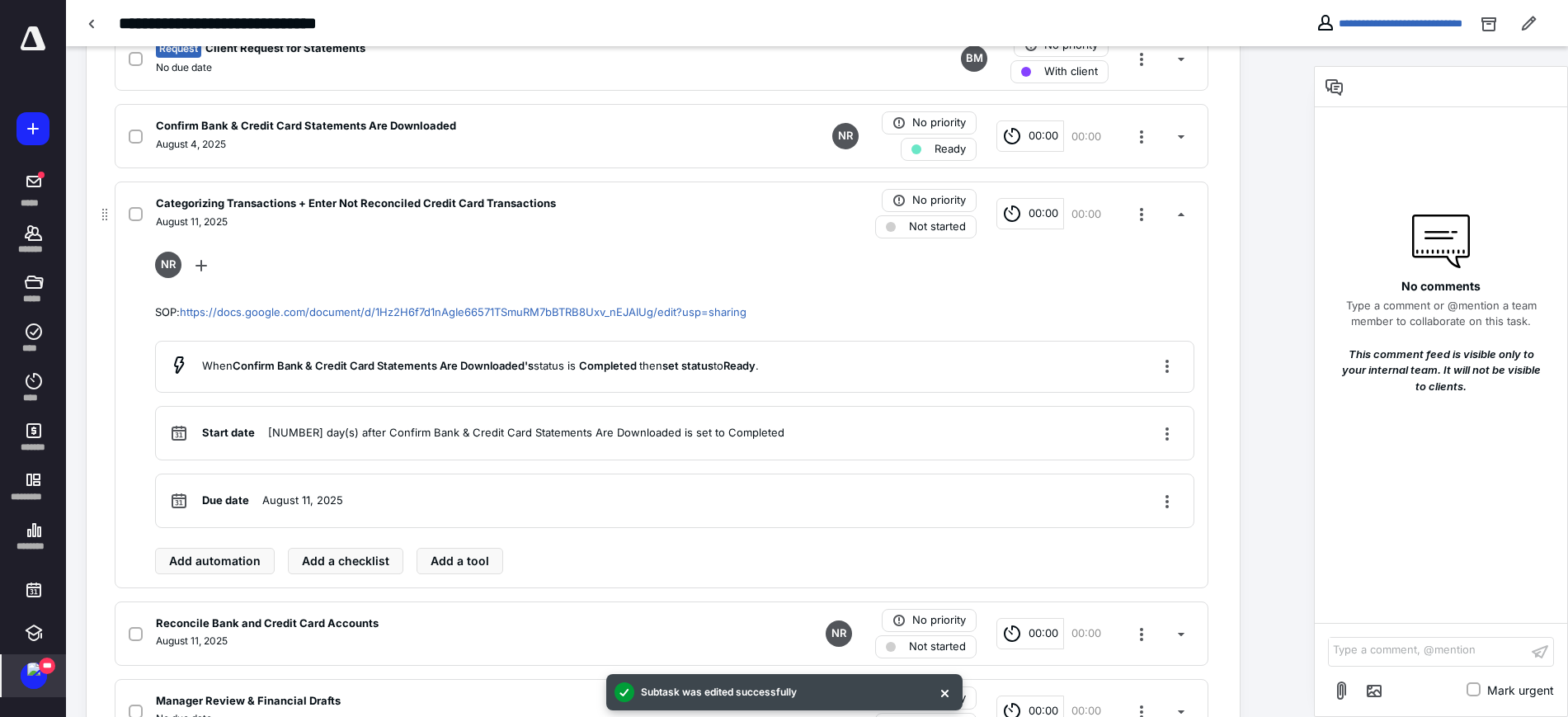 scroll, scrollTop: 493, scrollLeft: 0, axis: vertical 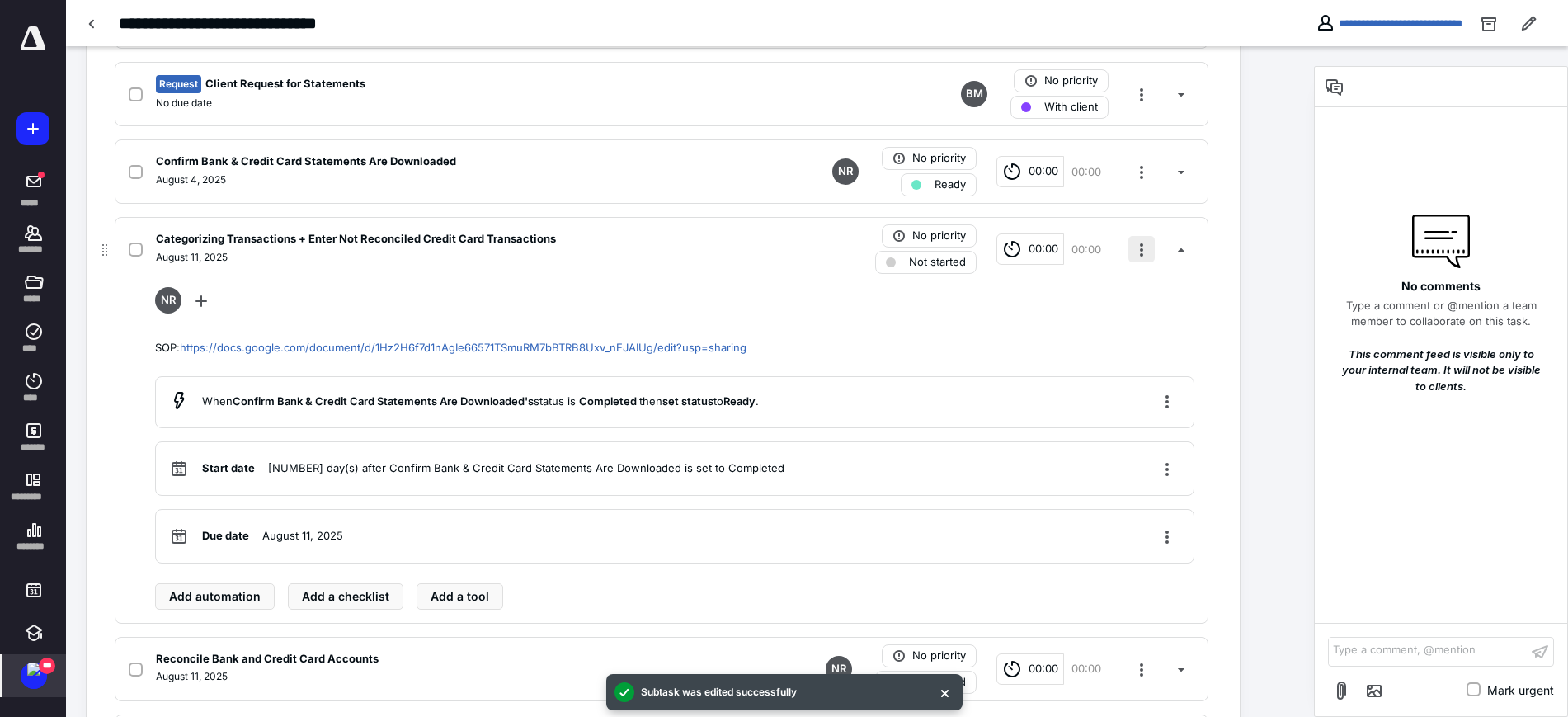 click at bounding box center (1142, 249) 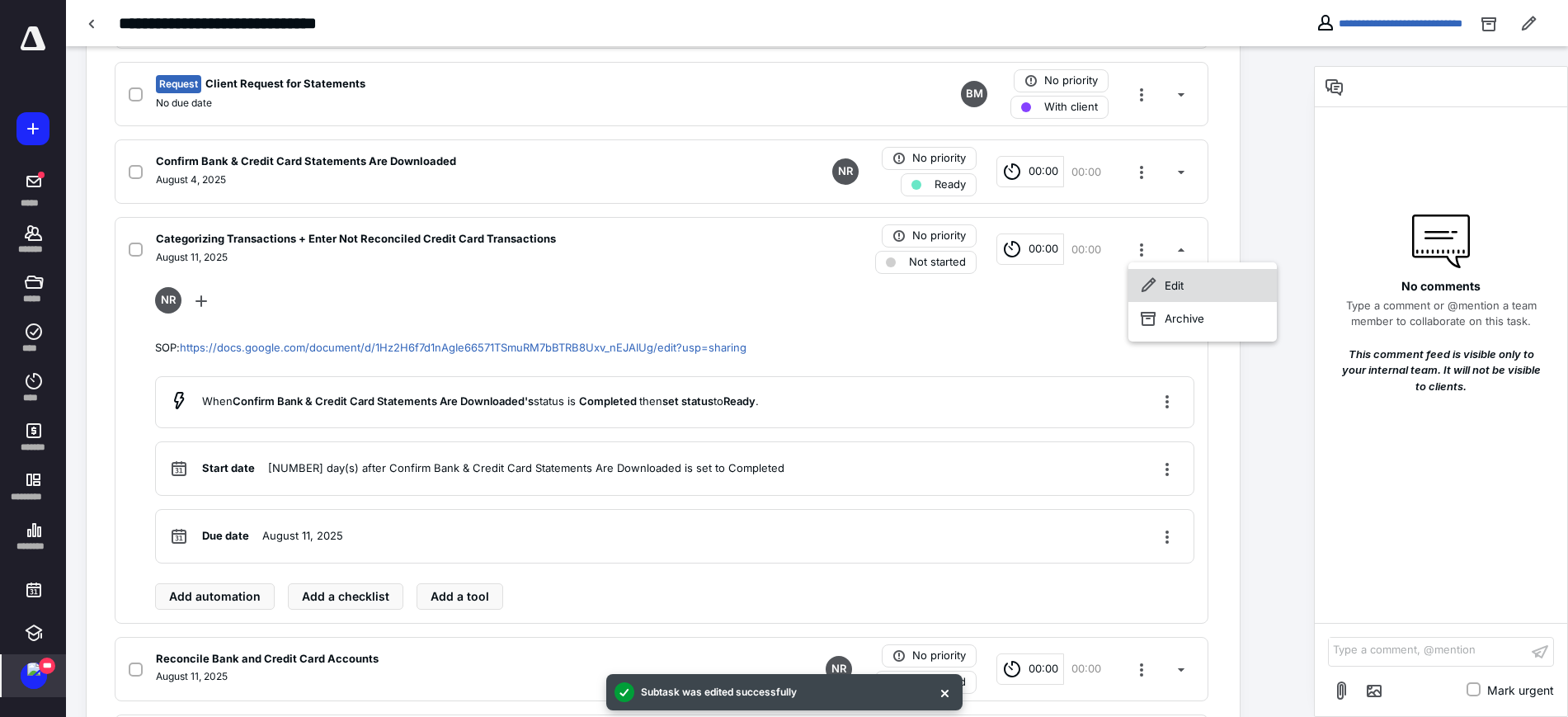 click on "Edit" at bounding box center (1203, 285) 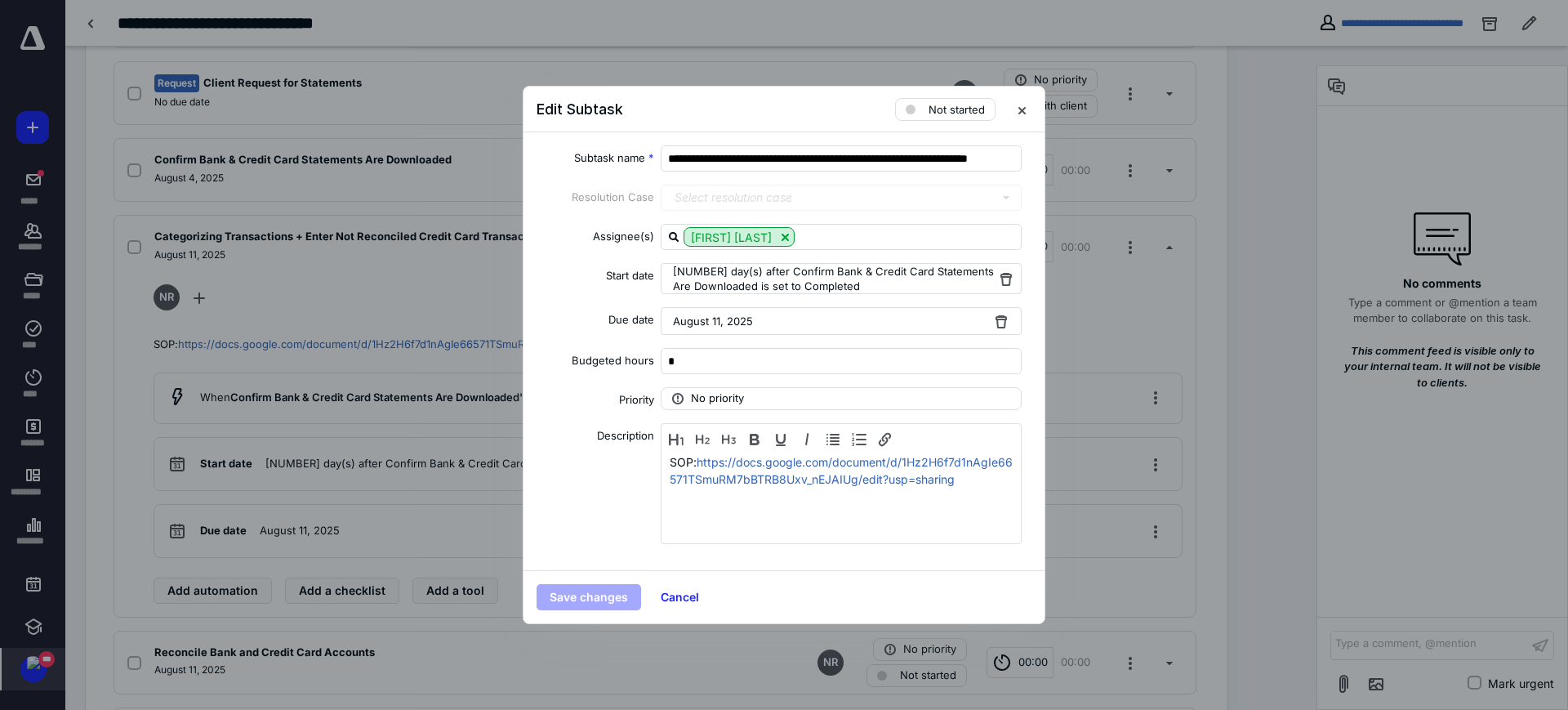 click on "**********" at bounding box center [784, 351] 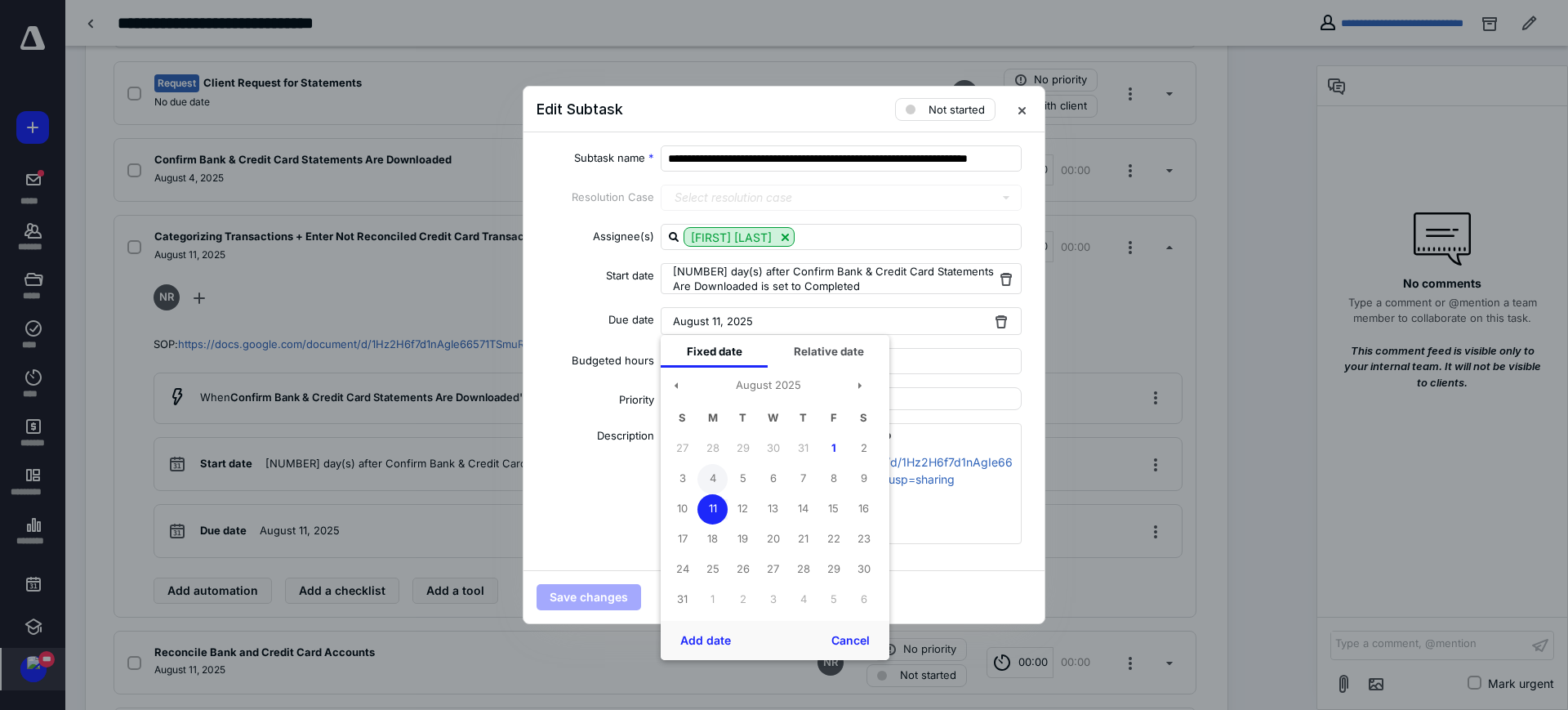 click on "4" at bounding box center (712, 479) 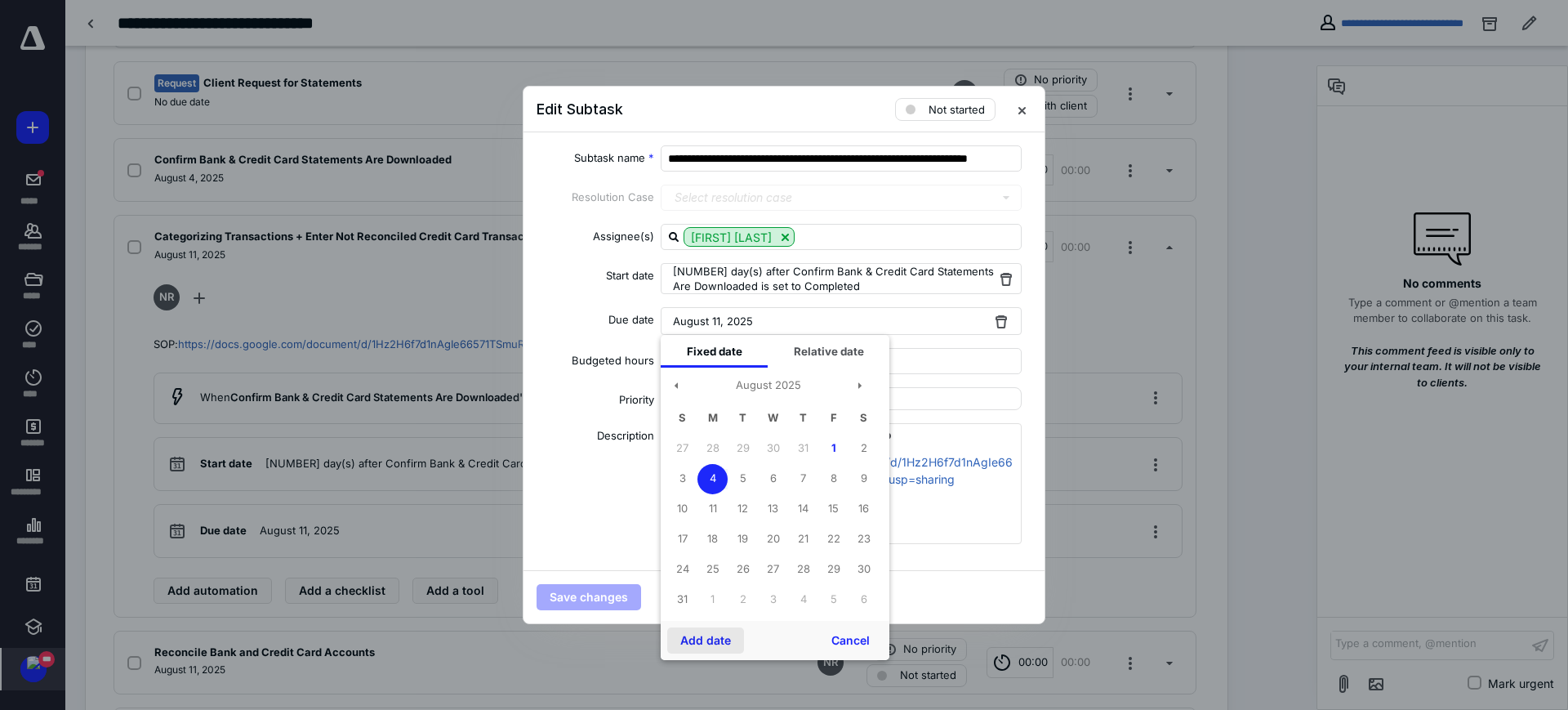 click on "Add date" at bounding box center (706, 641) 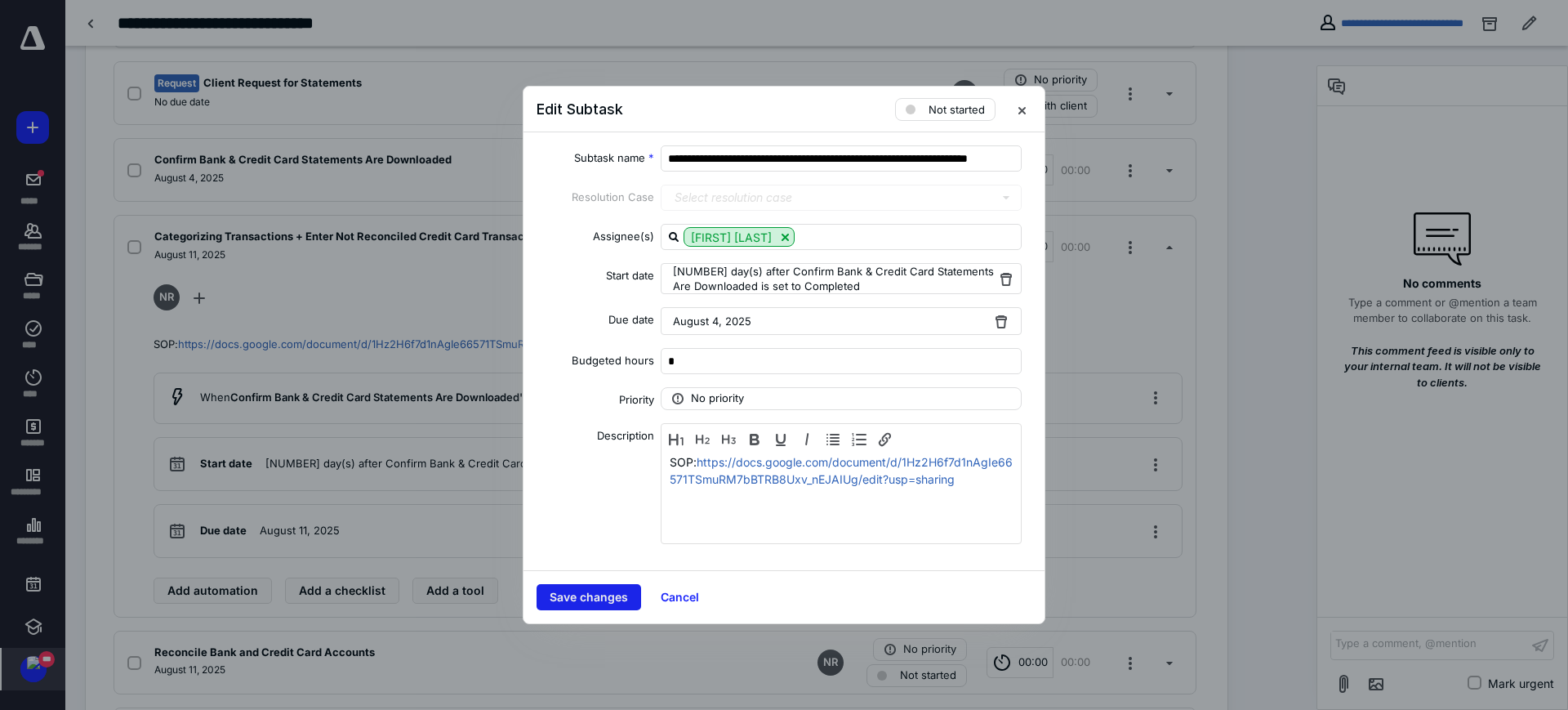 click on "Save changes" at bounding box center [589, 597] 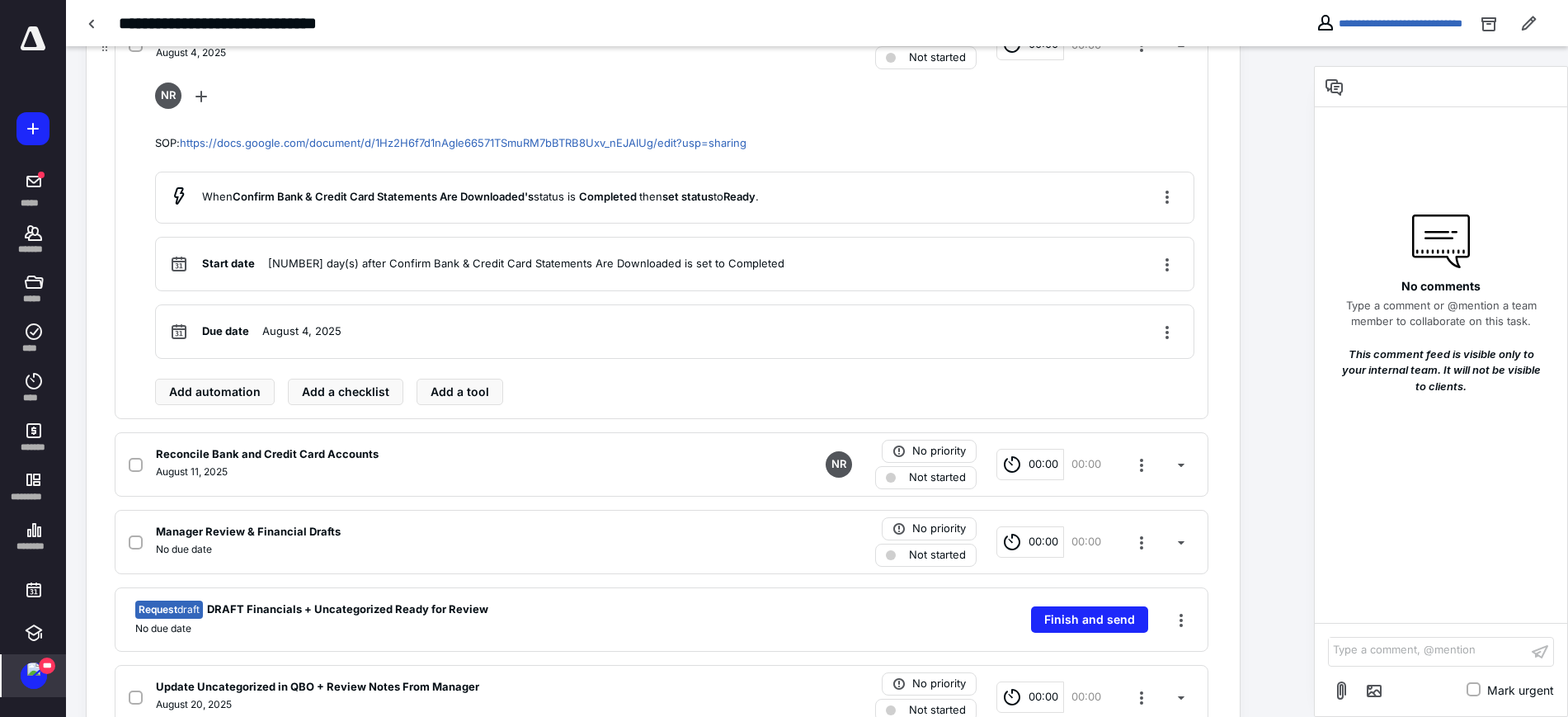 scroll, scrollTop: 699, scrollLeft: 0, axis: vertical 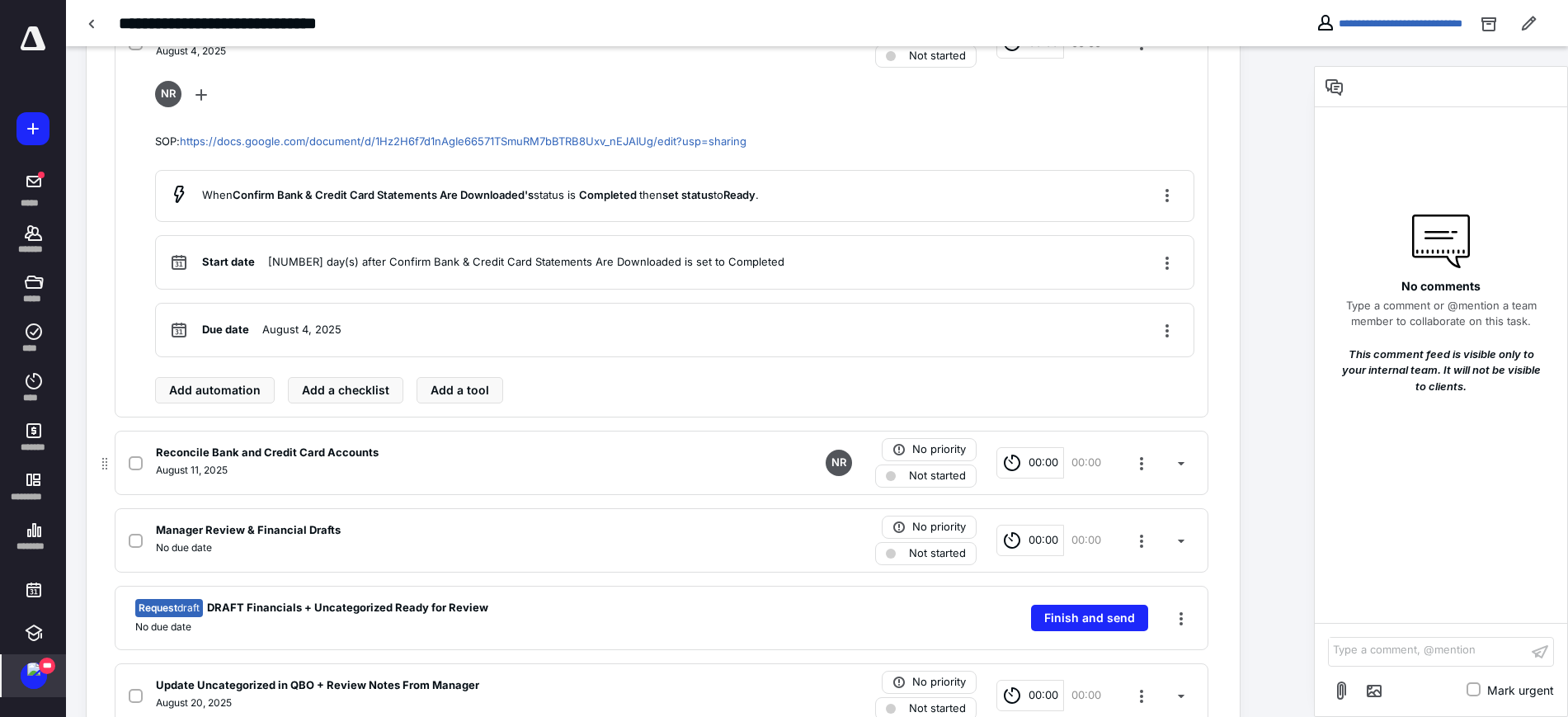 click on "Reconcile Bank and Credit Card Accounts" at bounding box center (445, 453) 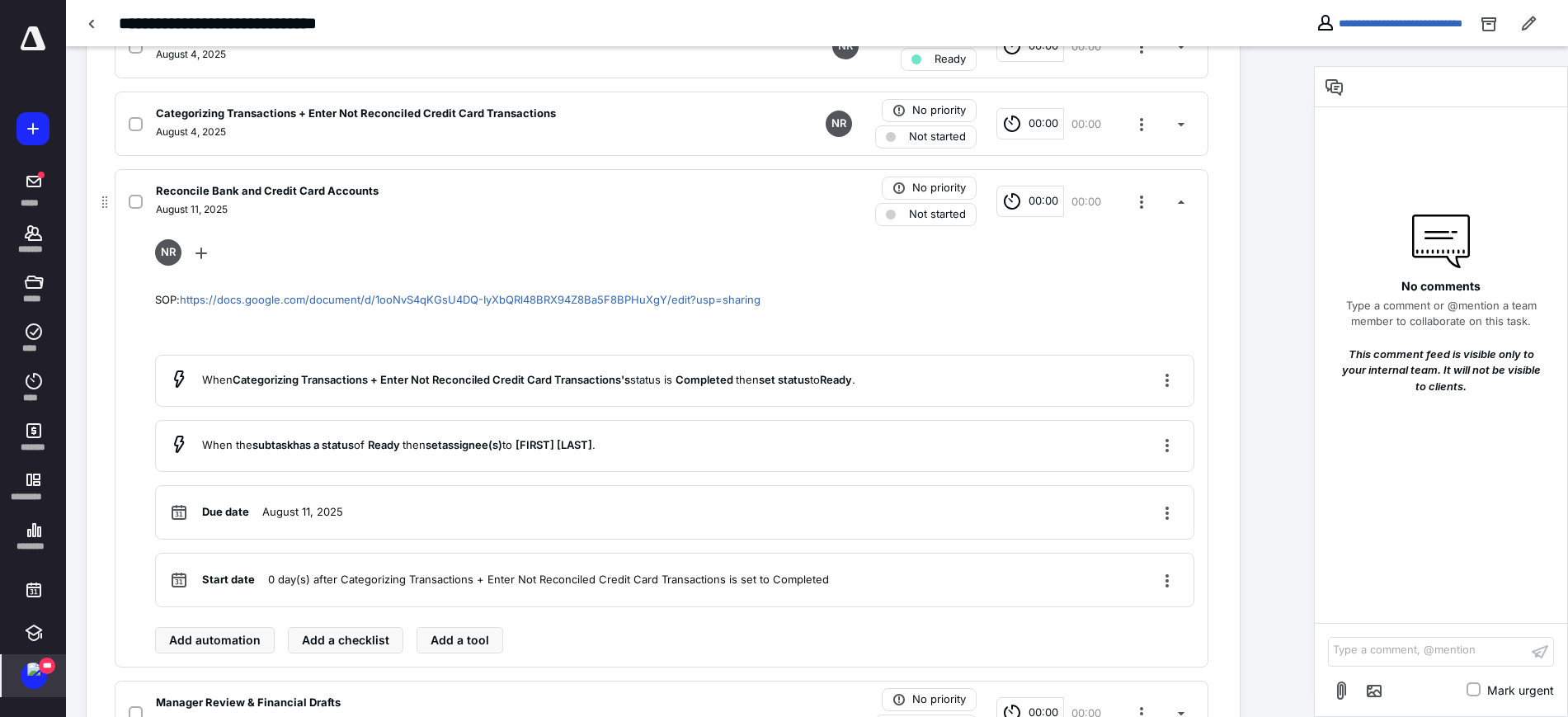 scroll, scrollTop: 493, scrollLeft: 0, axis: vertical 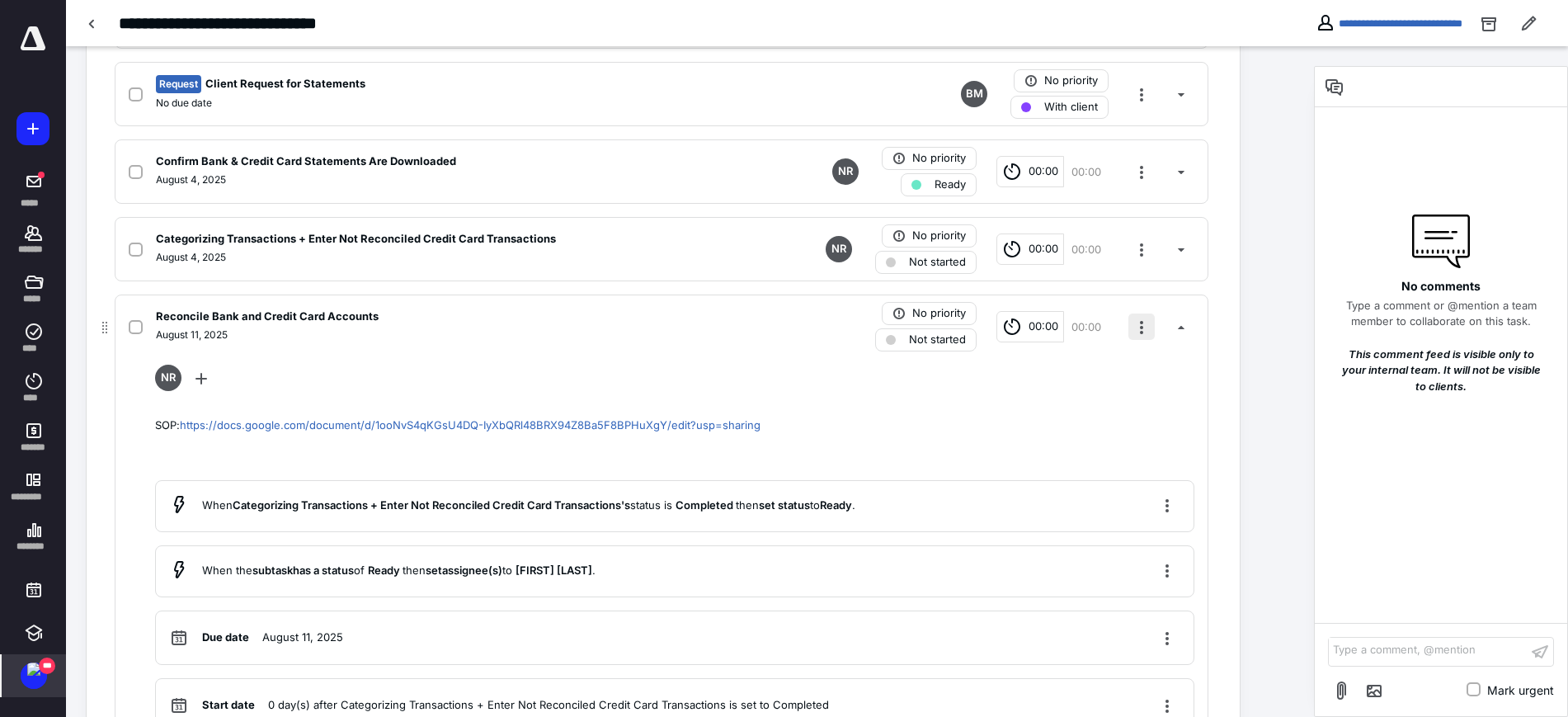 click at bounding box center (1142, 327) 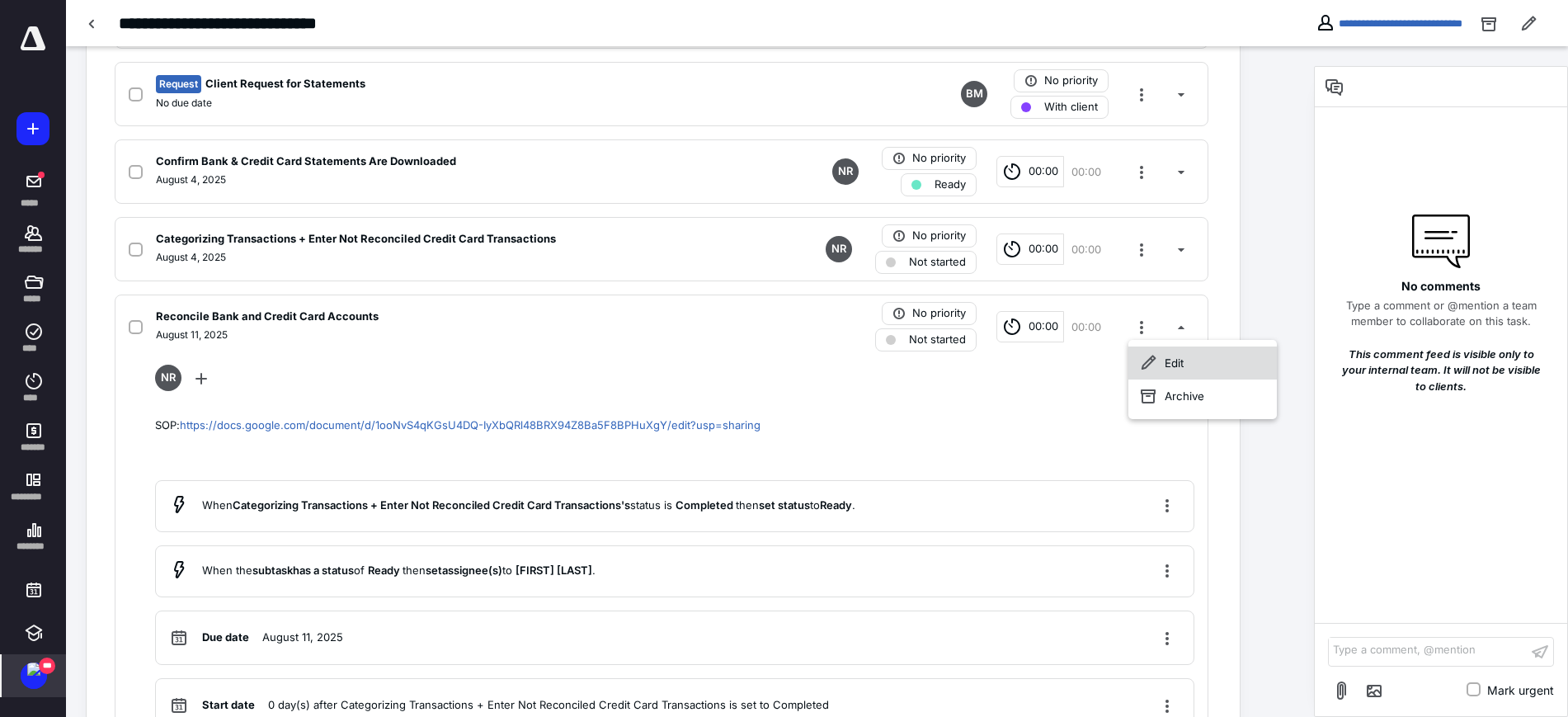 click 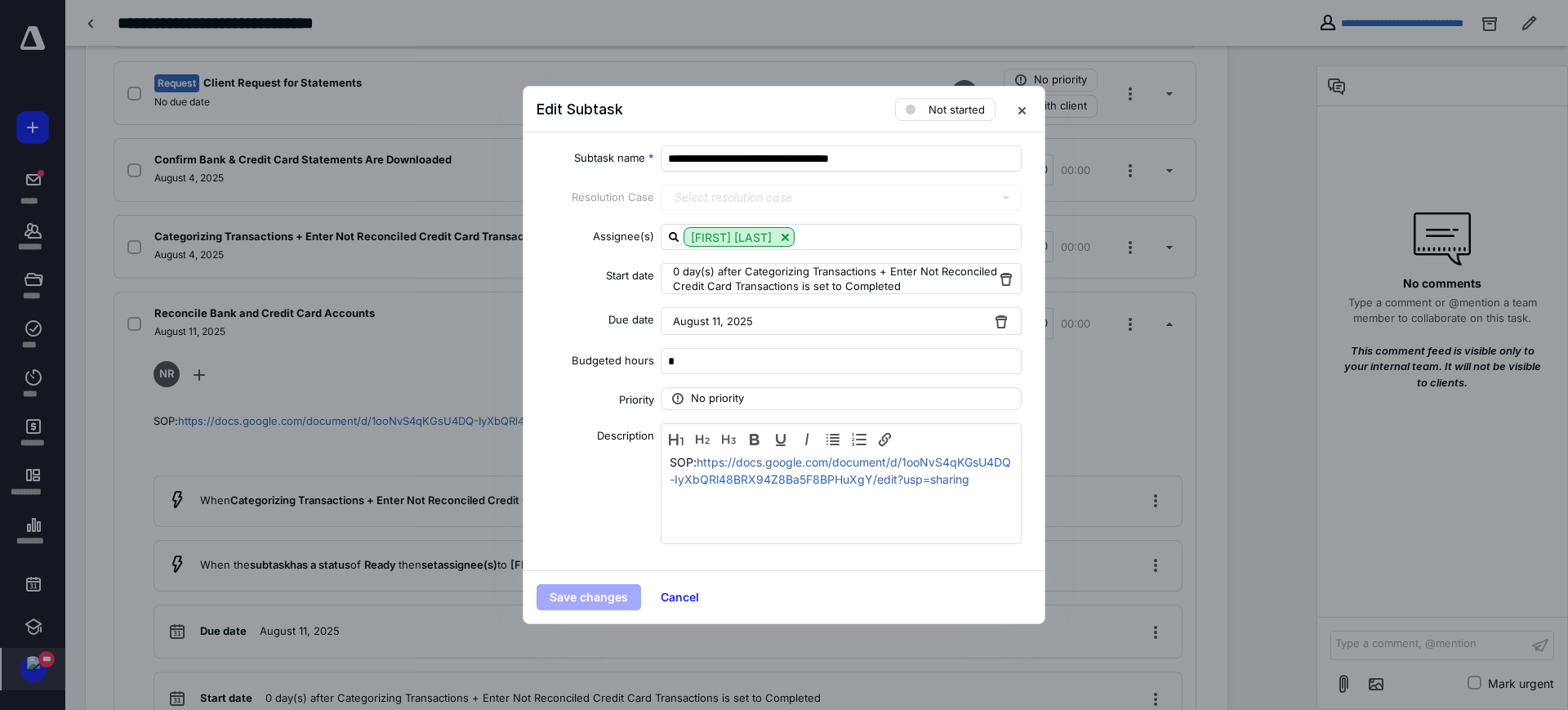 click on "August 11, 2025" at bounding box center (713, 321) 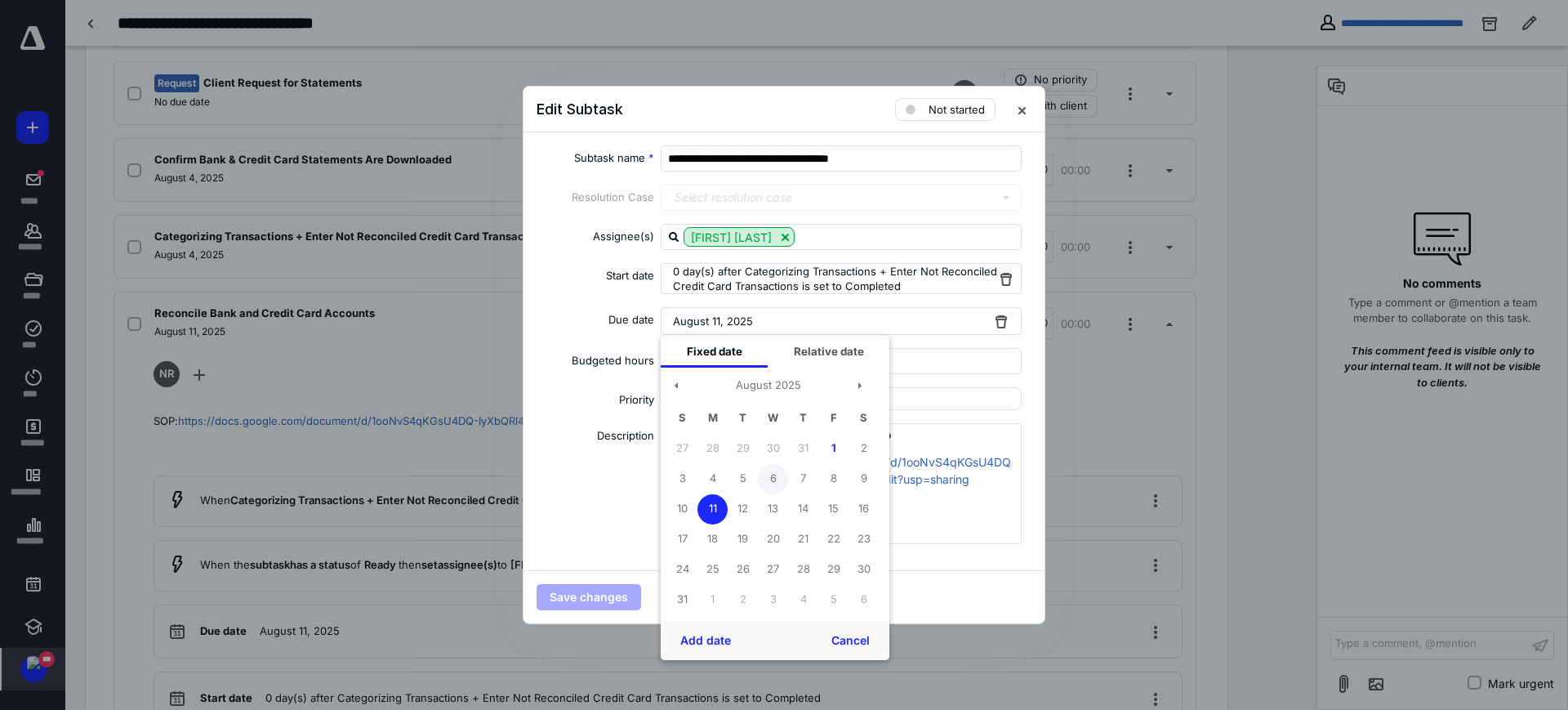 click on "6" at bounding box center [773, 479] 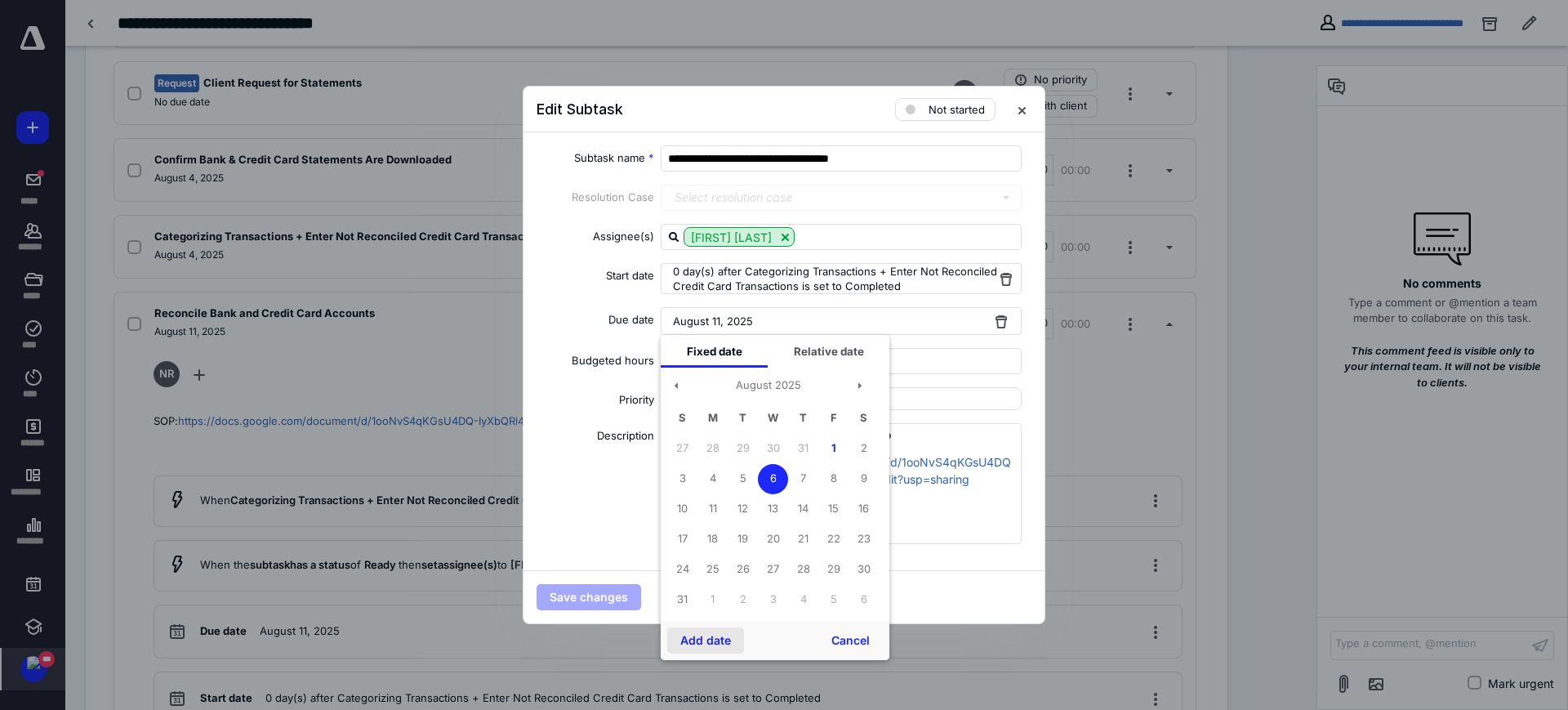 click on "Add date" at bounding box center [706, 641] 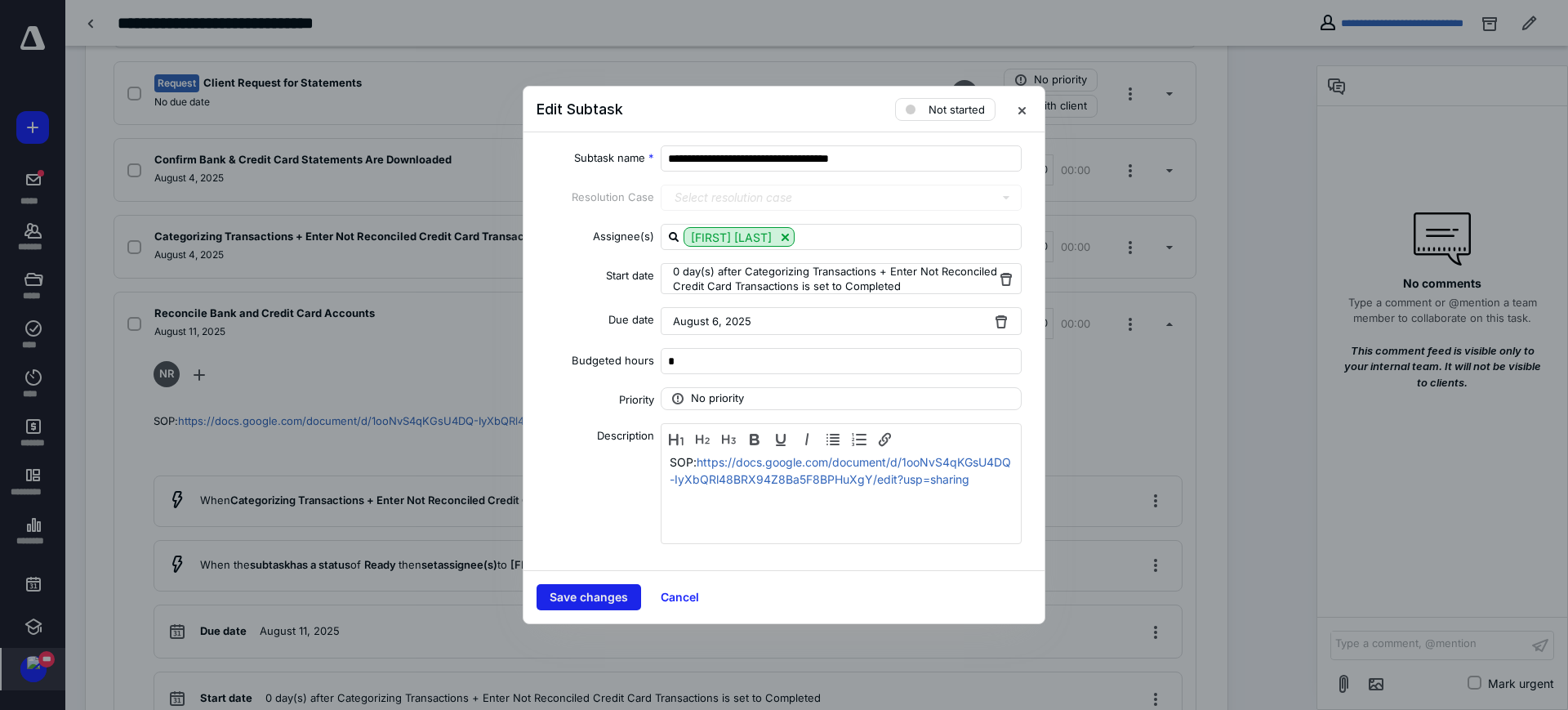 click on "Save changes" at bounding box center [589, 597] 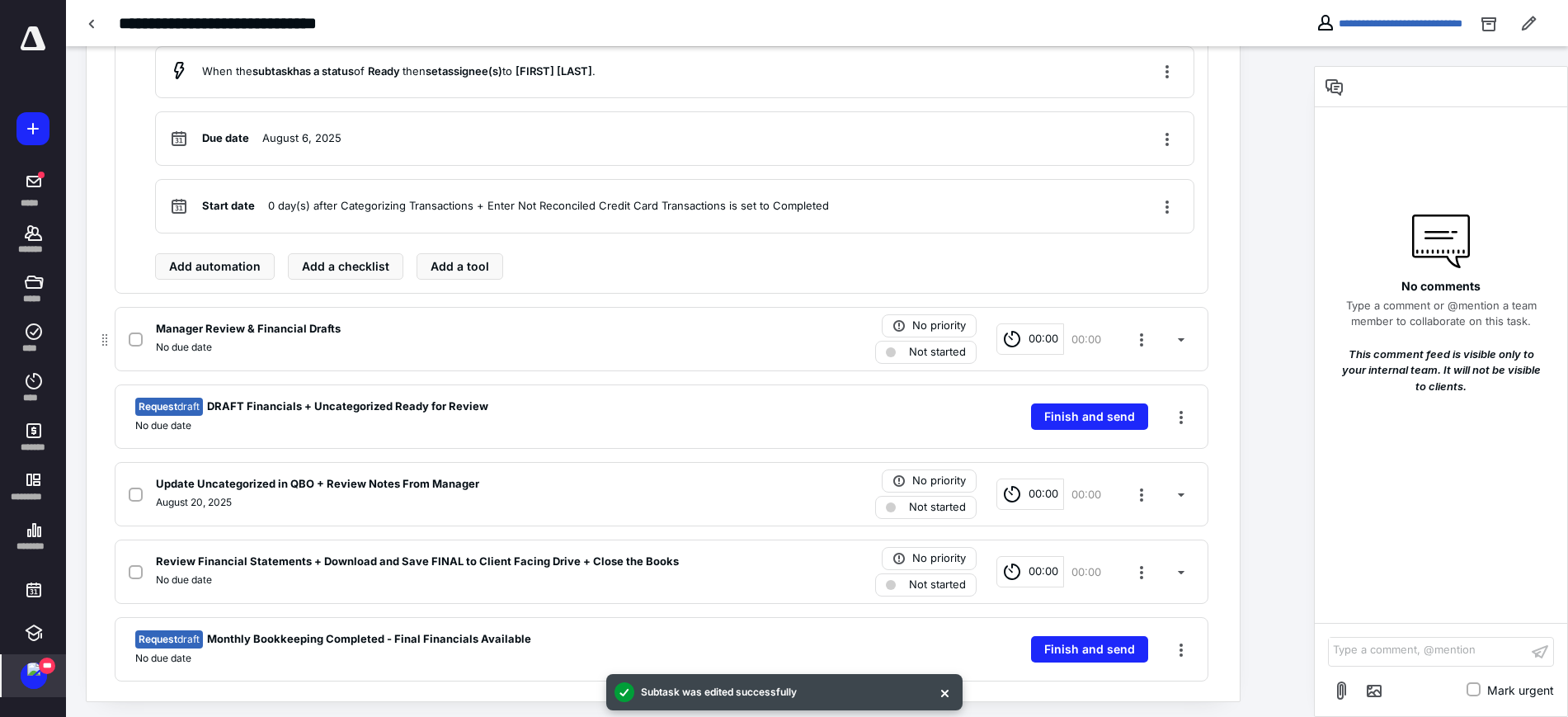 scroll, scrollTop: 997, scrollLeft: 0, axis: vertical 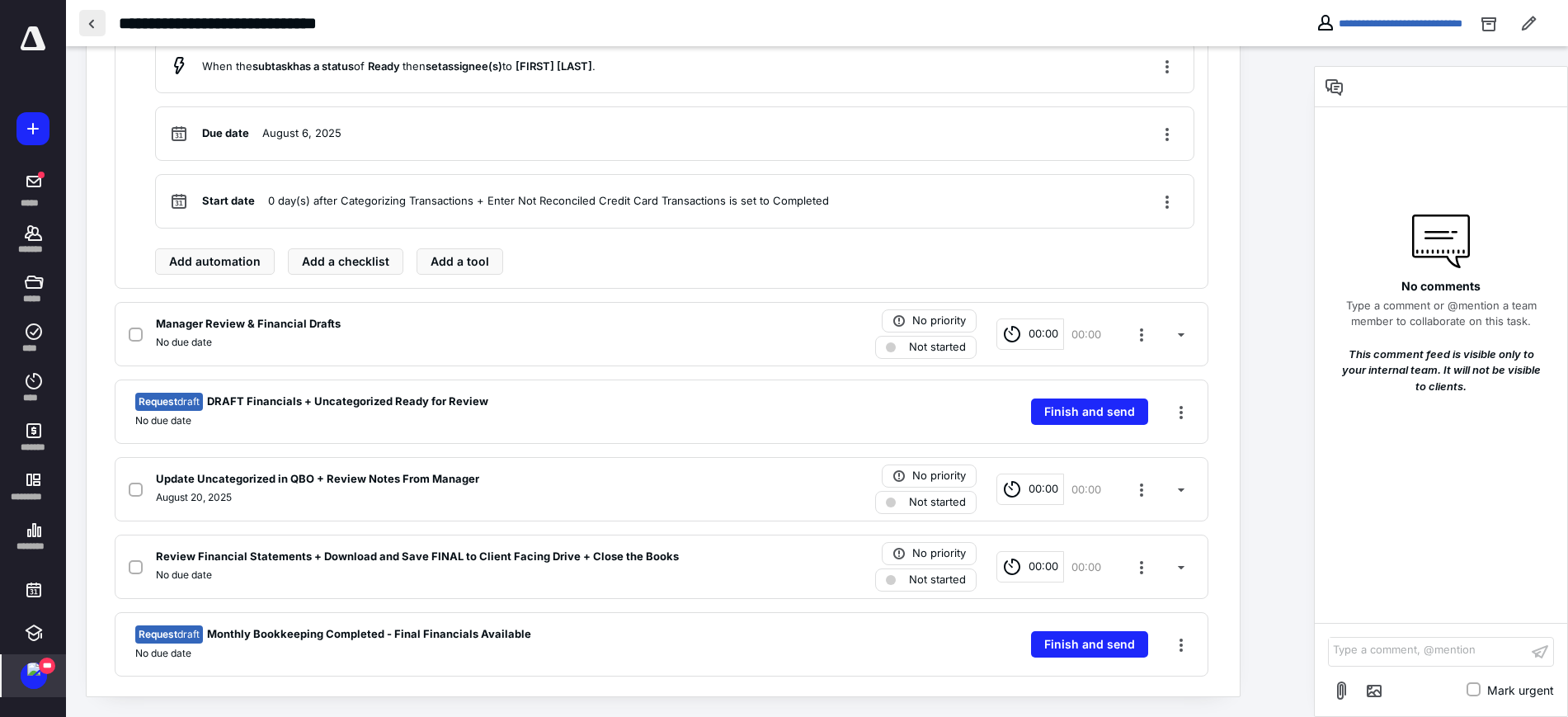 click at bounding box center [92, 23] 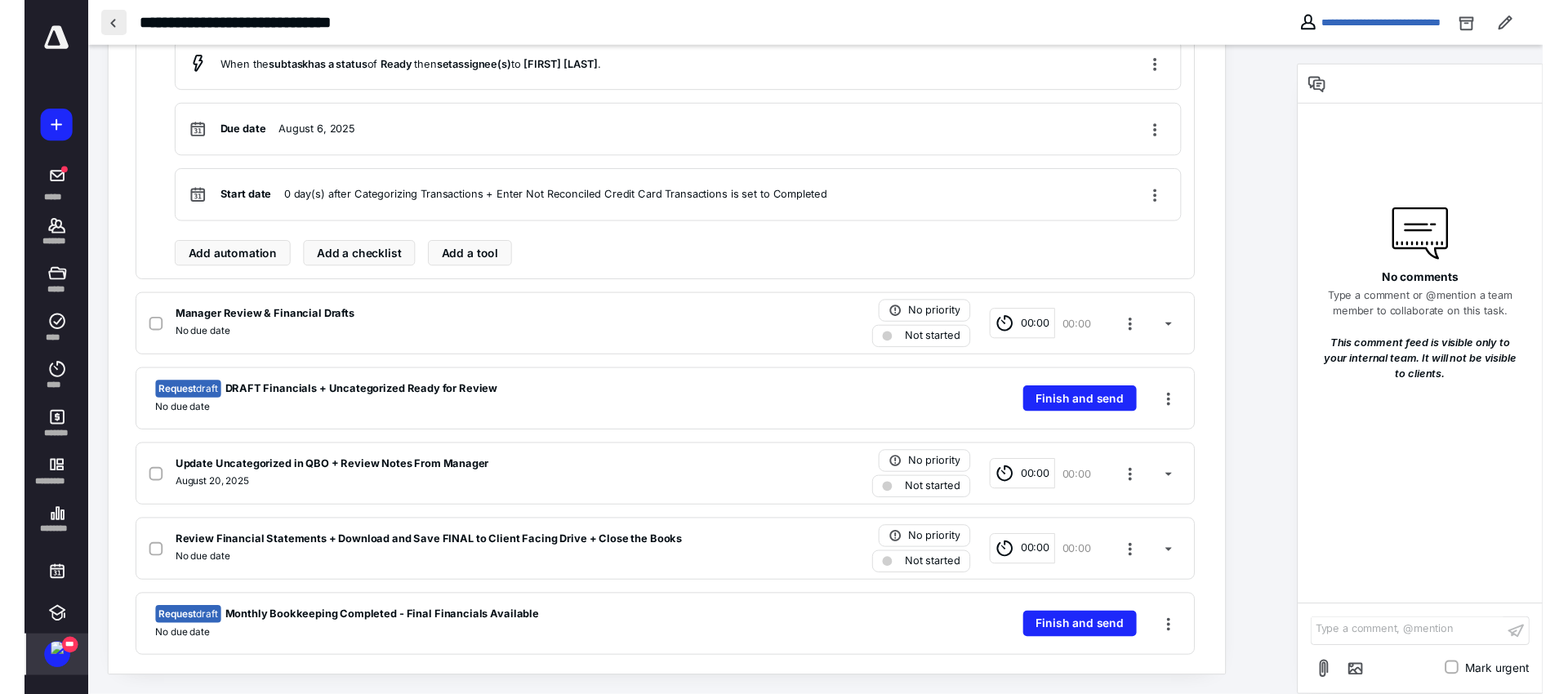 scroll, scrollTop: 0, scrollLeft: 0, axis: both 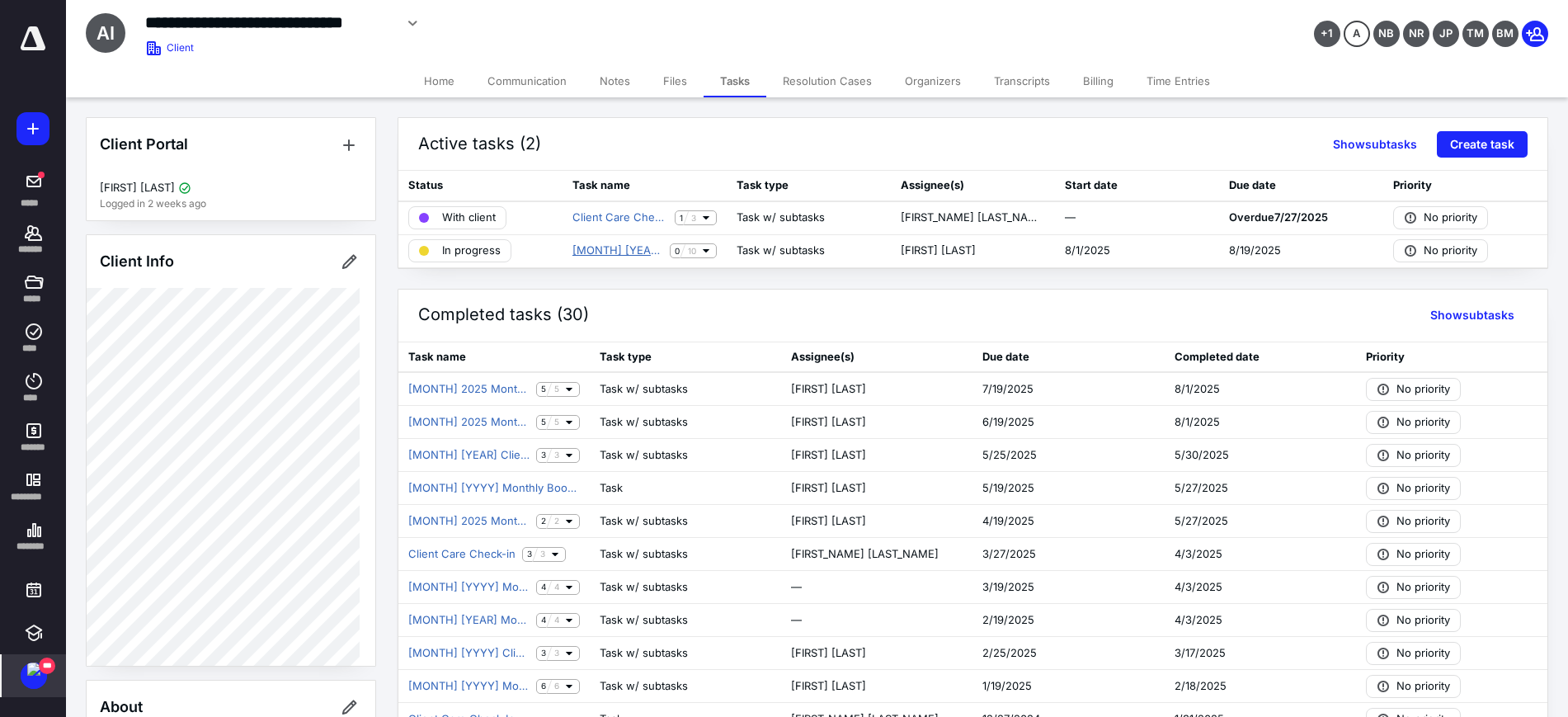 drag, startPoint x: 595, startPoint y: 249, endPoint x: 1568, endPoint y: 101, distance: 984.1915 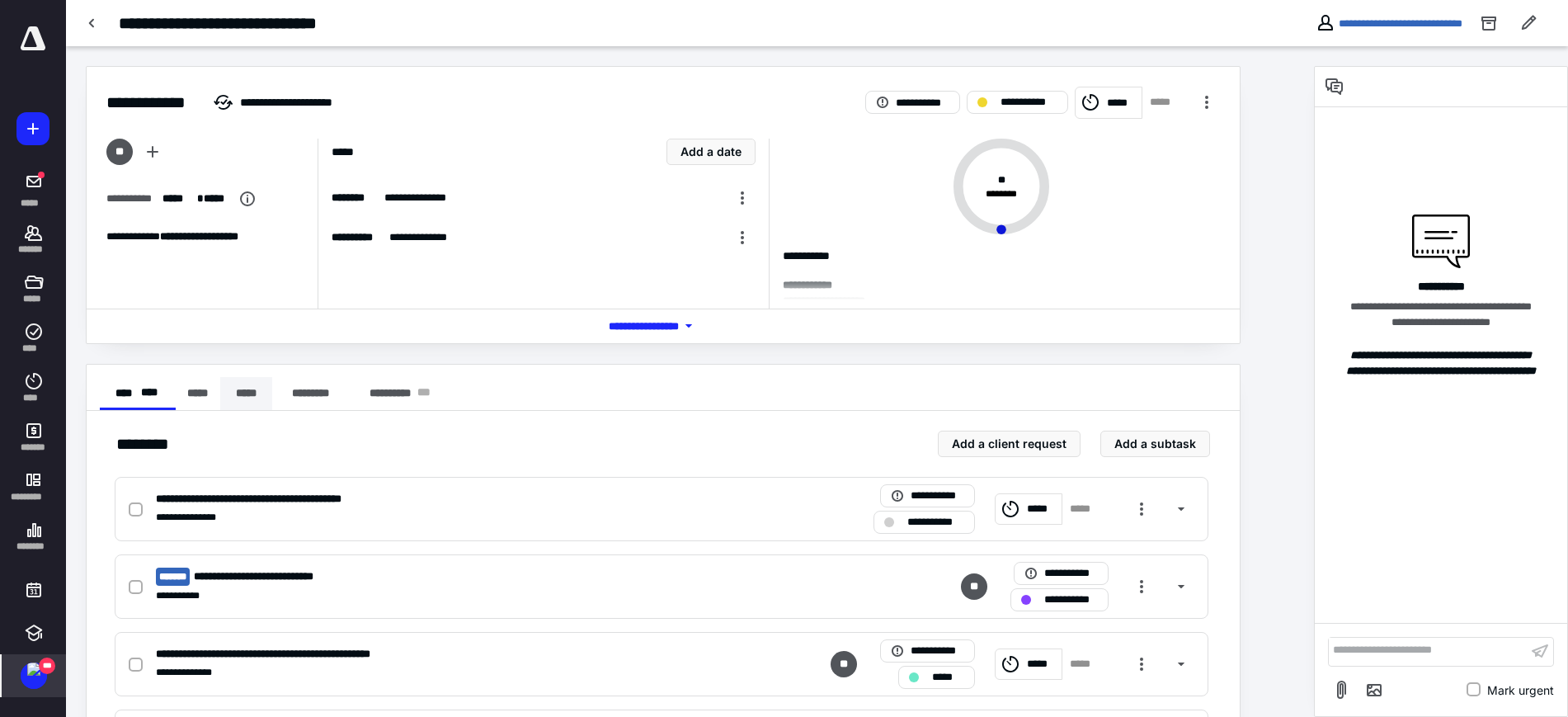 click on "*****" at bounding box center [246, 394] 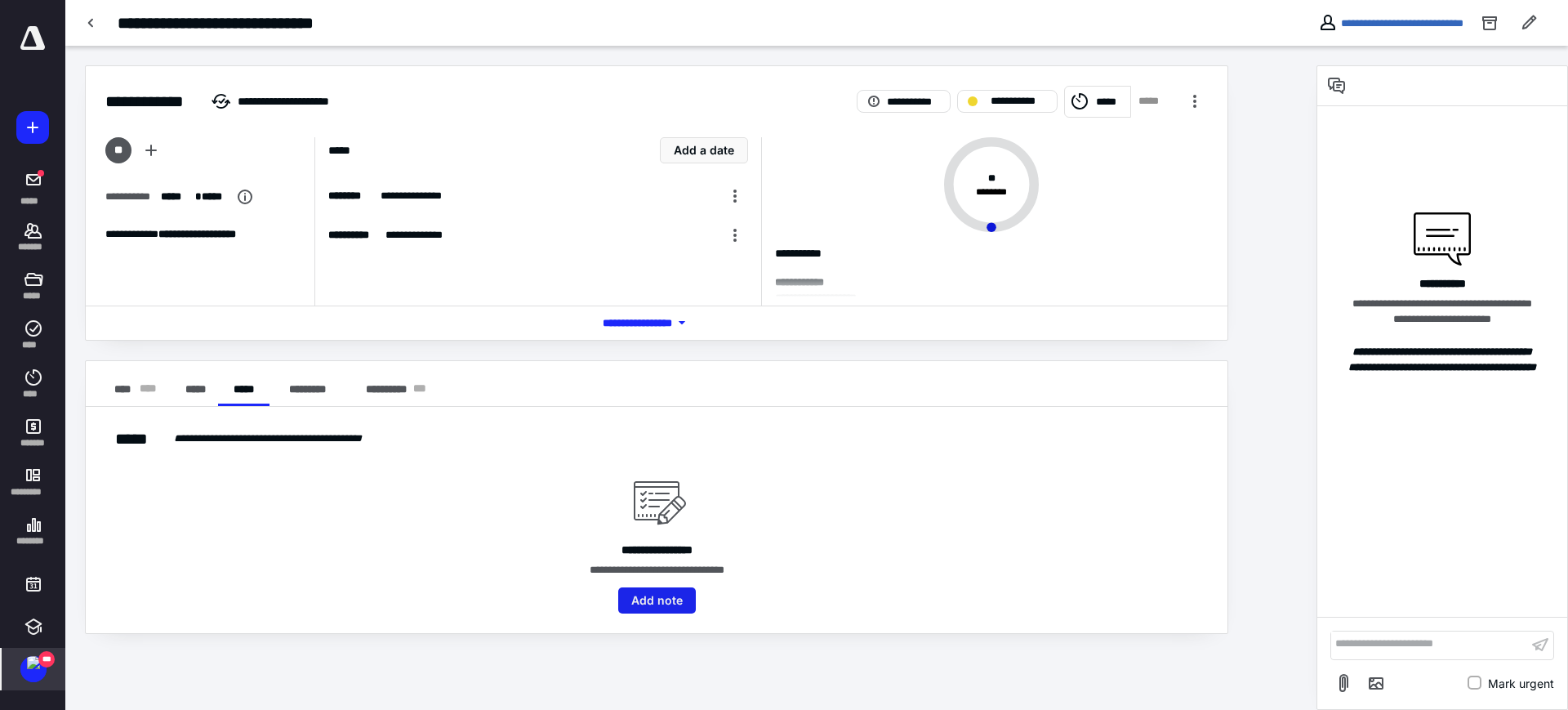 click on "Add note" at bounding box center [657, 601] 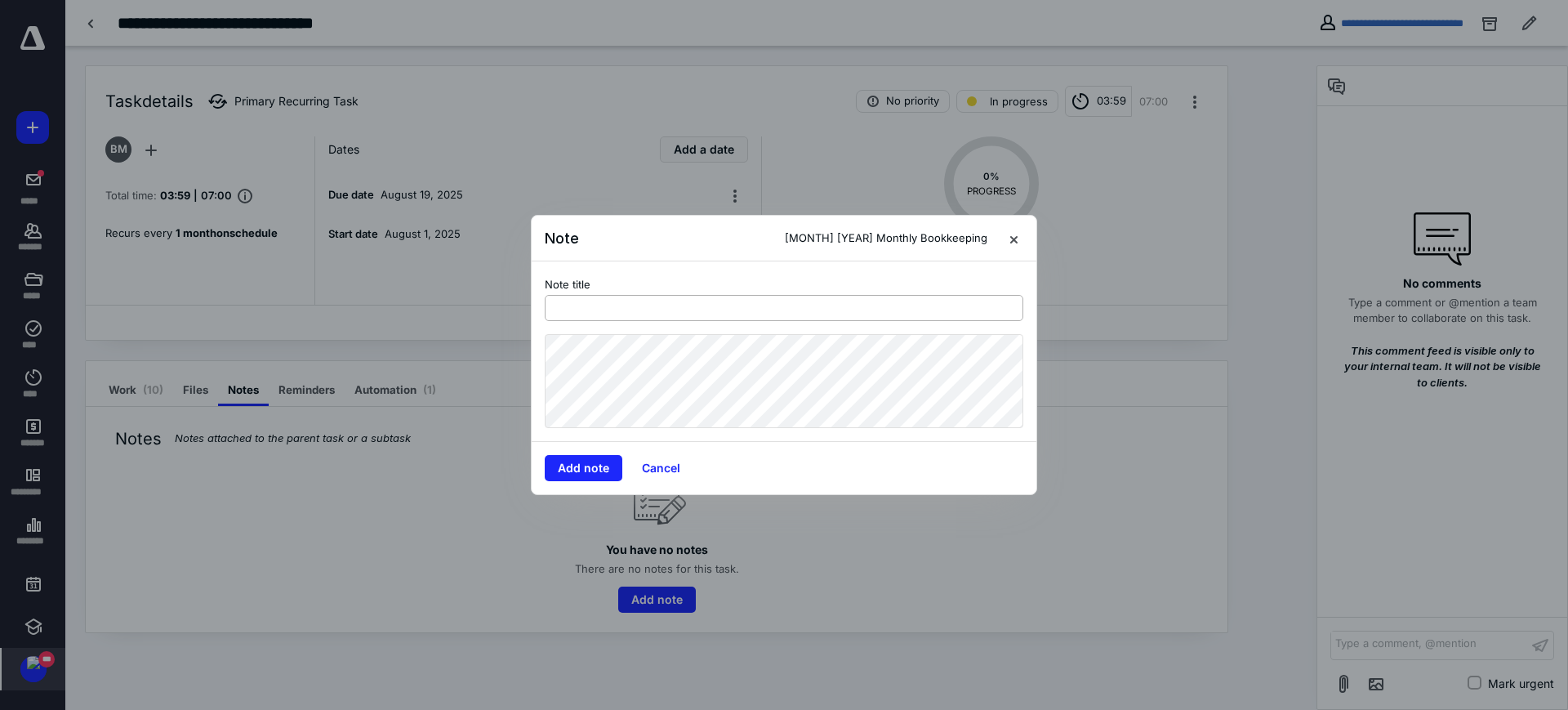 click at bounding box center (784, 308) 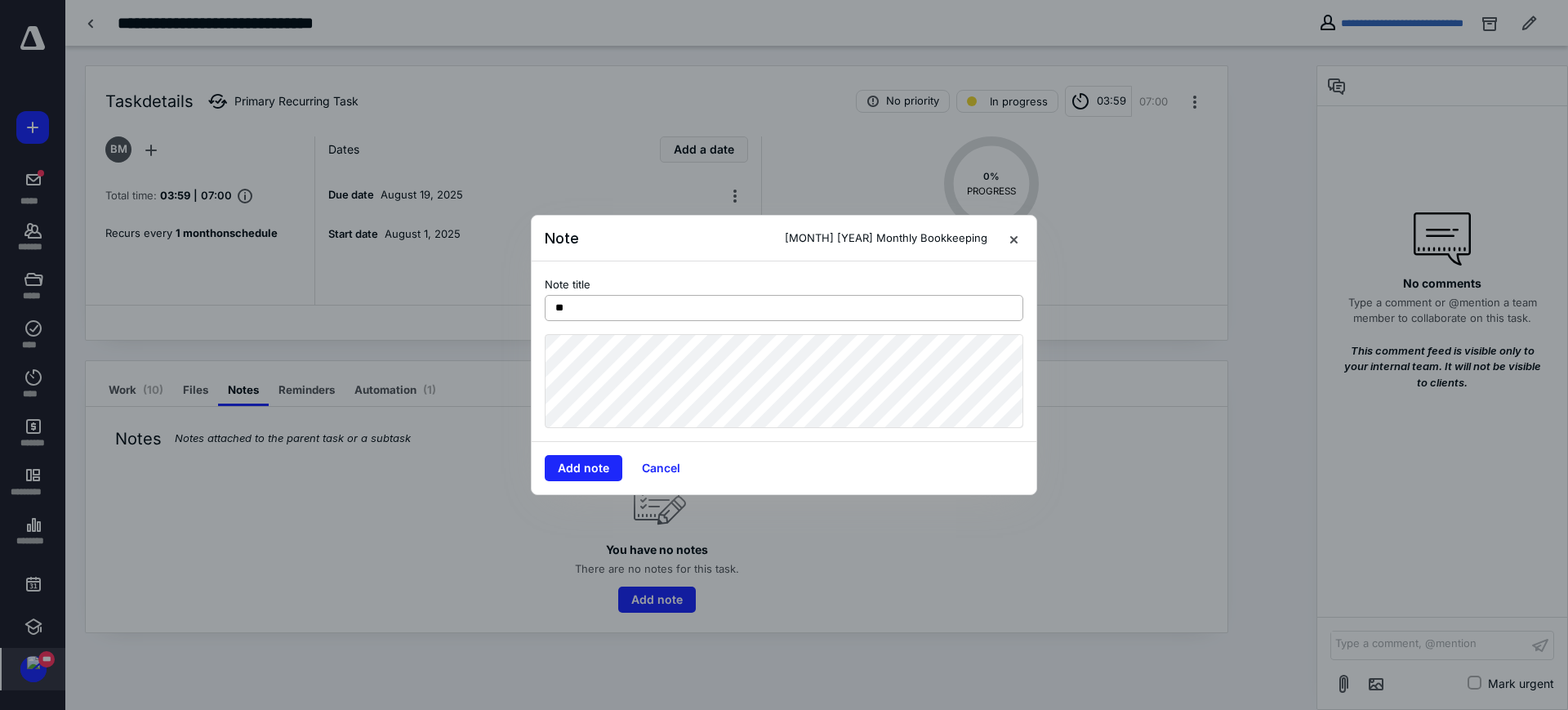type on "*" 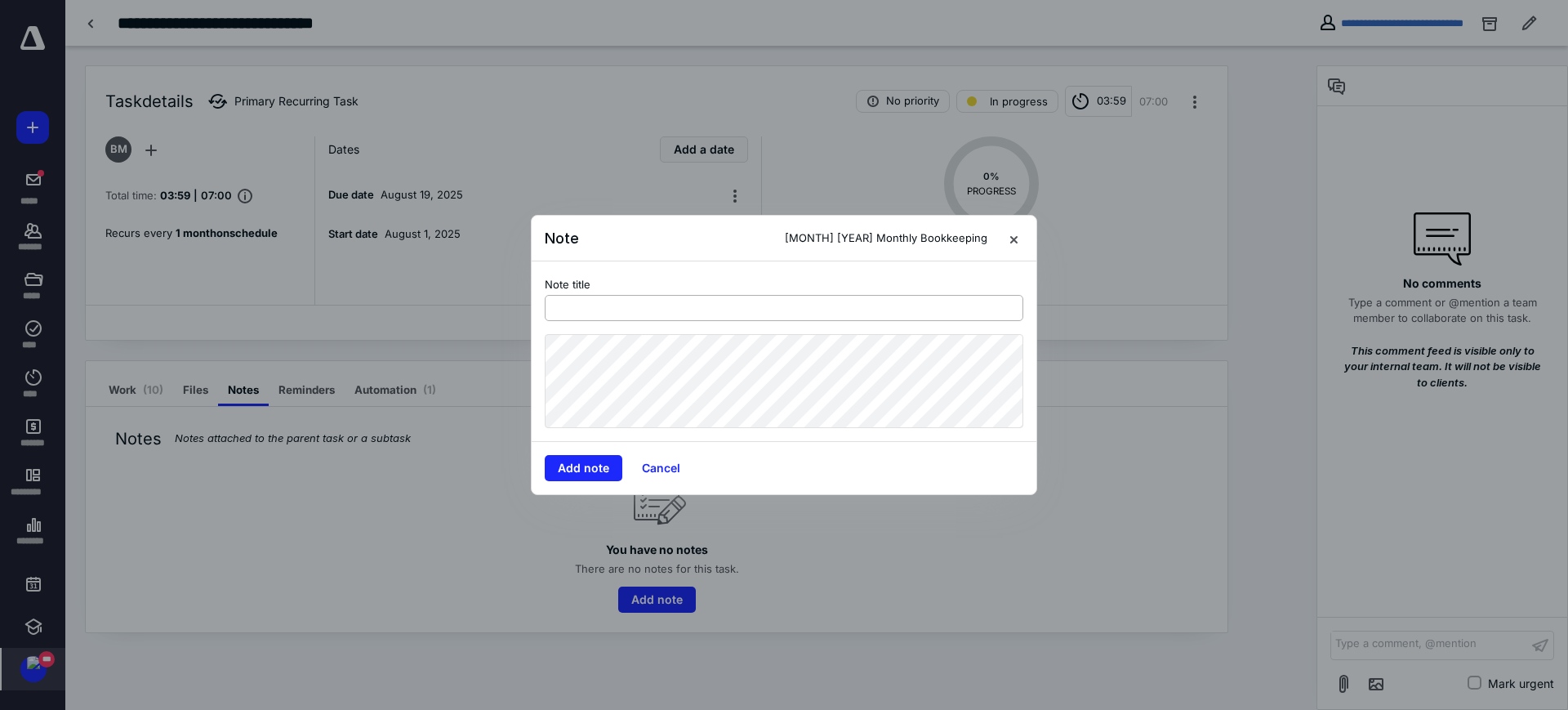 type on "*" 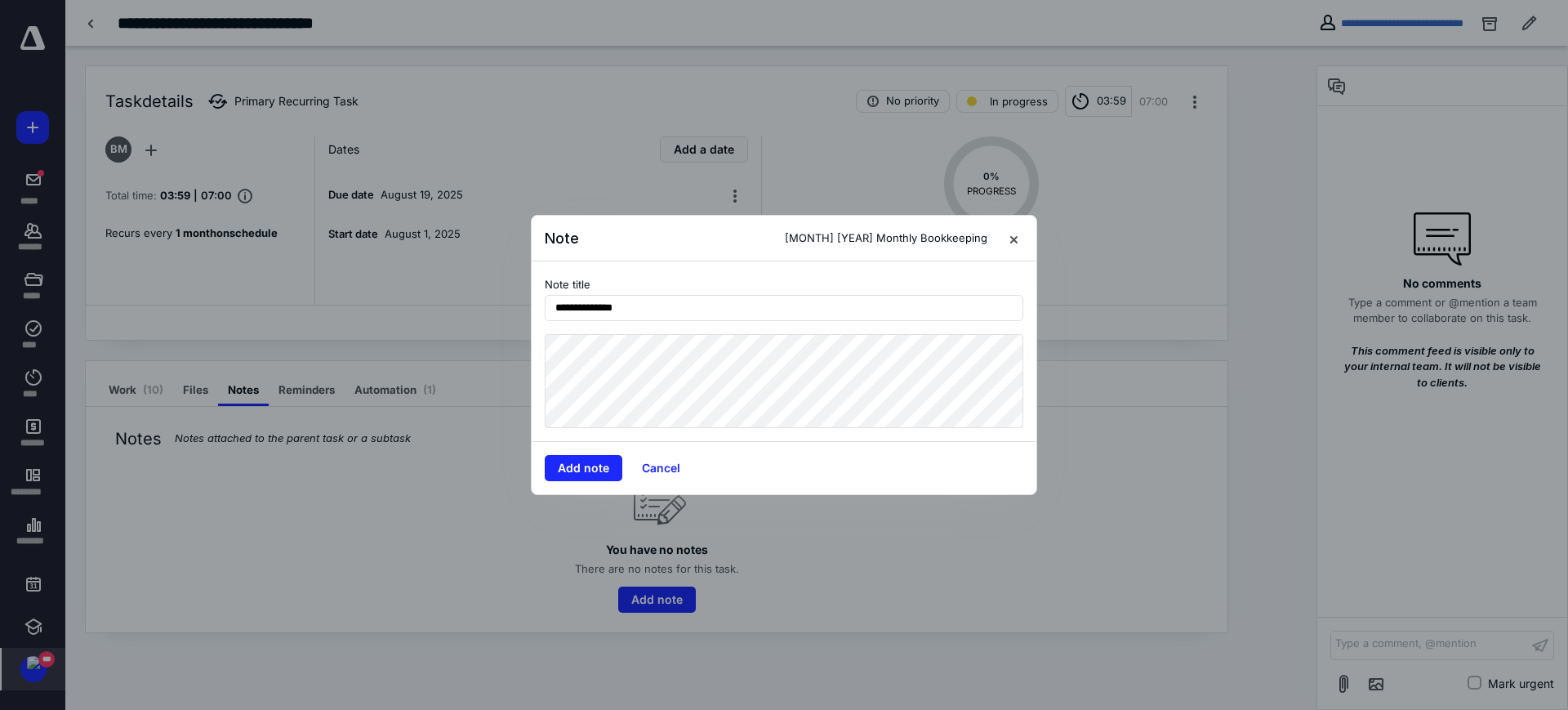 type on "**********" 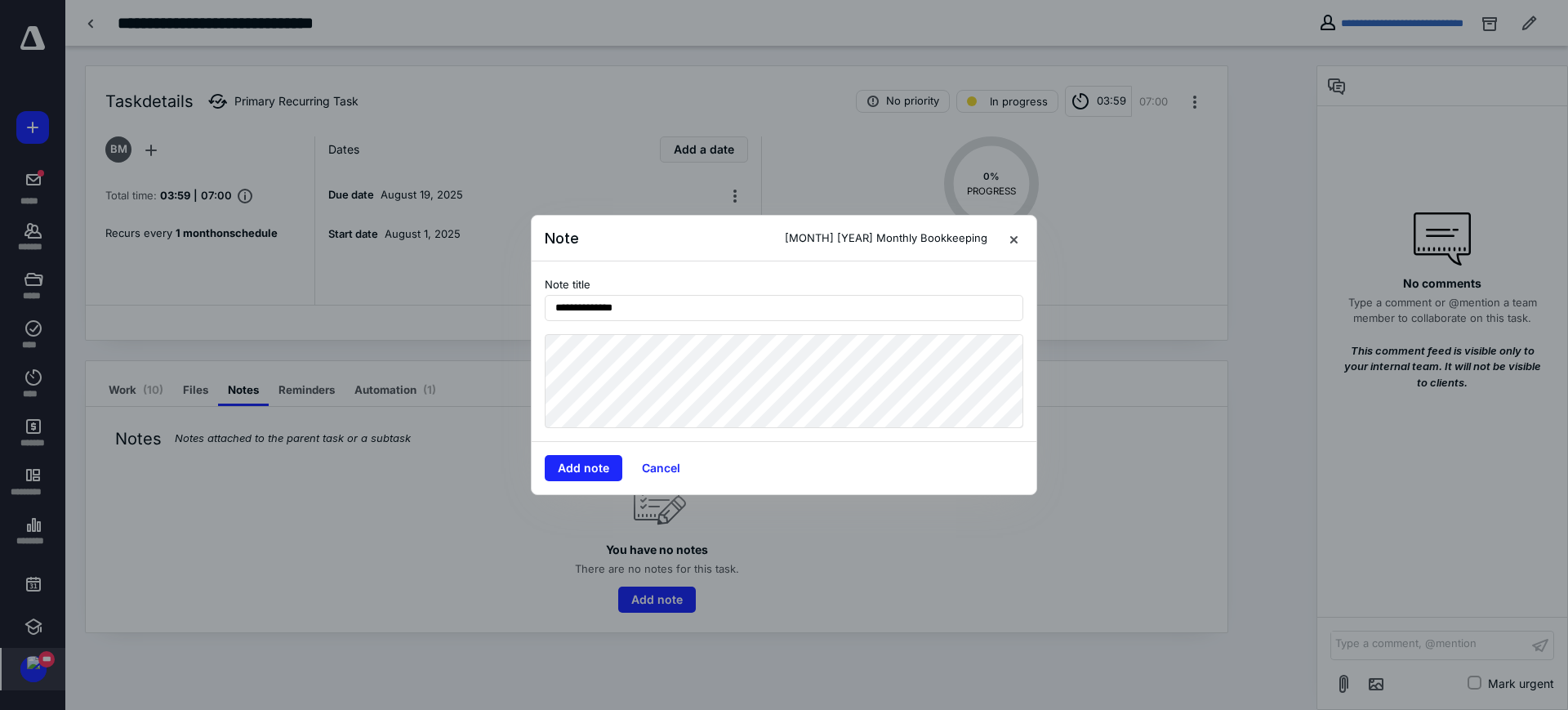 click on "Add note Cancel" at bounding box center (784, 467) 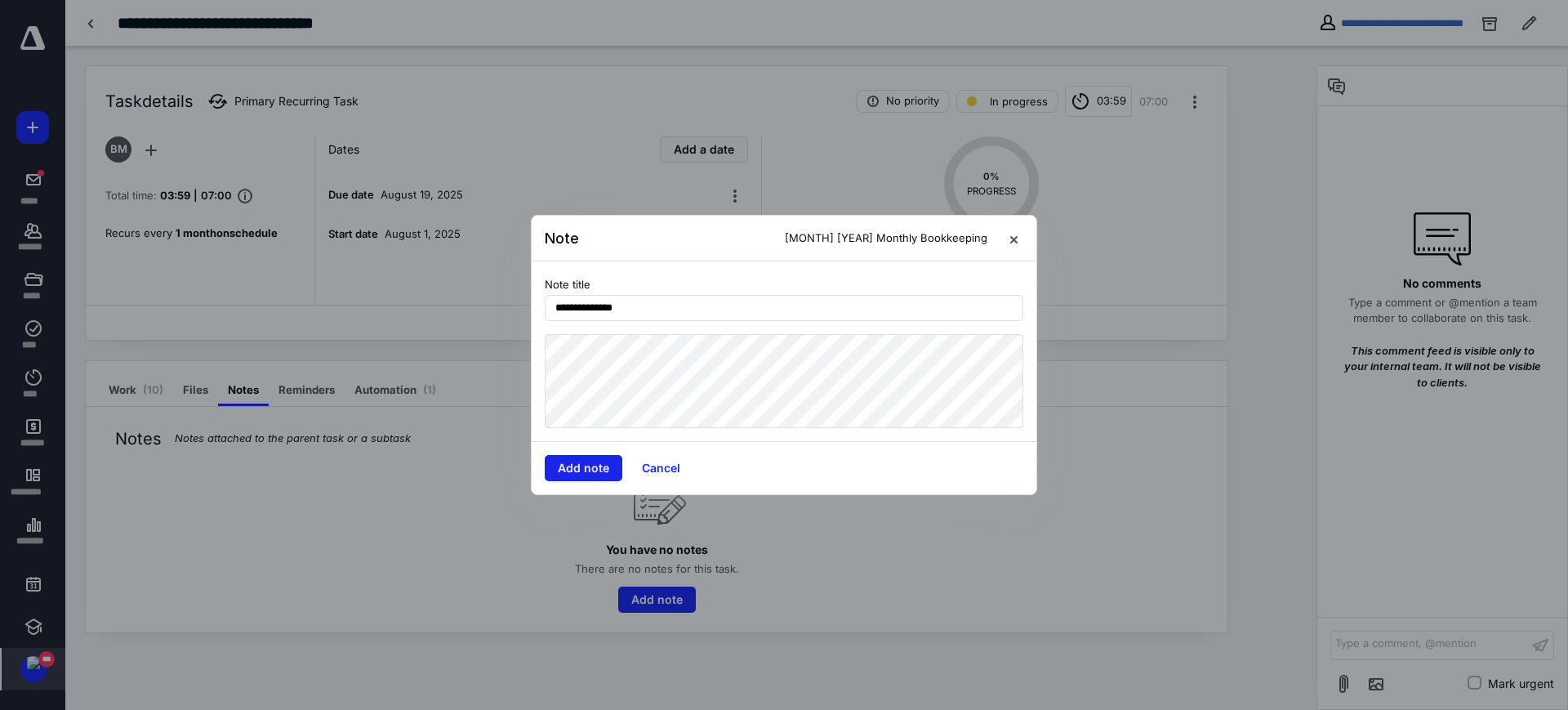 click on "Add note" at bounding box center [583, 468] 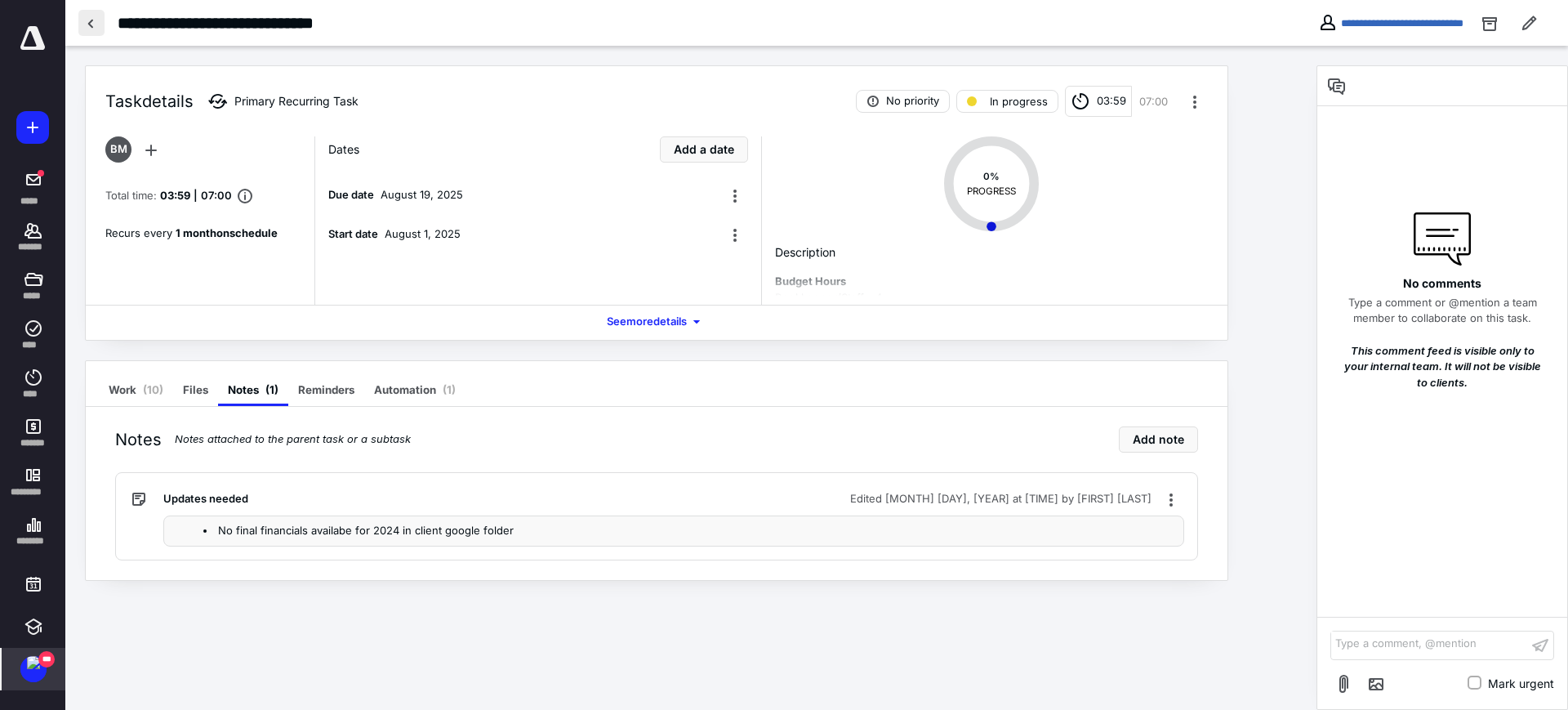 click at bounding box center [91, 23] 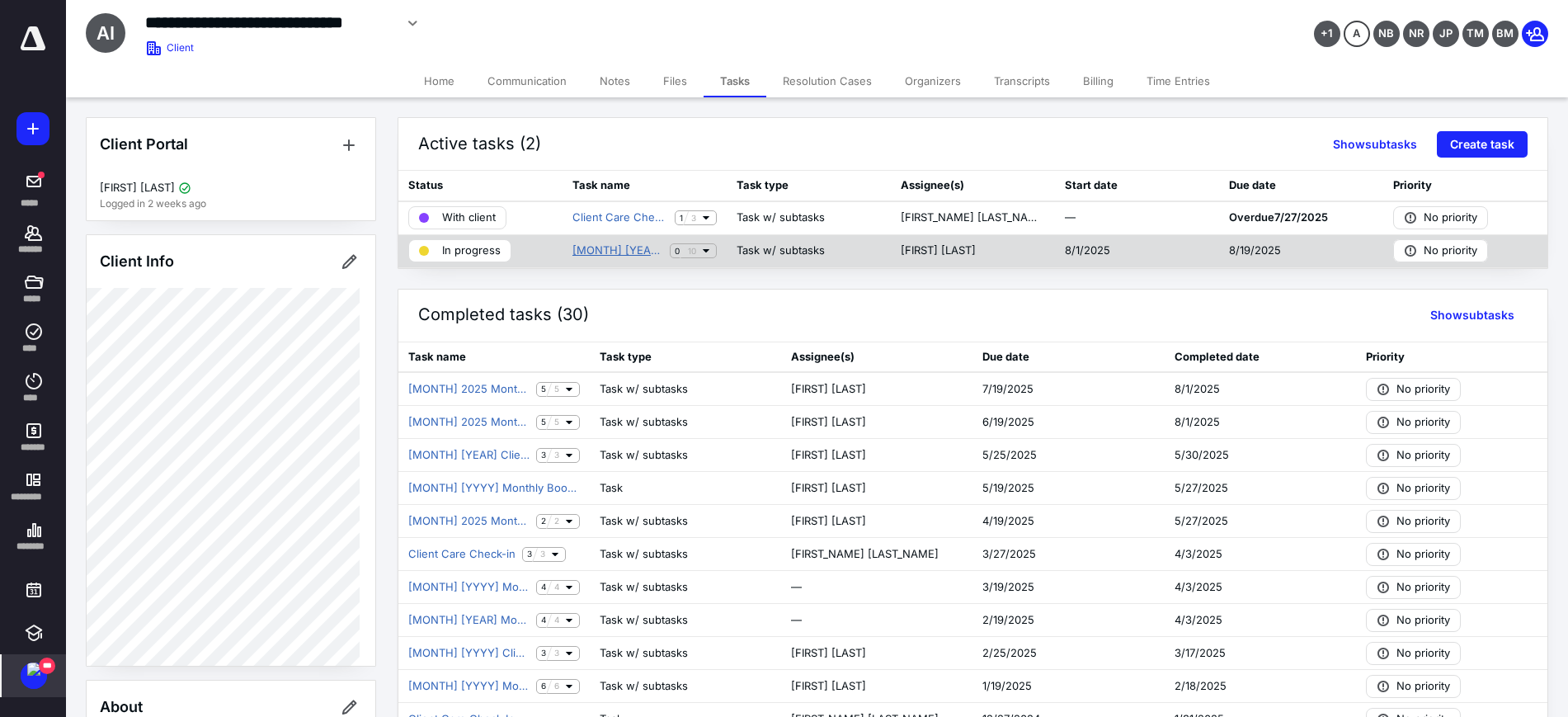 click on "[MONTH] [YEAR]  Monthly Bookkeeping" at bounding box center (618, 251) 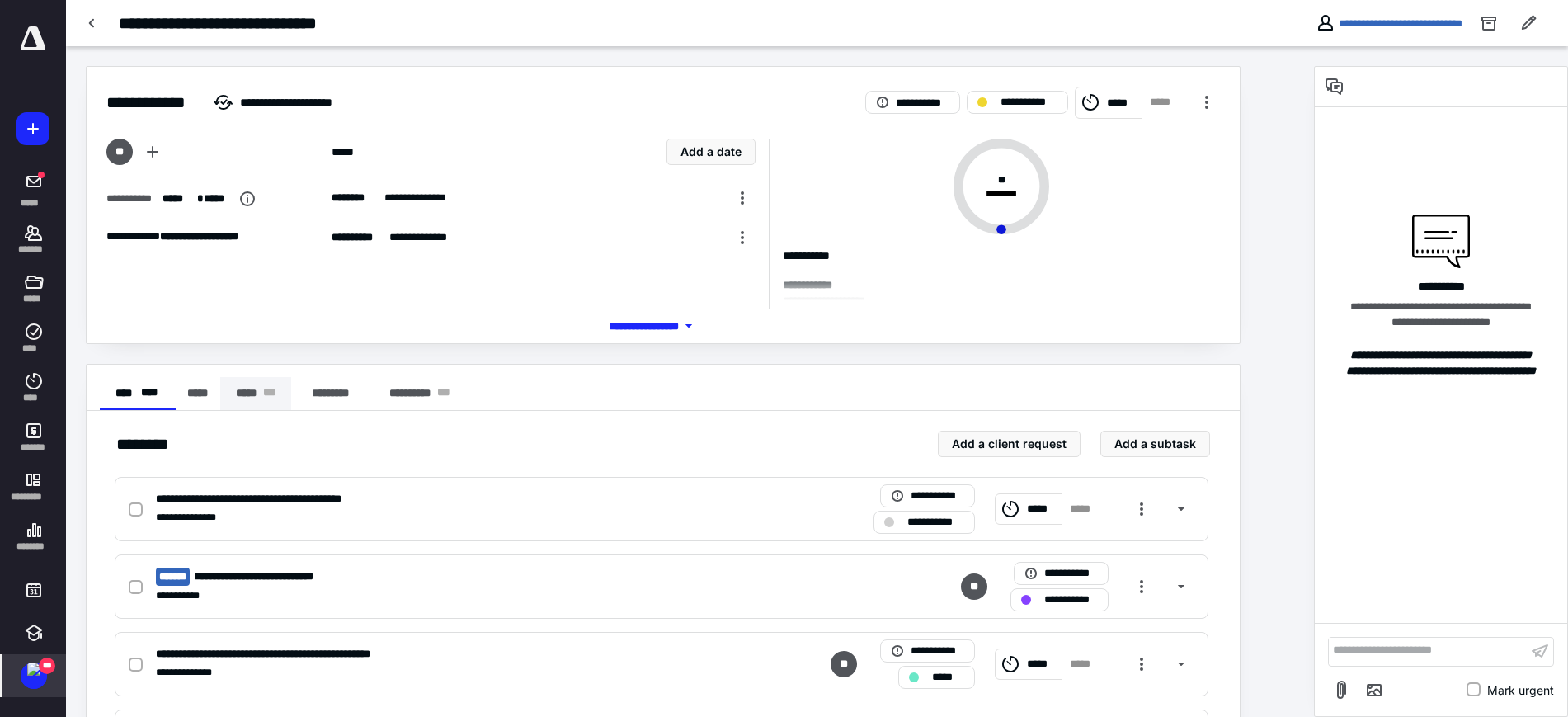click on "***** * * *" at bounding box center (256, 394) 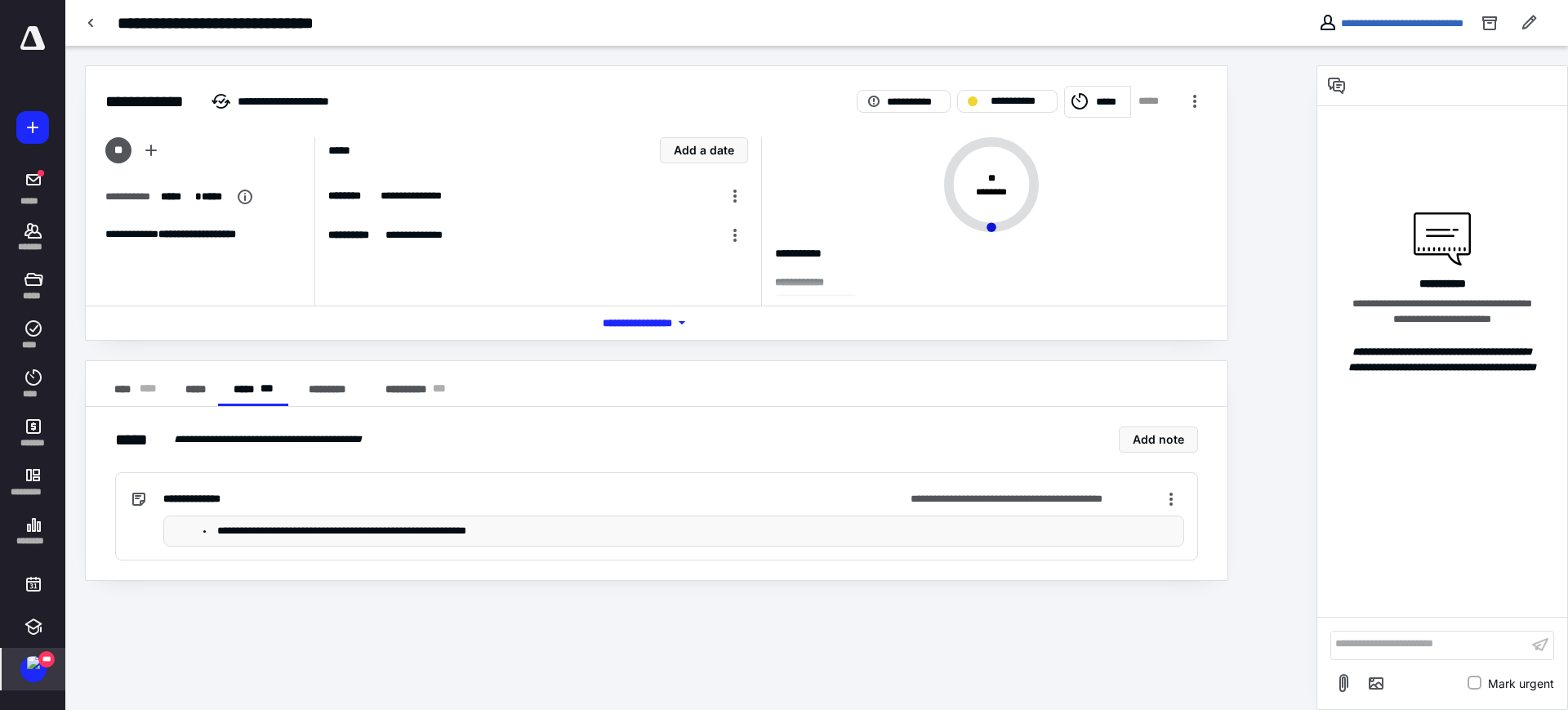 click on "**********" at bounding box center (690, 531) 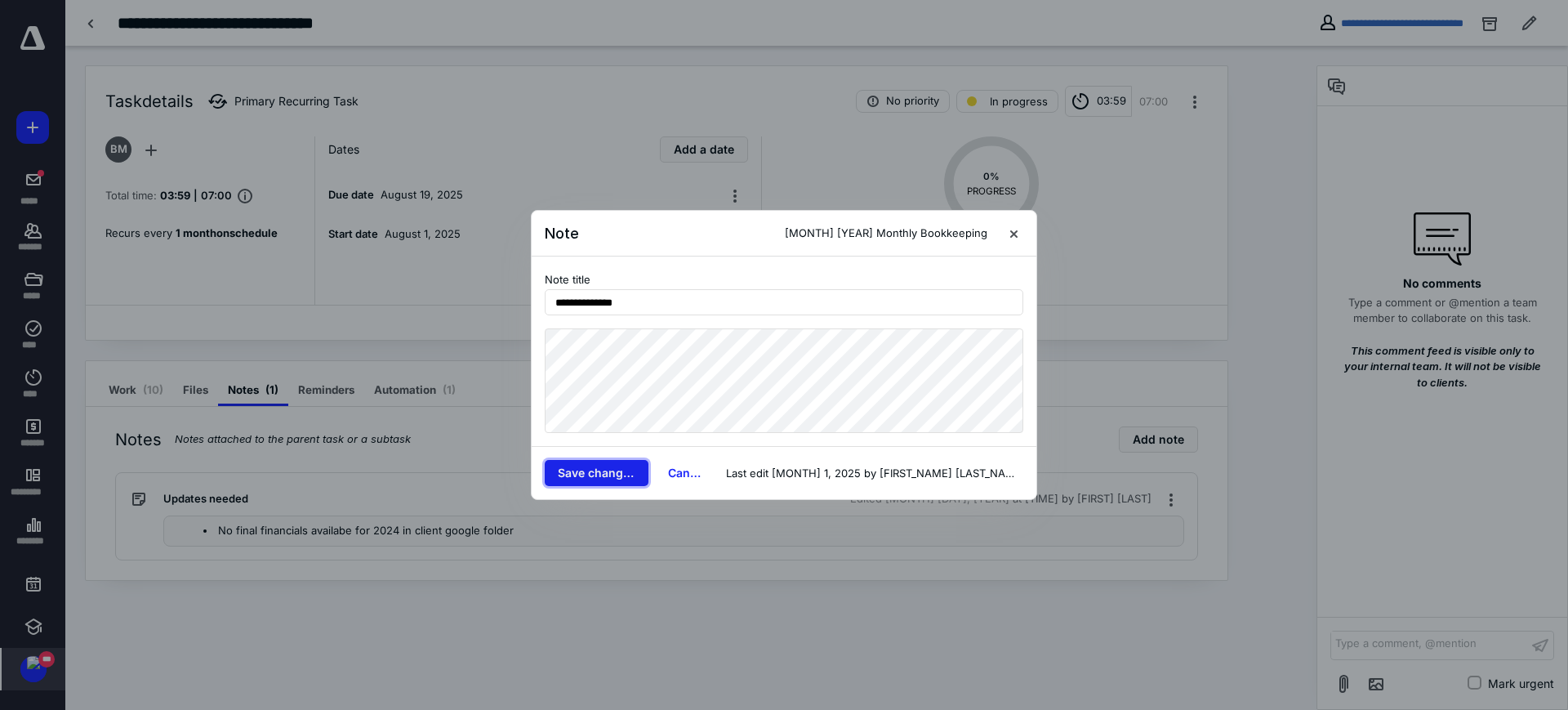 click on "Save changes" at bounding box center [596, 473] 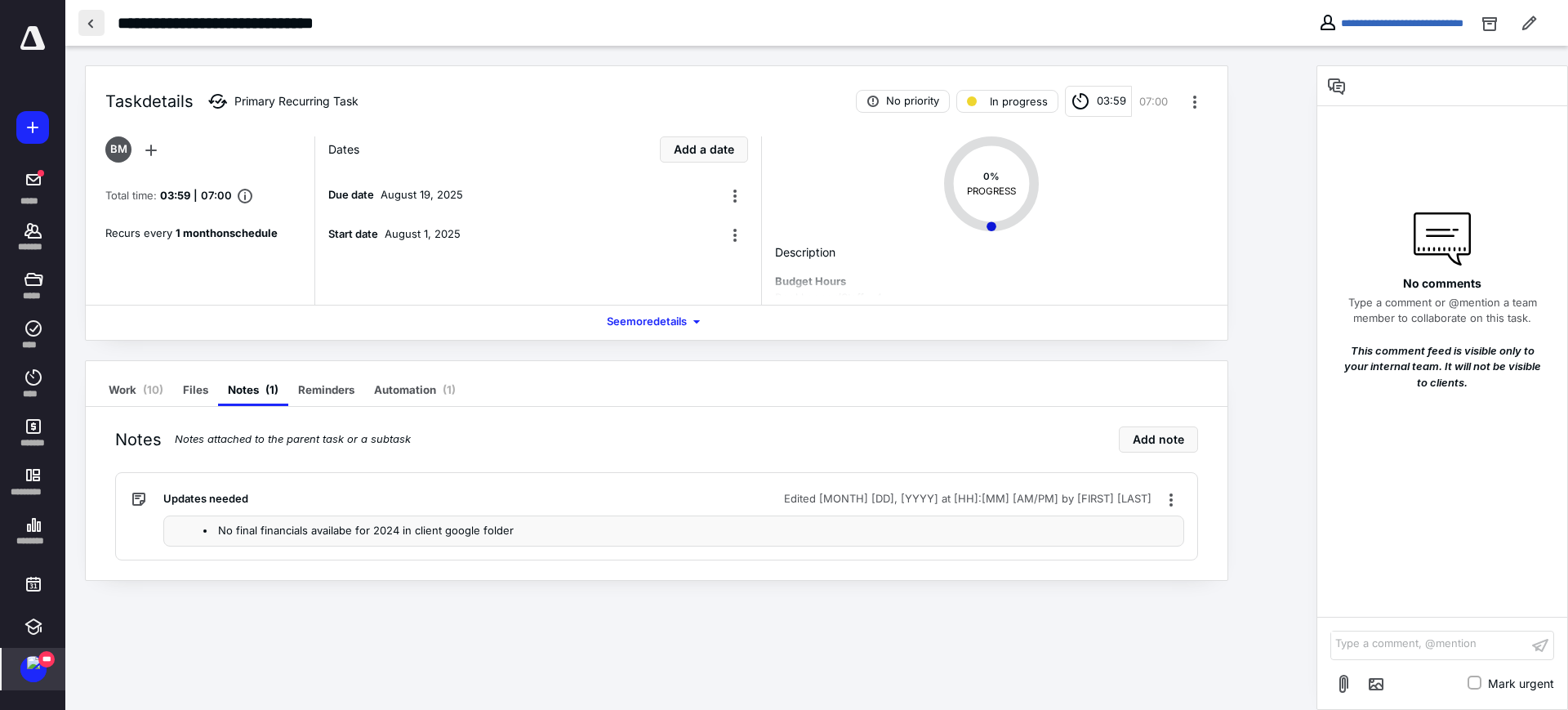 click at bounding box center (91, 23) 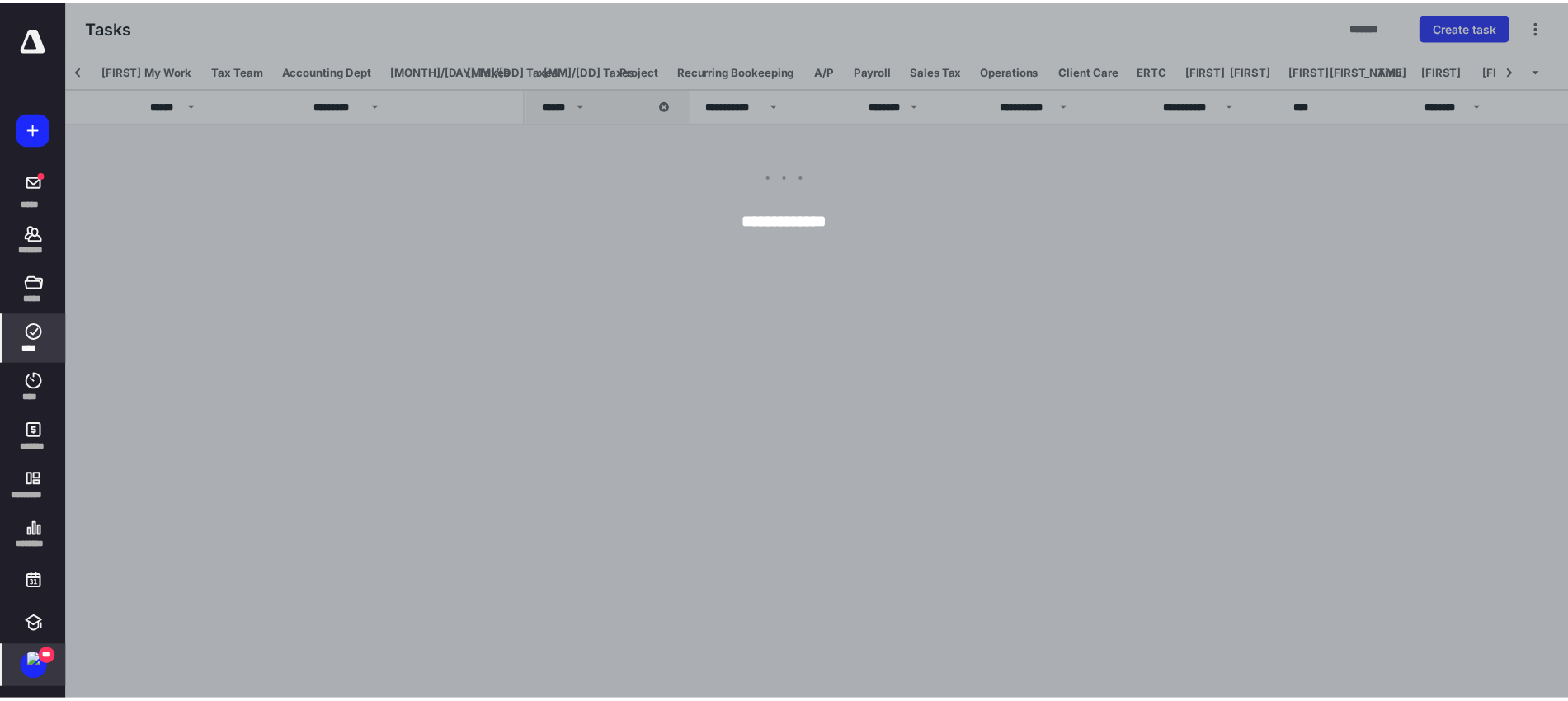 scroll, scrollTop: 0, scrollLeft: 555, axis: horizontal 